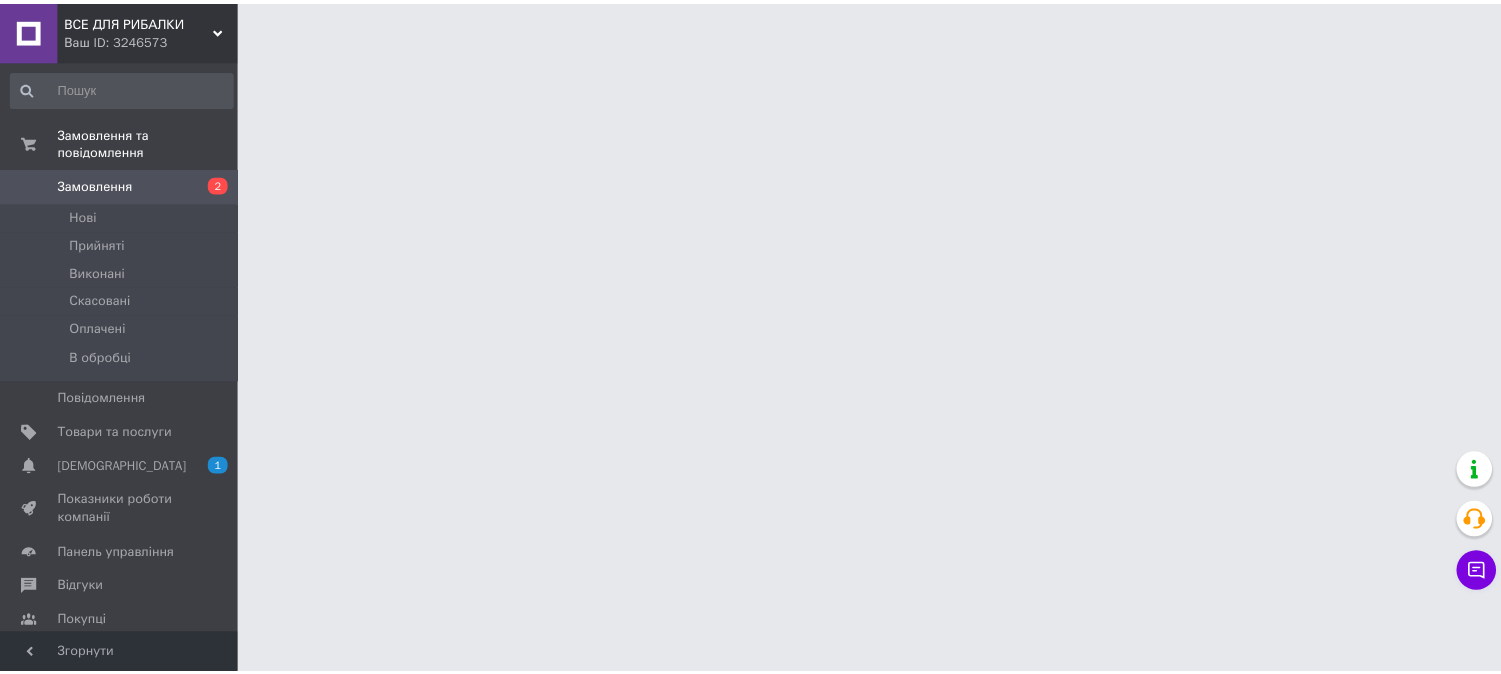 scroll, scrollTop: 0, scrollLeft: 0, axis: both 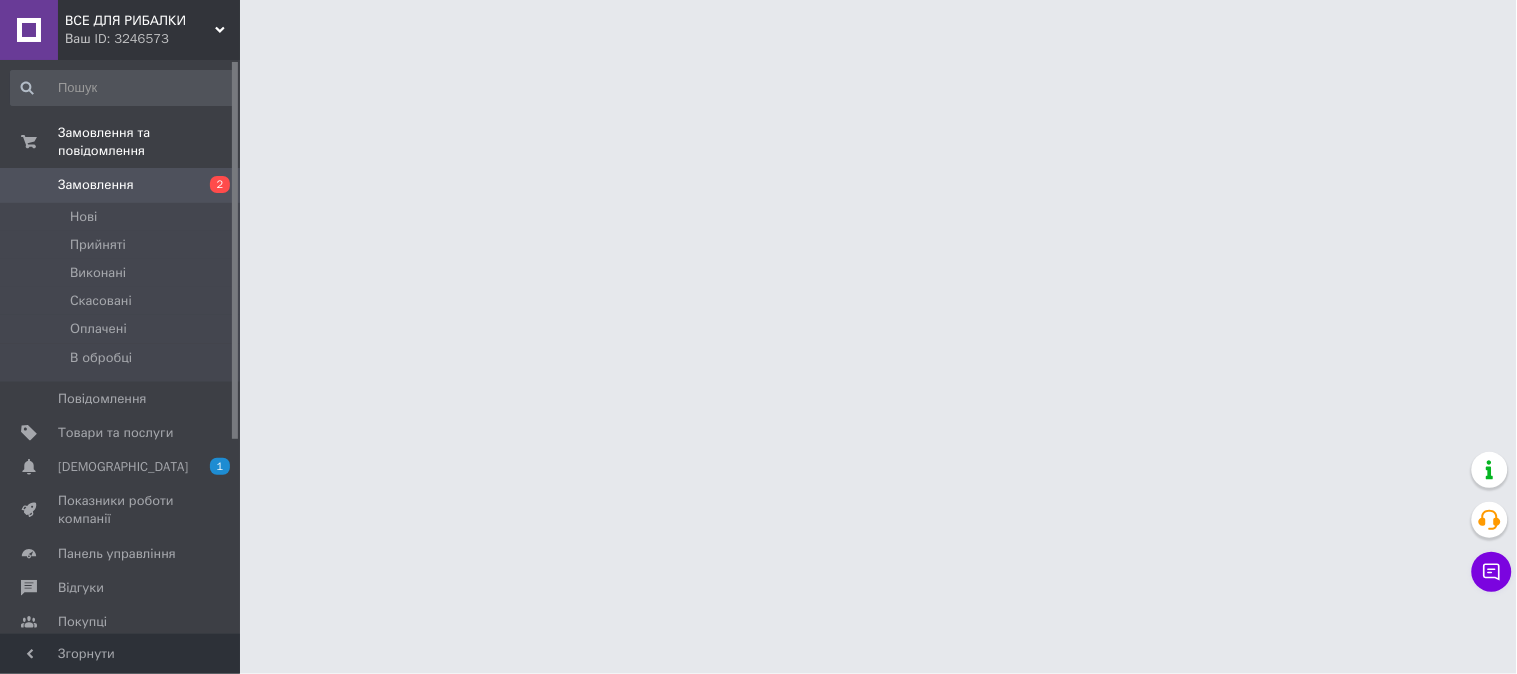 click on "Замовлення" at bounding box center (121, 185) 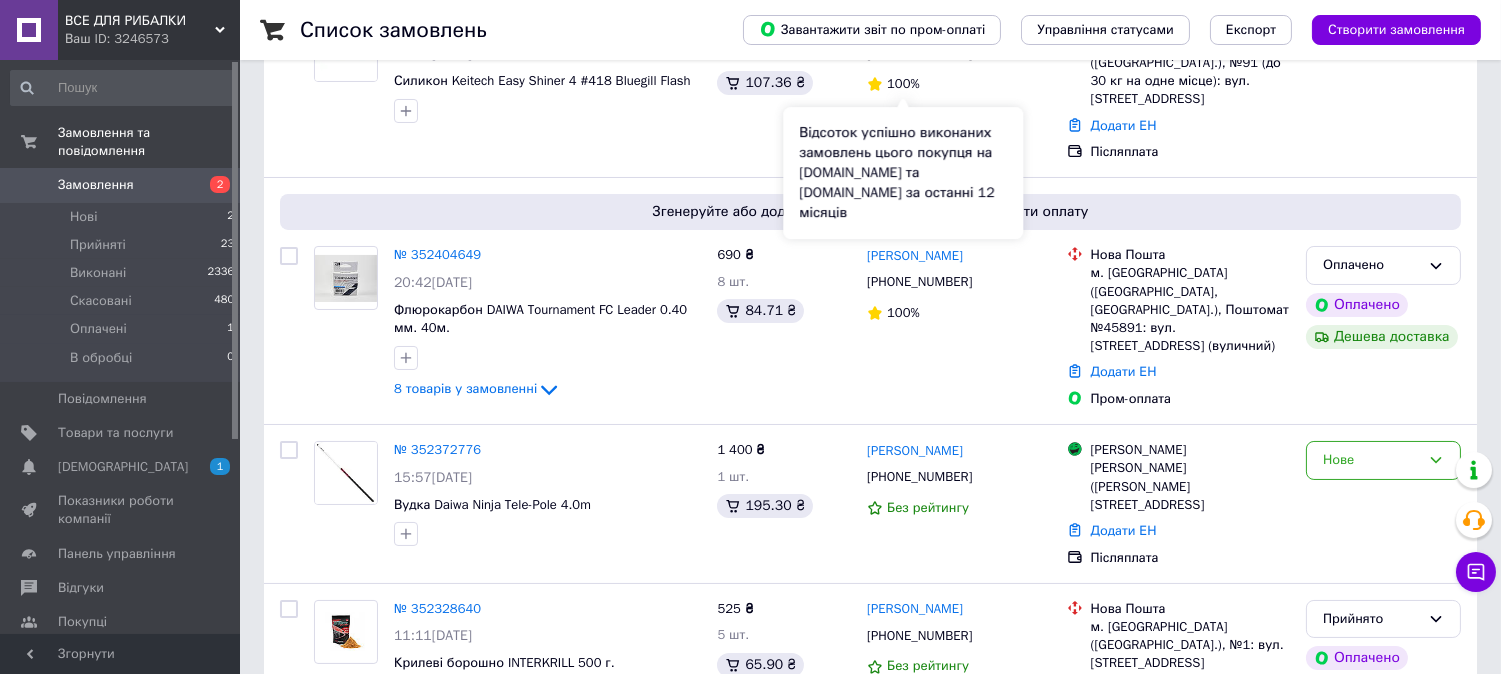 scroll, scrollTop: 333, scrollLeft: 0, axis: vertical 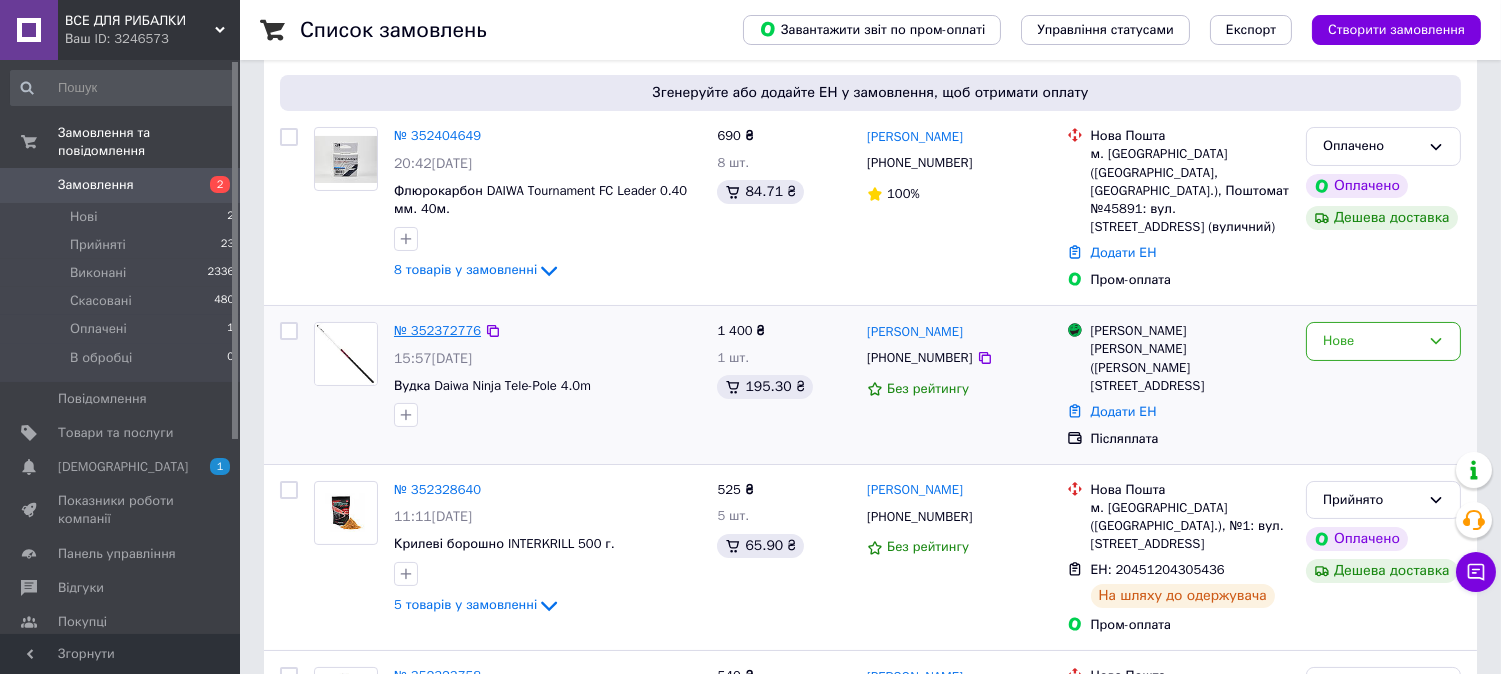 click on "№ 352372776" at bounding box center [437, 330] 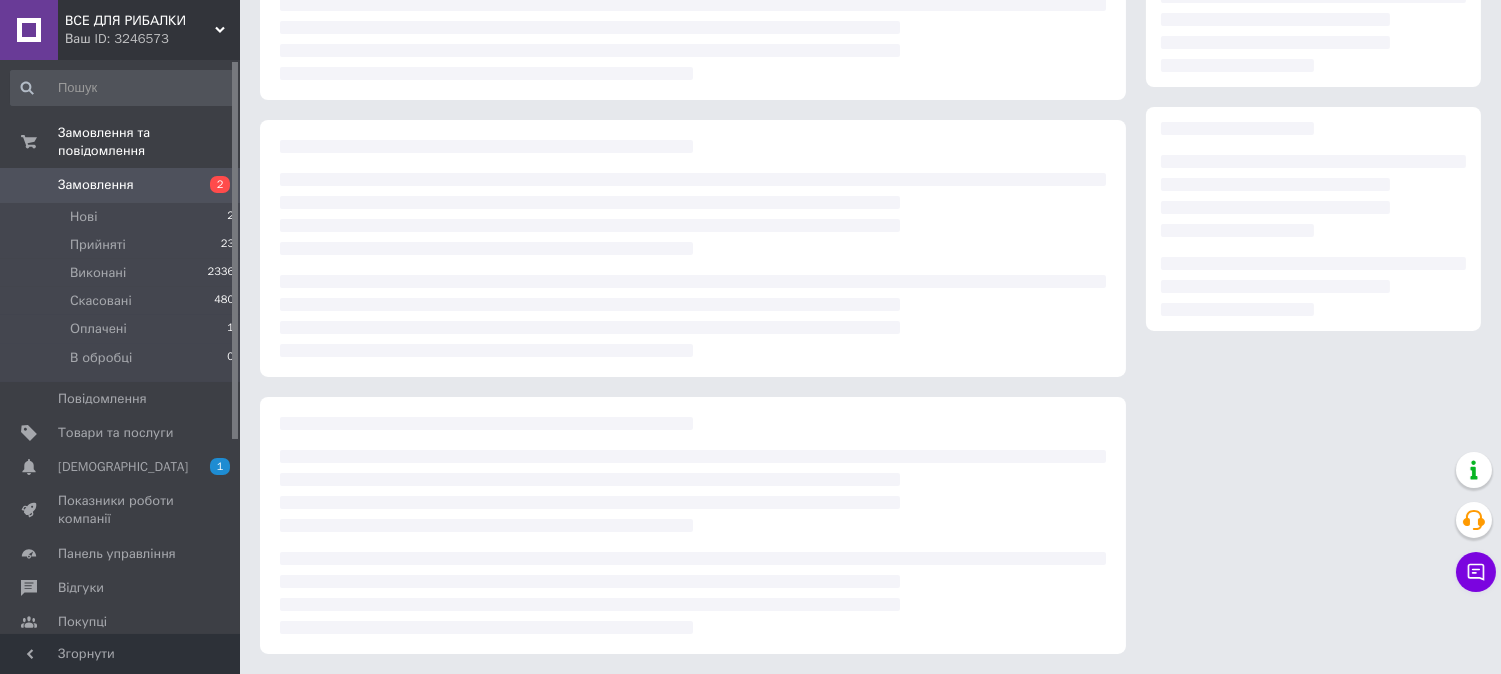scroll, scrollTop: 0, scrollLeft: 0, axis: both 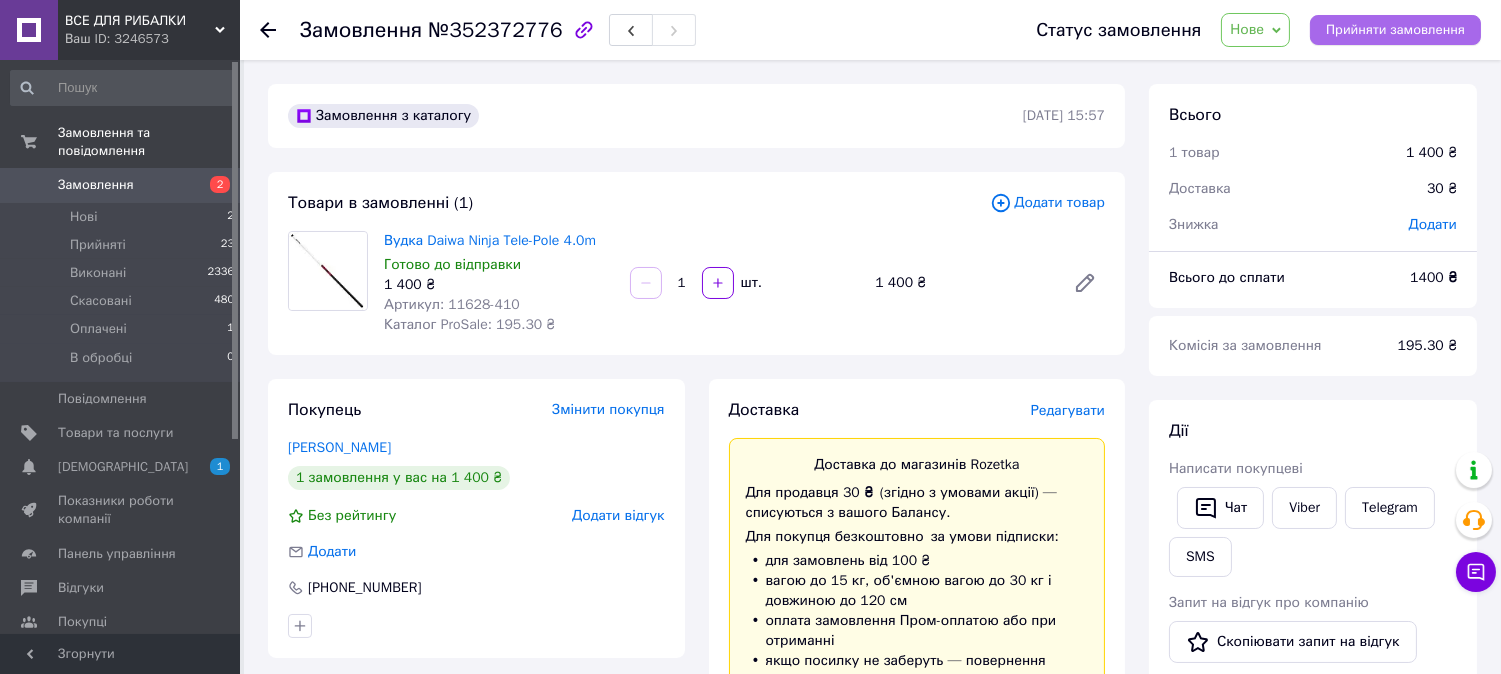click on "Прийняти замовлення" at bounding box center [1395, 30] 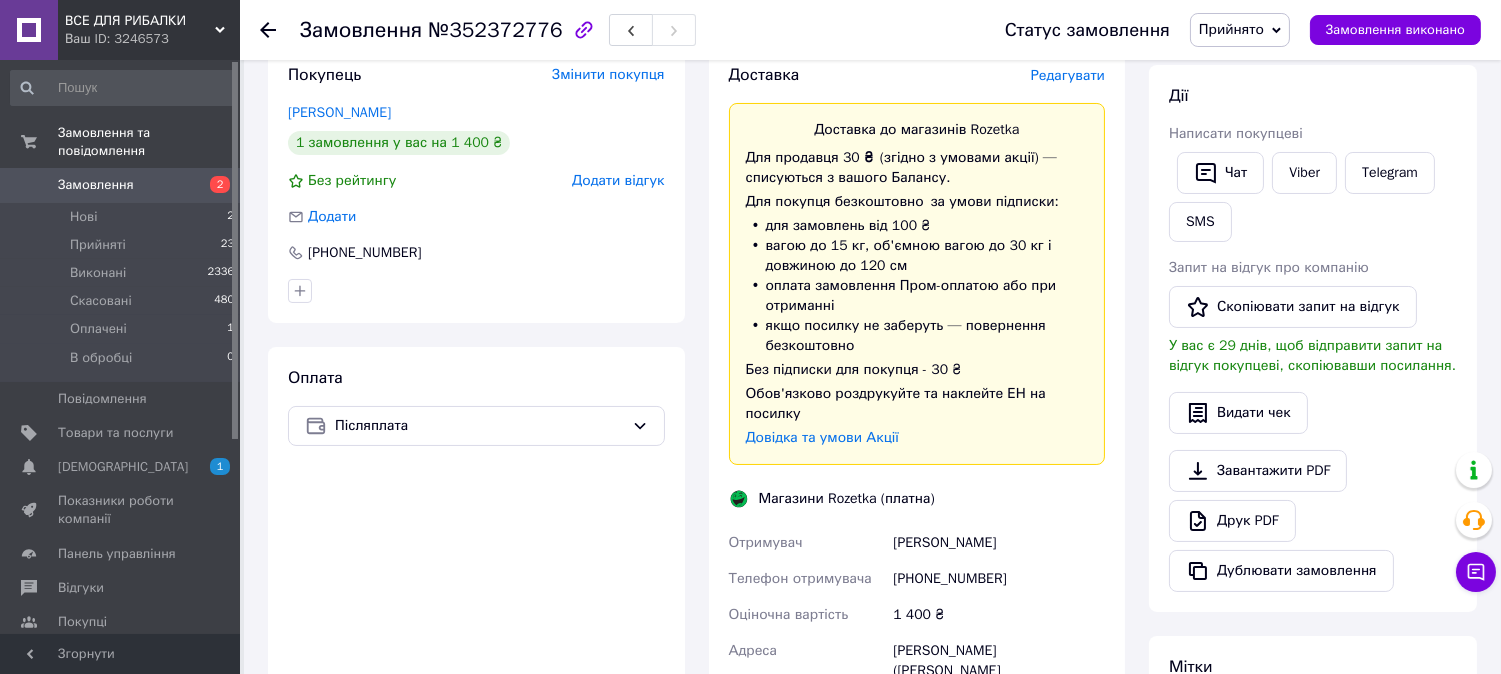 scroll, scrollTop: 333, scrollLeft: 0, axis: vertical 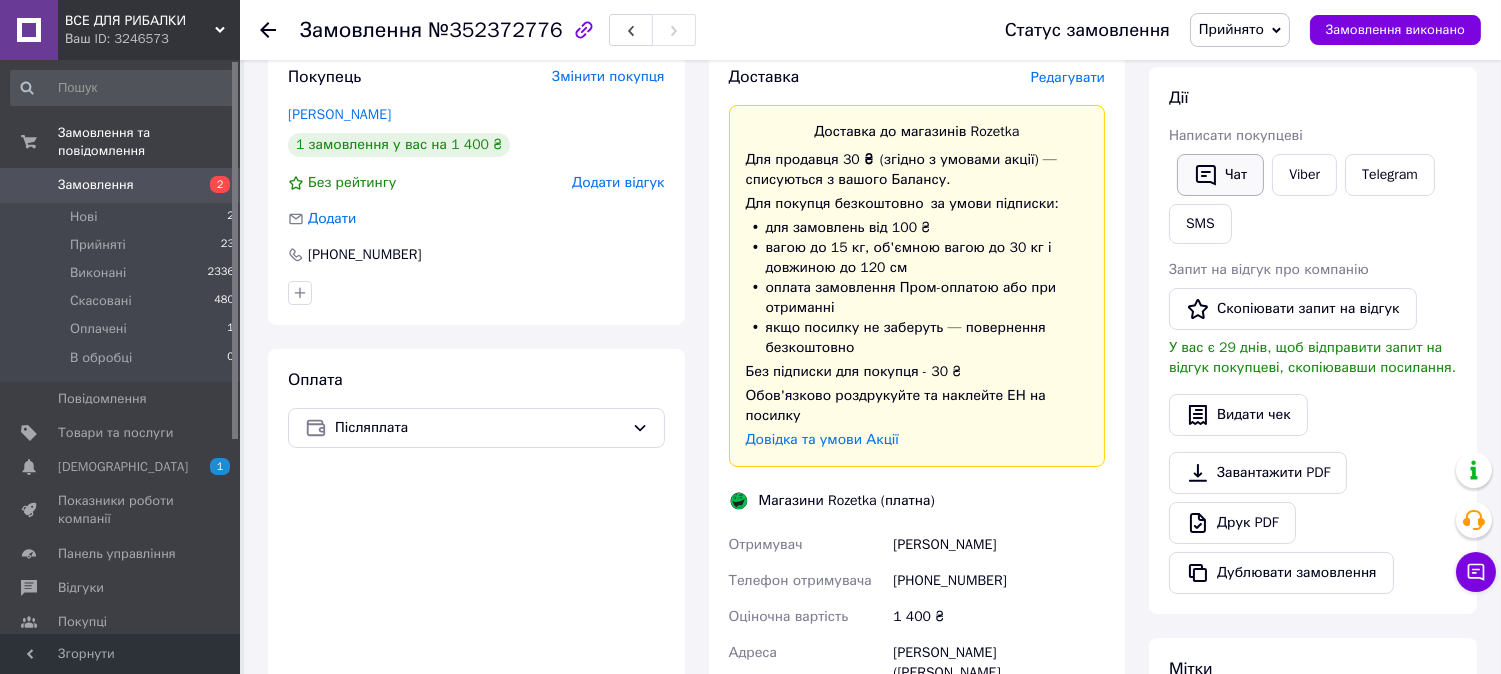 click 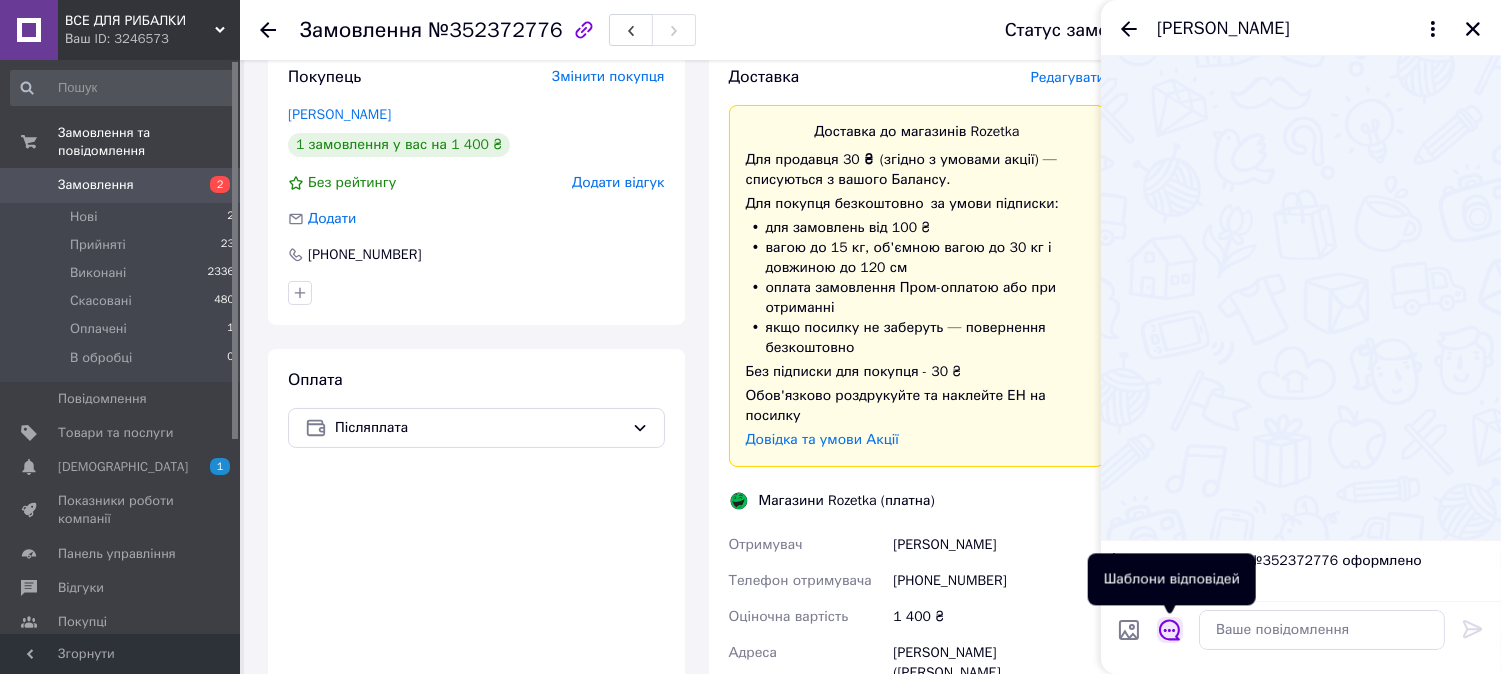 click 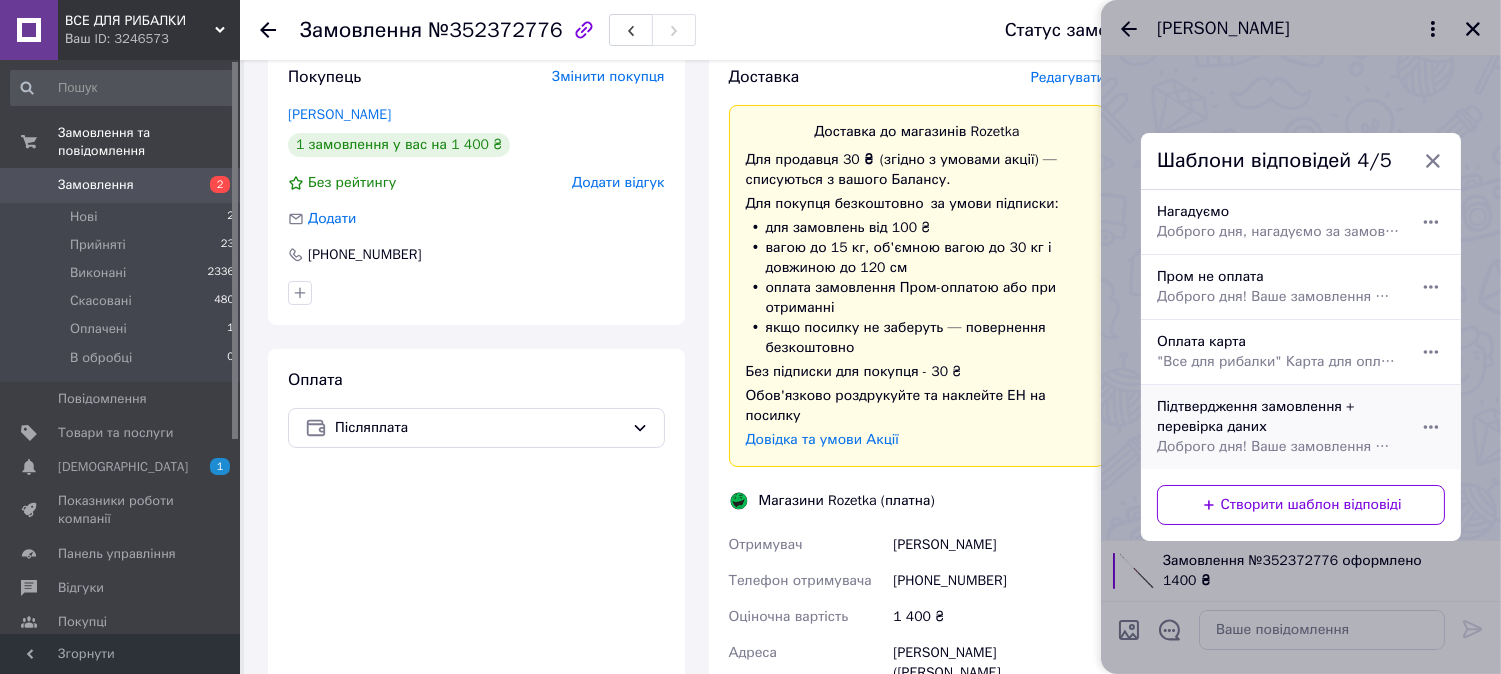 click on "Підтвердження замовлення + перевірка даних Доброго дня!
Ваше замовлення № прийнято та знаходиться в обробці.
Будь ласка, перевірте, чи правильно вказані ваші дані:
📌 **Прізвище, ім’я:**
📞 **Контактний телефон:**
🚚 Нова Пошта
📦 **Адреса доставки:**
💳 Оплата під час отримання
Якщо всі дані вірні, ОБОВ'ЯЗКОВО відпишіться на це повідомлення.
Дякуємо за покупку!" at bounding box center [1279, 427] 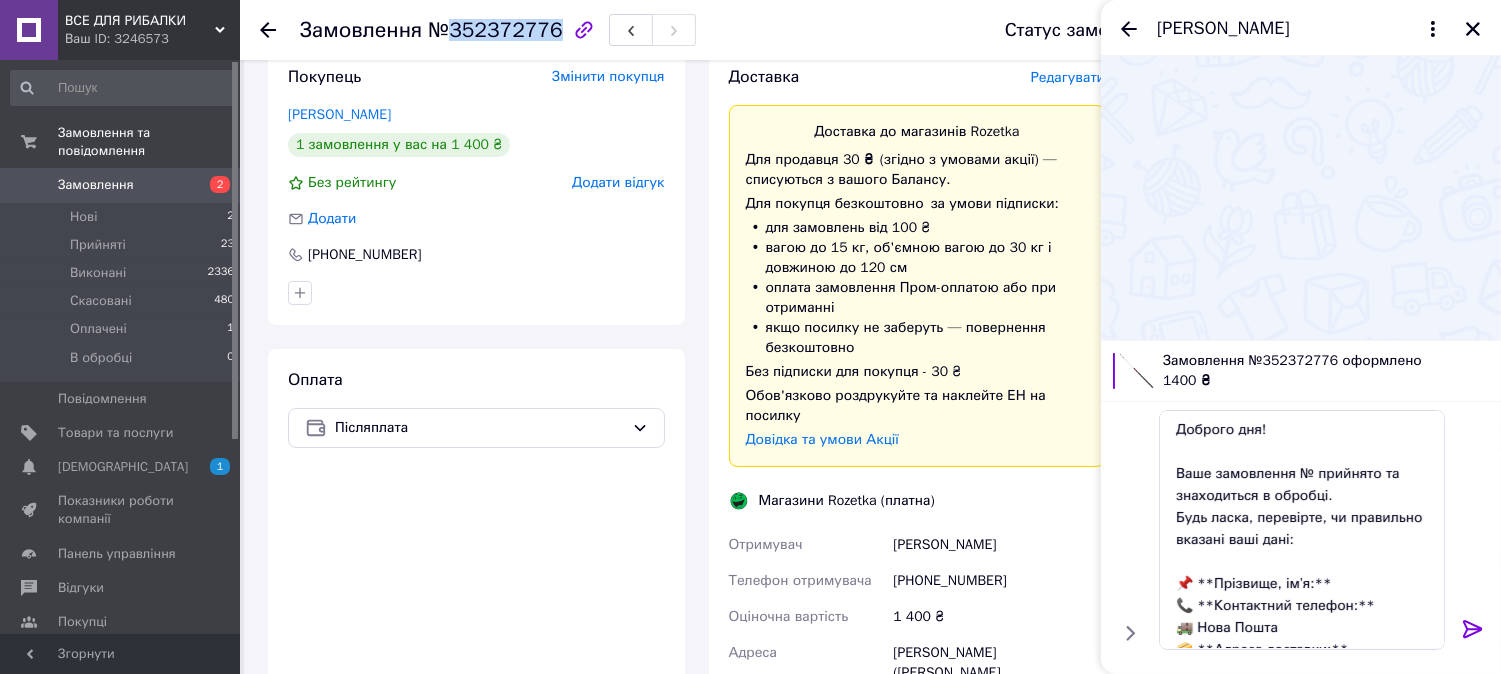 drag, startPoint x: 448, startPoint y: 34, endPoint x: 546, endPoint y: 28, distance: 98.1835 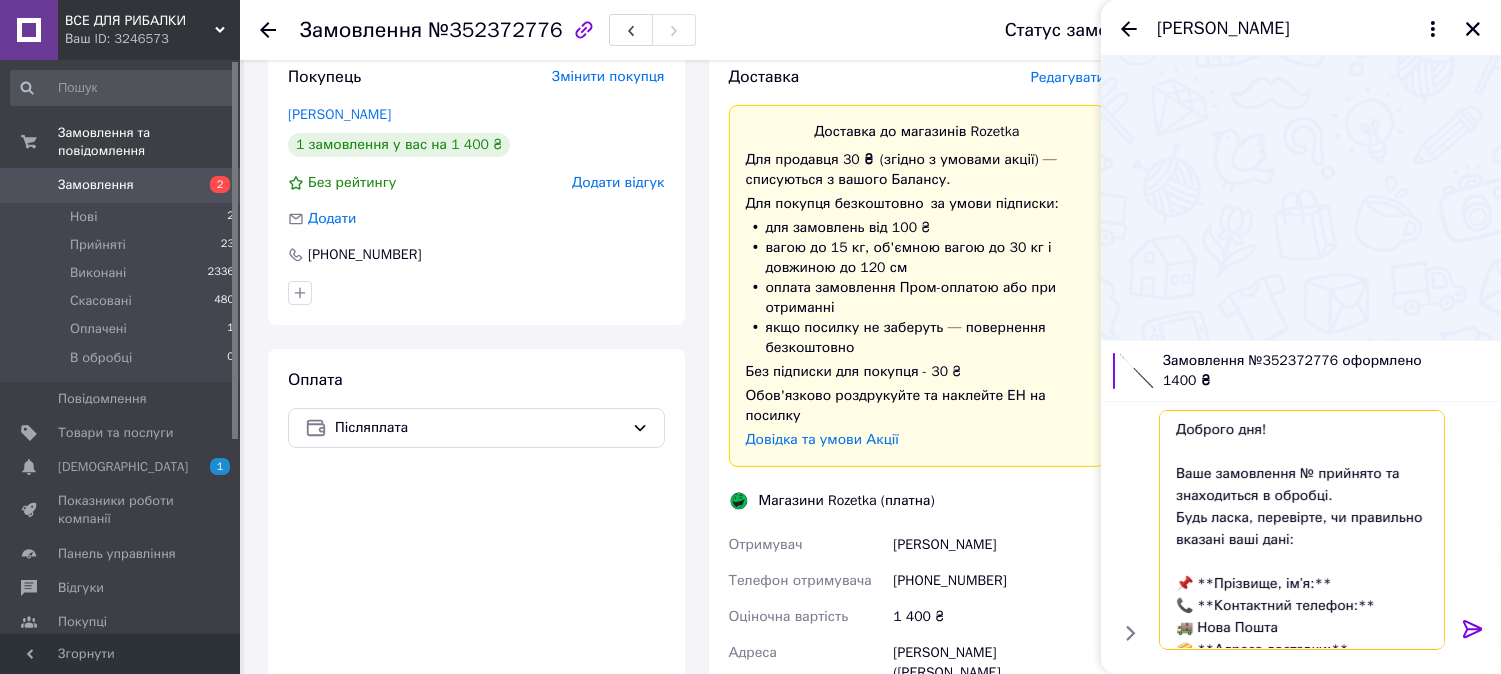 click on "Доброго дня!
Ваше замовлення № прийнято та знаходиться в обробці.
Будь ласка, перевірте, чи правильно вказані ваші дані:
📌 **Прізвище, ім’я:**
📞 **Контактний телефон:**
🚚 Нова Пошта
📦 **Адреса доставки:**
💳 Оплата під час отримання
Якщо всі дані вірні, ОБОВ'ЯЗКОВО відпишіться на це повідомлення.
Дякуємо за покупку!" at bounding box center (1302, 530) 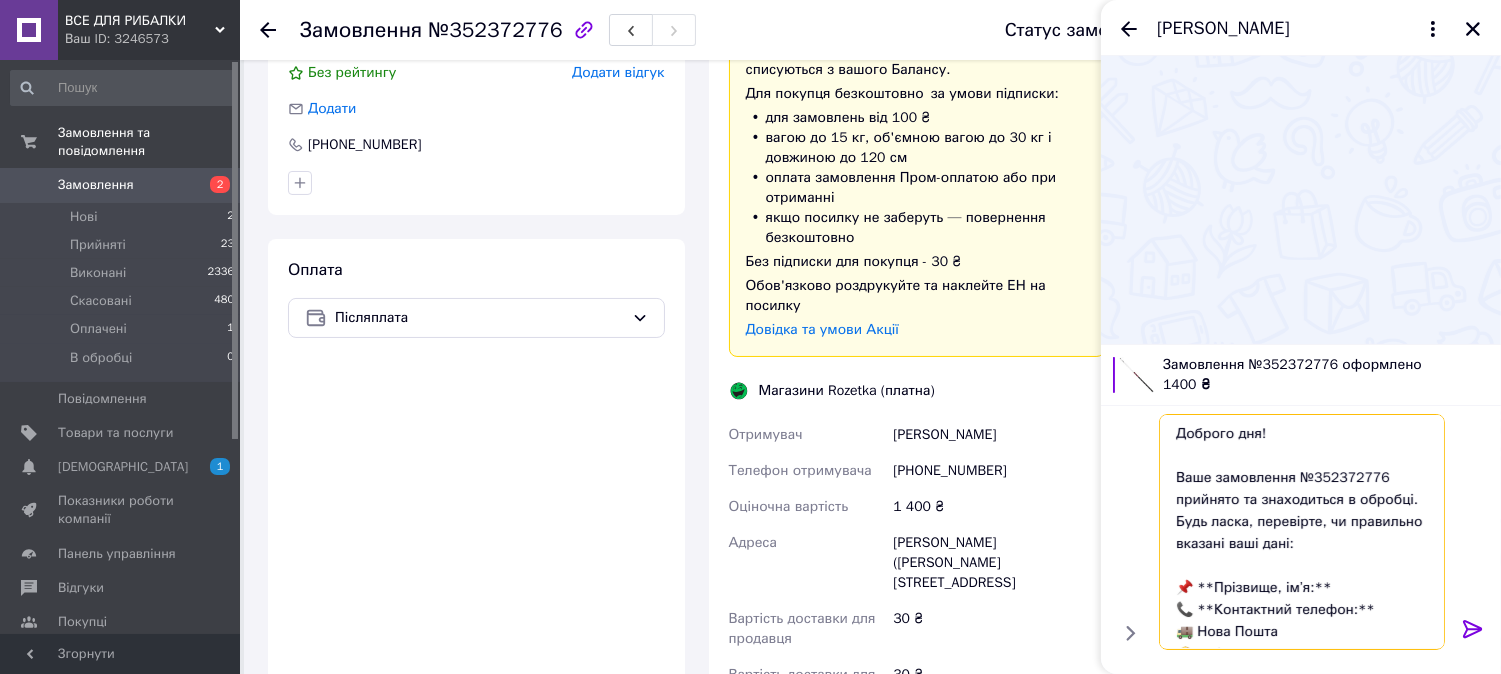 scroll, scrollTop: 444, scrollLeft: 0, axis: vertical 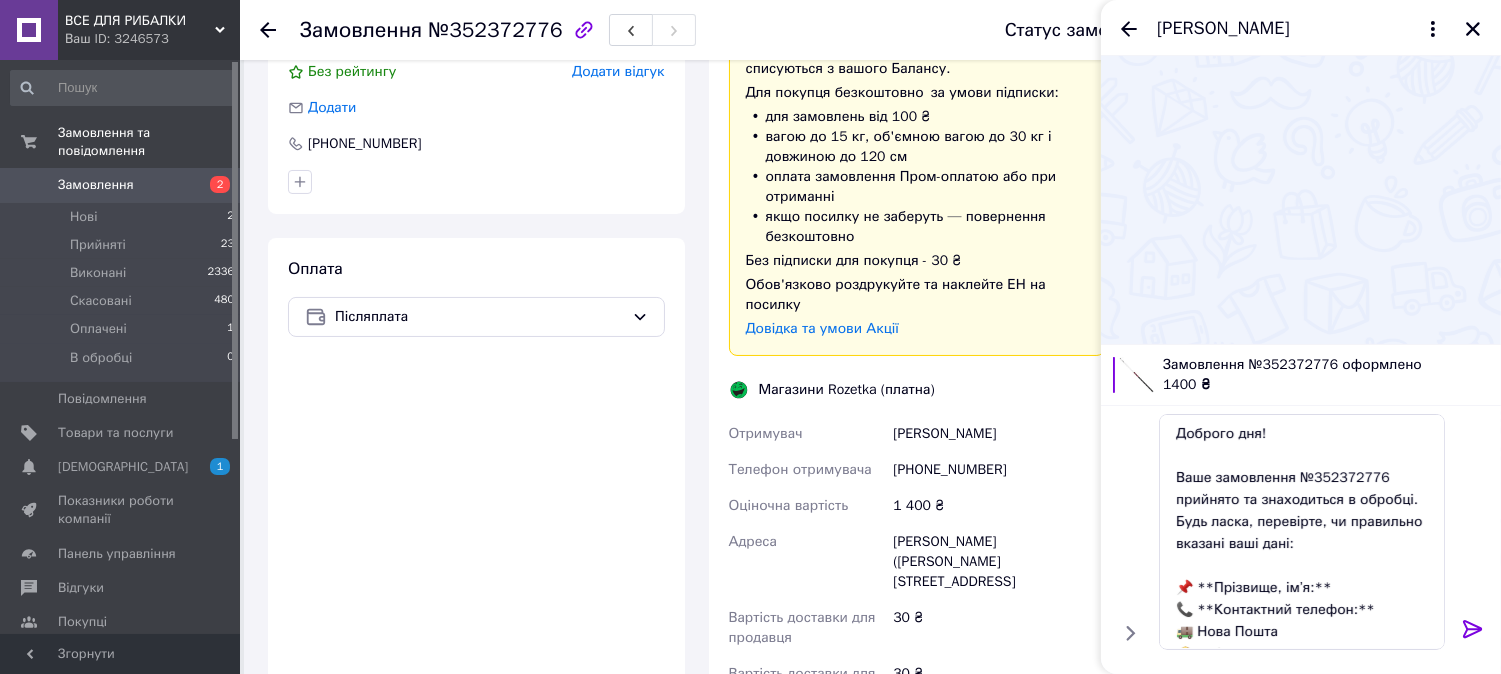 drag, startPoint x: 876, startPoint y: 410, endPoint x: 1012, endPoint y: 420, distance: 136.36716 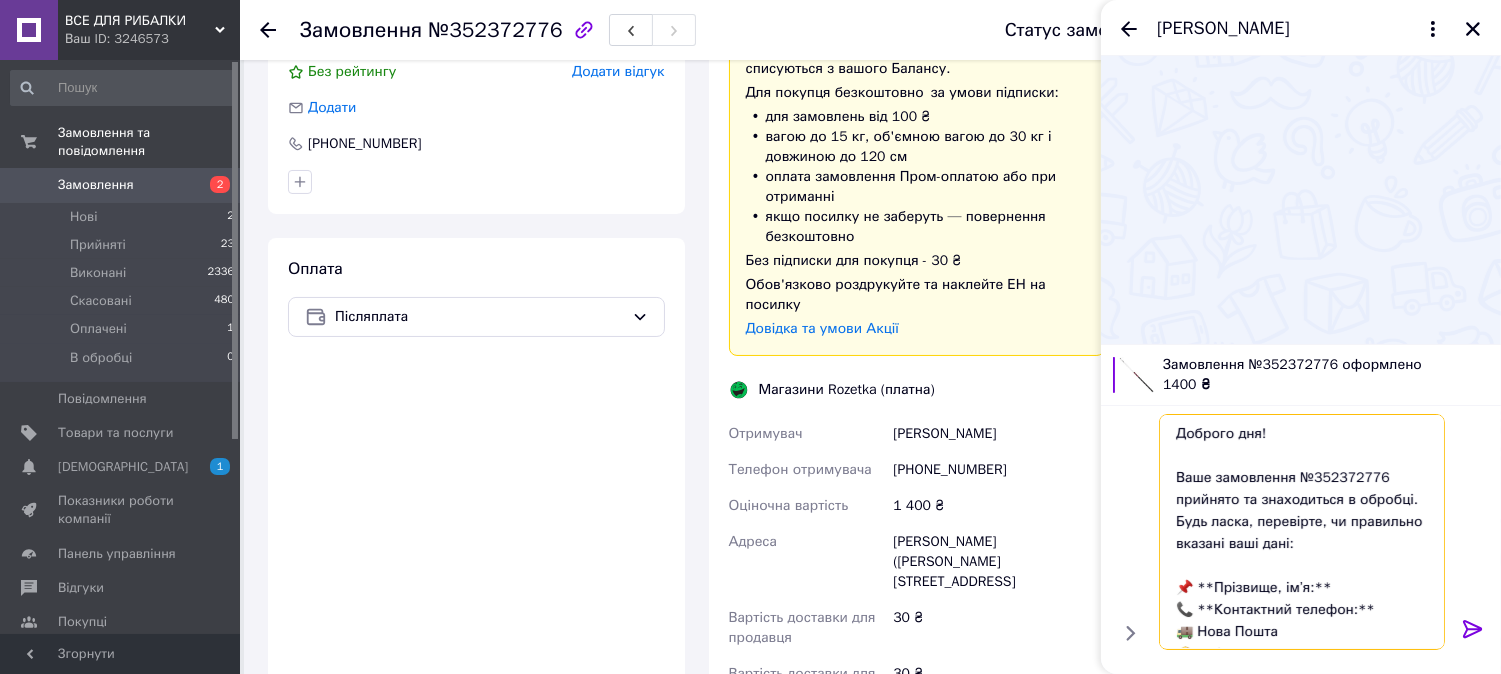 drag, startPoint x: 1200, startPoint y: 586, endPoint x: 1317, endPoint y: 586, distance: 117 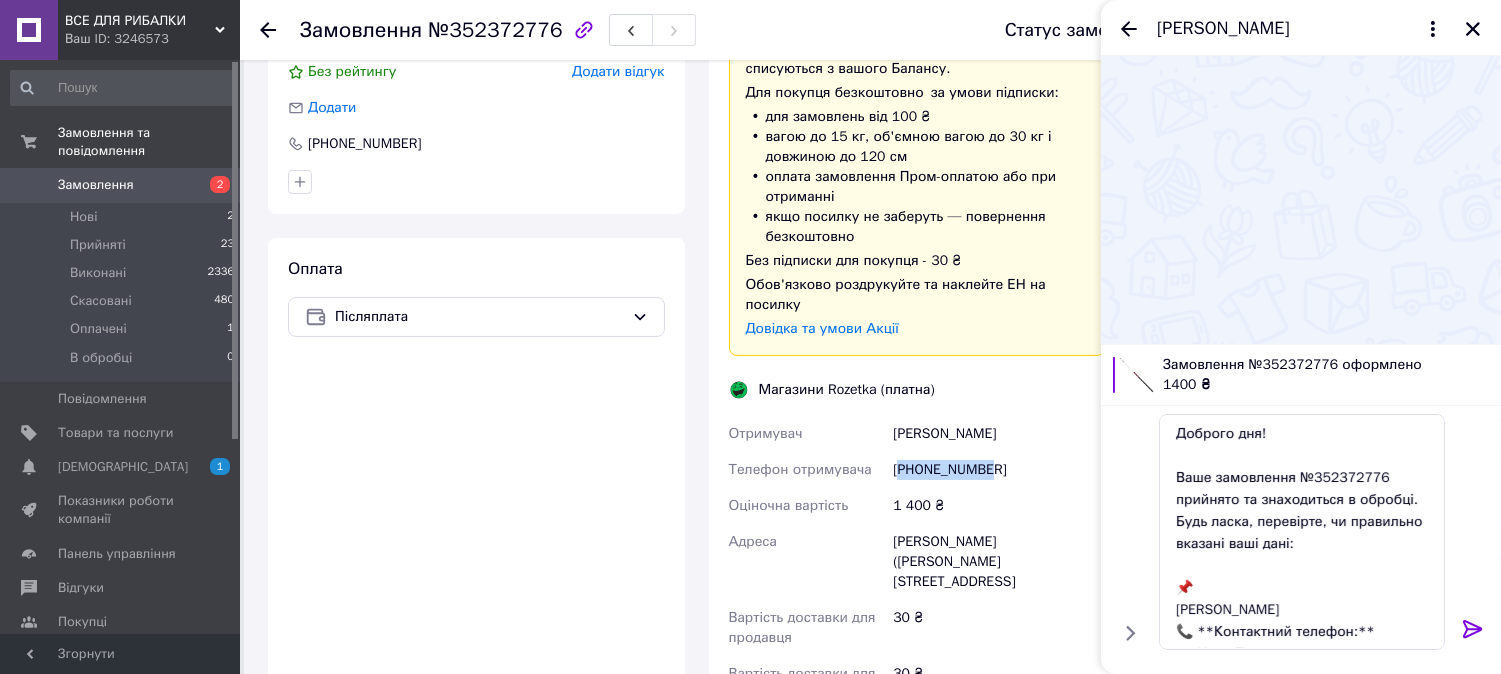 drag, startPoint x: 912, startPoint y: 452, endPoint x: 984, endPoint y: 446, distance: 72.249565 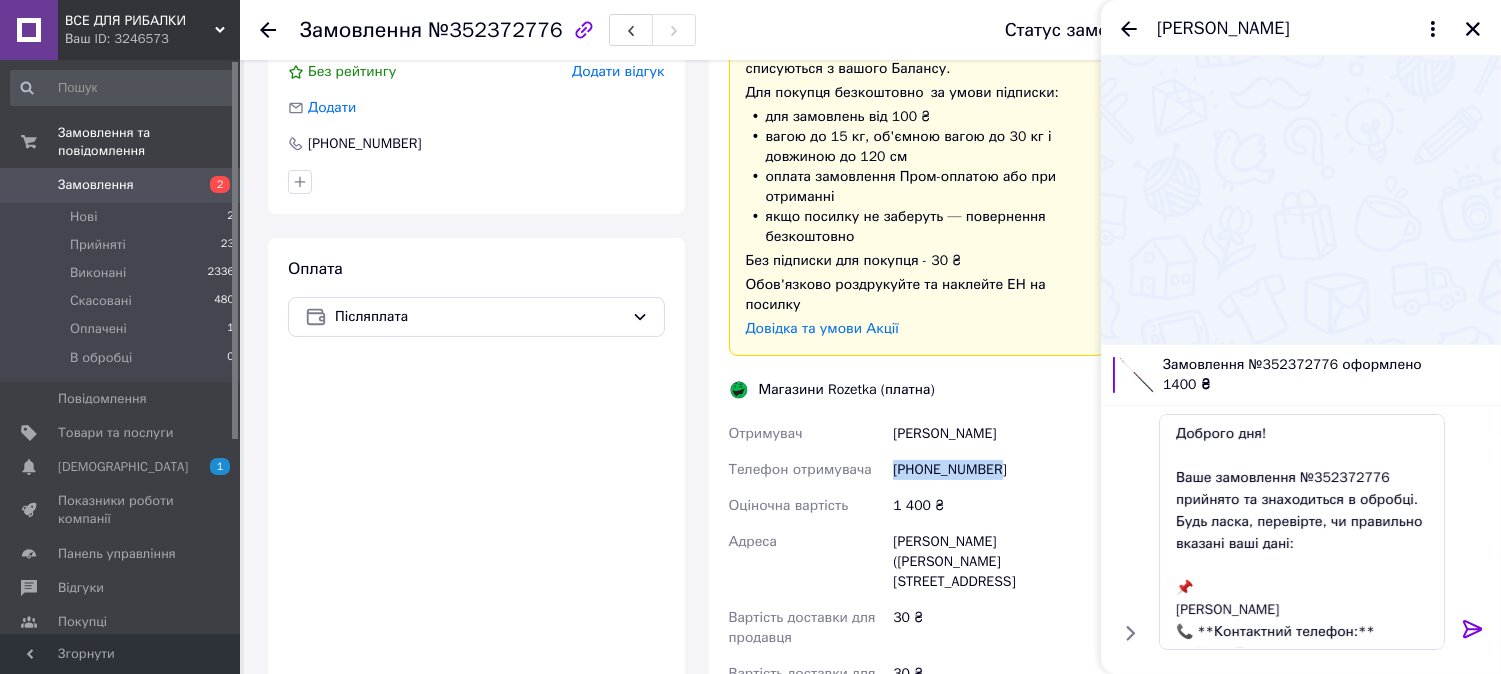 drag, startPoint x: 1006, startPoint y: 450, endPoint x: 891, endPoint y: 453, distance: 115.03912 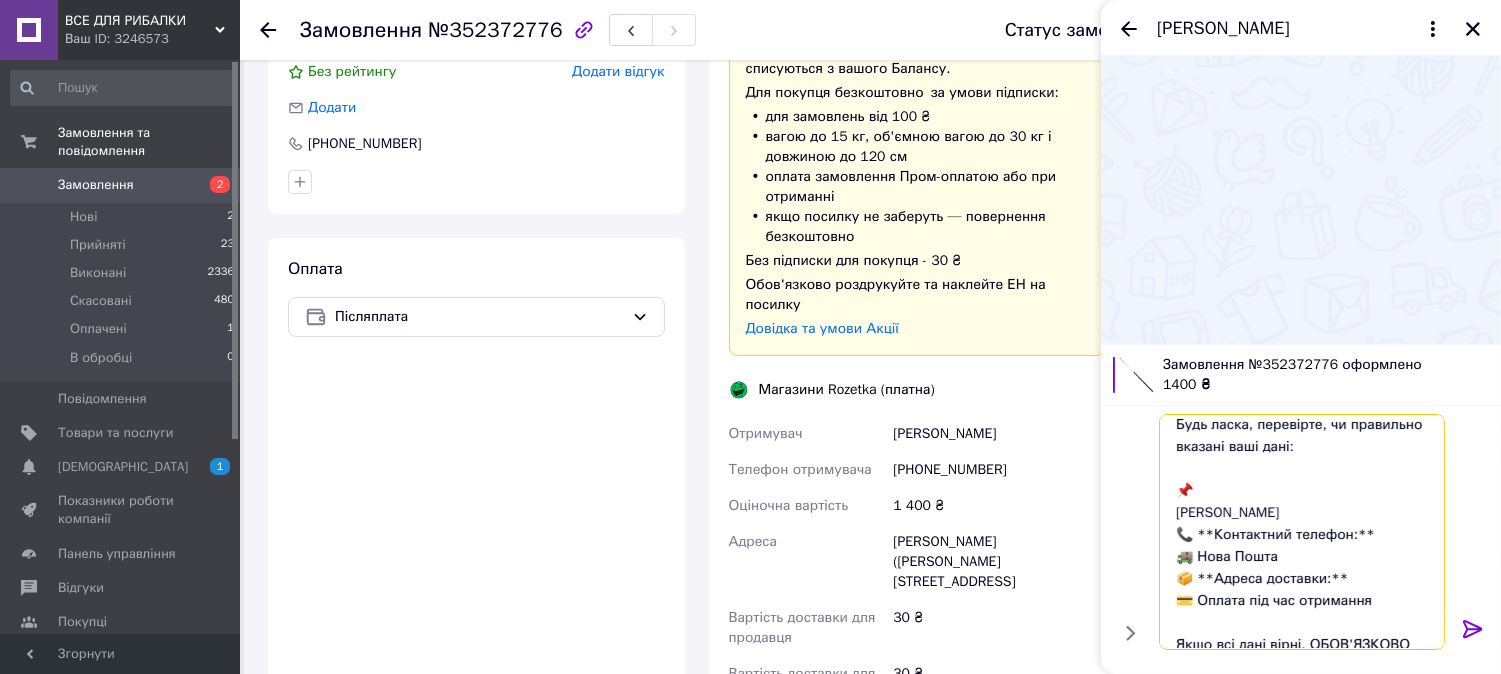 scroll, scrollTop: 118, scrollLeft: 0, axis: vertical 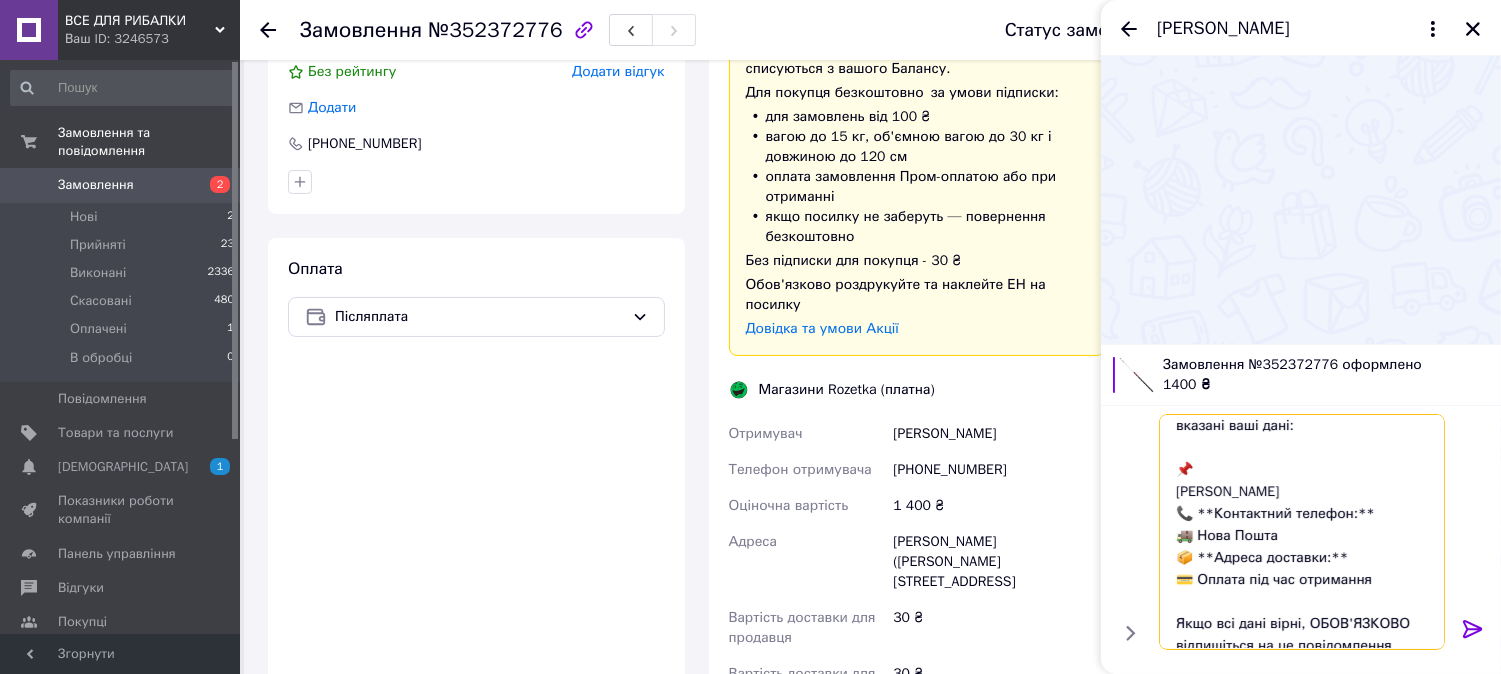 drag, startPoint x: 1355, startPoint y: 630, endPoint x: 1190, endPoint y: 517, distance: 199.985 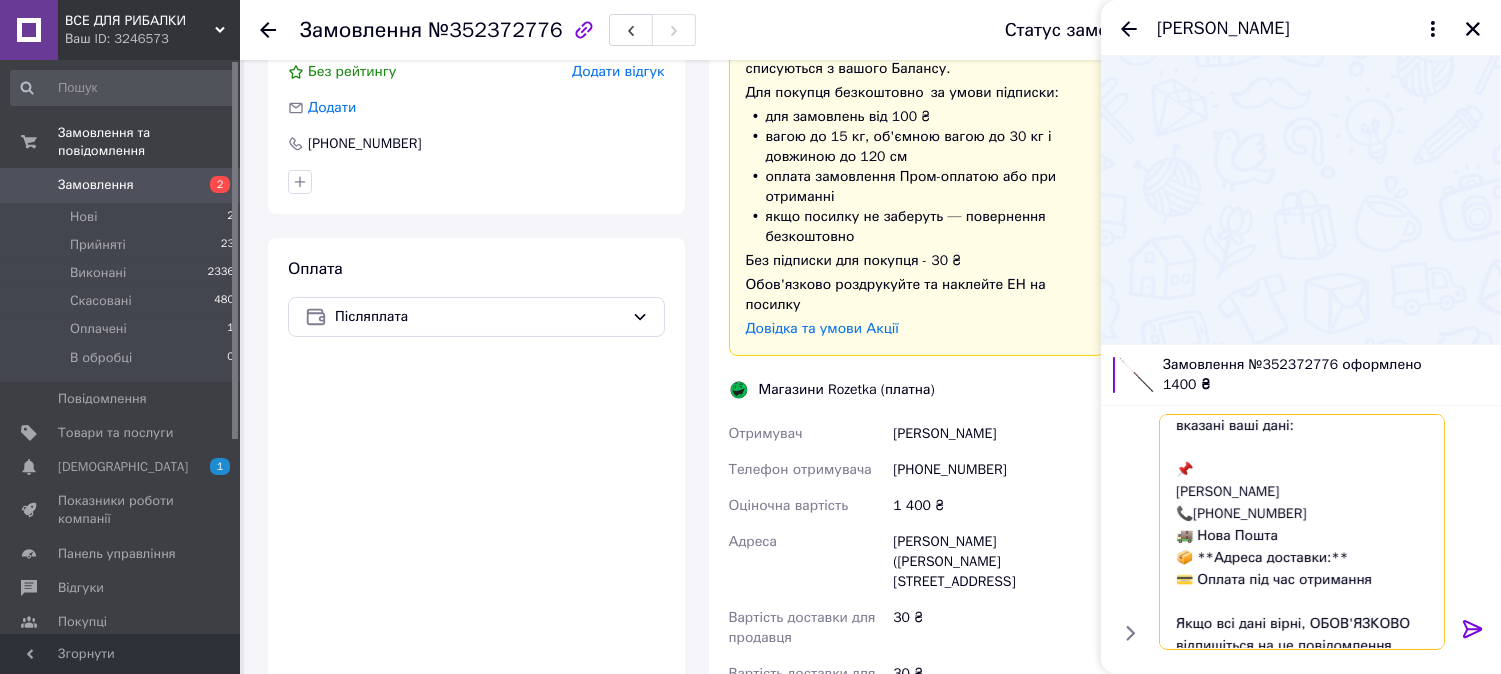 click on "Доброго дня!
Ваше замовлення №352372776 прийнято та знаходиться в обробці.
Будь ласка, перевірте, чи правильно вказані ваші дані:
📌
Сотников Едуард
📞+380995688090
🚚 Нова Пошта
📦 **Адреса доставки:**
💳 Оплата під час отримання
Якщо всі дані вірні, ОБОВ'ЯЗКОВО відпишіться на це повідомлення.
Дякуємо за покупку!" at bounding box center (1302, 532) 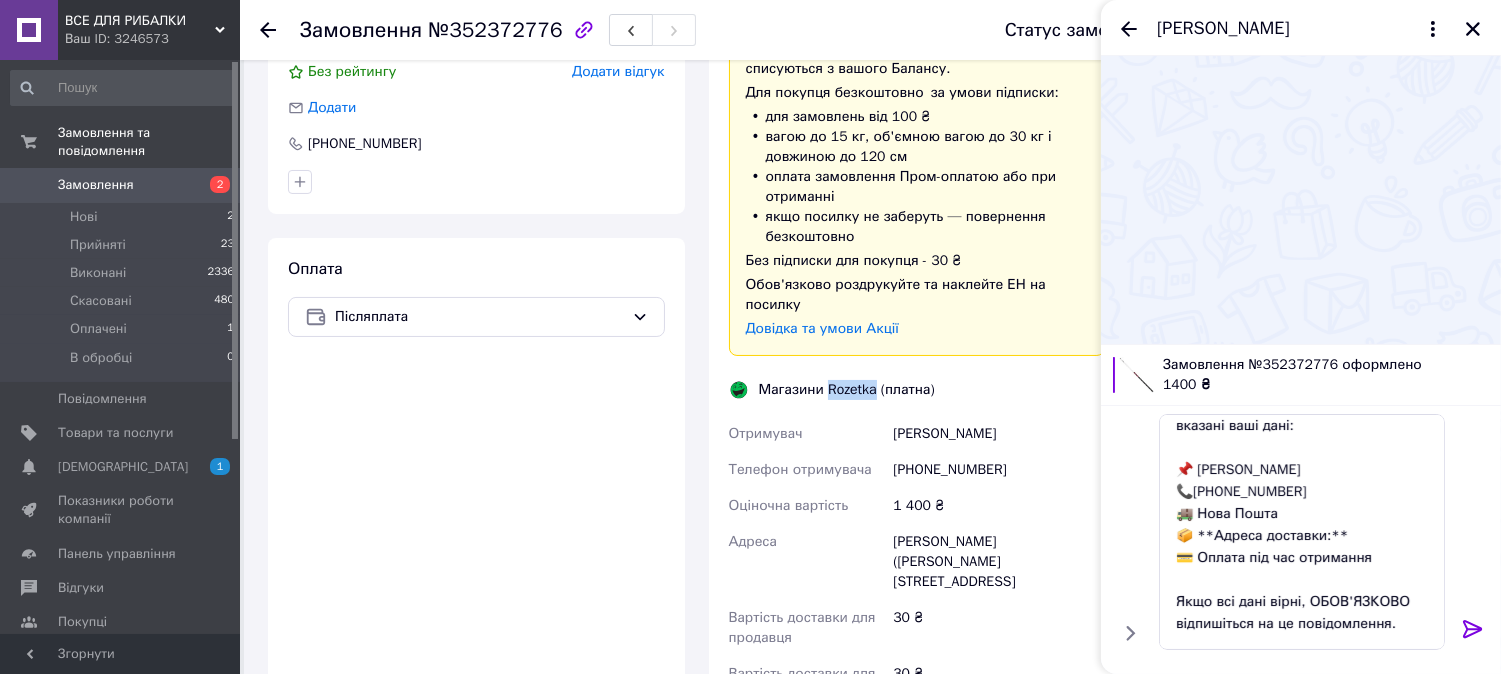 drag, startPoint x: 826, startPoint y: 367, endPoint x: 875, endPoint y: 368, distance: 49.010204 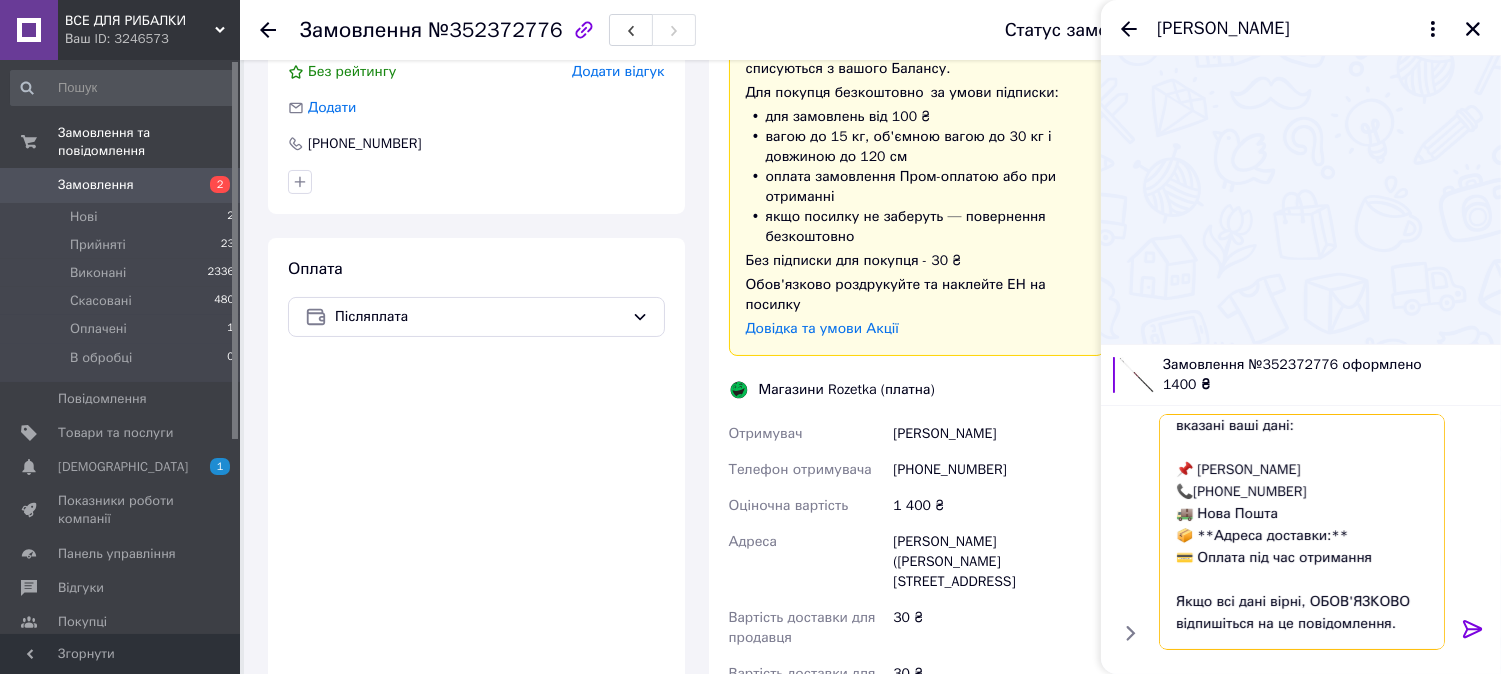 drag, startPoint x: 1335, startPoint y: 530, endPoint x: 1284, endPoint y: 527, distance: 51.088158 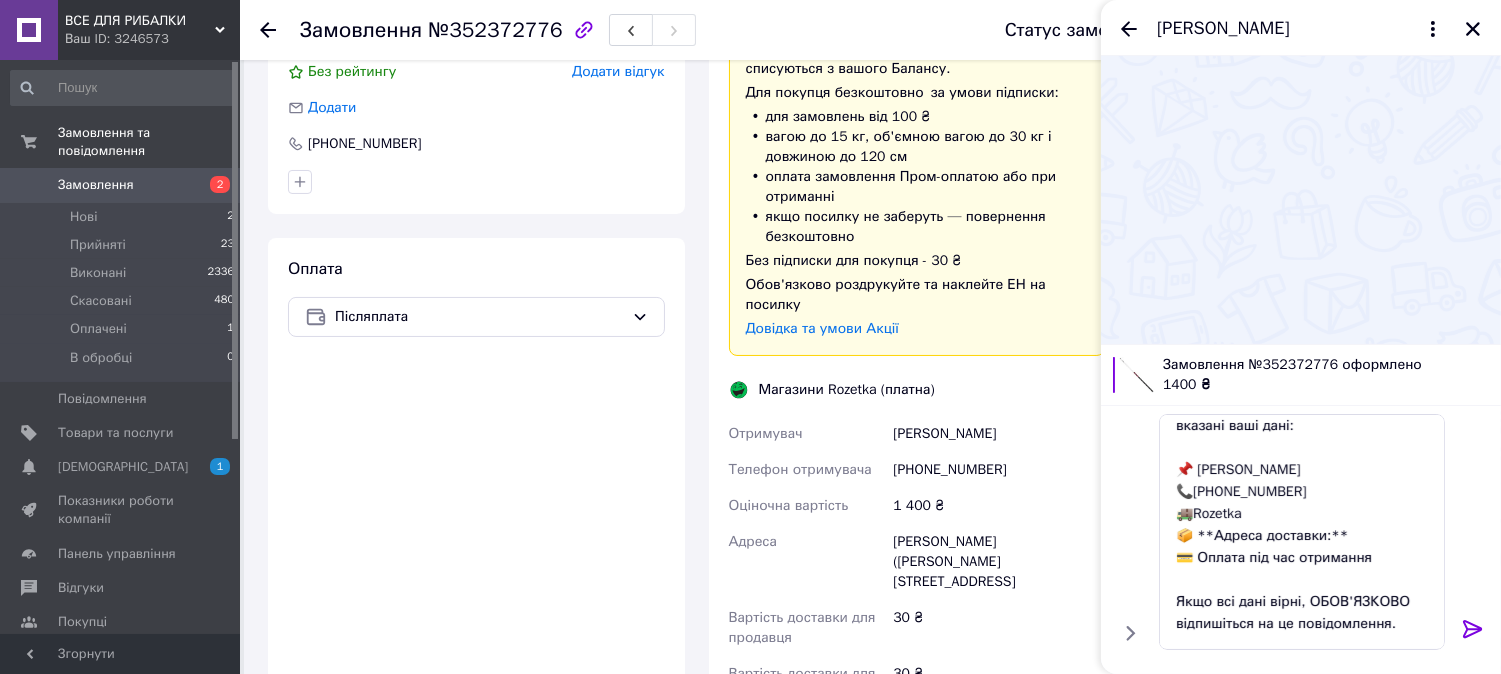 drag, startPoint x: 913, startPoint y: 518, endPoint x: 1096, endPoint y: 537, distance: 183.98369 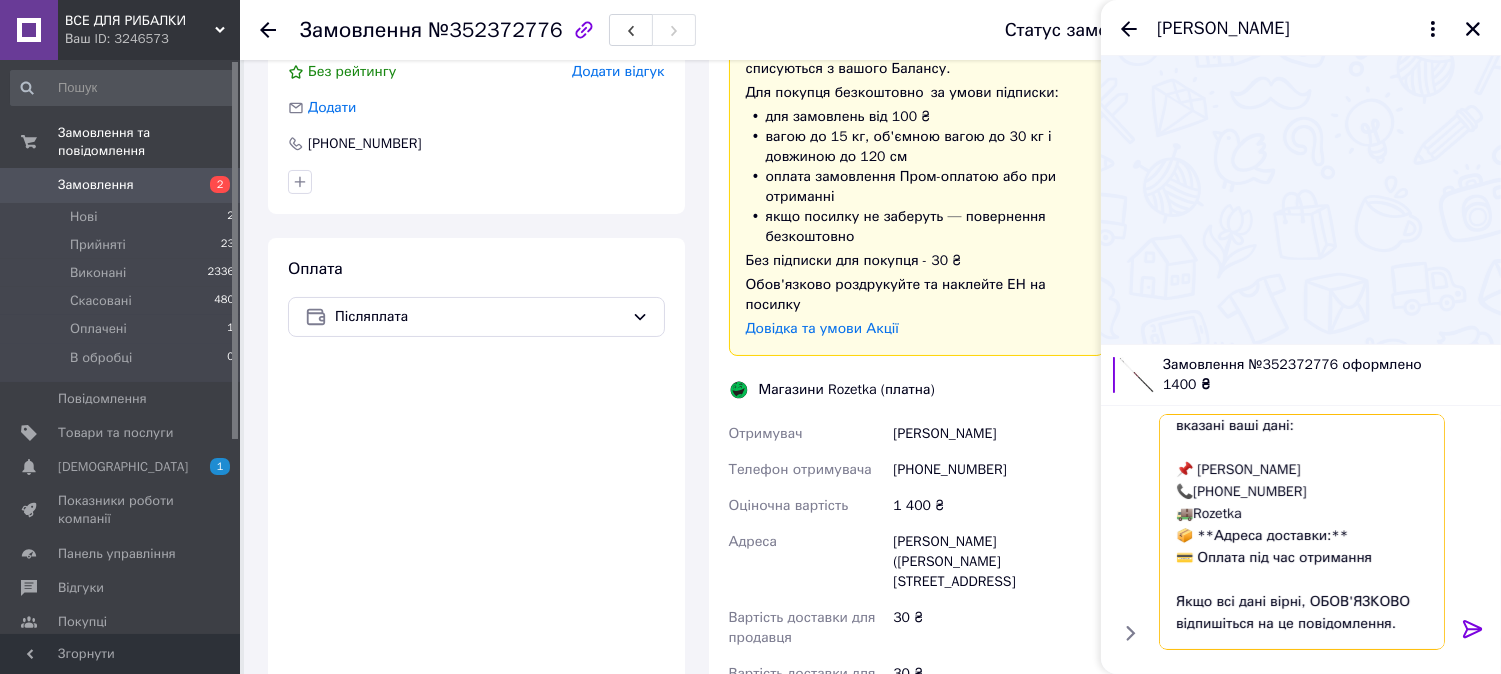 drag, startPoint x: 1333, startPoint y: 532, endPoint x: 1197, endPoint y: 532, distance: 136 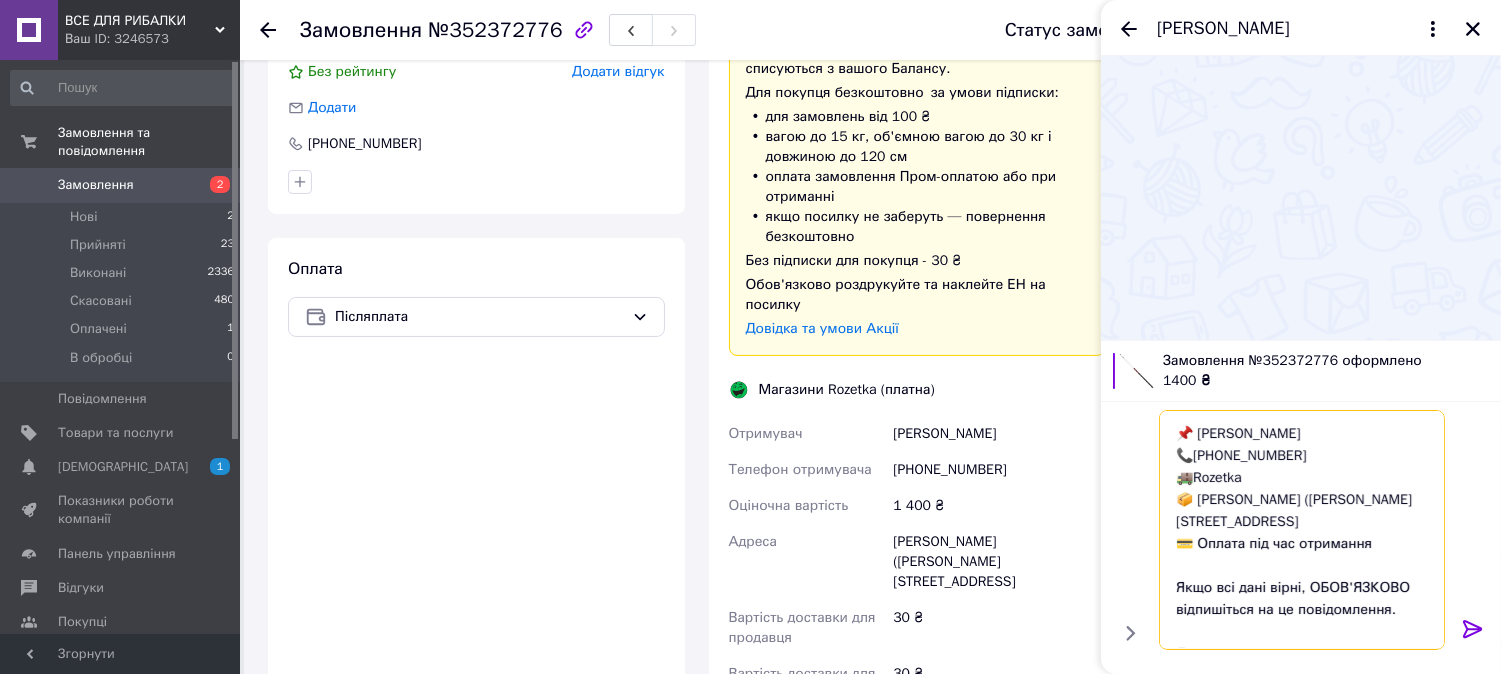 scroll, scrollTop: 174, scrollLeft: 0, axis: vertical 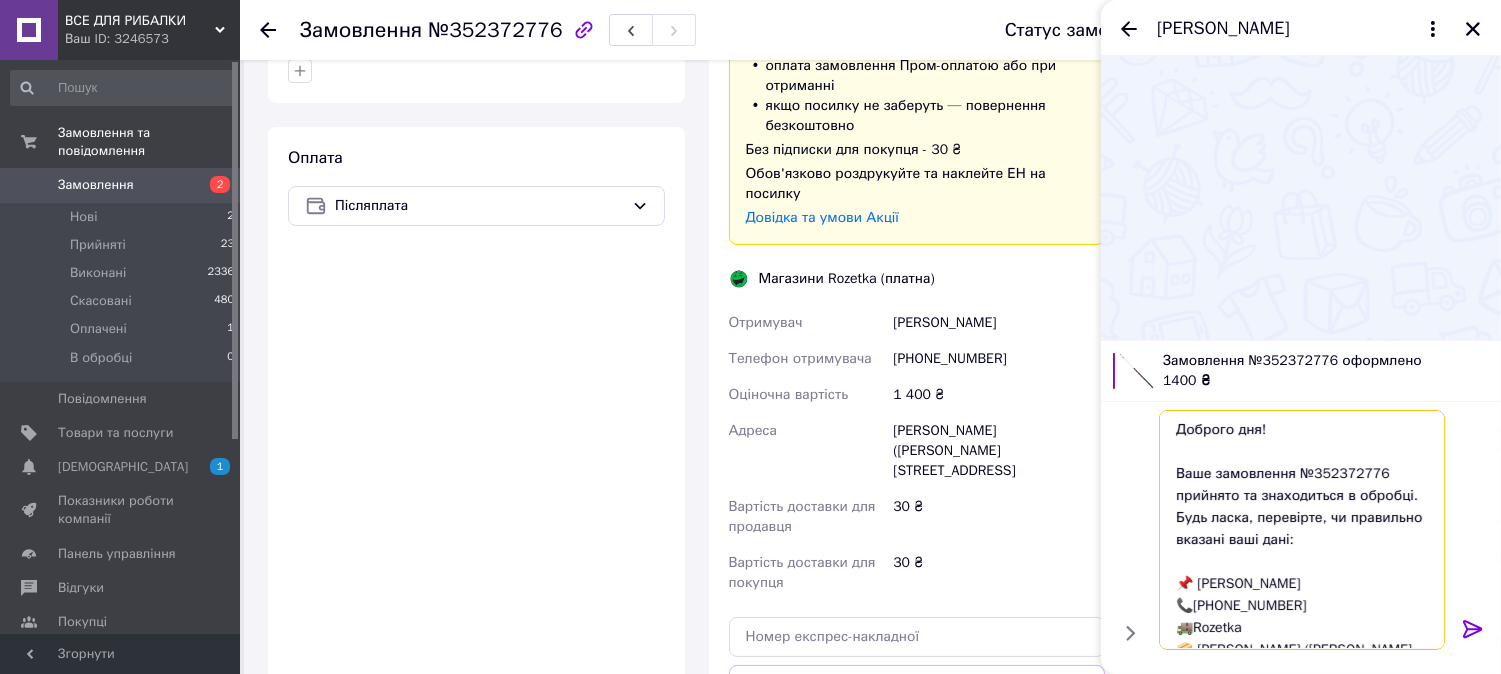 drag, startPoint x: 1286, startPoint y: 627, endPoint x: 1164, endPoint y: 412, distance: 247.20235 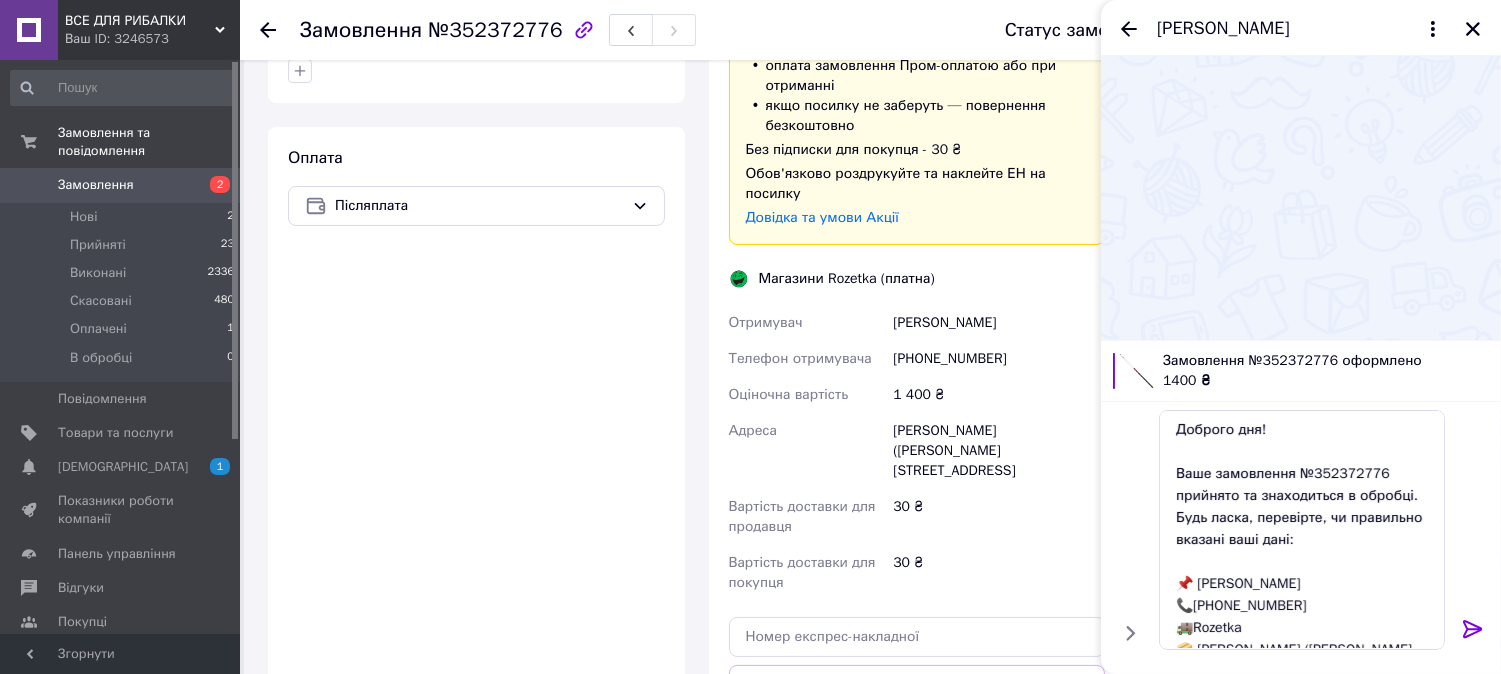 click on "оплата замовлення Пром-оплатою або при отриманні" at bounding box center (917, 76) 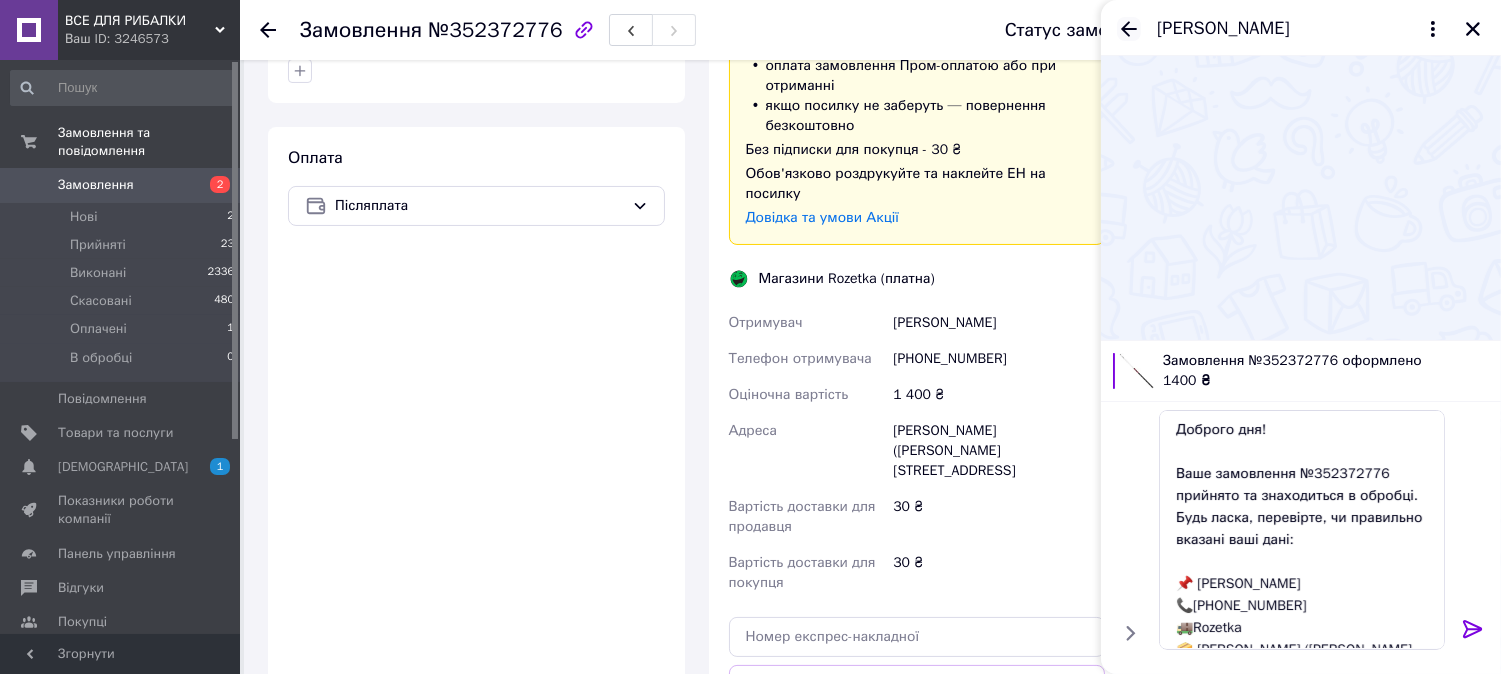 click 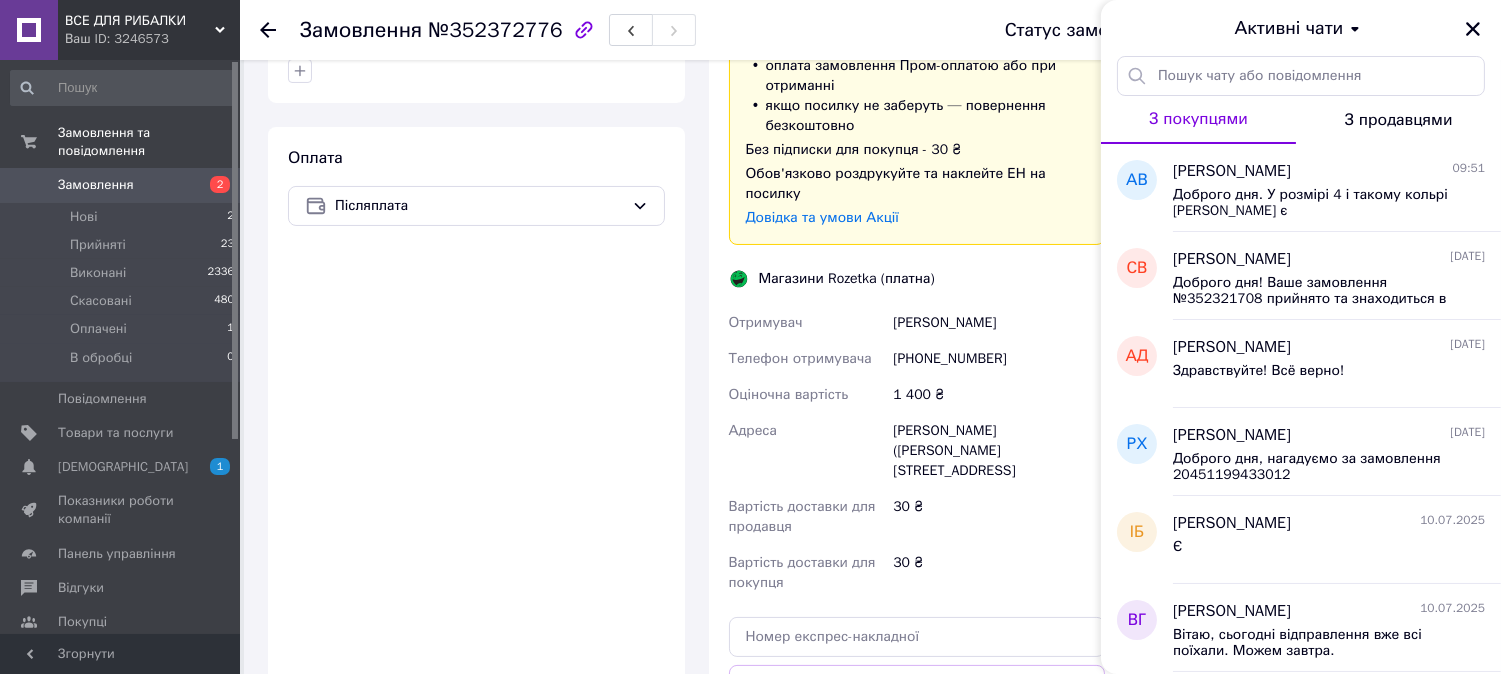 click on "якщо посилку не заберуть — повернення безкоштовно" at bounding box center [917, 116] 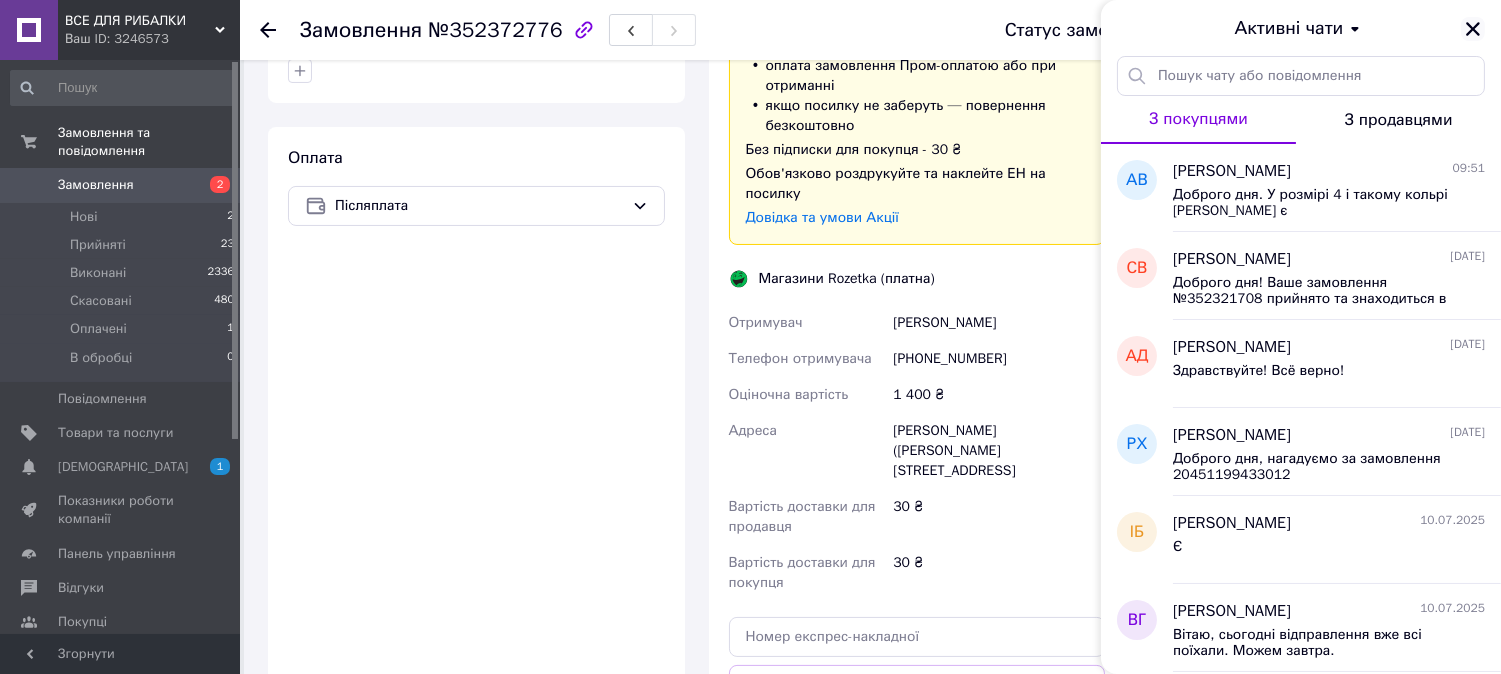 click at bounding box center [1473, 29] 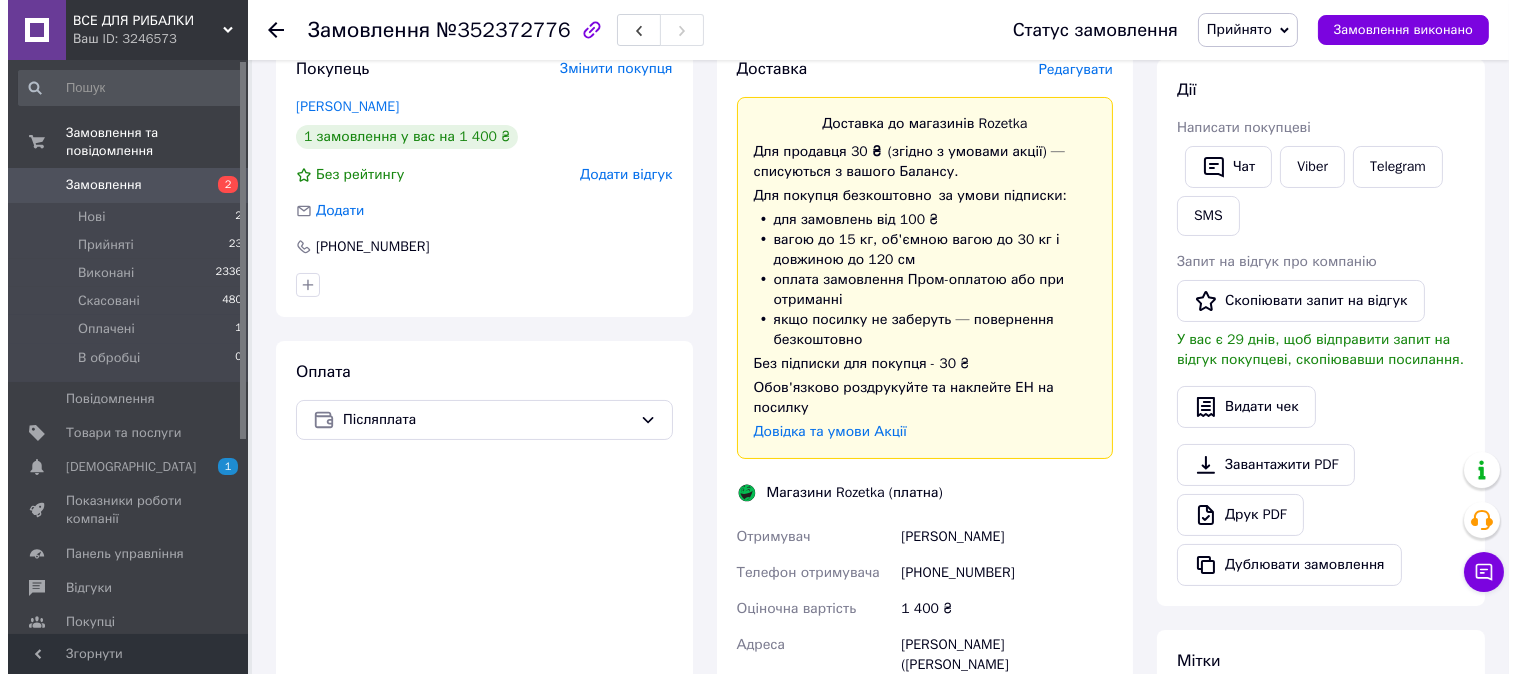 scroll, scrollTop: 333, scrollLeft: 0, axis: vertical 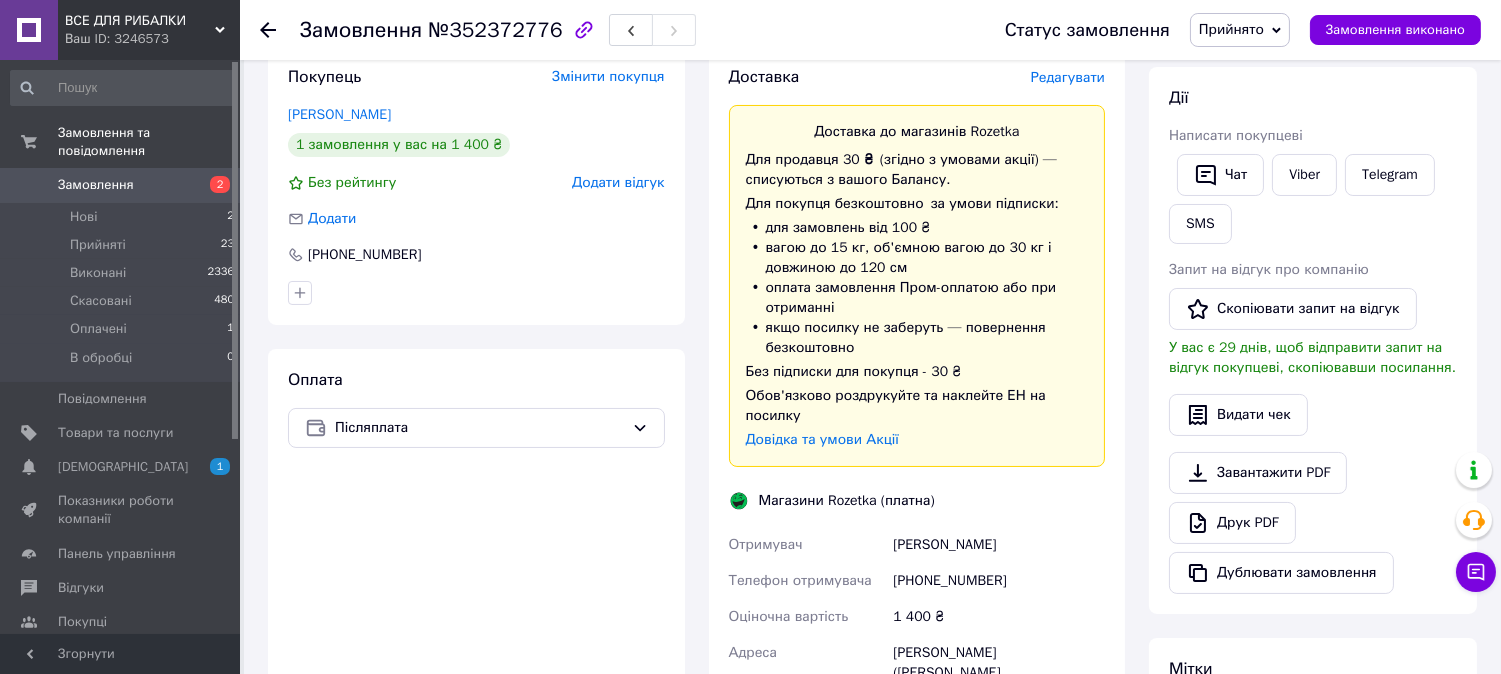 click on "Редагувати" at bounding box center [1068, 77] 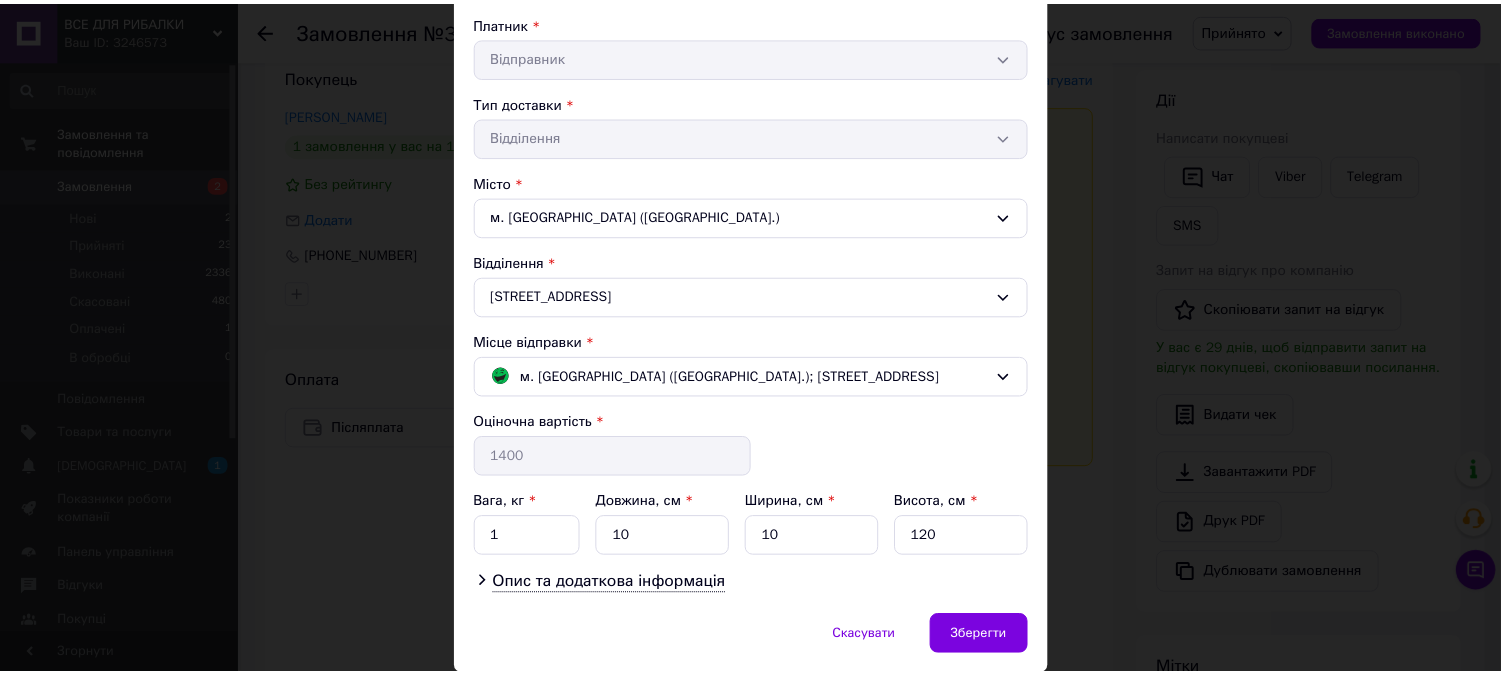 scroll, scrollTop: 340, scrollLeft: 0, axis: vertical 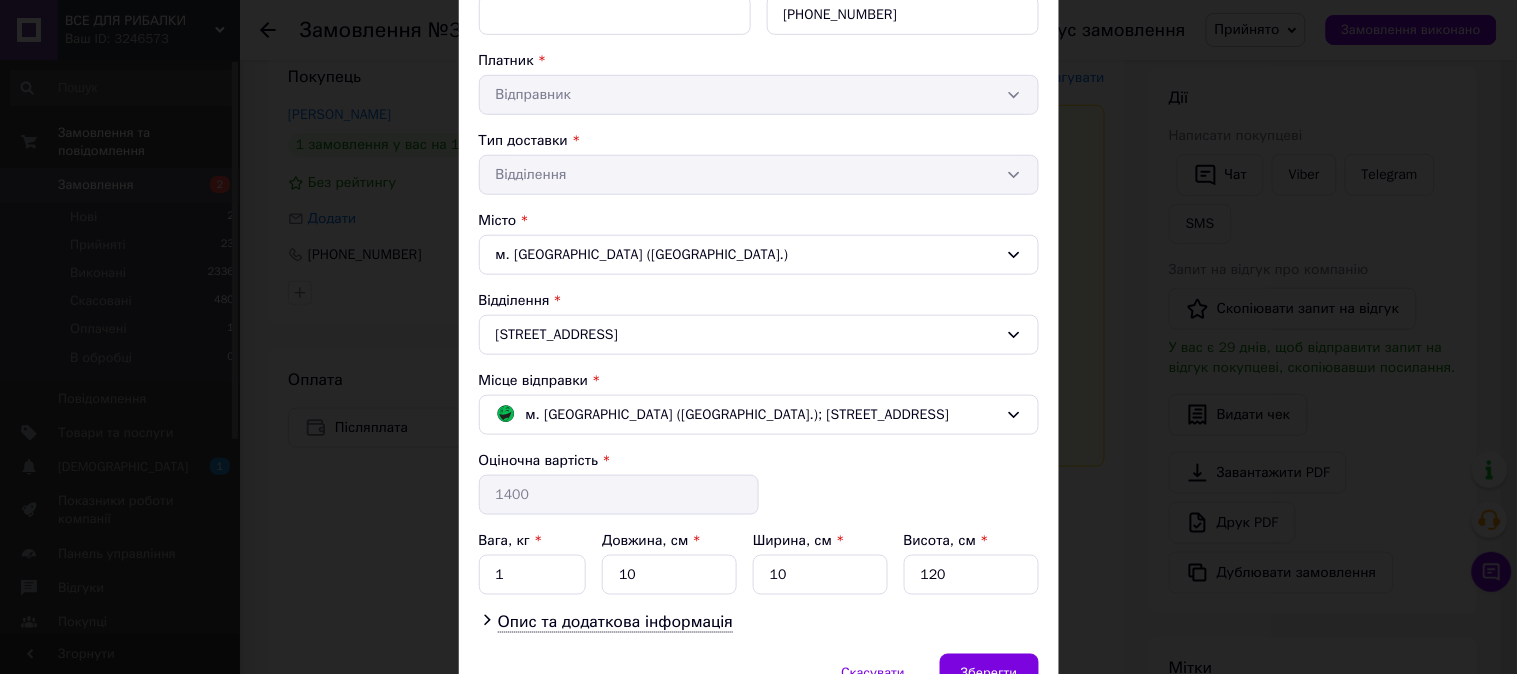 click on "Спосіб доставки Магазини Rozetka (платна) Прізвище отримувача   * Сотников Ім'я отримувача   * Едуард По батькові отримувача Телефон отримувача   * +380995688090 Платник   * Відправник Тип доставки   * Відділення Місто м. Миколаїв (Миколаївська обл.) Відділення Героїв України просп., 103/1 Місце відправки   * м. Чернівці (Чернівецька обл.); Незалежності просп., 119 Оціночна вартість   * 1400 Вага, кг   * 1 Довжина, см   * 10 Ширина, см   * 10 Висота, см   * 120   Опис та додаткова інформація" at bounding box center (759, 222) 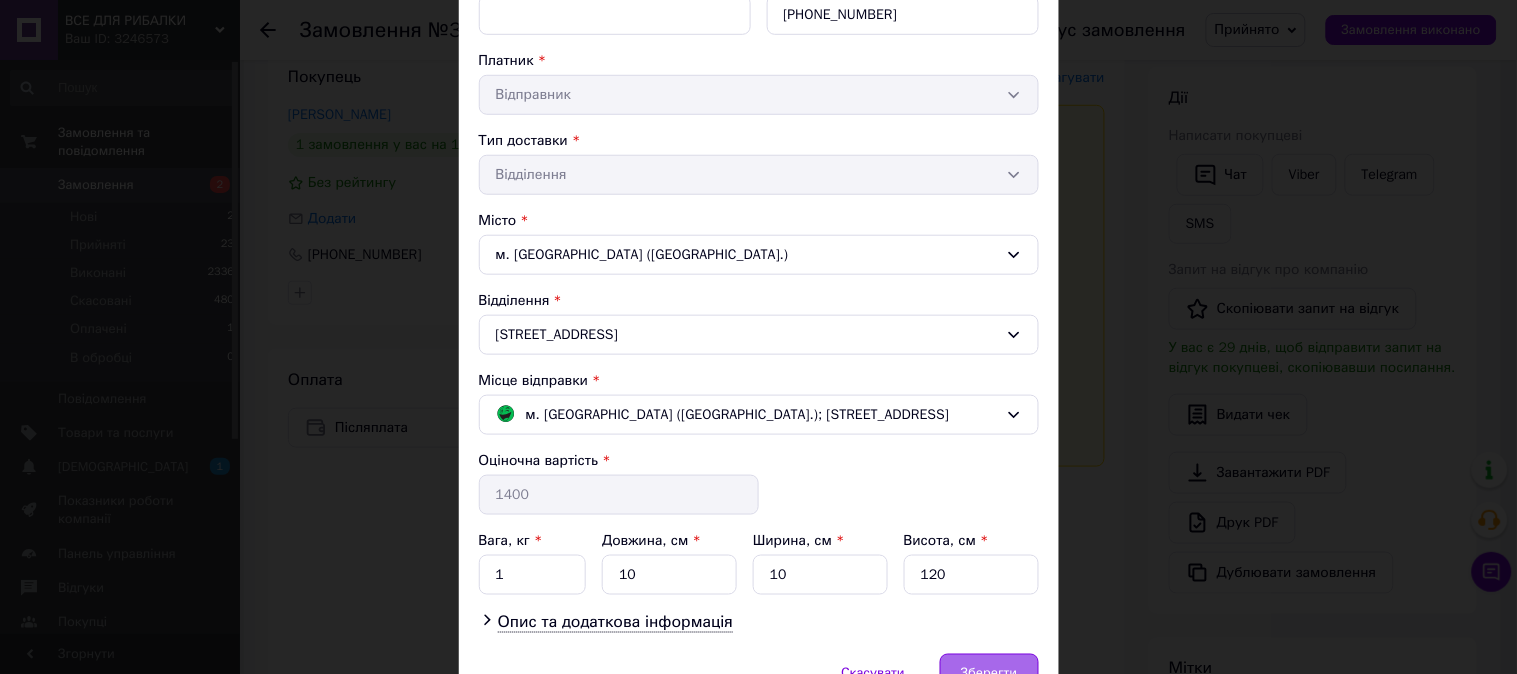 click on "Зберегти" at bounding box center (989, 674) 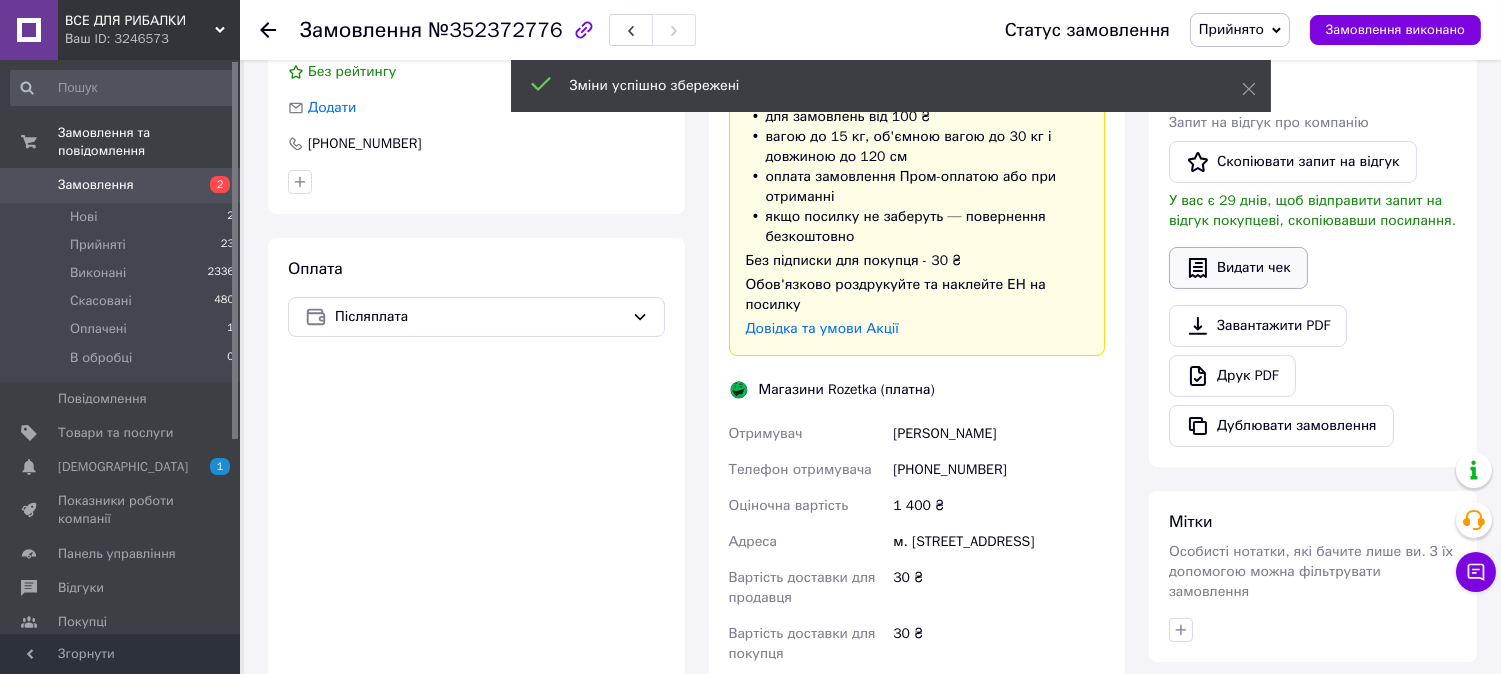scroll, scrollTop: 333, scrollLeft: 0, axis: vertical 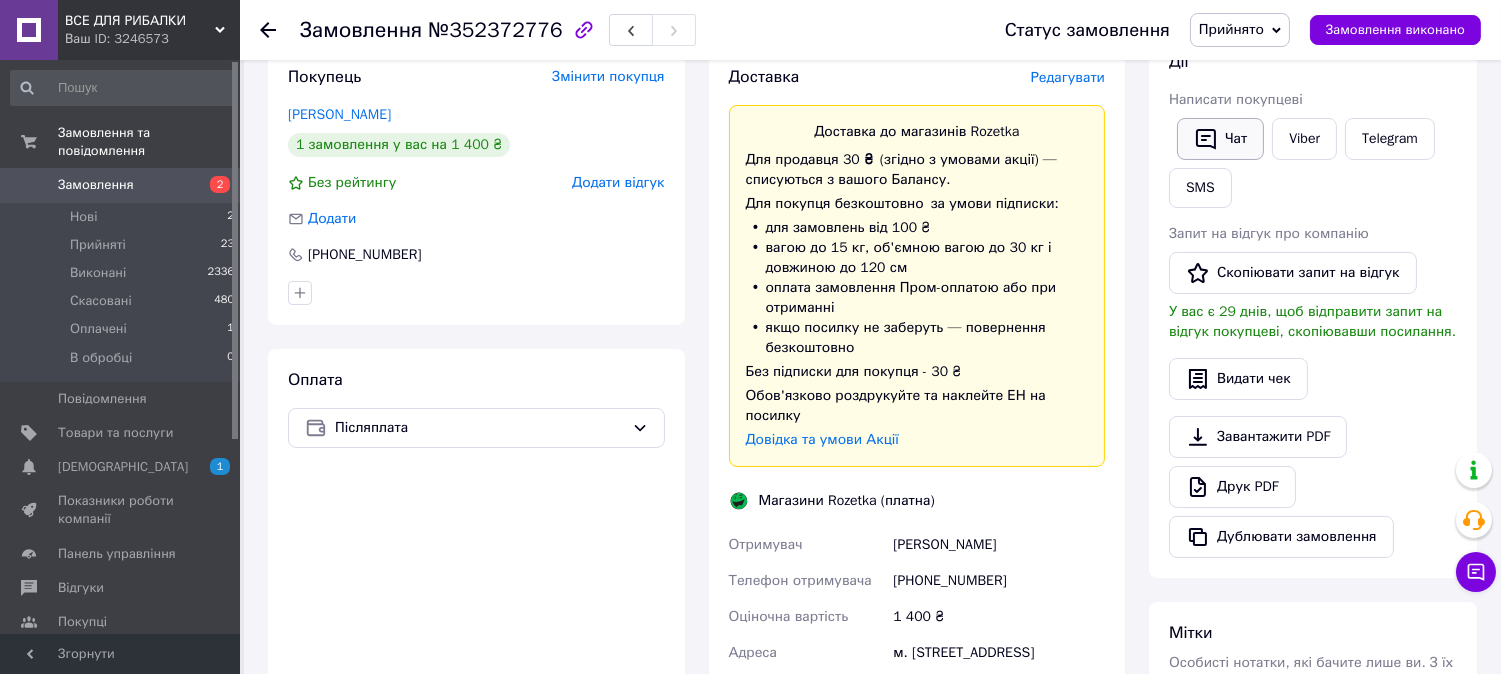 click on "Чат" at bounding box center (1220, 139) 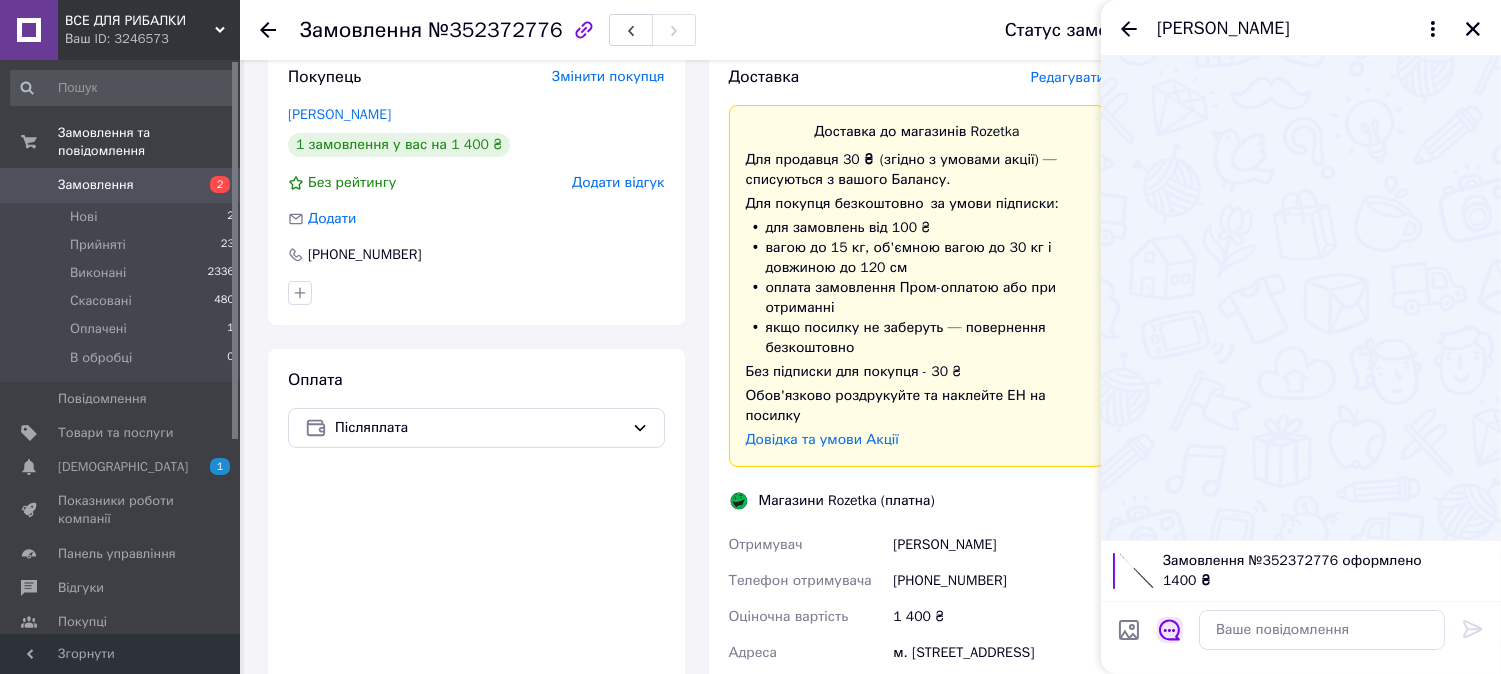 click 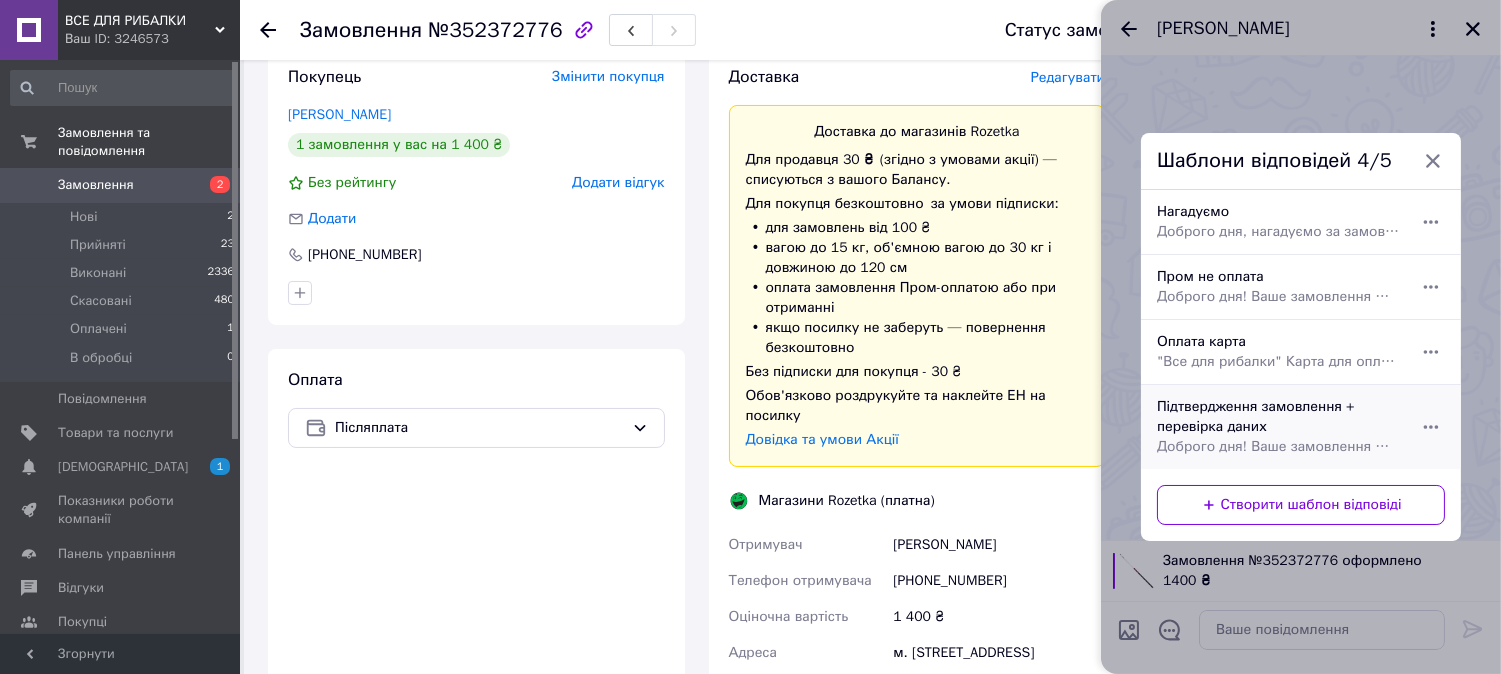 click on "Підтвердження замовлення + перевірка даних Доброго дня!
Ваше замовлення № прийнято та знаходиться в обробці.
Будь ласка, перевірте, чи правильно вказані ваші дані:
📌 **Прізвище, ім’я:**
📞 **Контактний телефон:**
🚚 Нова Пошта
📦 **Адреса доставки:**
💳 Оплата під час отримання
Якщо всі дані вірні, ОБОВ'ЯЗКОВО відпишіться на це повідомлення.
Дякуємо за покупку!" at bounding box center [1279, 427] 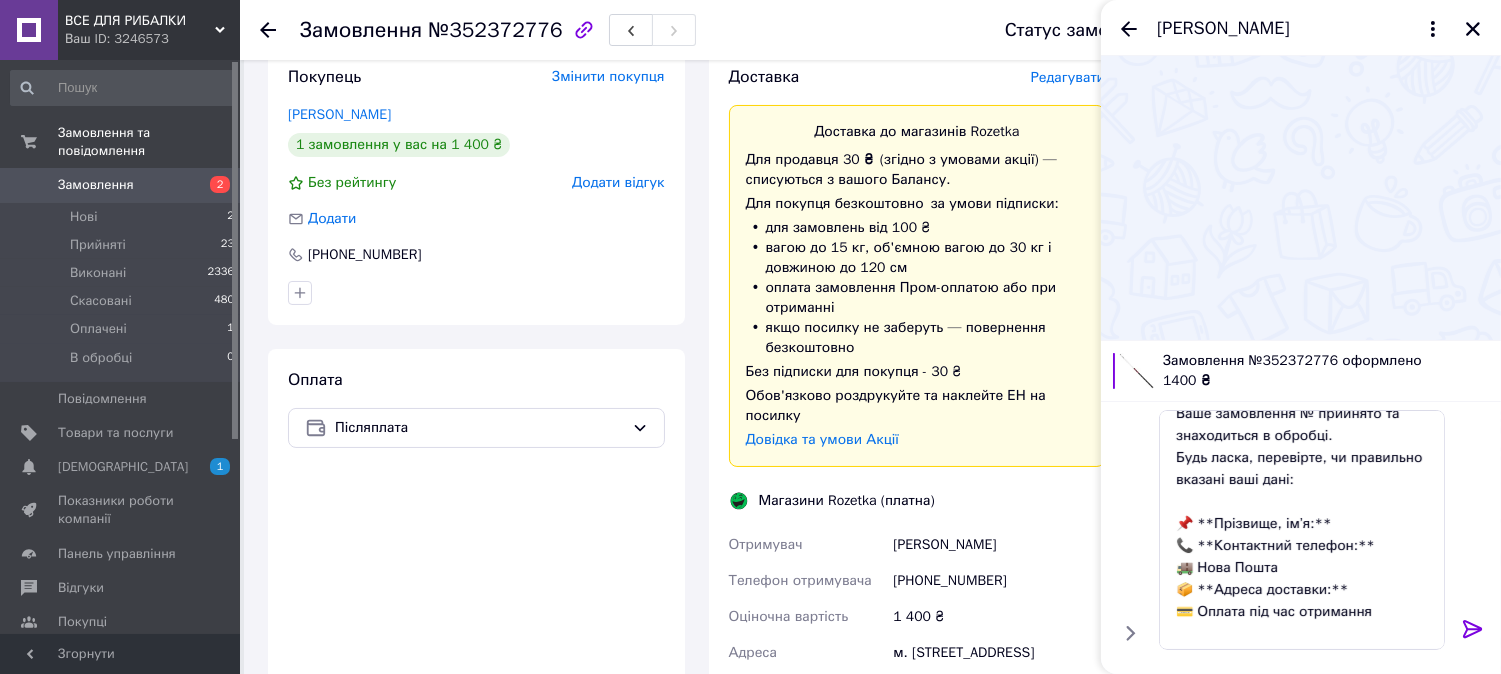 scroll, scrollTop: 111, scrollLeft: 0, axis: vertical 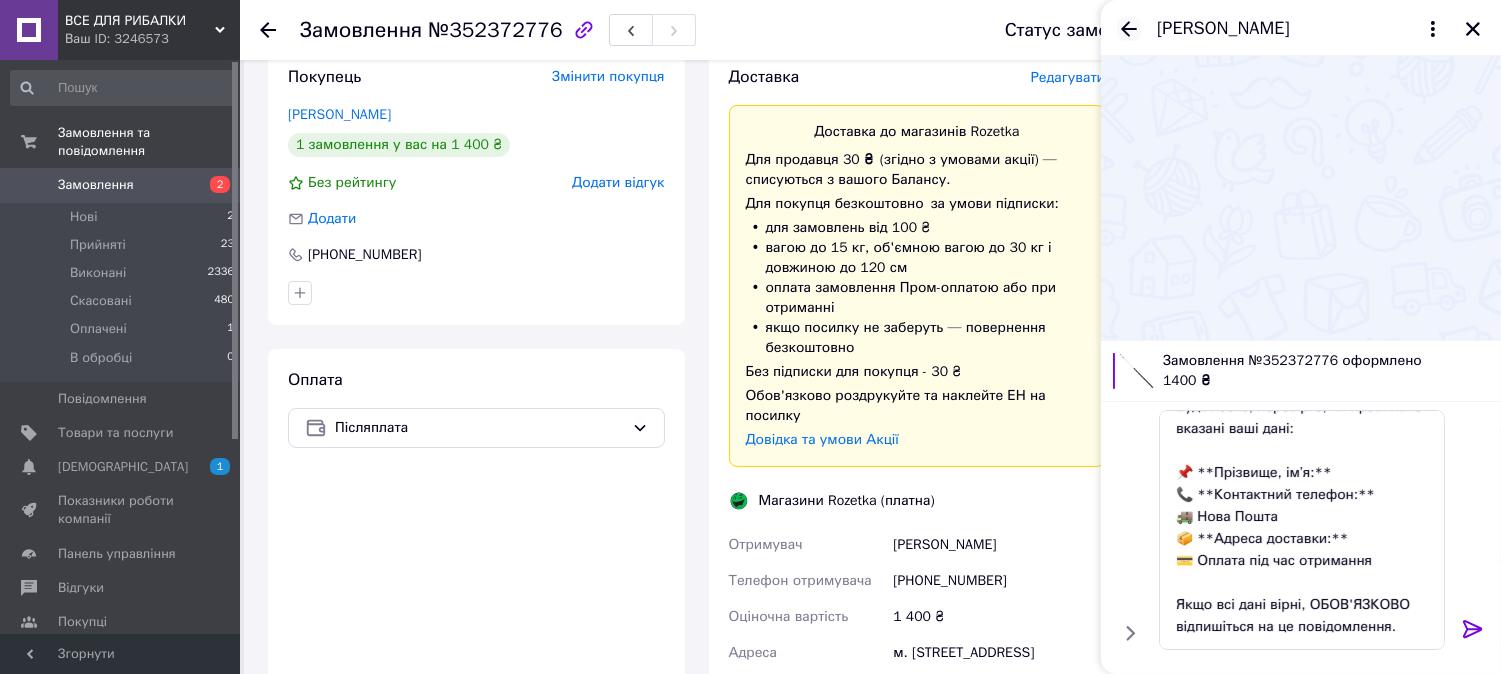 click 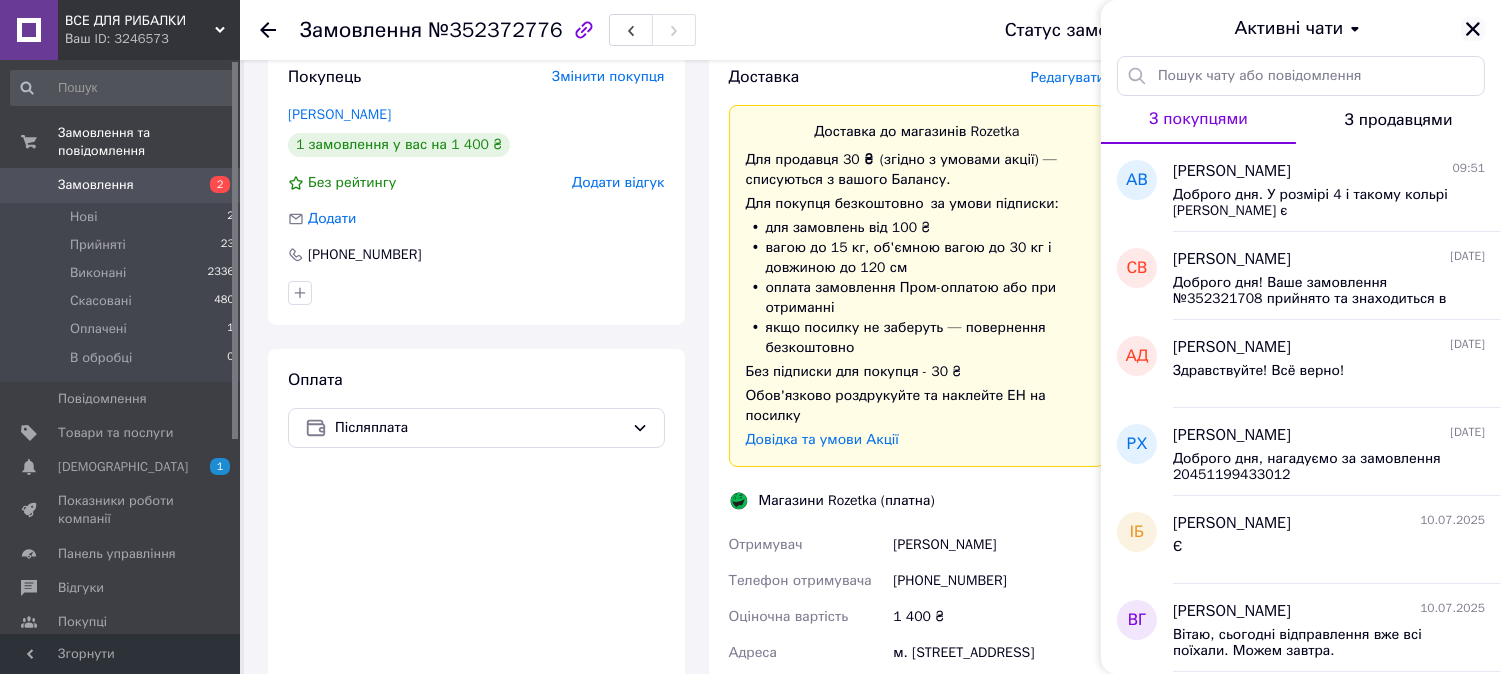 click 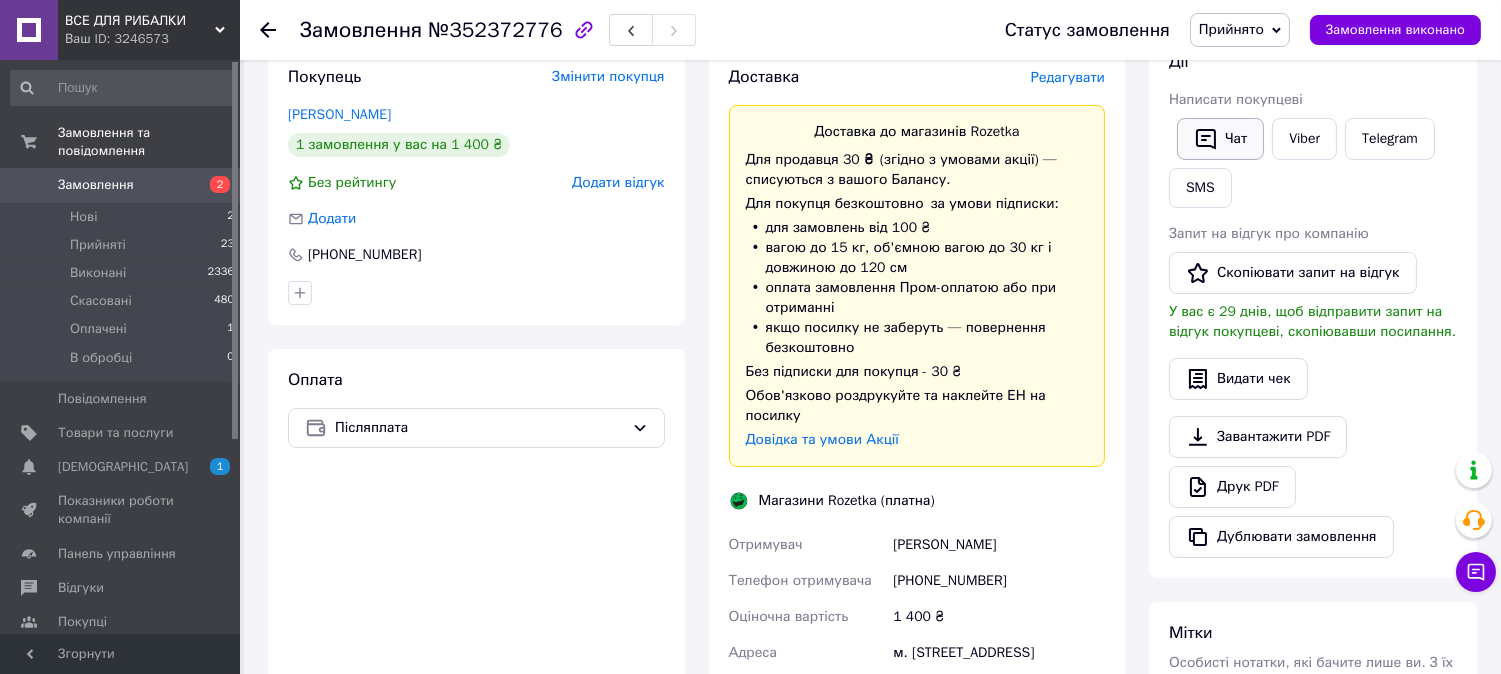 click on "Чат" at bounding box center (1220, 139) 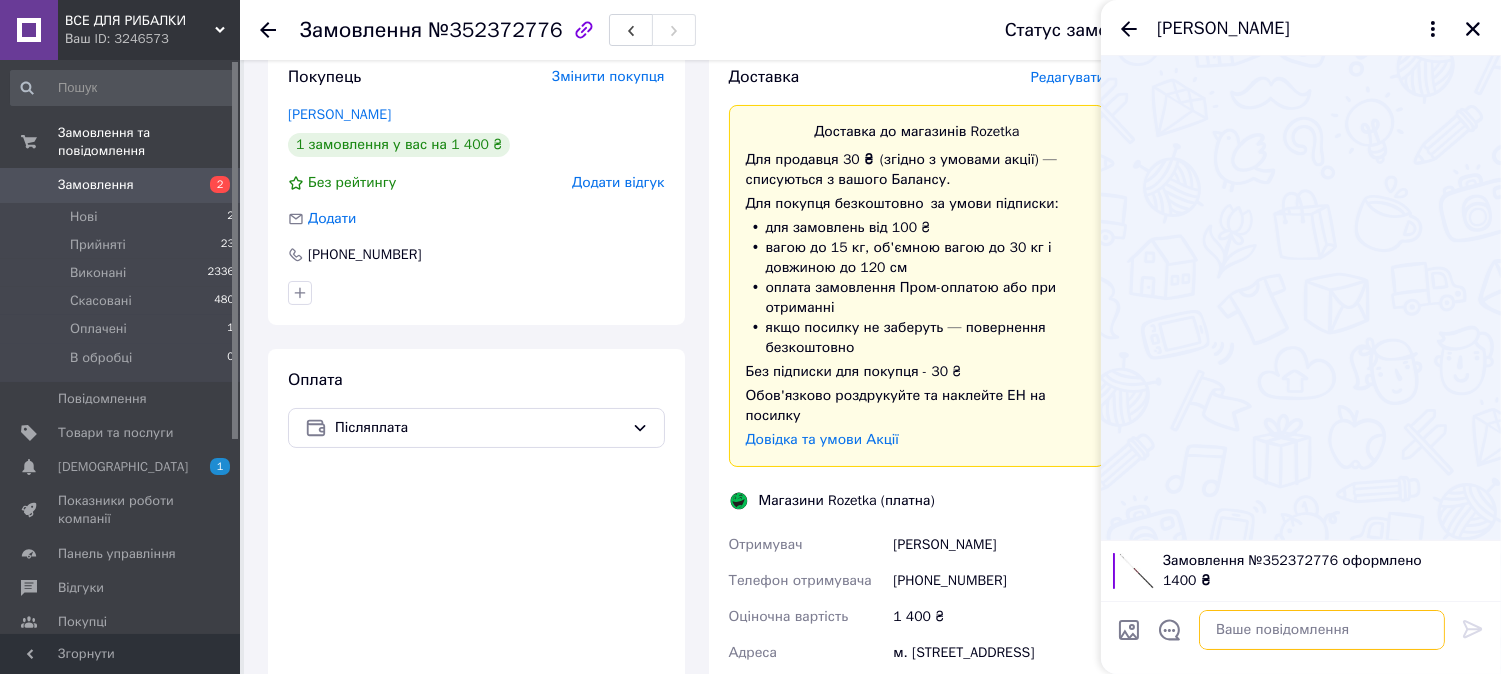 click at bounding box center [1322, 630] 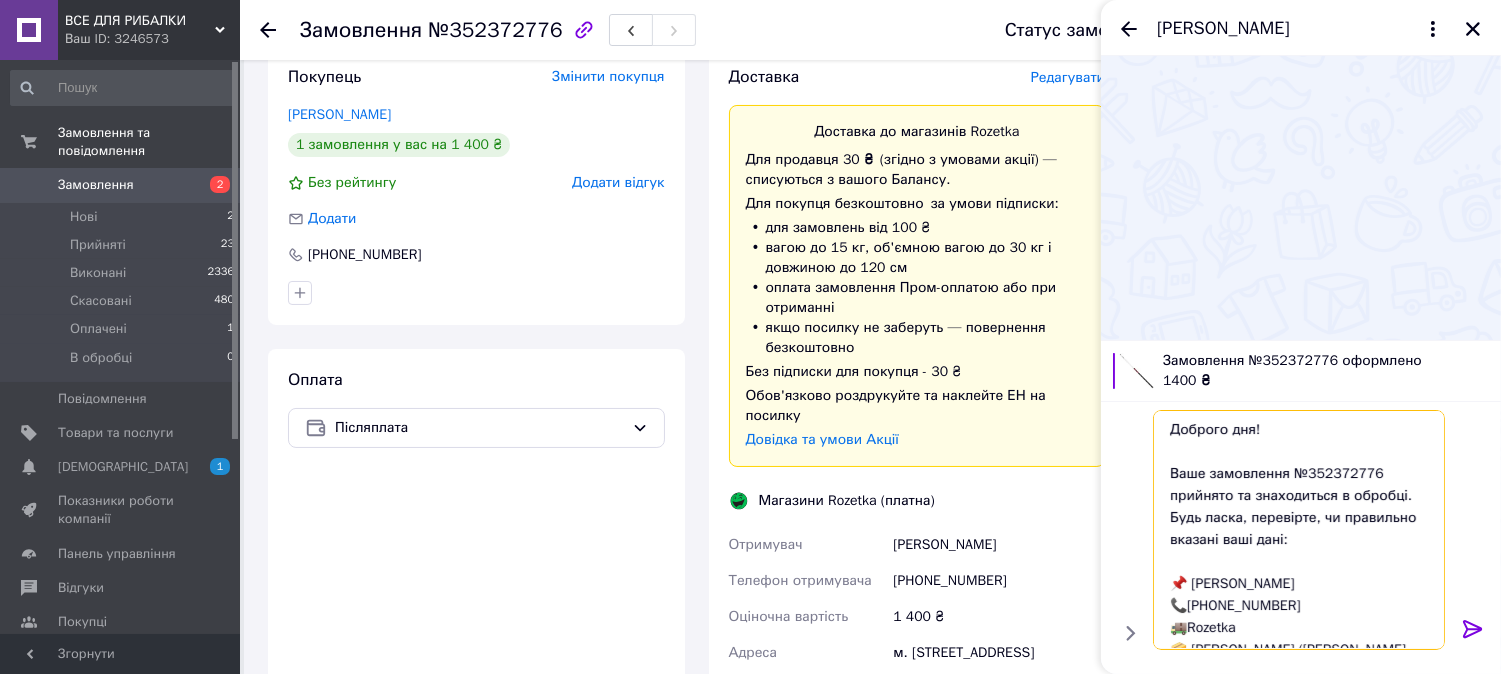 scroll, scrollTop: 174, scrollLeft: 0, axis: vertical 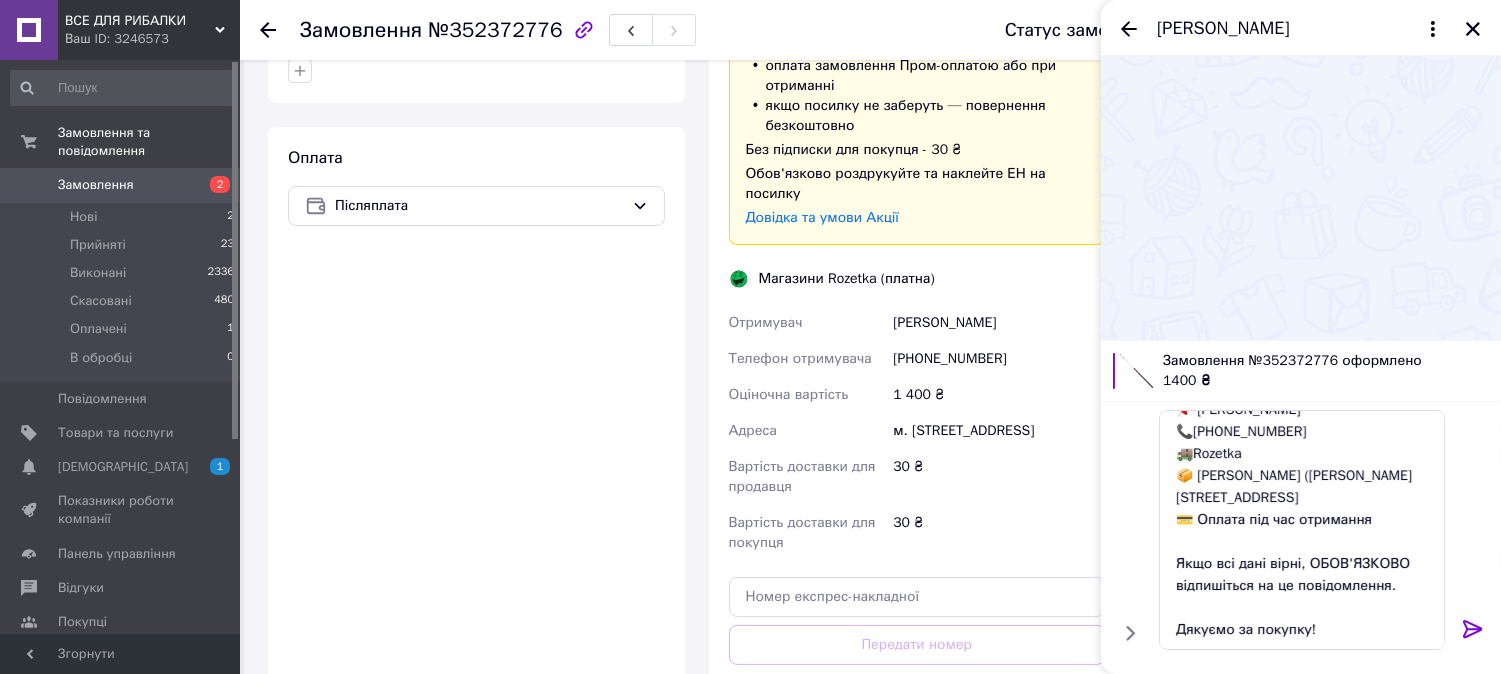 drag, startPoint x: 887, startPoint y: 402, endPoint x: 942, endPoint y: 450, distance: 73 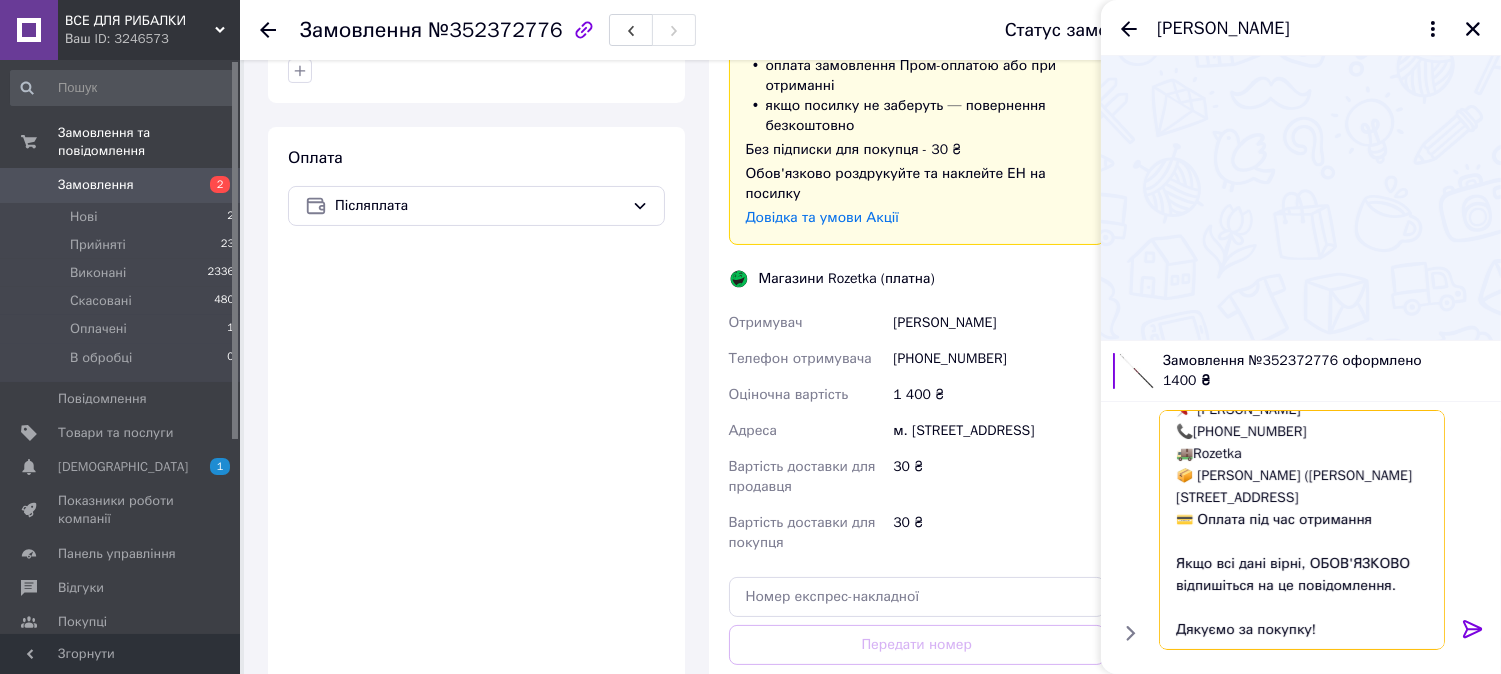 drag, startPoint x: 1402, startPoint y: 476, endPoint x: 1195, endPoint y: 471, distance: 207.06038 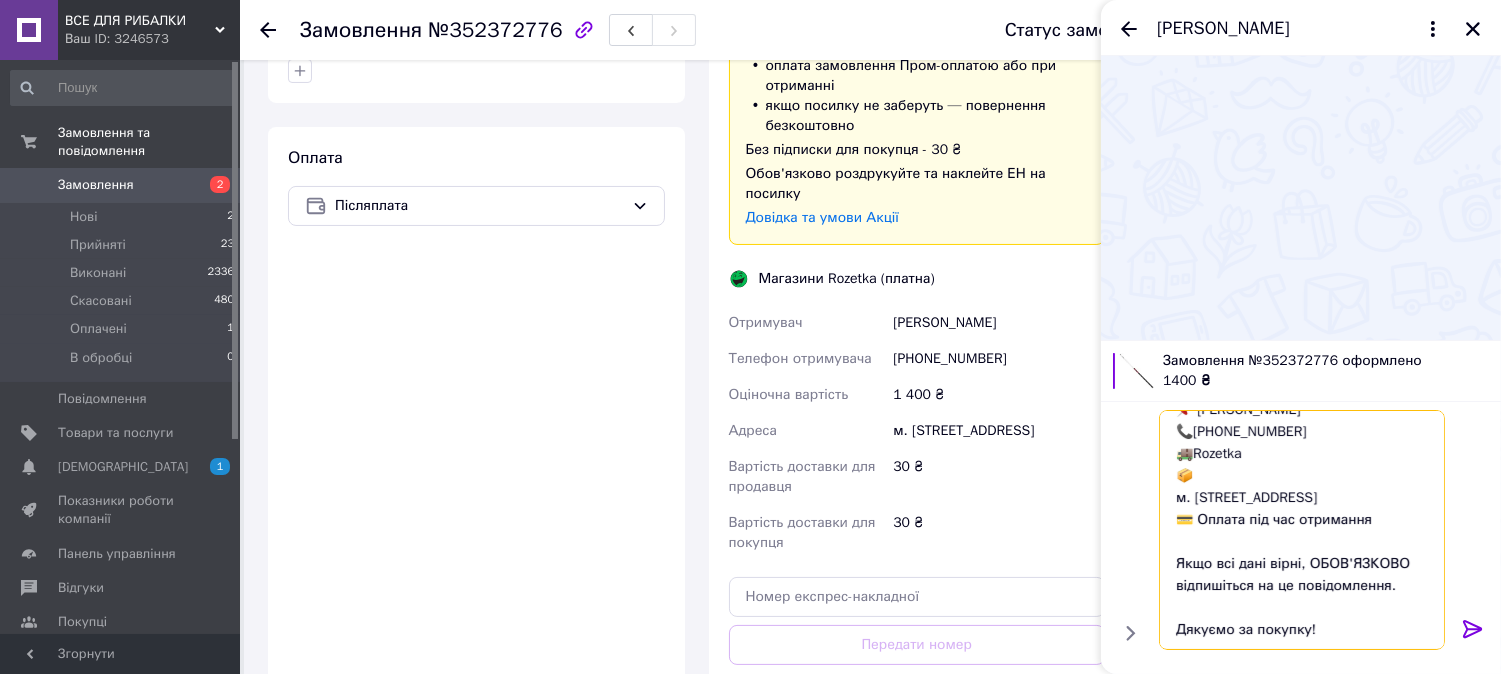 scroll, scrollTop: 210, scrollLeft: 0, axis: vertical 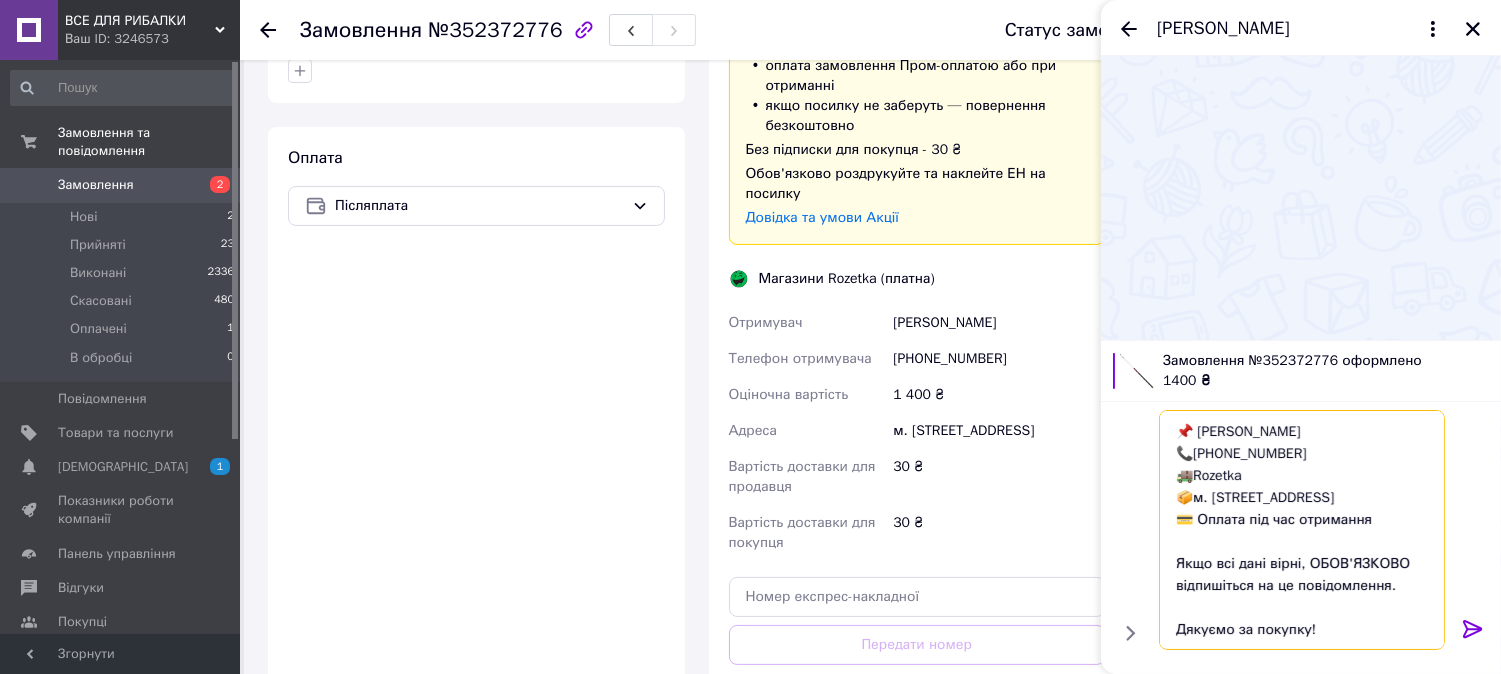 type on "Доброго дня!
Ваше замовлення №352372776 прийнято та знаходиться в обробці.
Будь ласка, перевірте, чи правильно вказані ваші дані:
📌 [PERSON_NAME]
📞[PHONE_NUMBER]
🚚Rozetka
📦м. [STREET_ADDRESS]
💳 Оплата під час отримання
Якщо всі дані вірні, ОБОВ'ЯЗКОВО відпишіться на це повідомлення.
Дякуємо за покупку!" 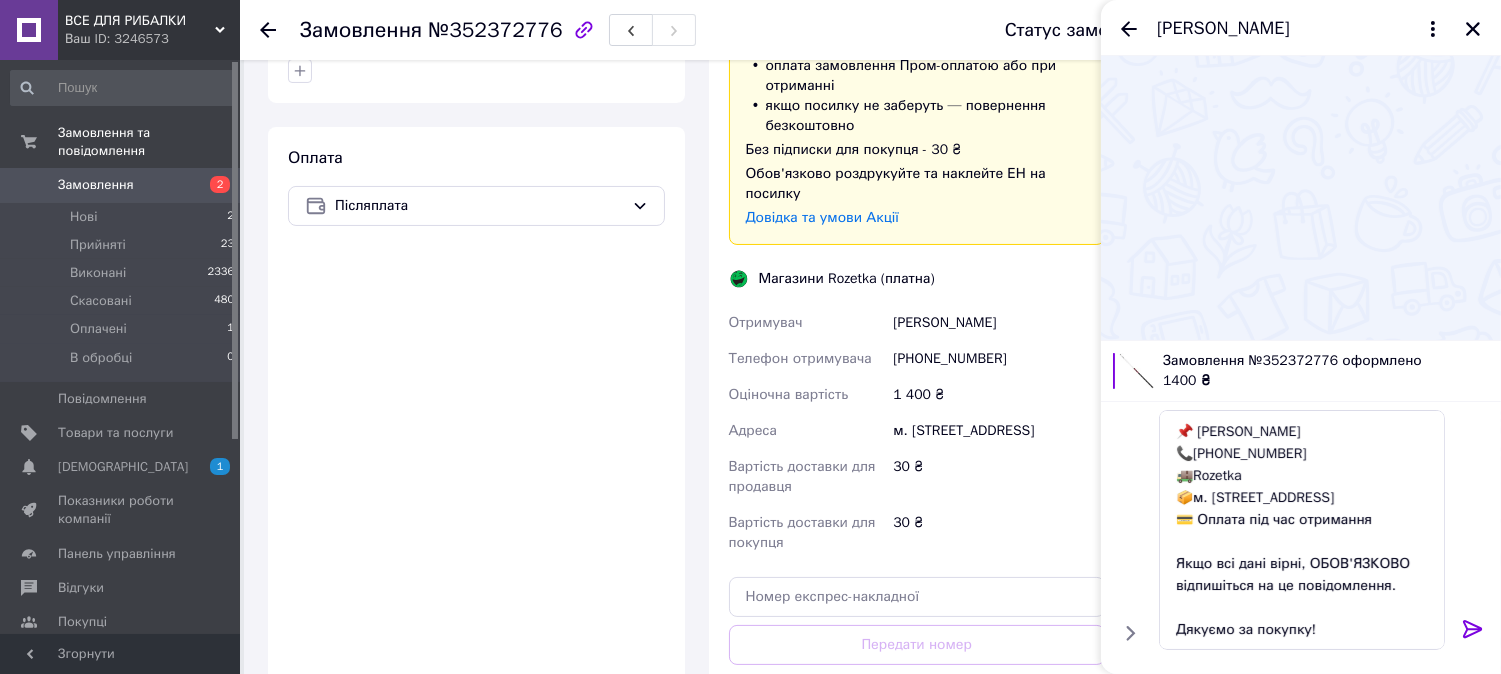 click 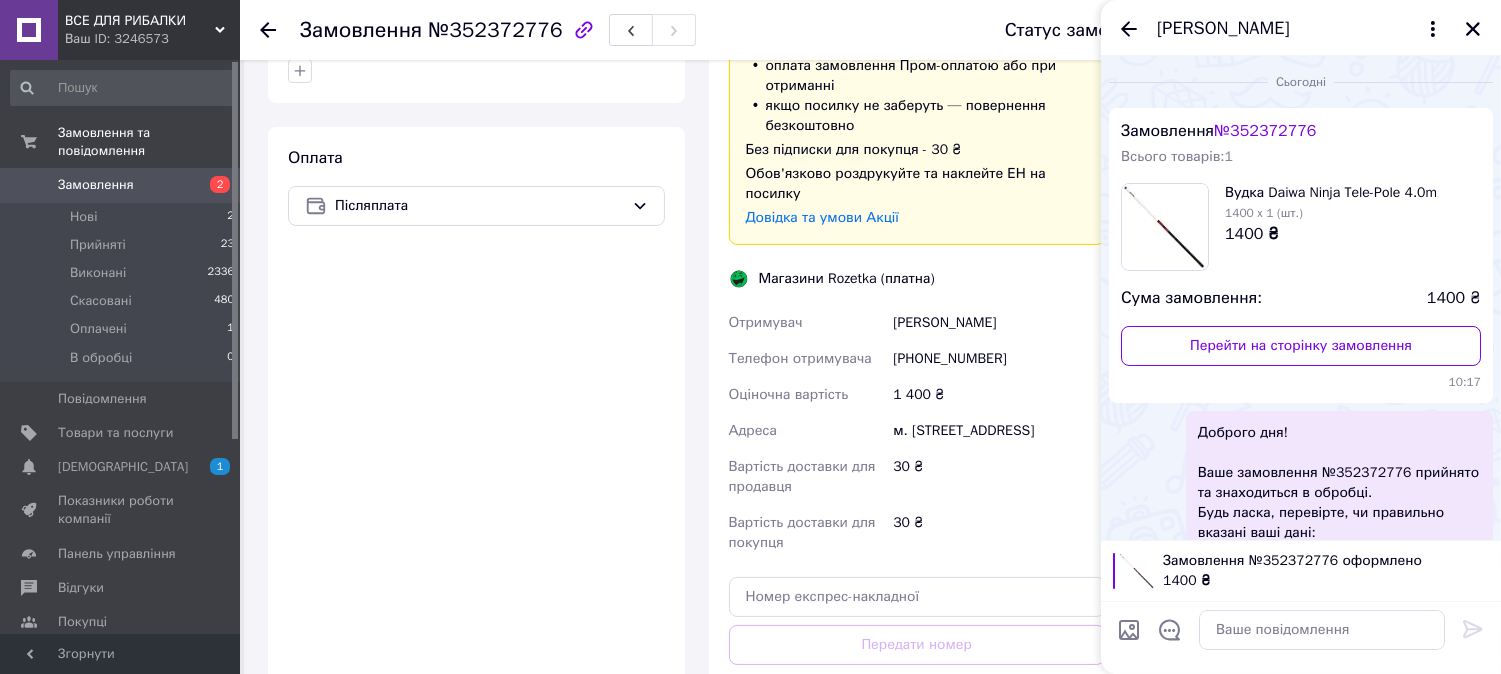 scroll, scrollTop: 0, scrollLeft: 0, axis: both 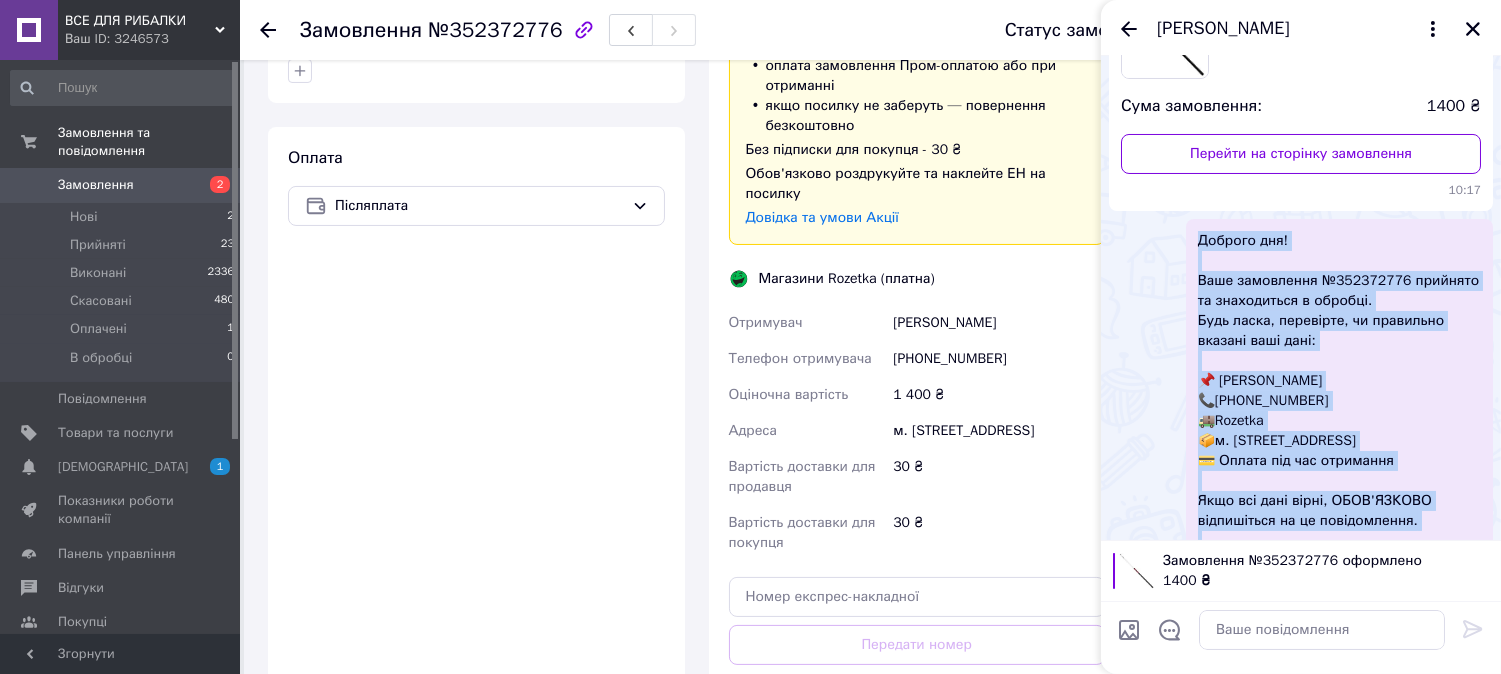 drag, startPoint x: 1371, startPoint y: 498, endPoint x: 1195, endPoint y: 247, distance: 306.55667 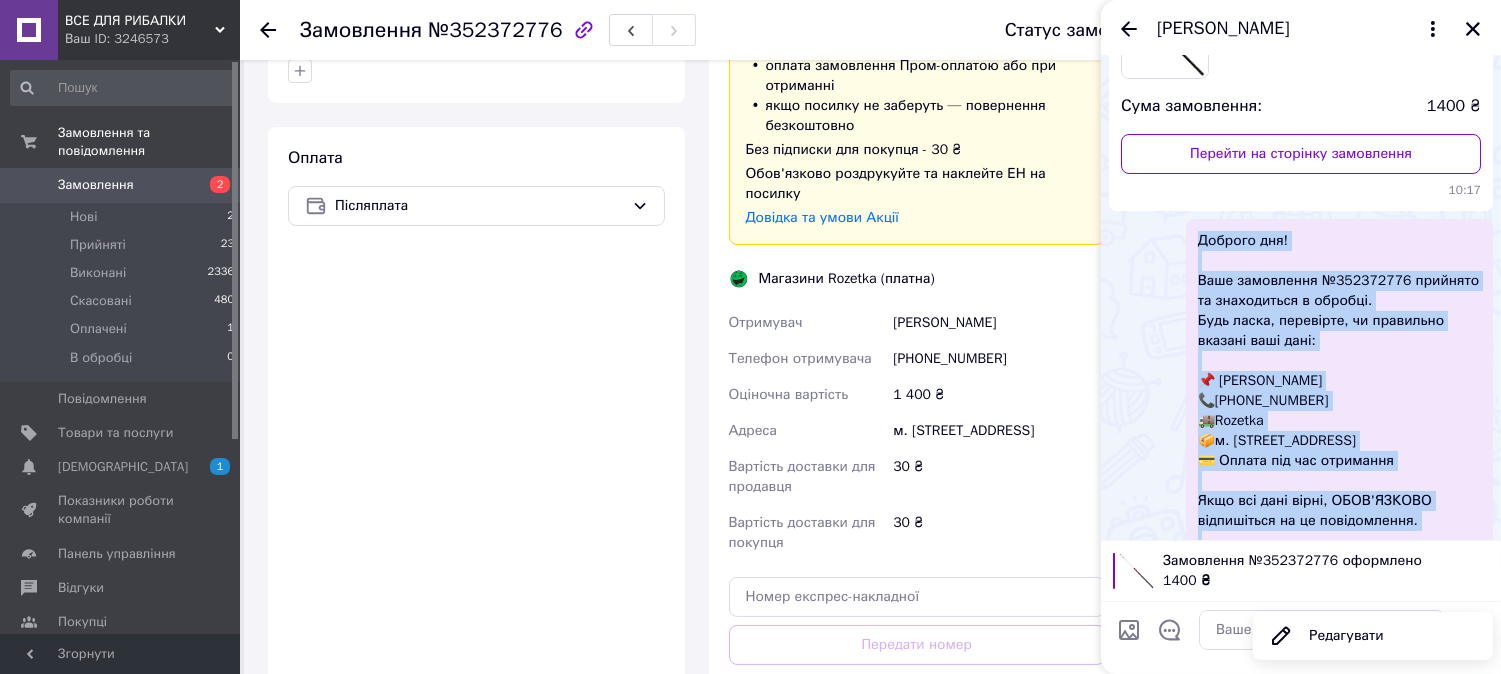 copy on "Доброго дня!   Ваше замовлення №352372776 прийнято та знаходиться в обробці.   Будь ласка, перевірте, чи правильно вказані ваші дані:   📌 Сотников Едуард  📞+380995688090 🚚Rozetka 📦м. Миколаїв (Миколаївська обл.), Героїв України просп., 103/1Героев Украины просп., 103/1   💳 Оплата під час отримання Якщо всі дані вірні, ОБОВ'ЯЗКОВО відпишіться на це повідомлення. Дякуємо за покупку!" 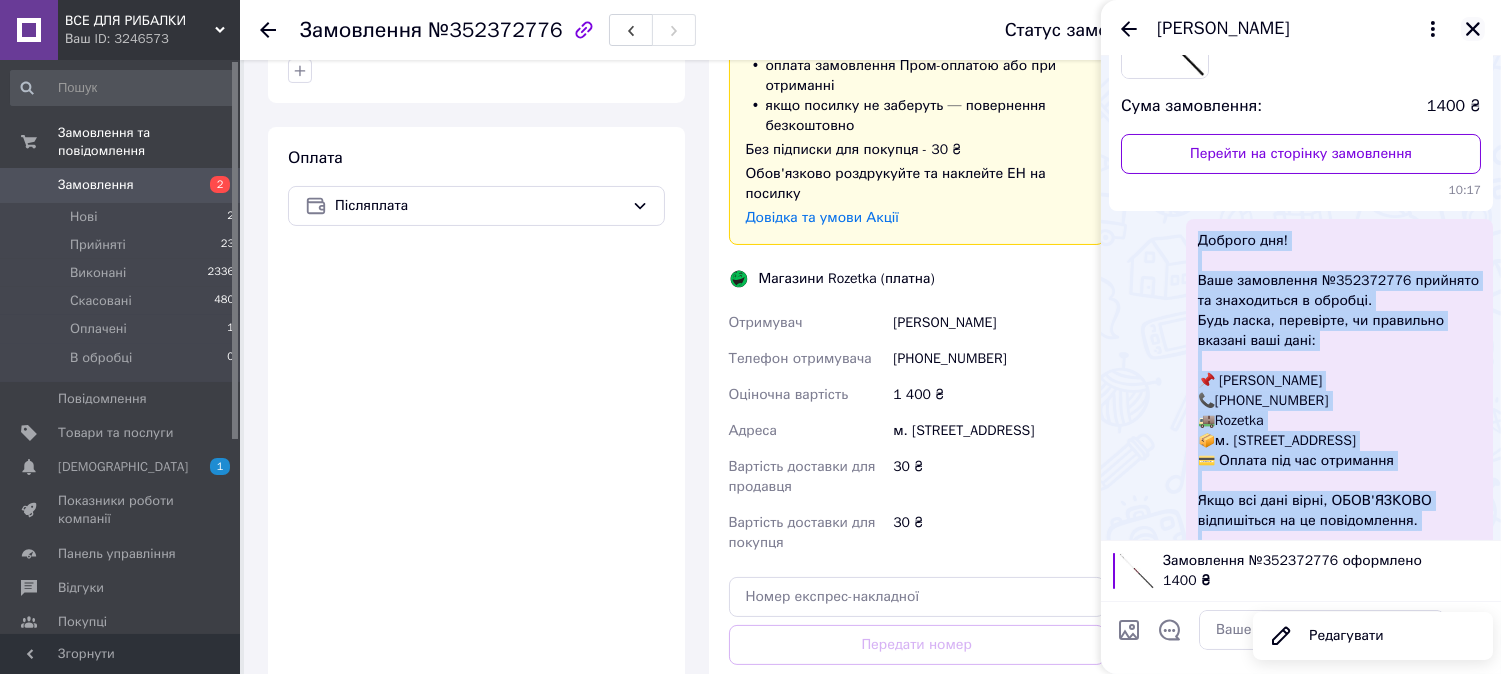 click 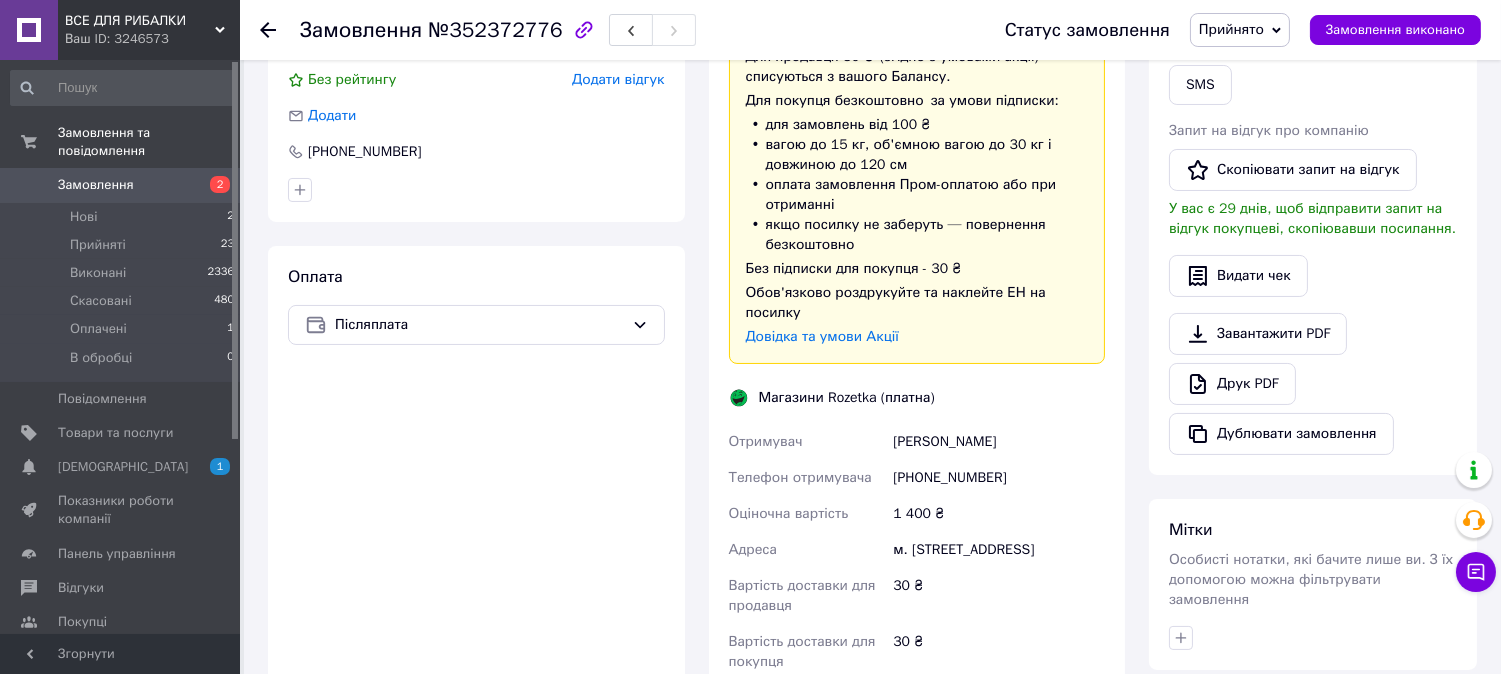 scroll, scrollTop: 222, scrollLeft: 0, axis: vertical 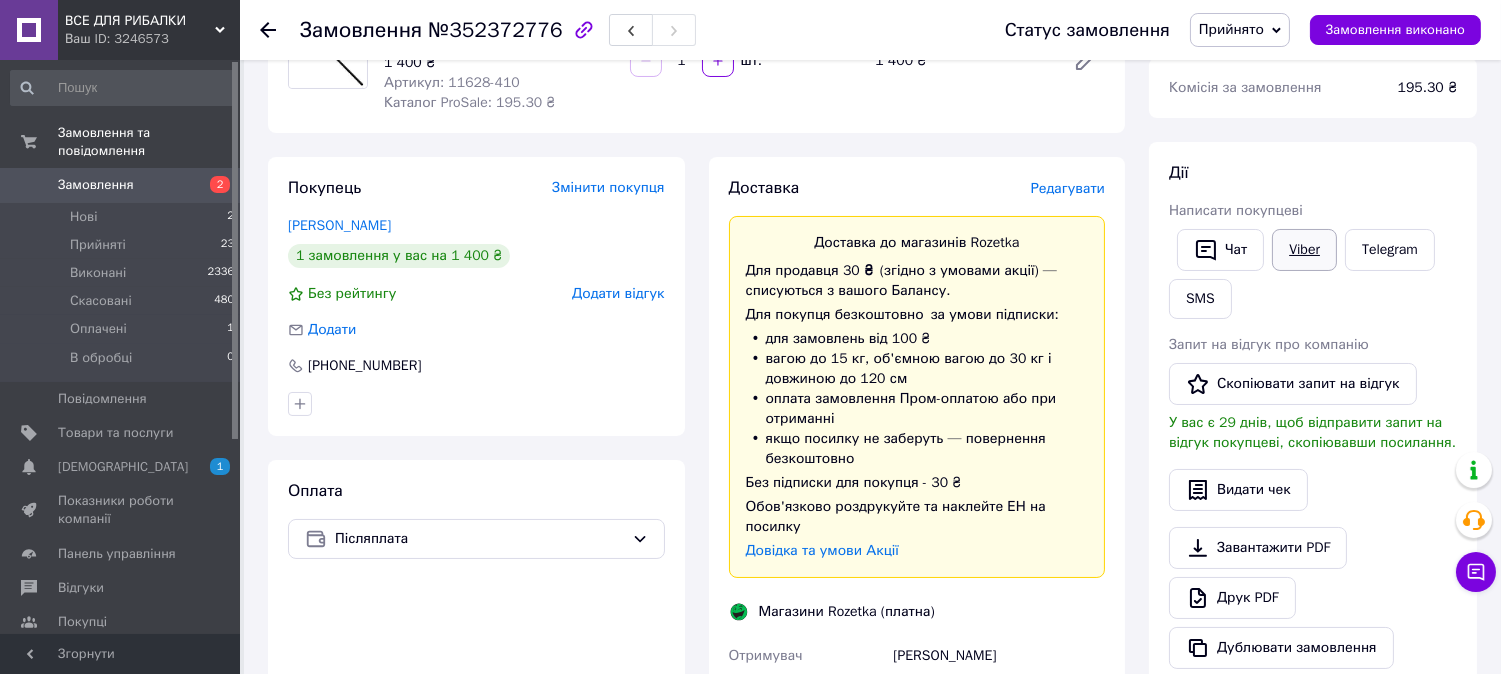click on "Viber" at bounding box center (1304, 250) 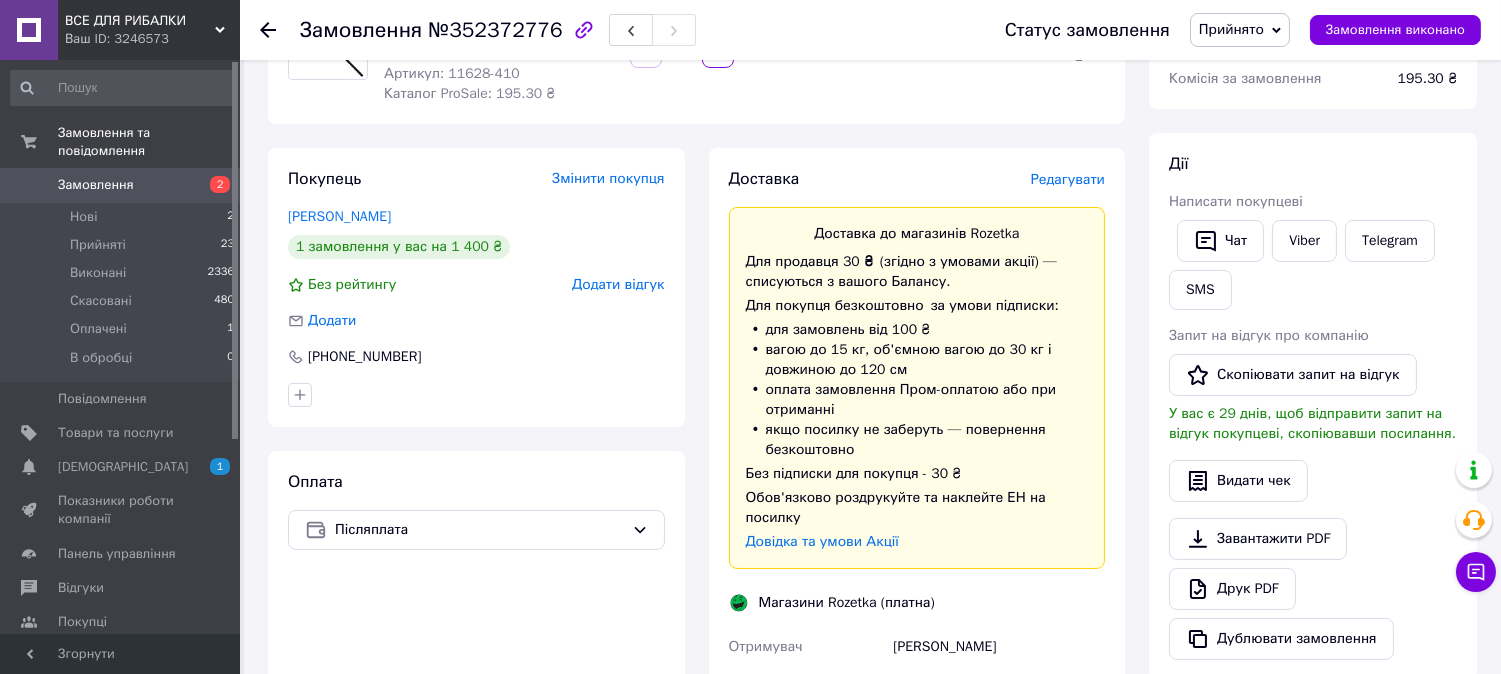 scroll, scrollTop: 0, scrollLeft: 0, axis: both 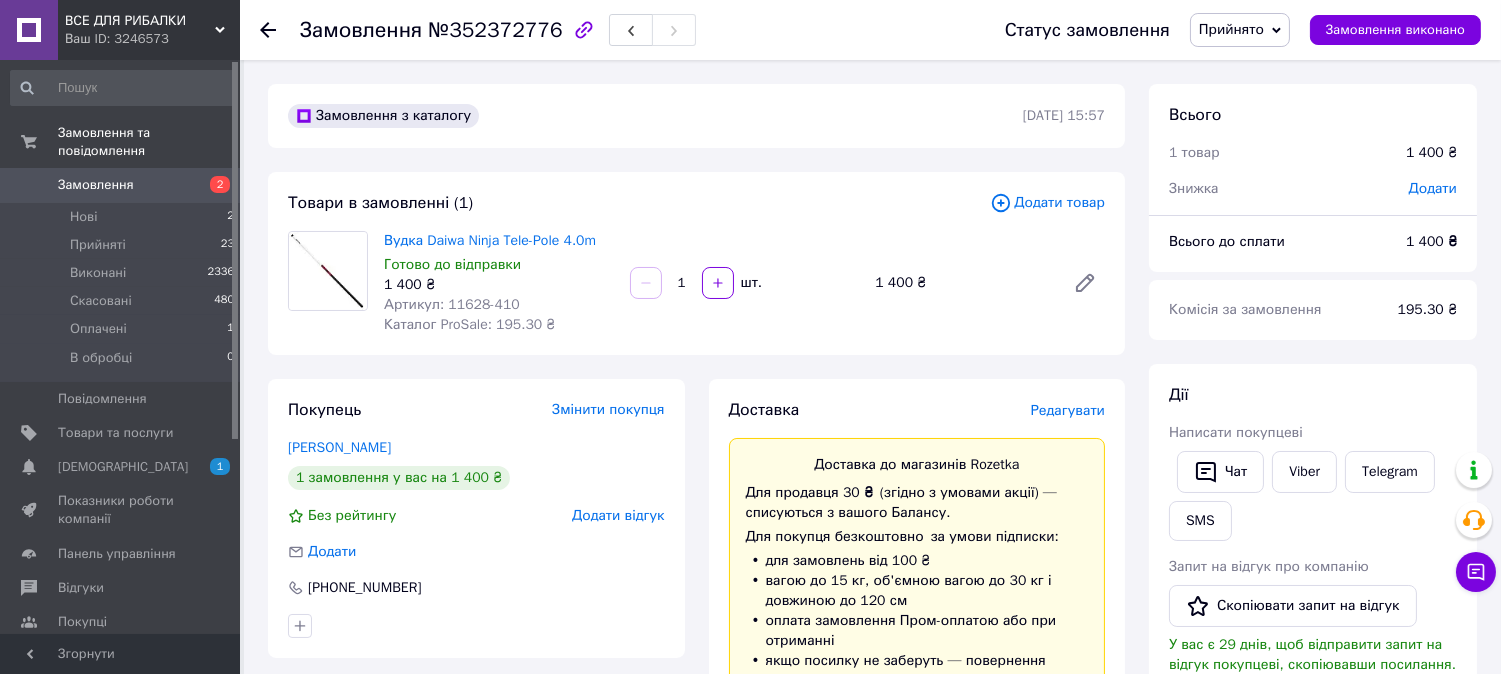 click on "Прийнято" at bounding box center (1231, 29) 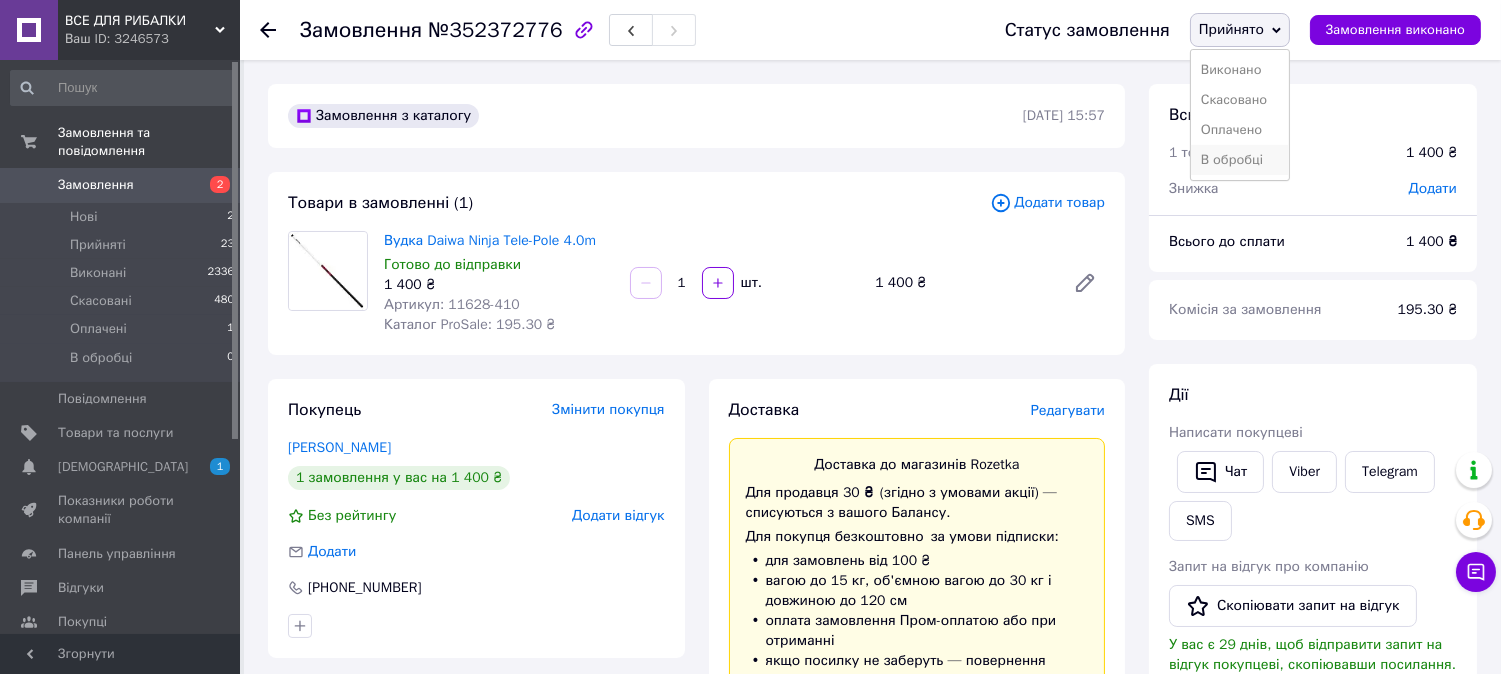 click on "В обробці" at bounding box center [1240, 160] 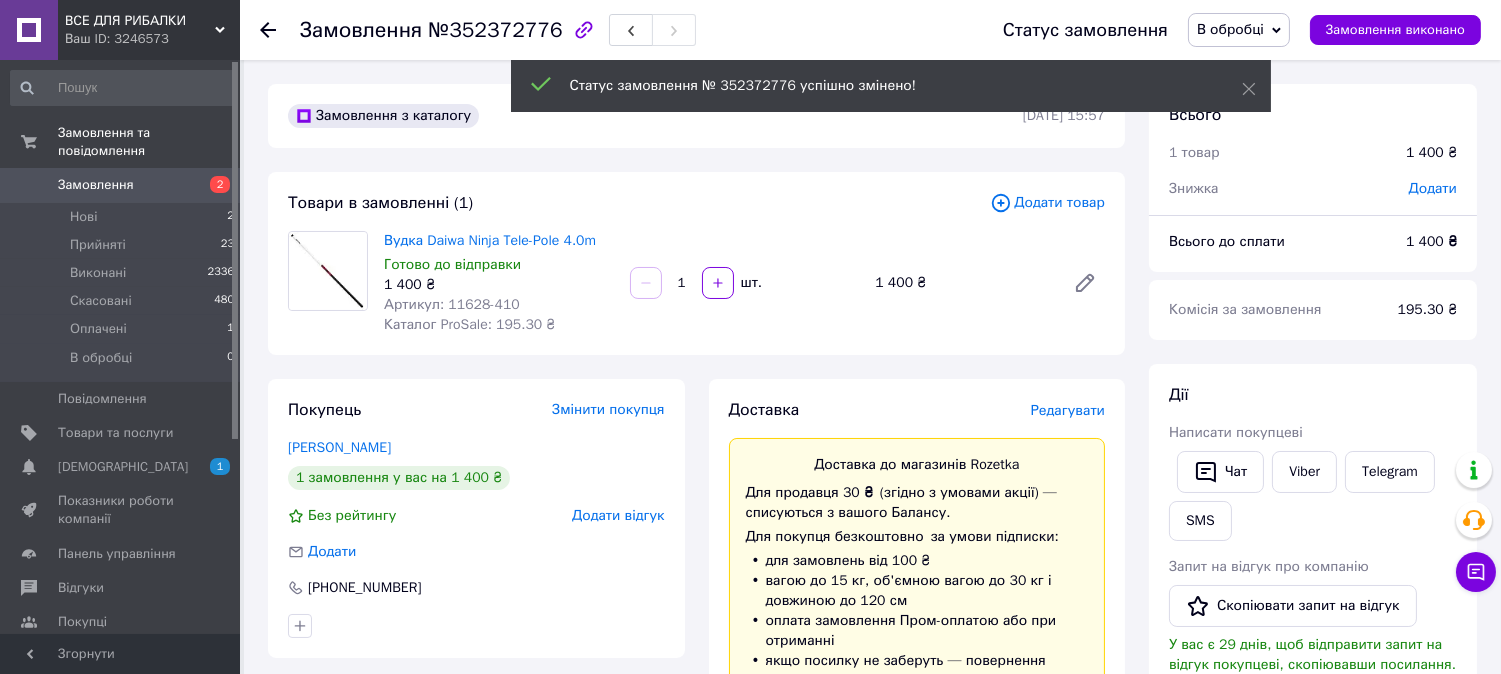 click on "Замовлення 2" at bounding box center [123, 185] 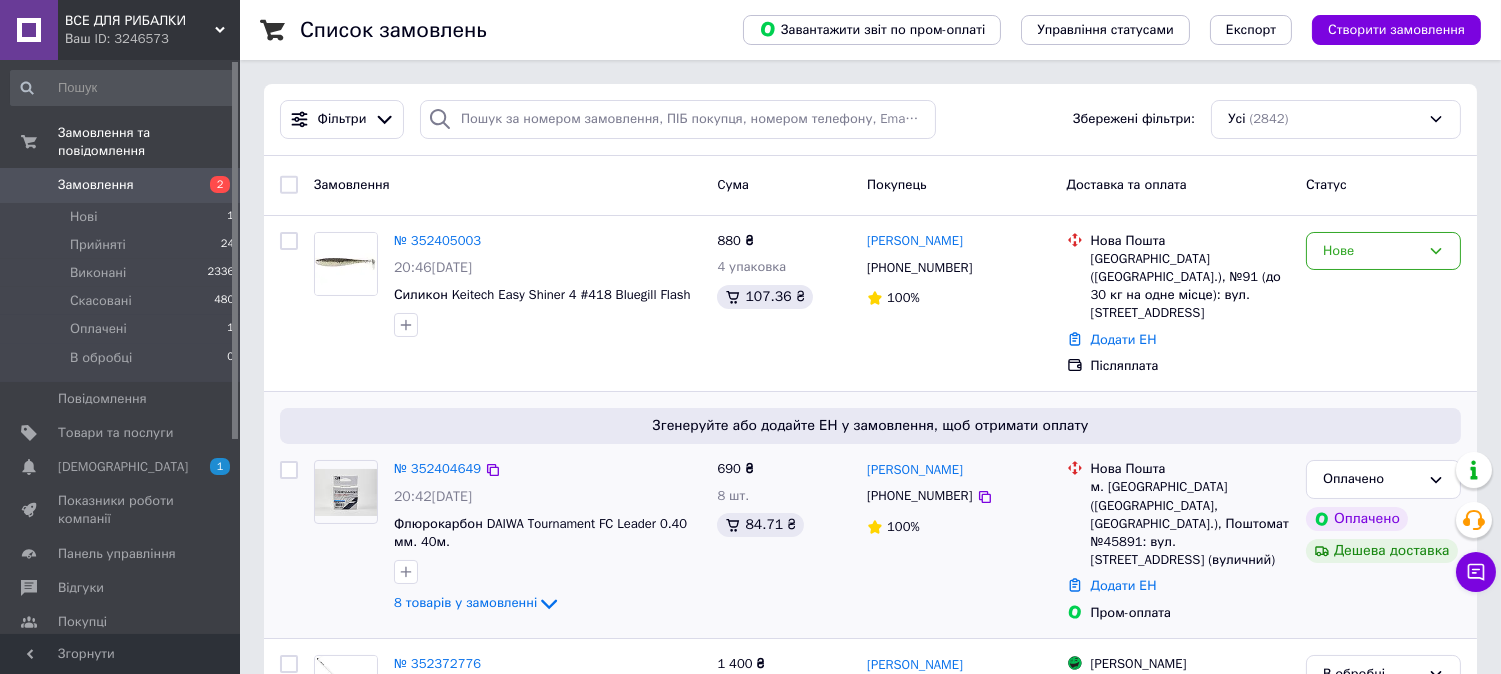 click on "№ 352404649" at bounding box center (437, 469) 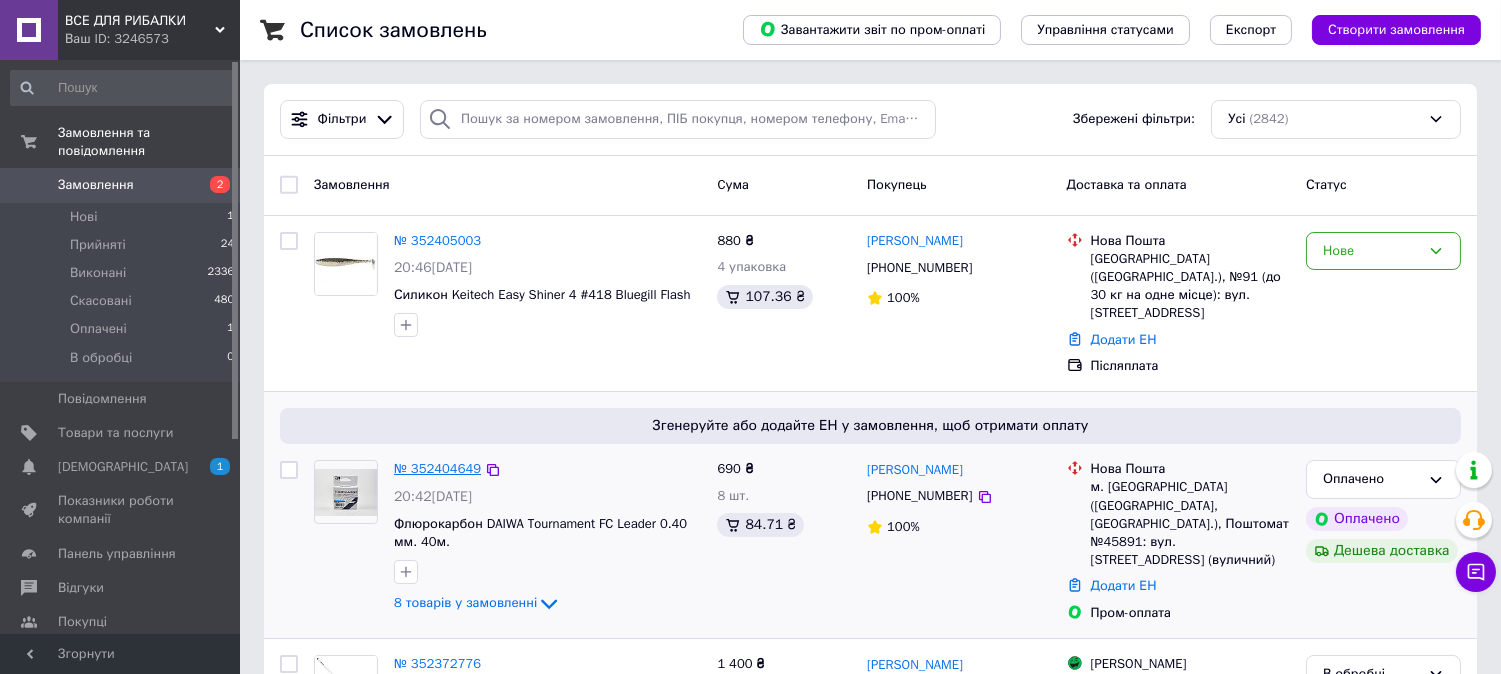 click on "№ 352404649" at bounding box center (437, 468) 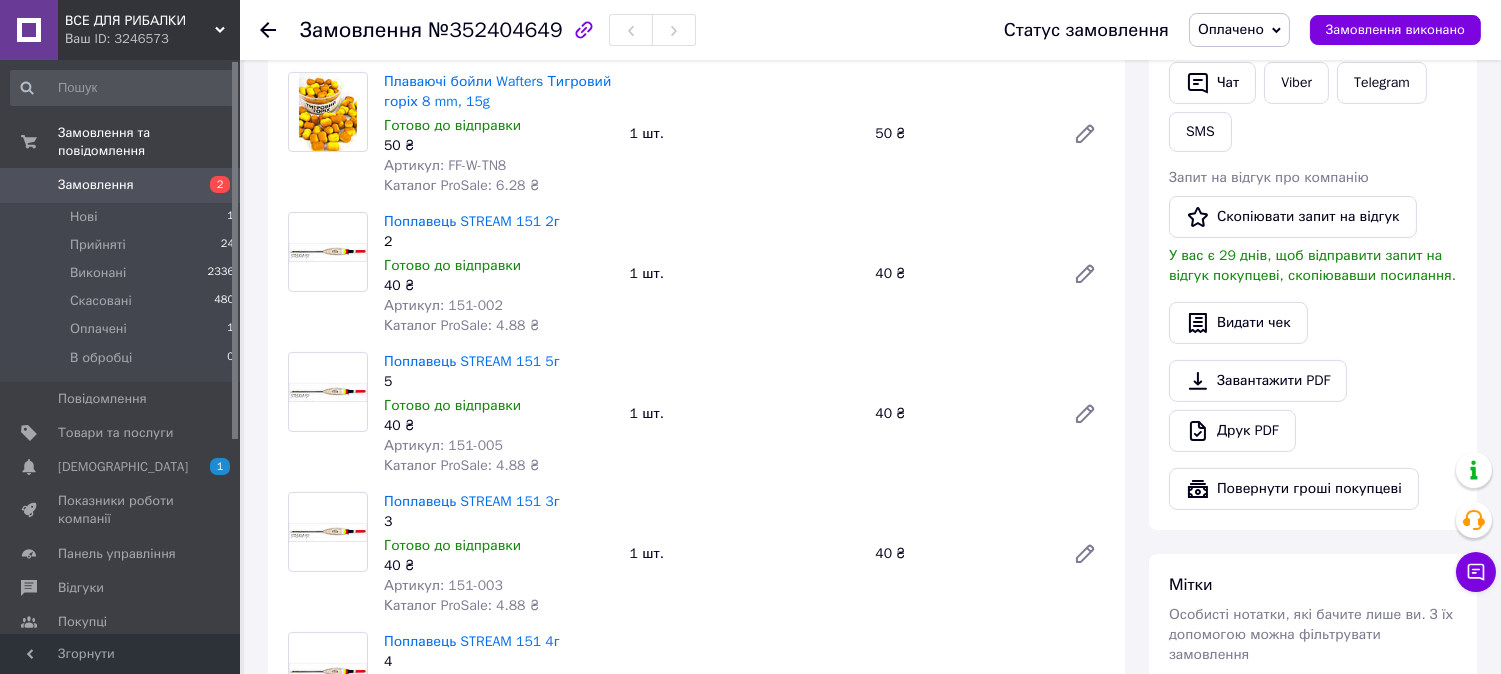 scroll, scrollTop: 555, scrollLeft: 0, axis: vertical 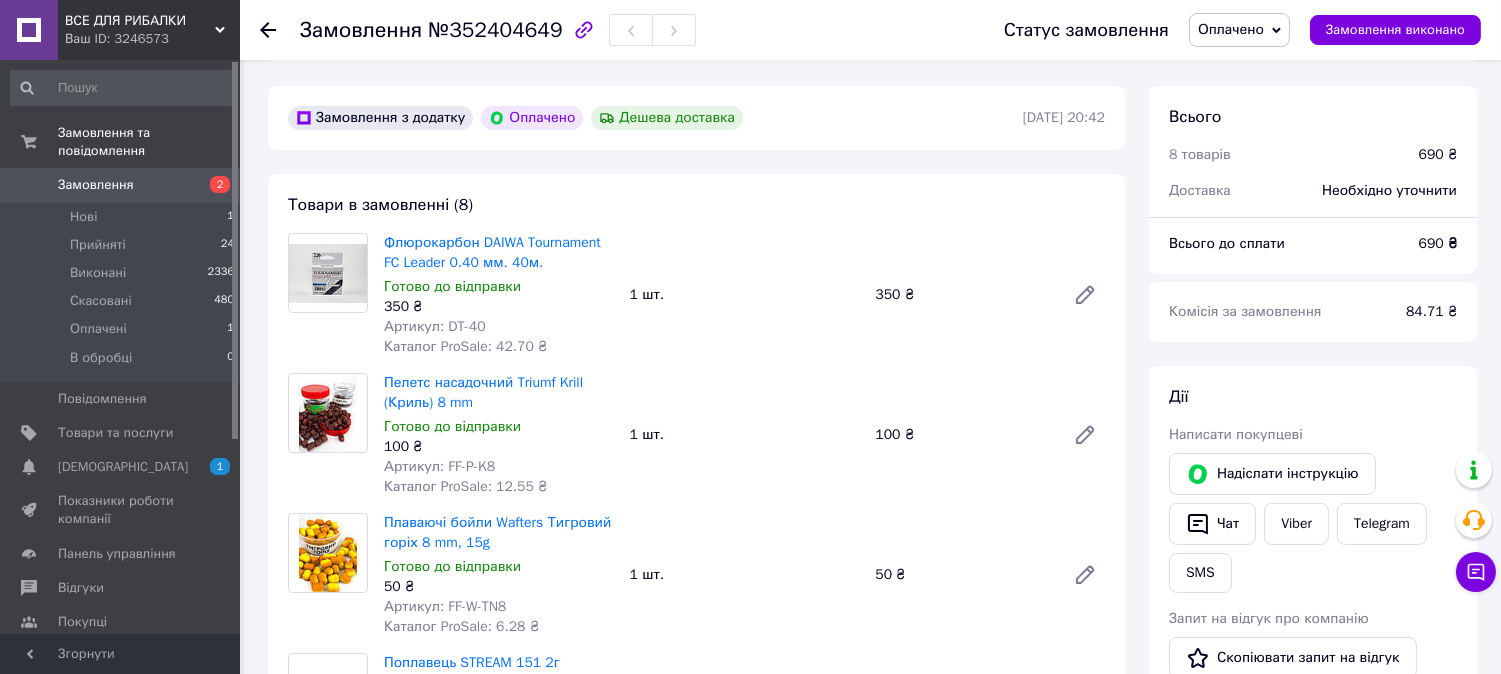 click on "Оплачено" at bounding box center (1231, 29) 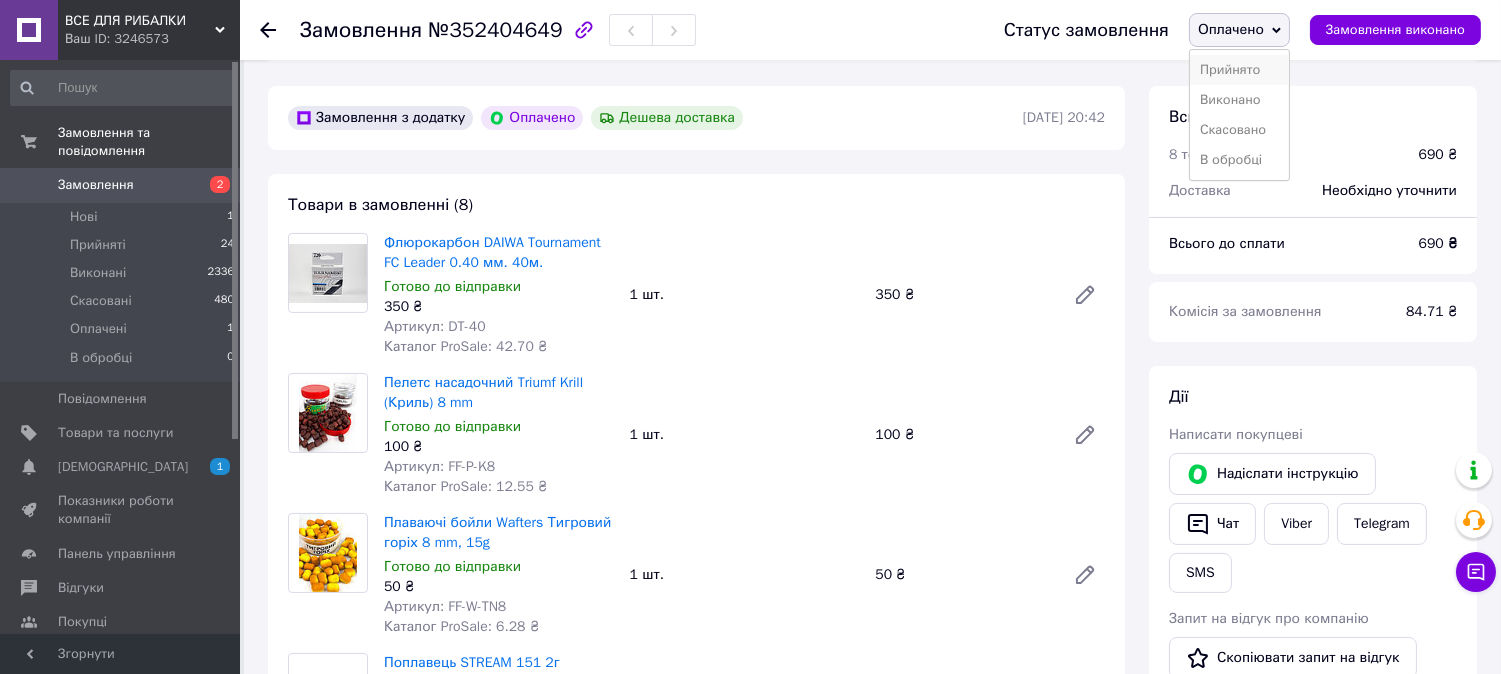 click on "Прийнято" at bounding box center (1239, 70) 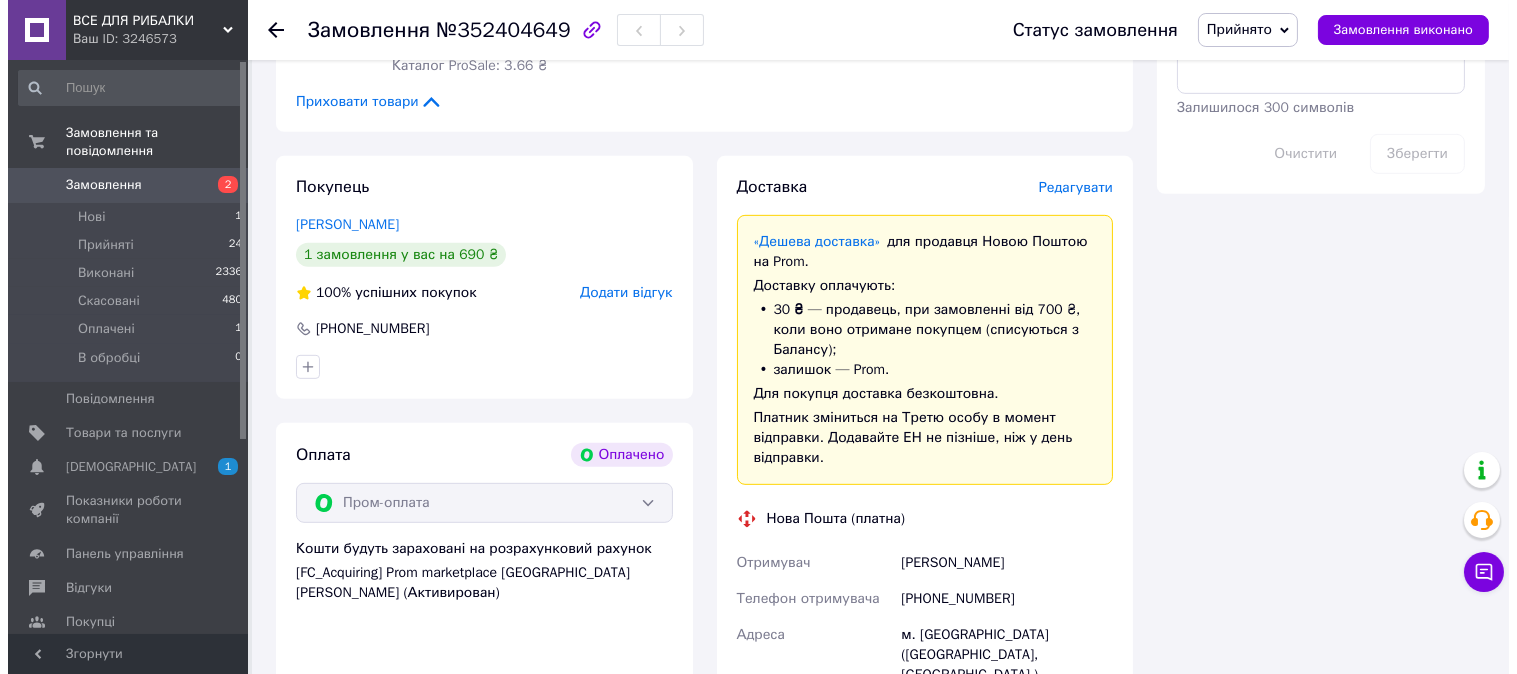 scroll, scrollTop: 1777, scrollLeft: 0, axis: vertical 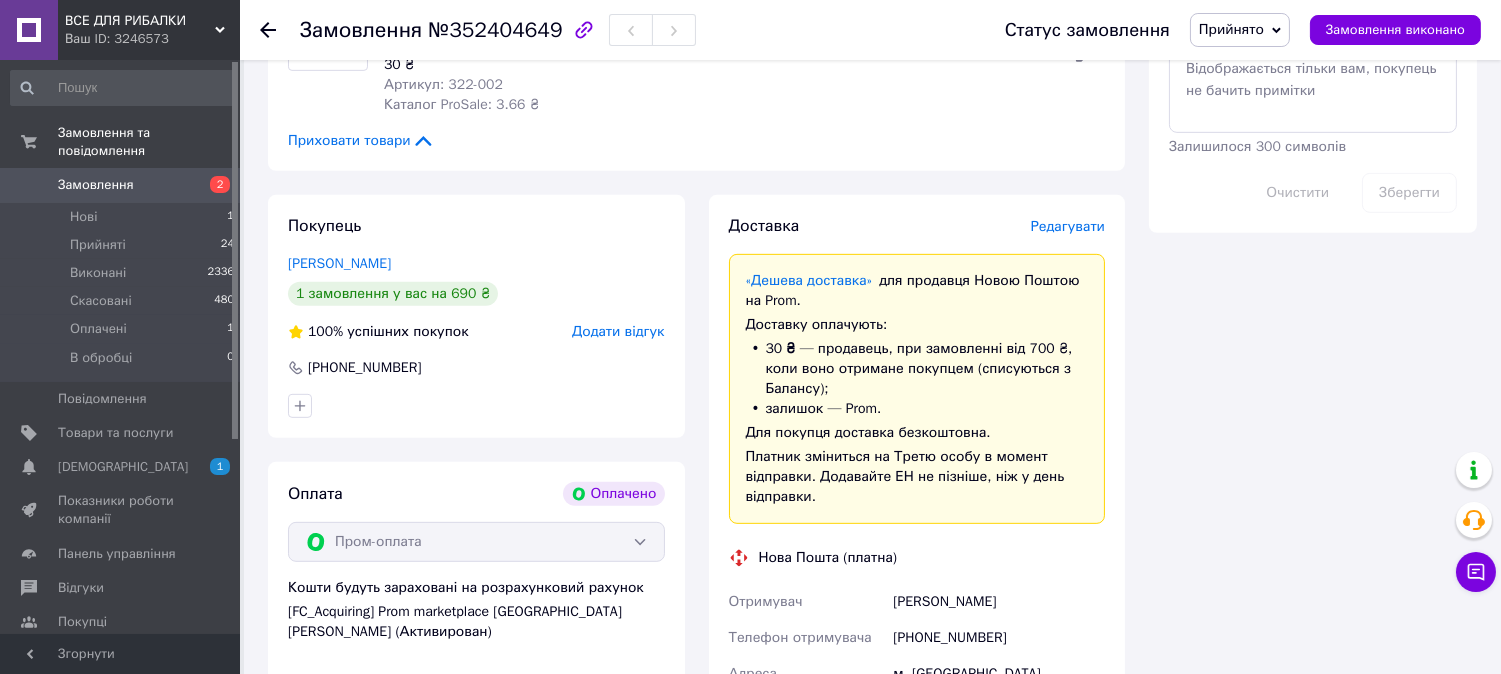 click on "Редагувати" at bounding box center (1068, 226) 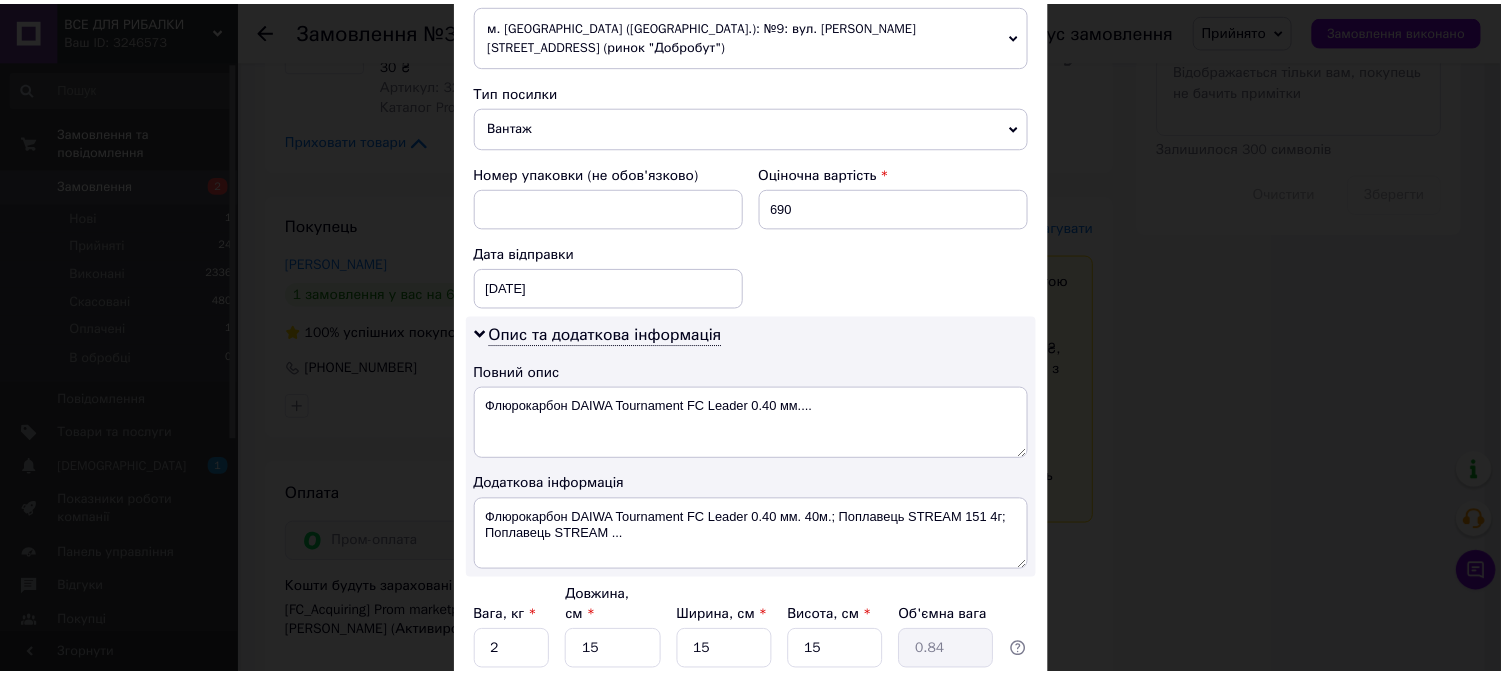 scroll, scrollTop: 880, scrollLeft: 0, axis: vertical 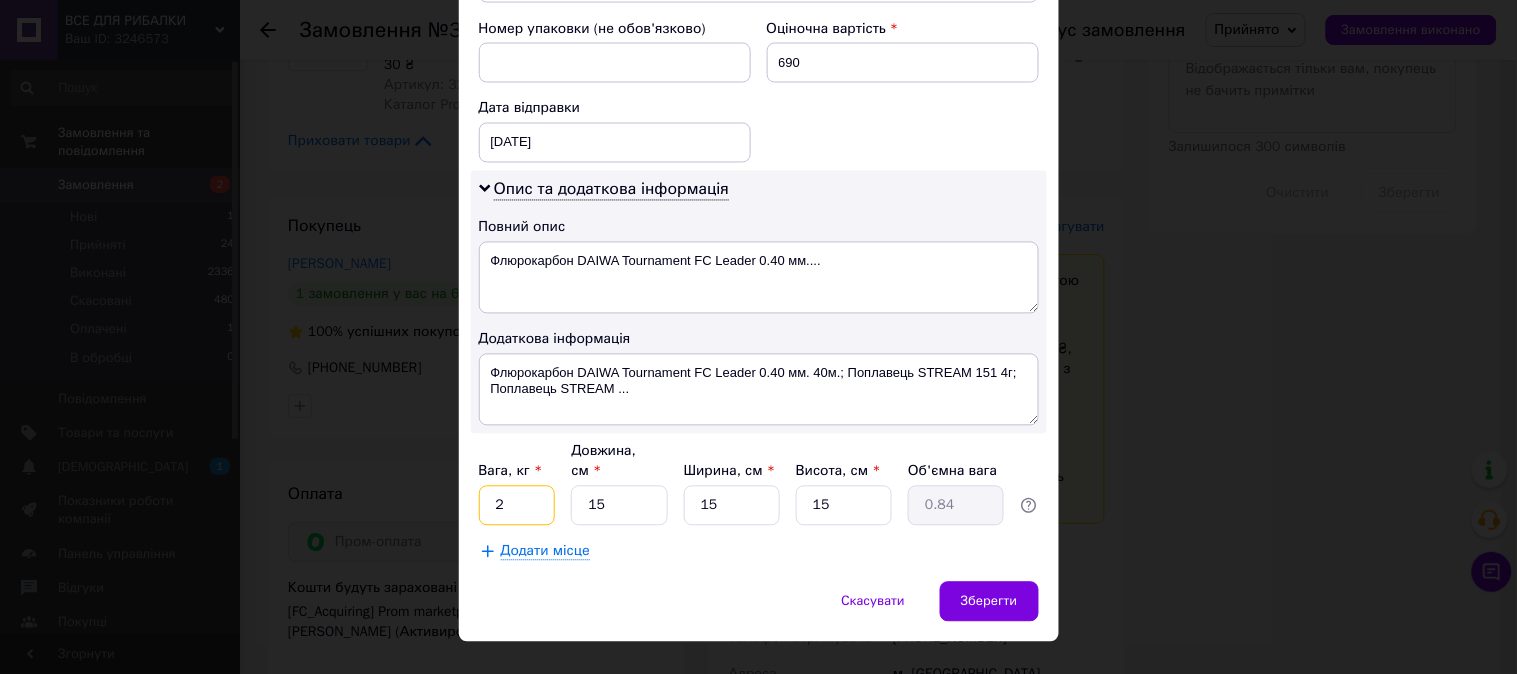 click on "2" at bounding box center (517, 506) 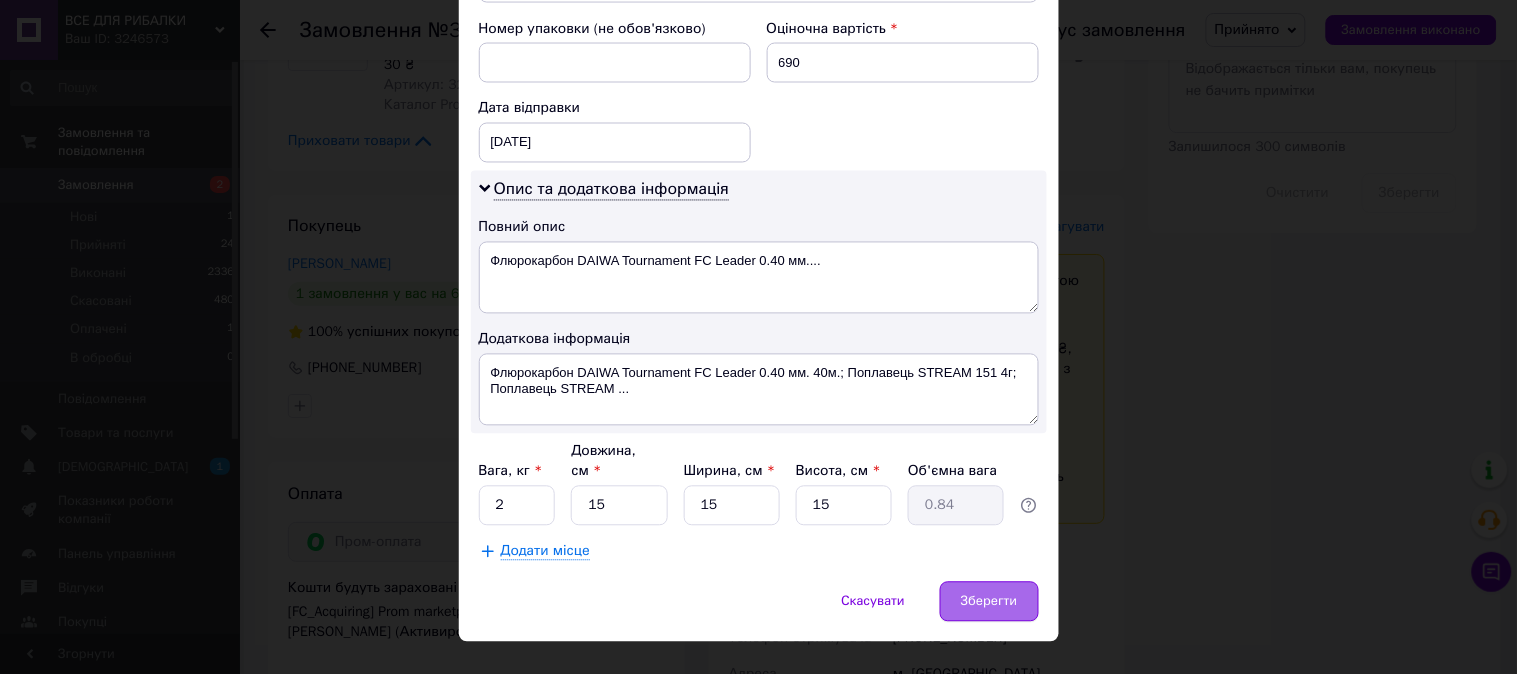 click on "Зберегти" at bounding box center [989, 602] 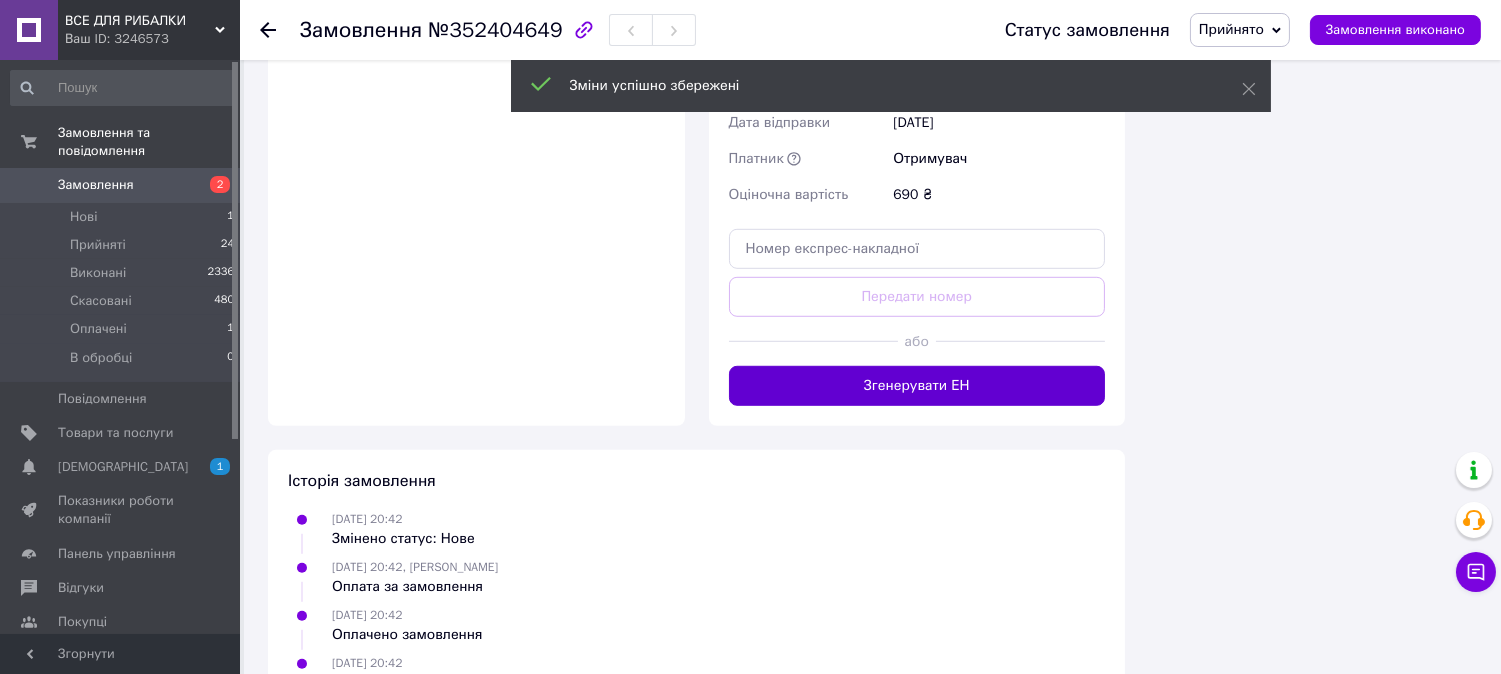 click on "Згенерувати ЕН" at bounding box center [917, 386] 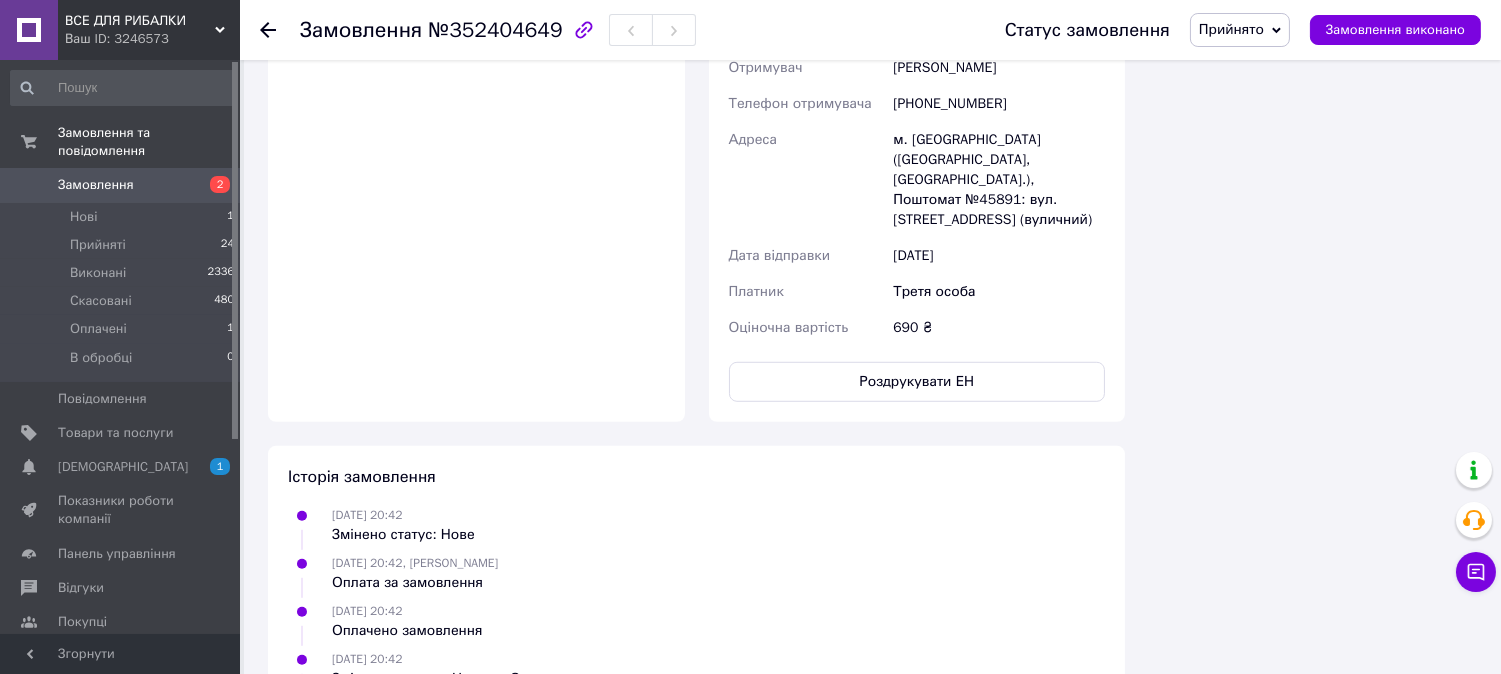 scroll, scrollTop: 2111, scrollLeft: 0, axis: vertical 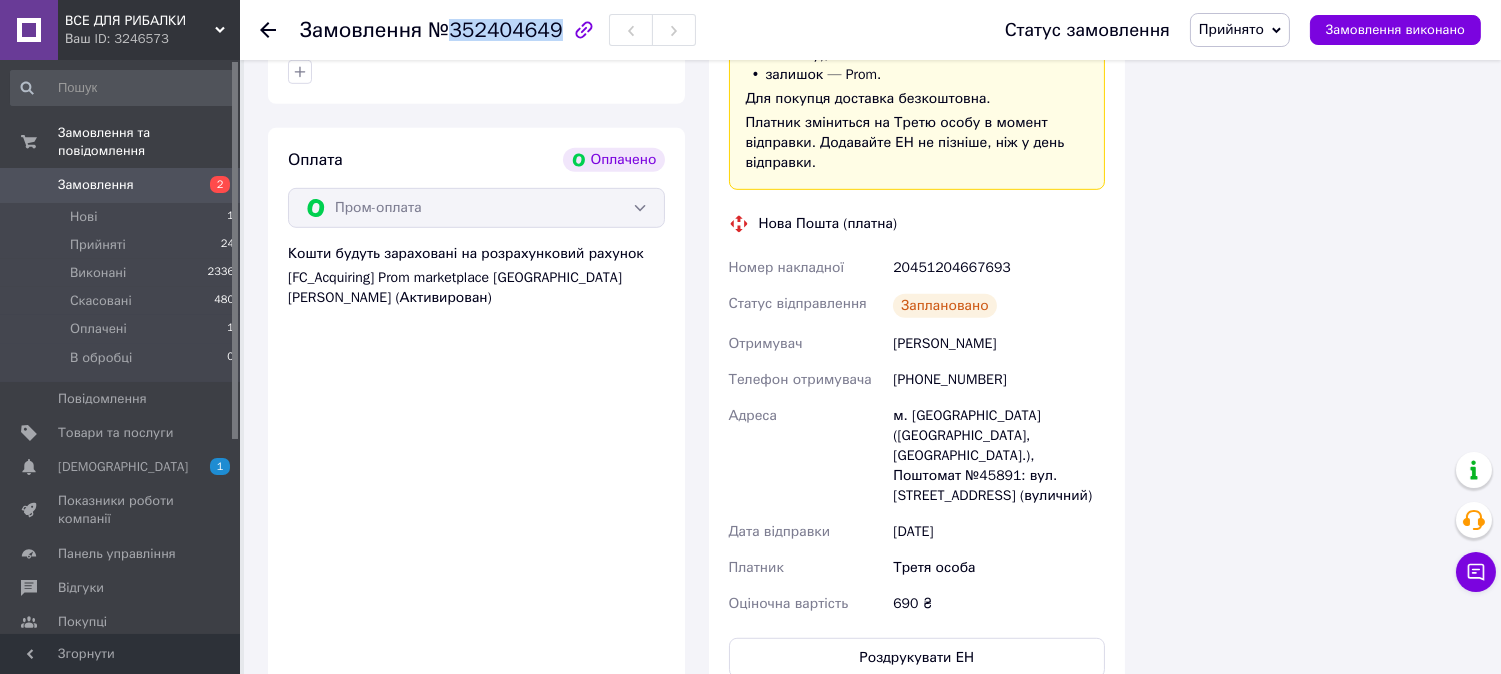 drag, startPoint x: 450, startPoint y: 33, endPoint x: 546, endPoint y: 28, distance: 96.13012 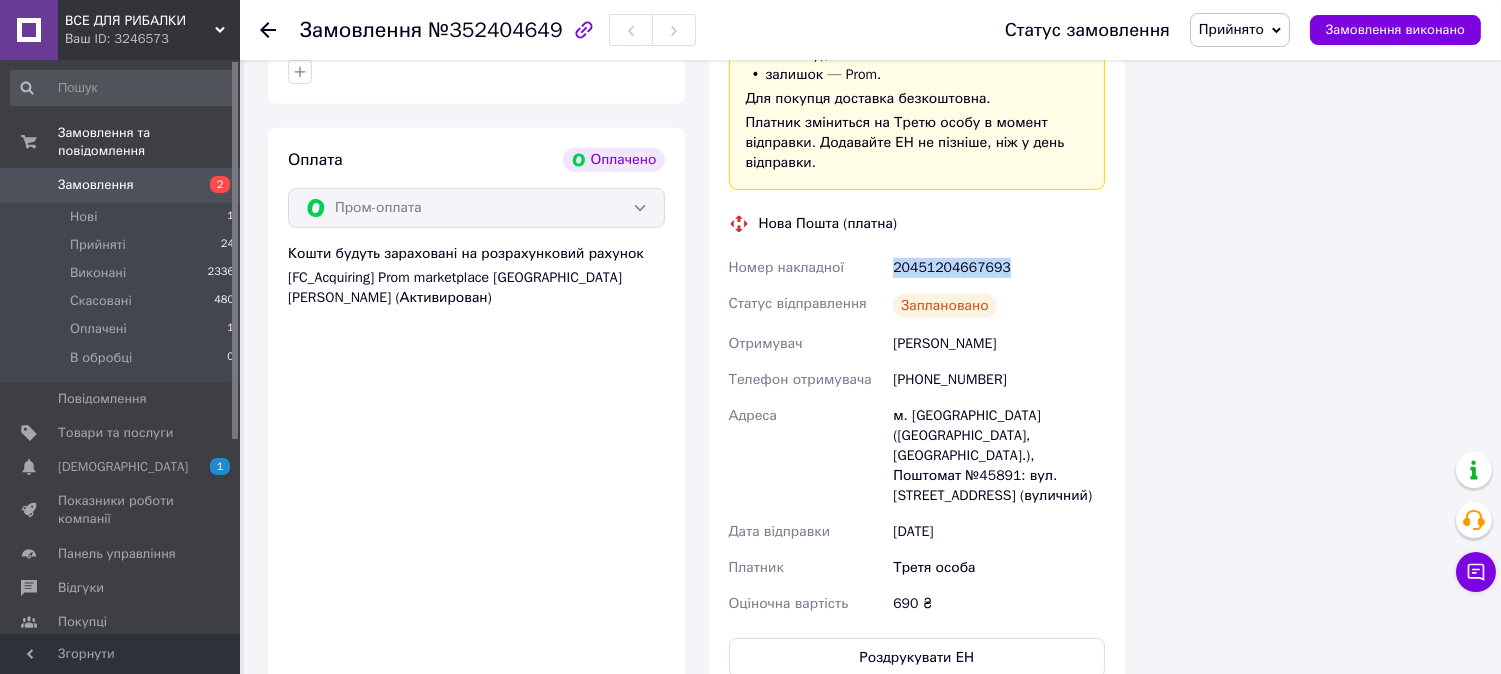 drag, startPoint x: 1017, startPoint y: 268, endPoint x: 890, endPoint y: 270, distance: 127.01575 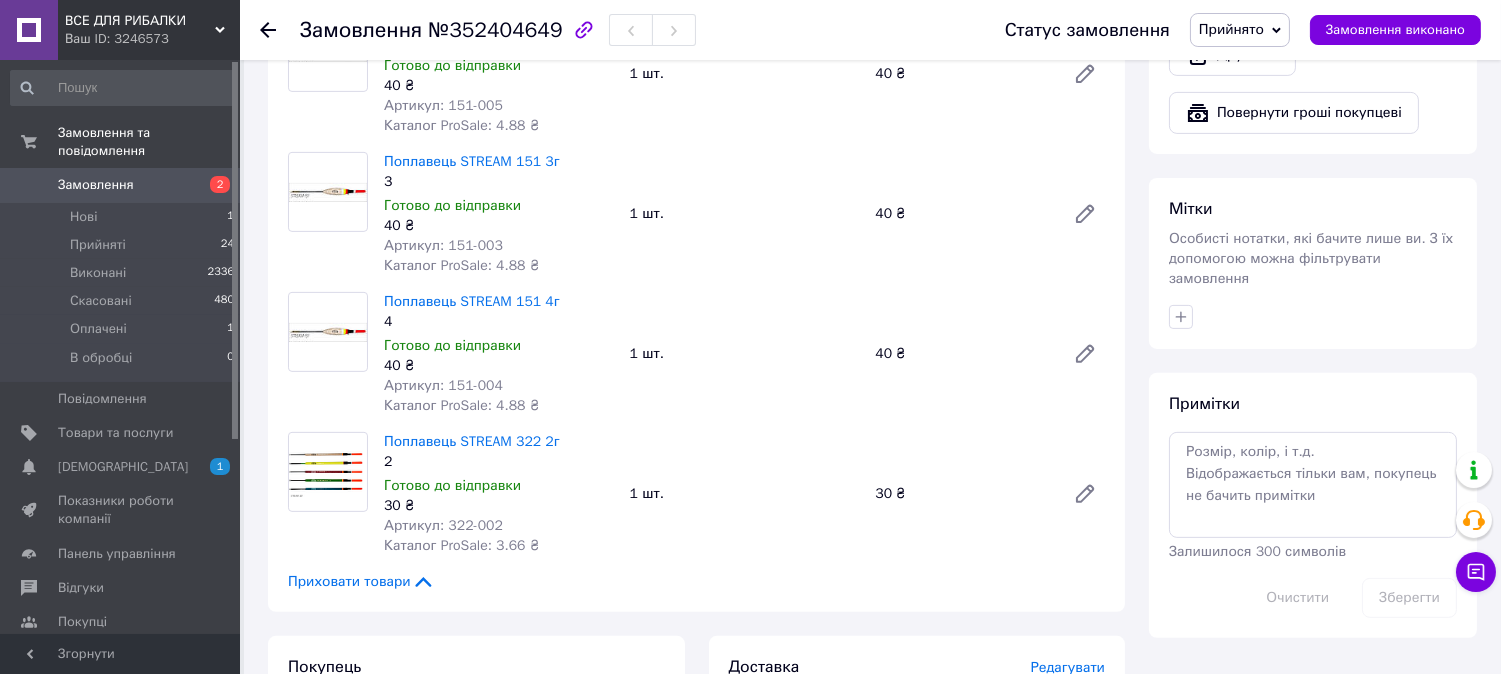 scroll, scrollTop: 1333, scrollLeft: 0, axis: vertical 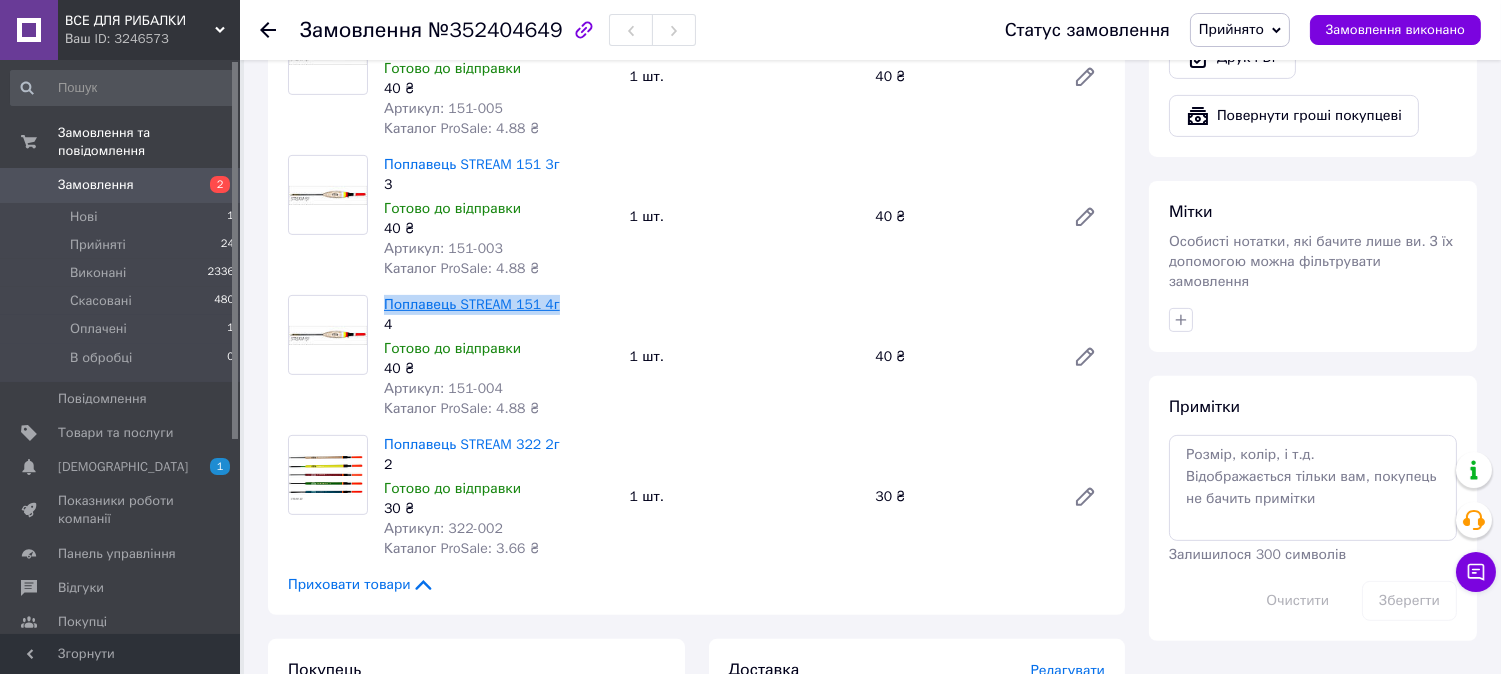 drag, startPoint x: 584, startPoint y: 297, endPoint x: 387, endPoint y: 302, distance: 197.06345 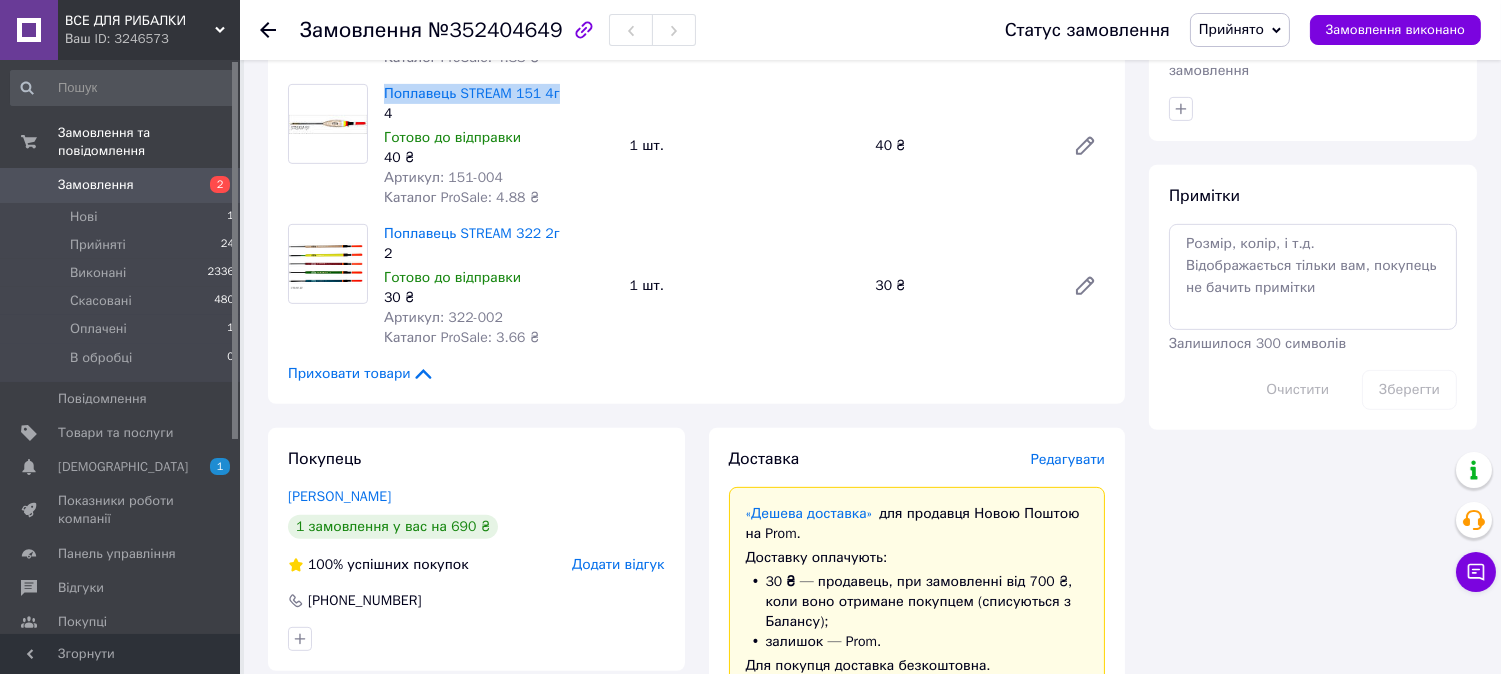 scroll, scrollTop: 1555, scrollLeft: 0, axis: vertical 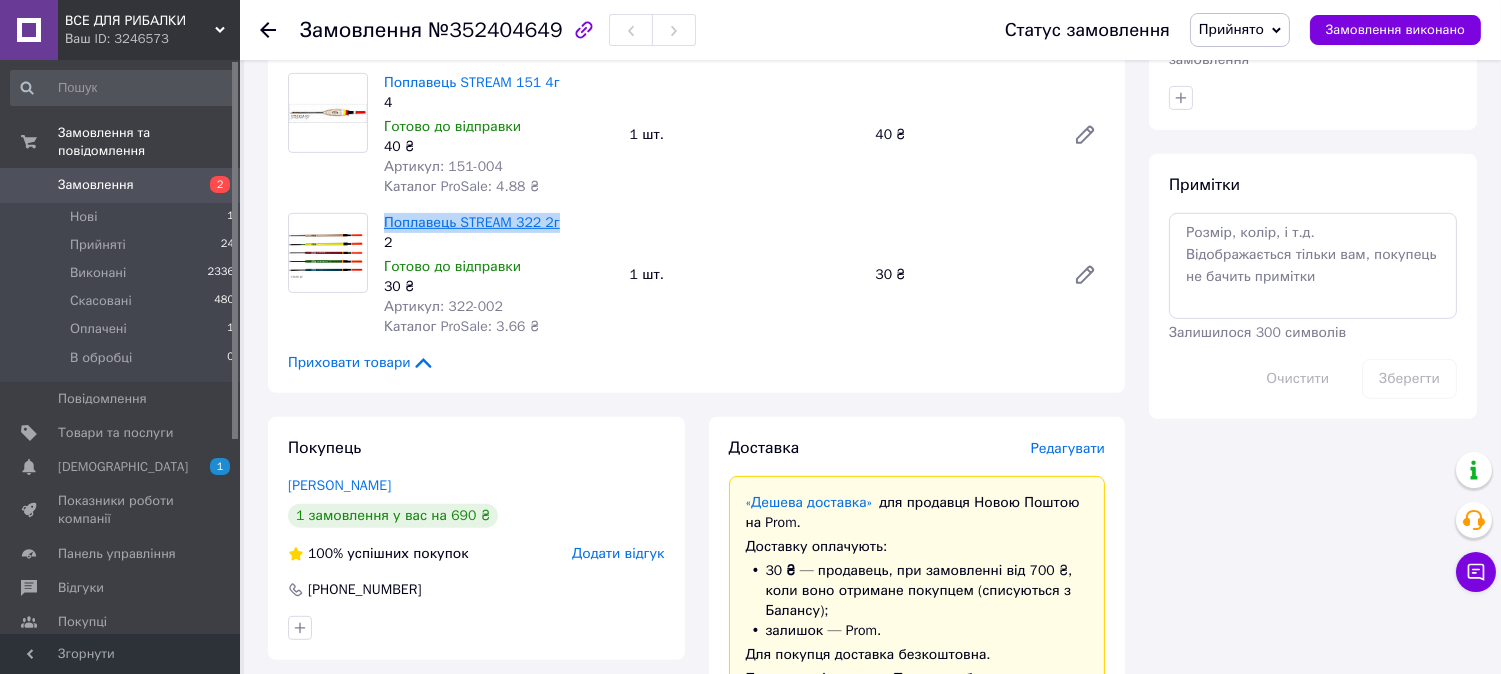drag, startPoint x: 566, startPoint y: 226, endPoint x: 384, endPoint y: 228, distance: 182.01099 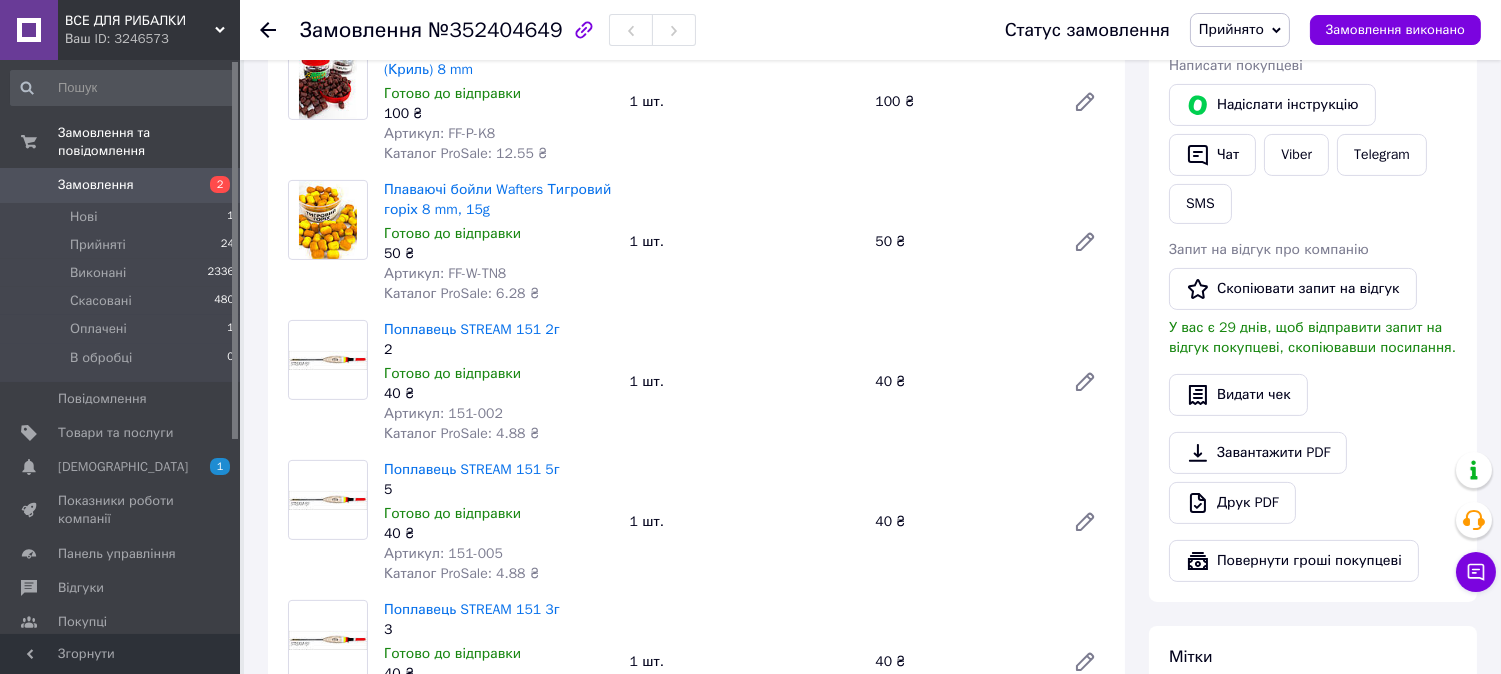 scroll, scrollTop: 777, scrollLeft: 0, axis: vertical 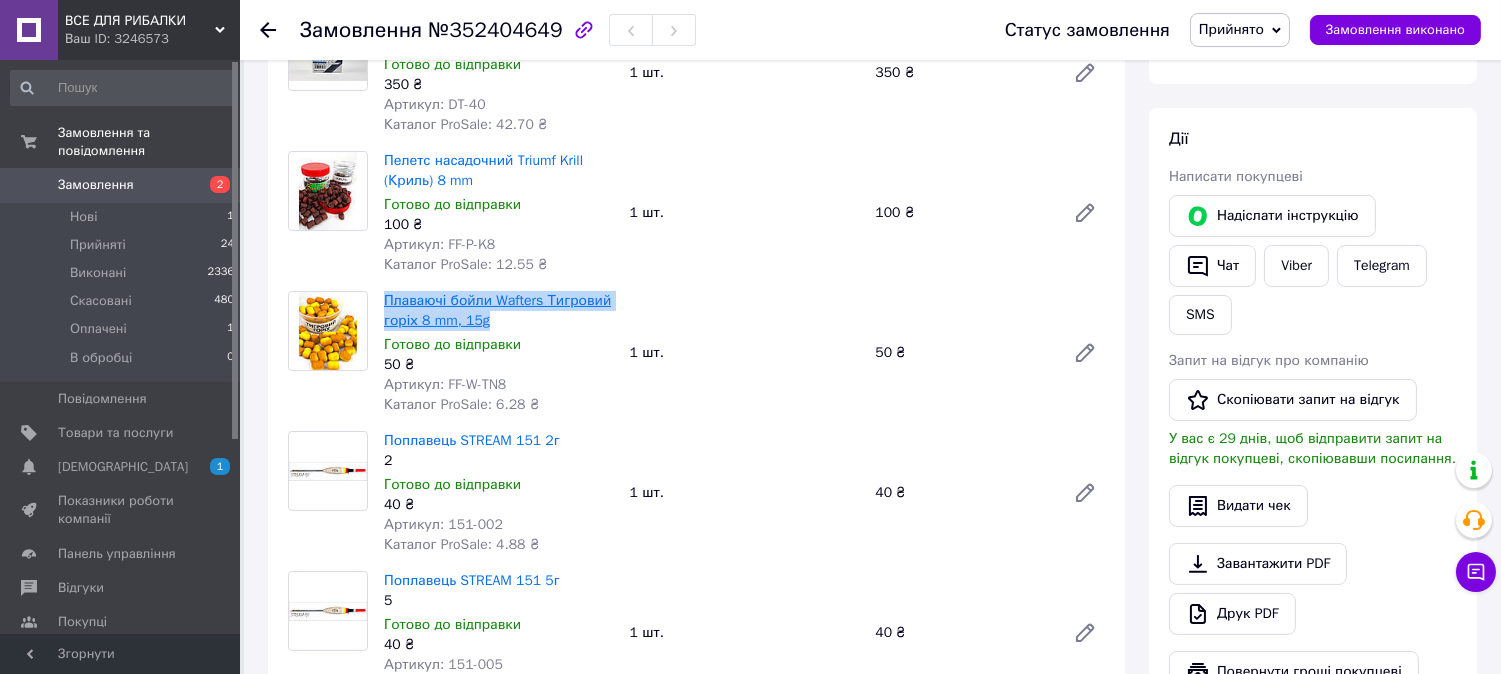 drag, startPoint x: 507, startPoint y: 322, endPoint x: 386, endPoint y: 307, distance: 121.92621 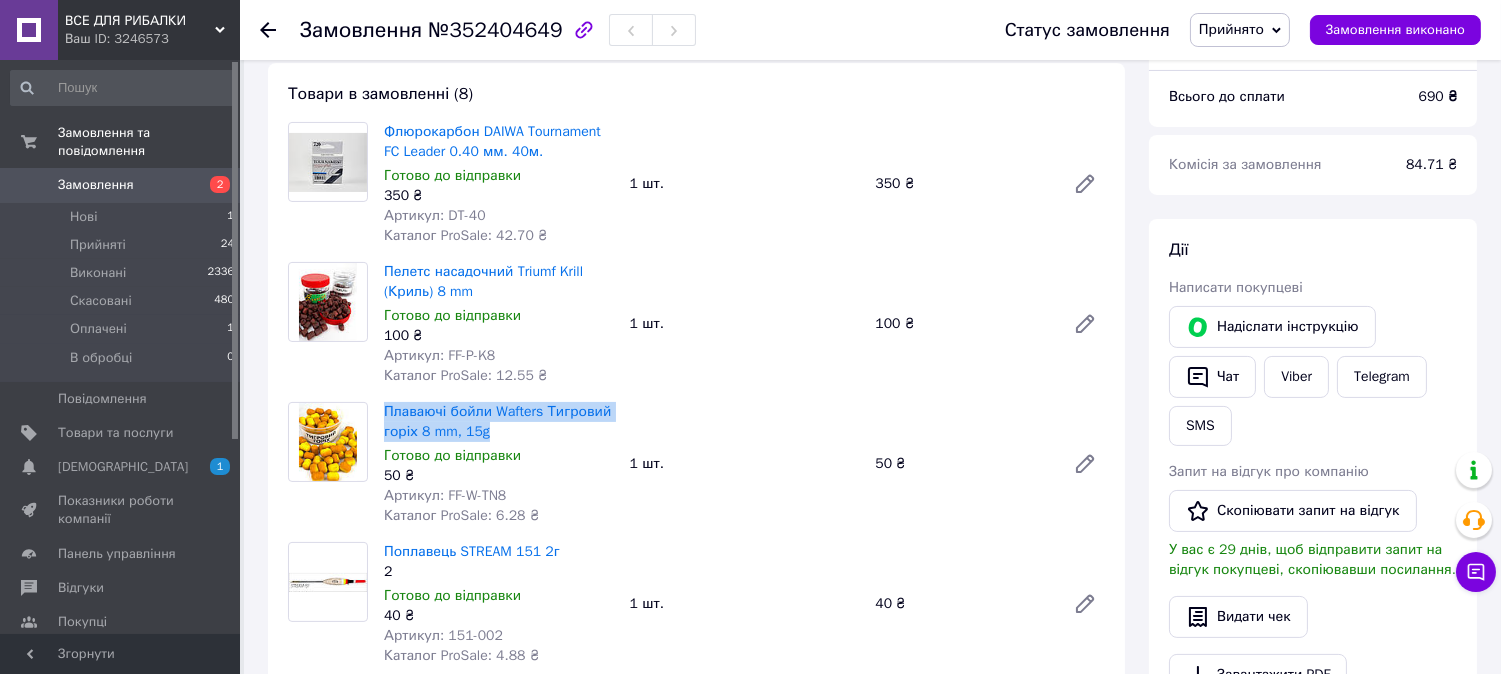 scroll, scrollTop: 555, scrollLeft: 0, axis: vertical 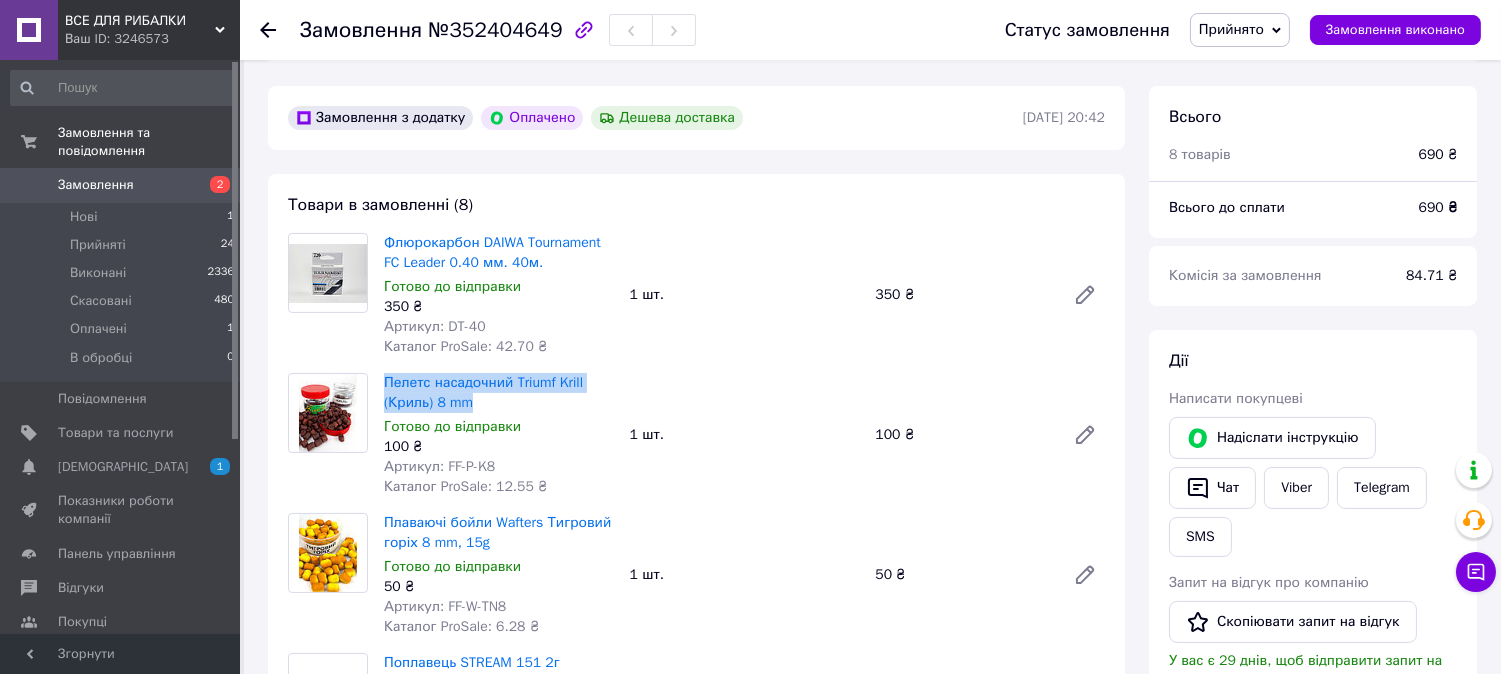 drag, startPoint x: 487, startPoint y: 402, endPoint x: 380, endPoint y: 382, distance: 108.85311 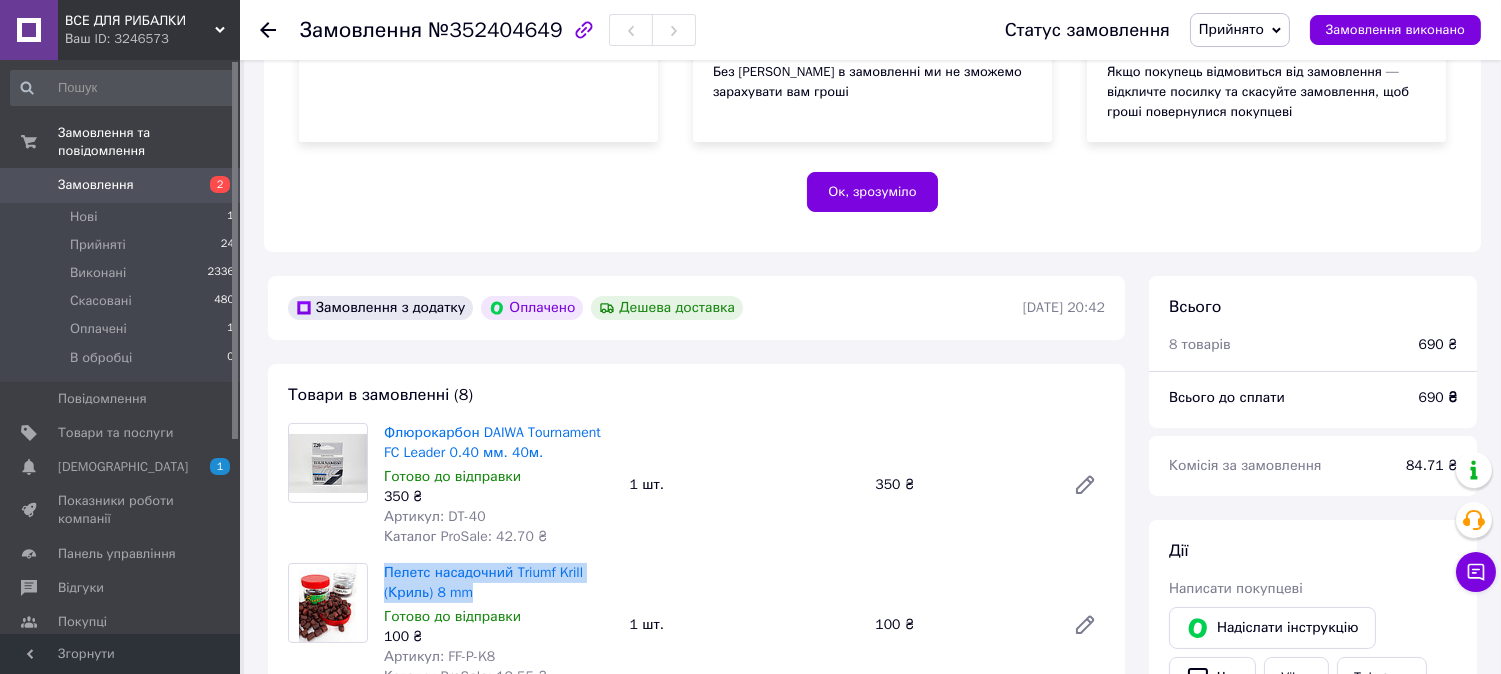 scroll, scrollTop: 333, scrollLeft: 0, axis: vertical 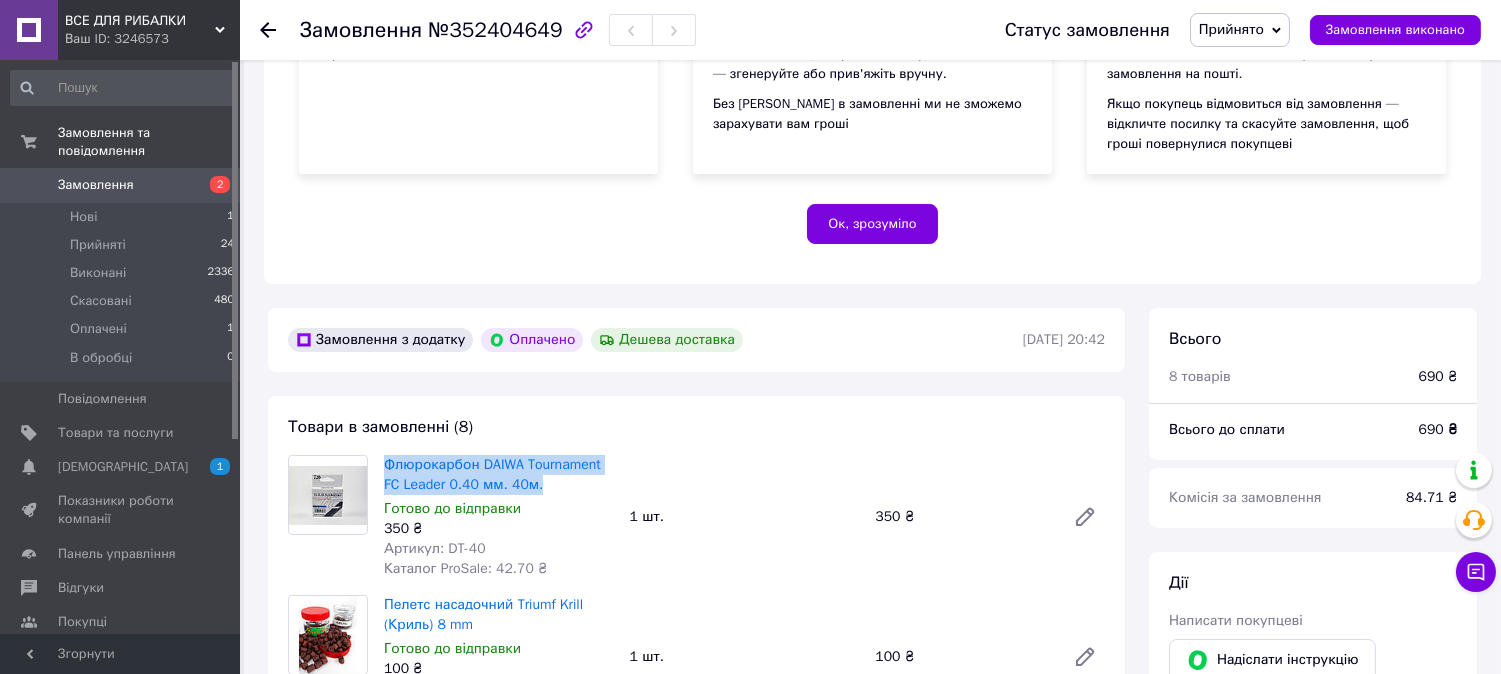 drag, startPoint x: 555, startPoint y: 488, endPoint x: 382, endPoint y: 457, distance: 175.75551 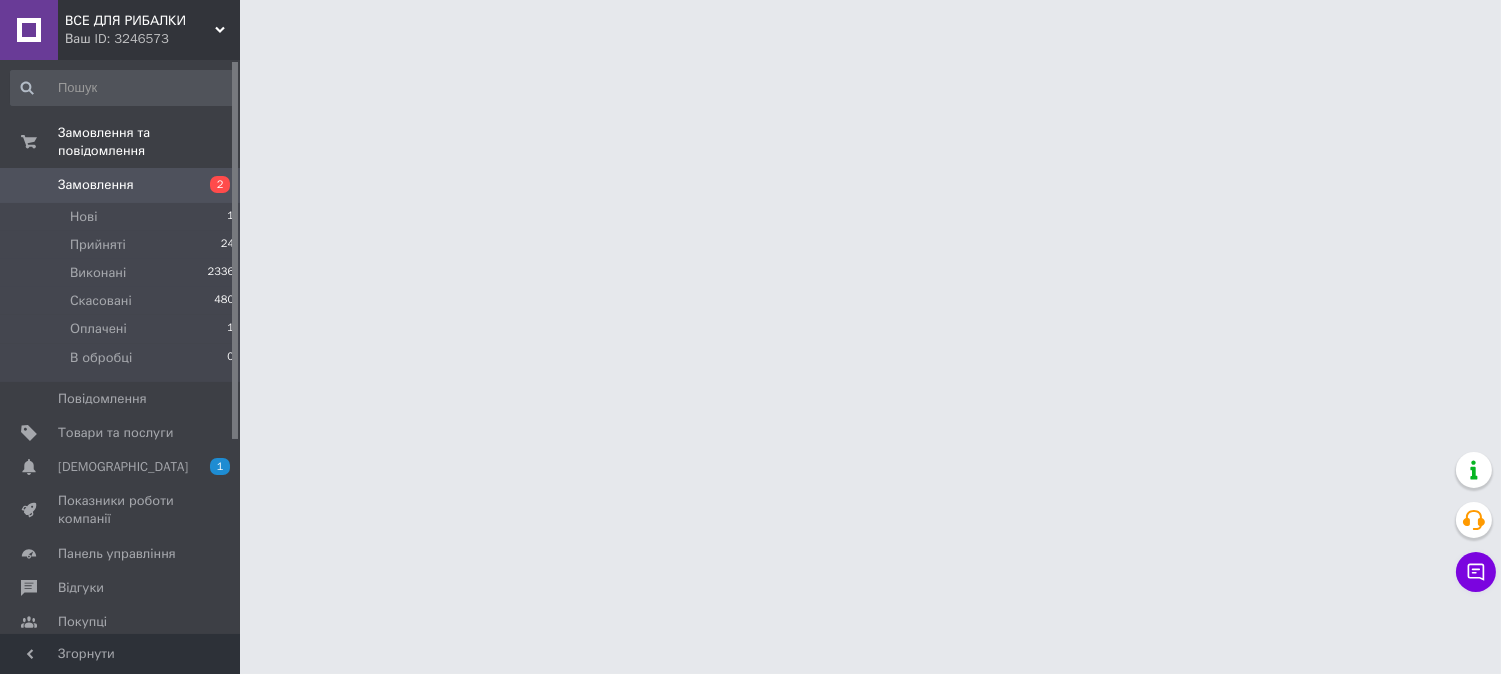 scroll, scrollTop: 0, scrollLeft: 0, axis: both 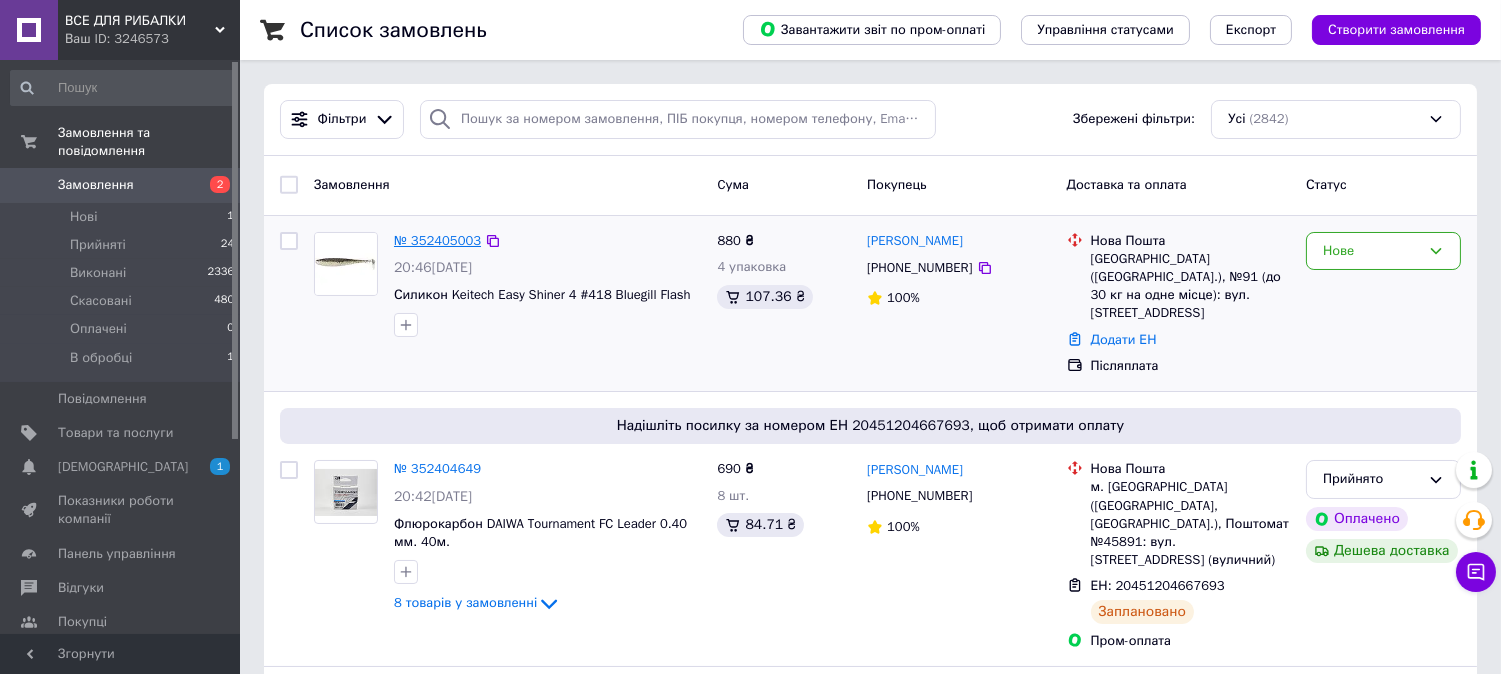 click on "№ 352405003" at bounding box center (437, 240) 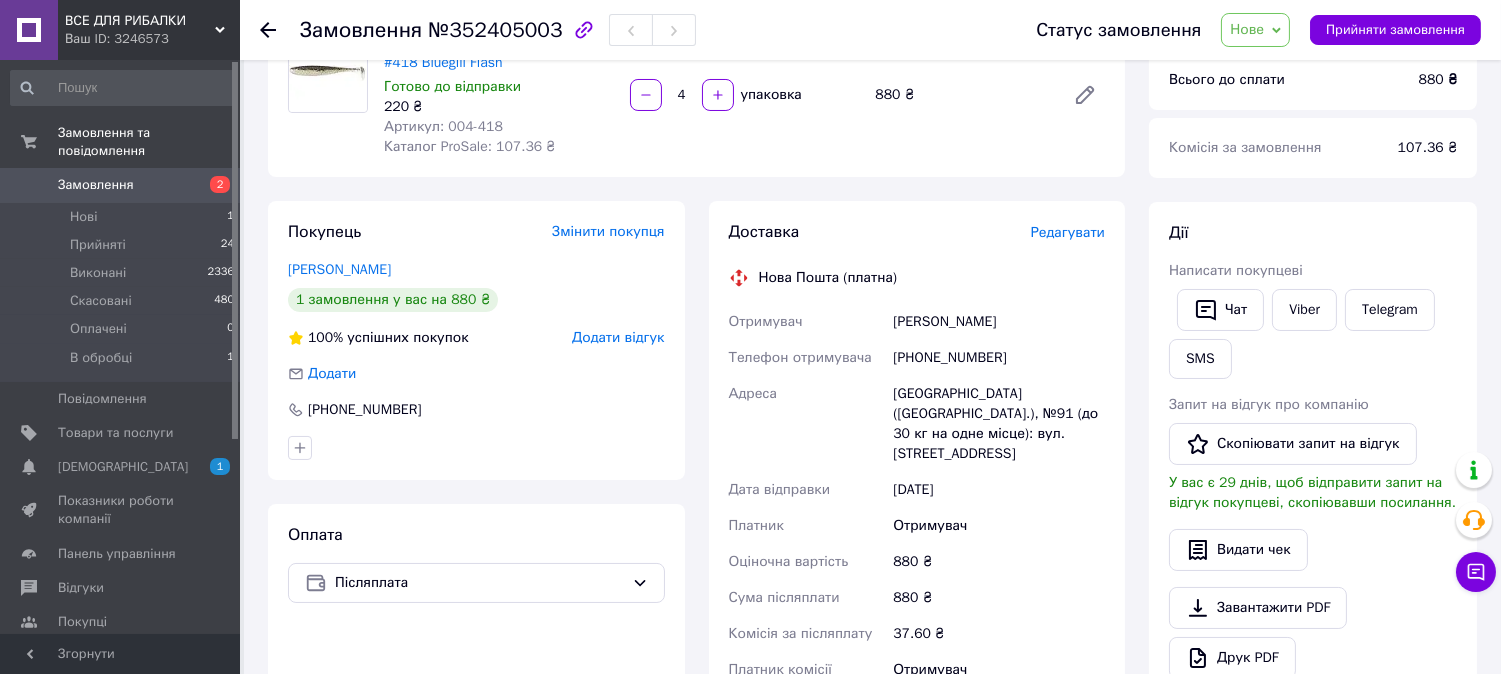 scroll, scrollTop: 222, scrollLeft: 0, axis: vertical 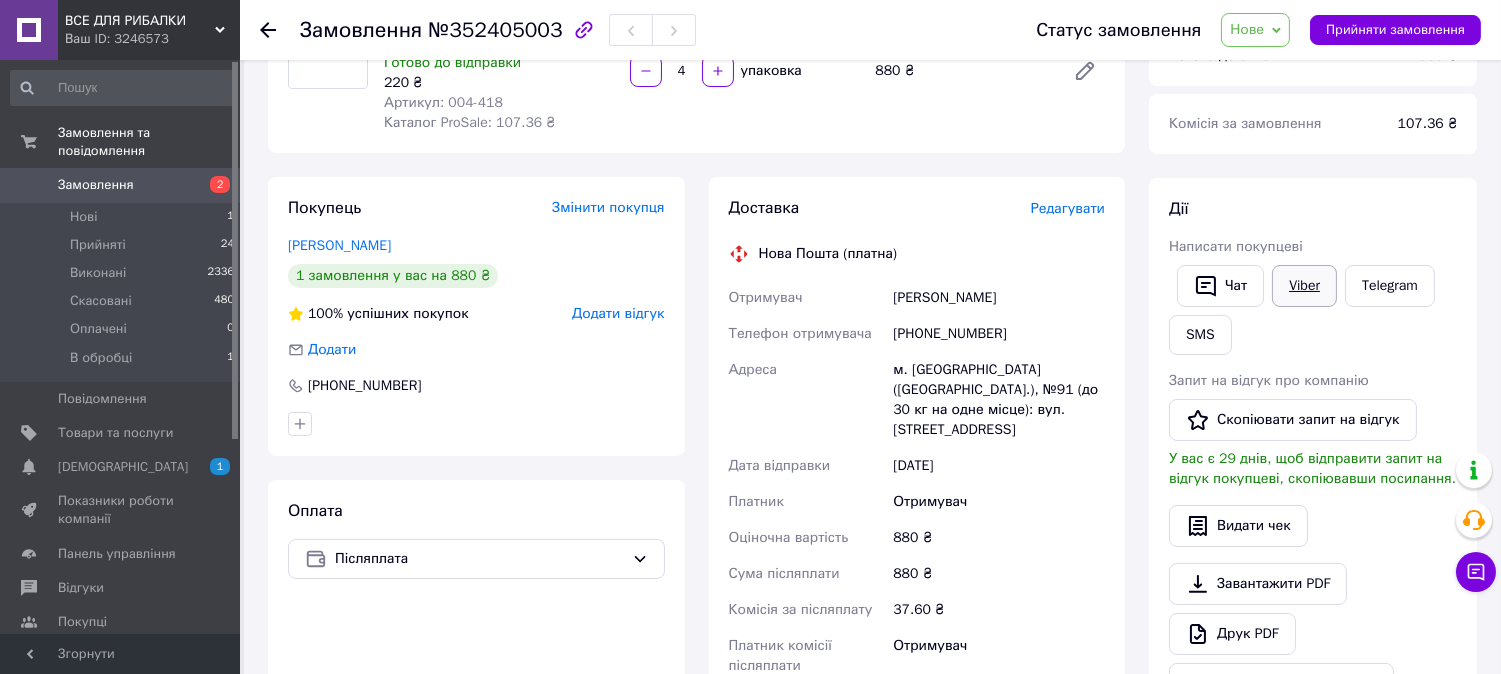 click on "Viber" at bounding box center [1304, 286] 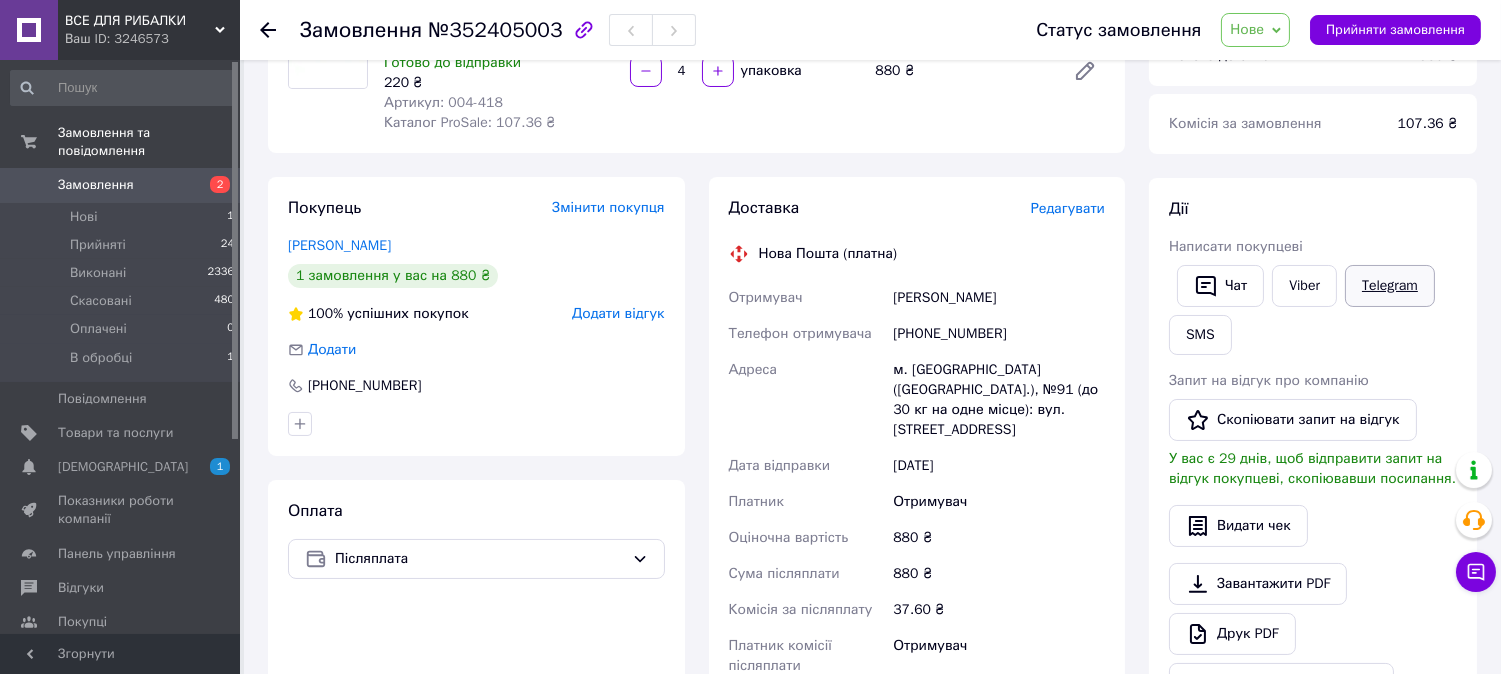 click on "Telegram" at bounding box center [1390, 286] 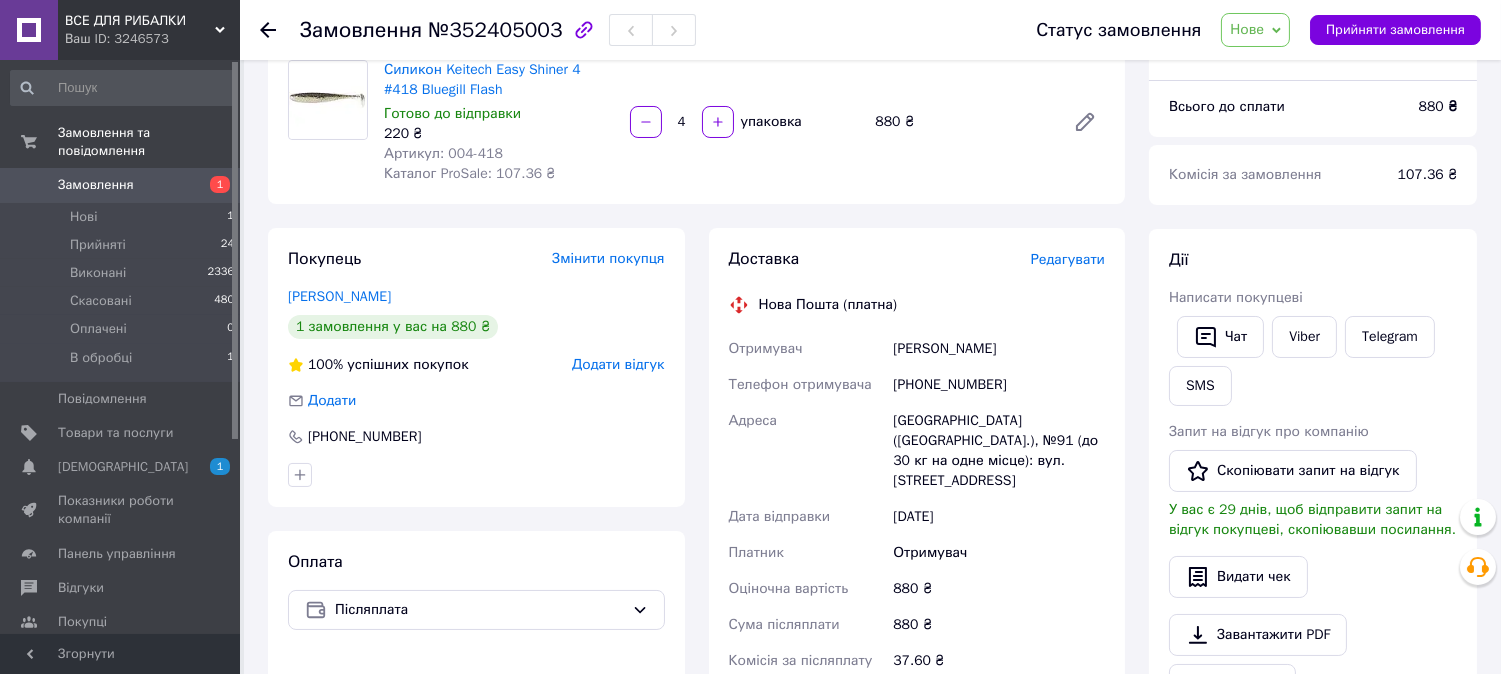 scroll, scrollTop: 0, scrollLeft: 0, axis: both 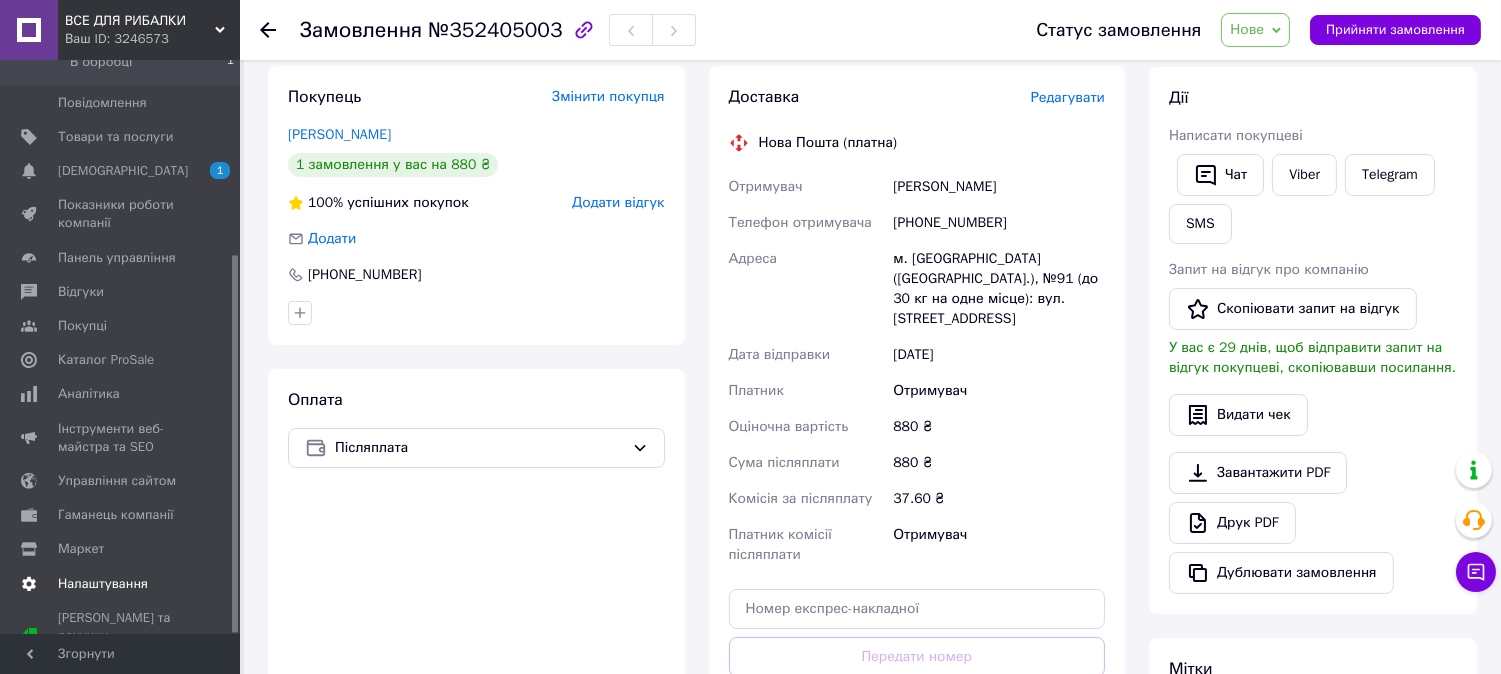 click on "Налаштування" at bounding box center (103, 584) 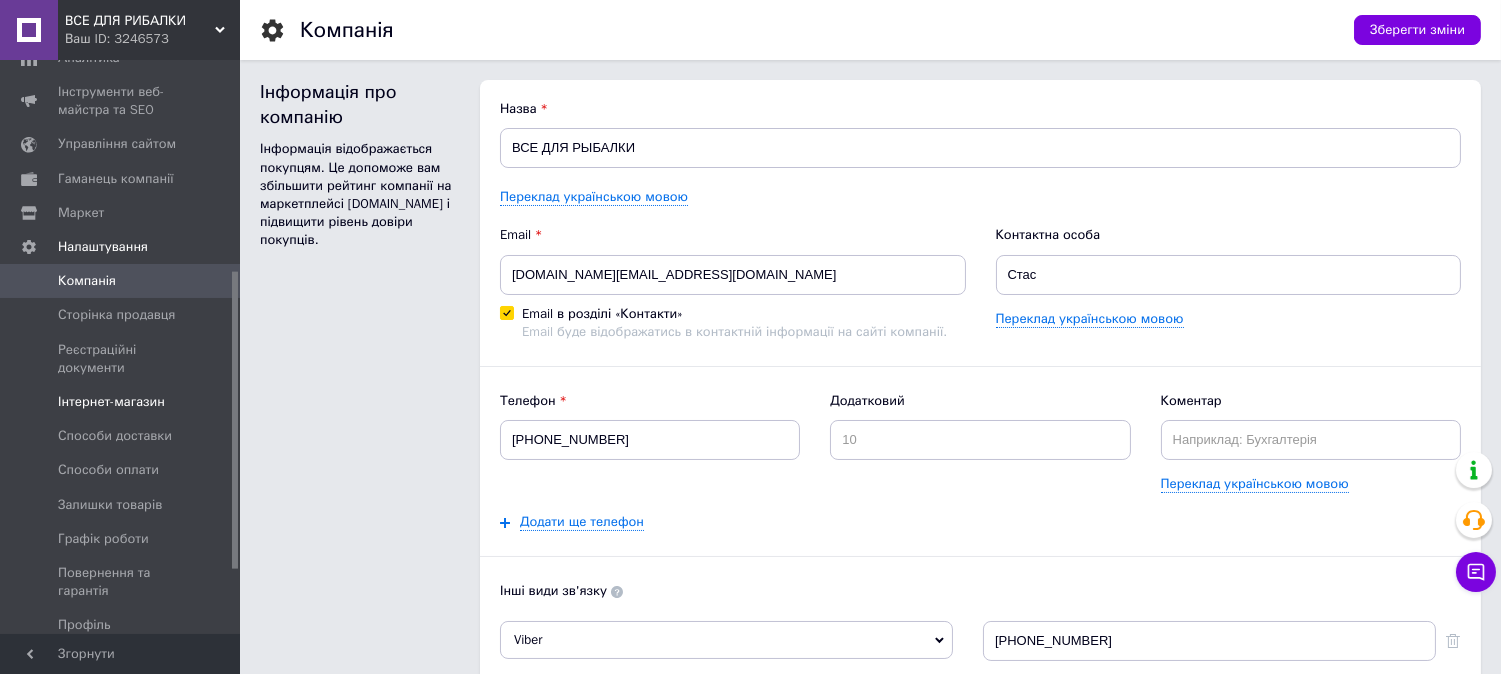 scroll, scrollTop: 0, scrollLeft: 0, axis: both 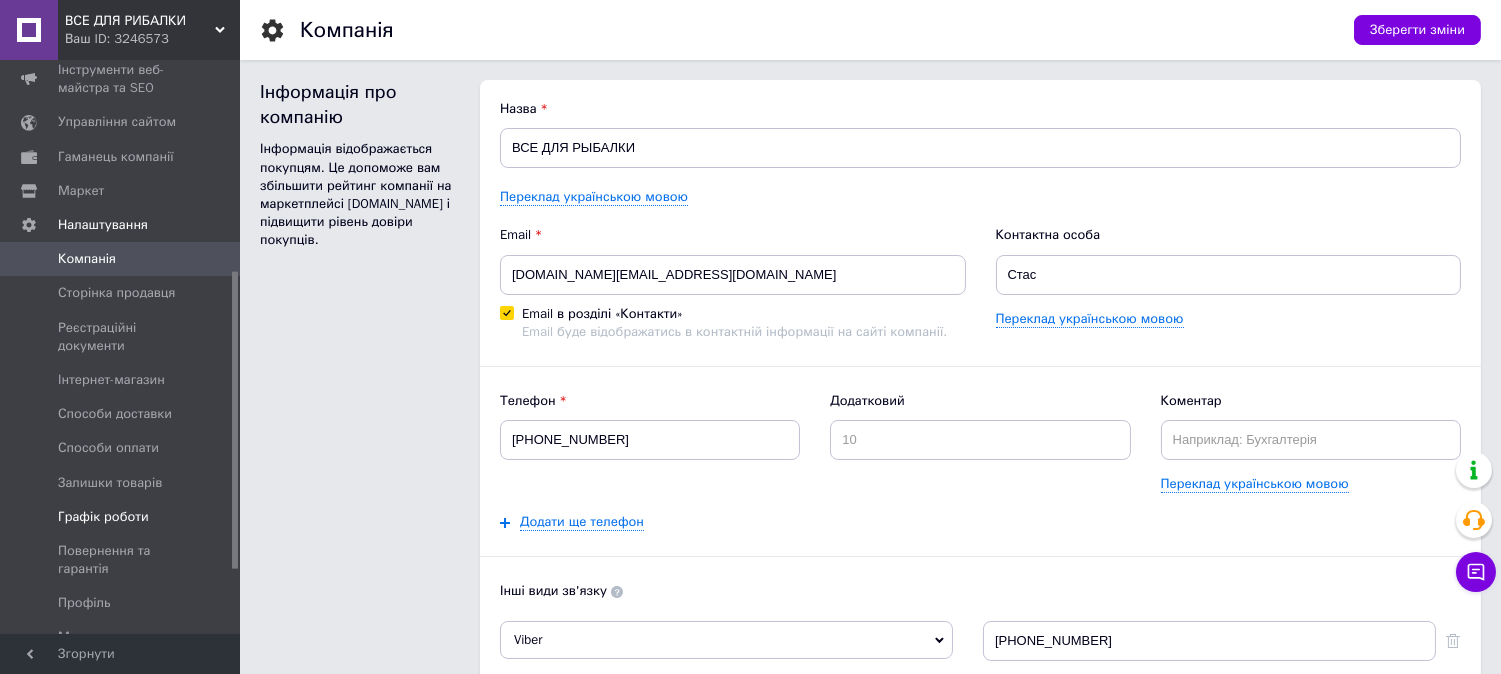 click on "Графік роботи" at bounding box center [123, 517] 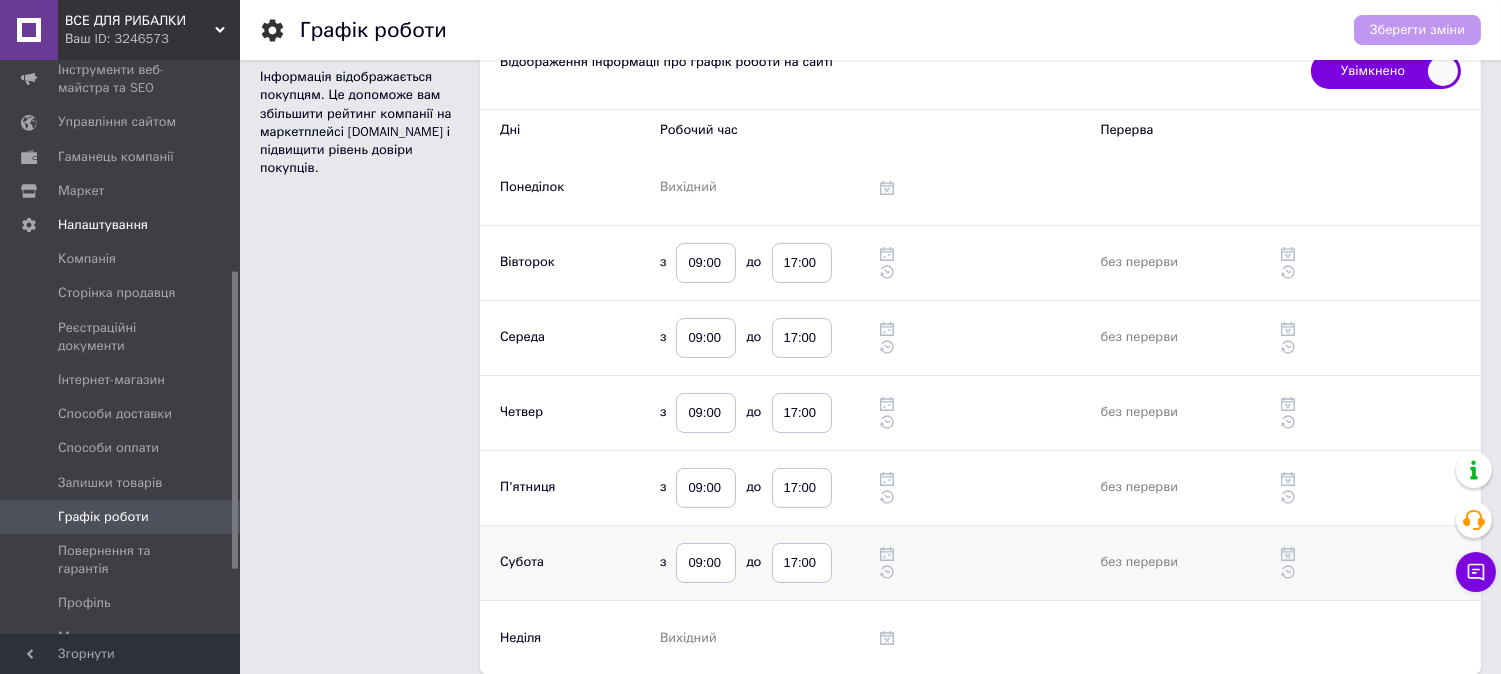 scroll, scrollTop: 0, scrollLeft: 0, axis: both 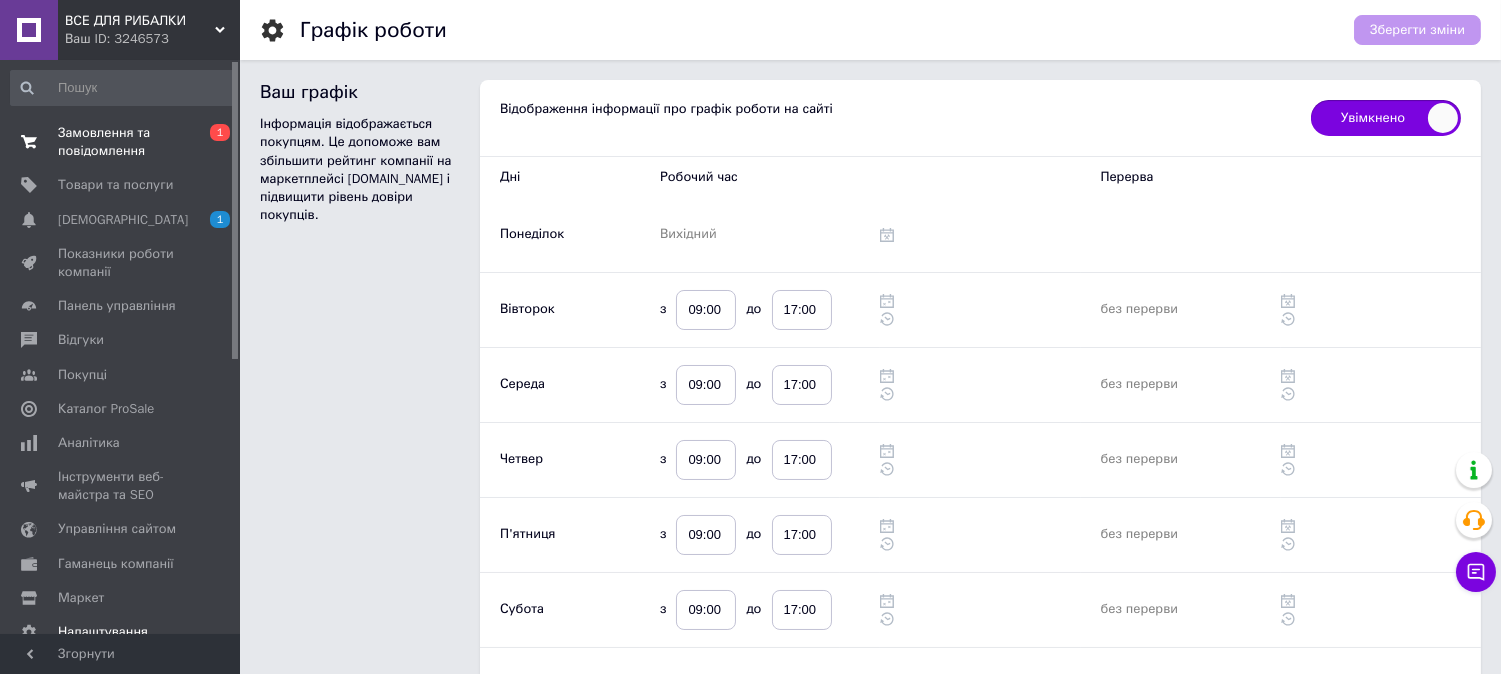 click on "Замовлення та повідомлення" at bounding box center (121, 142) 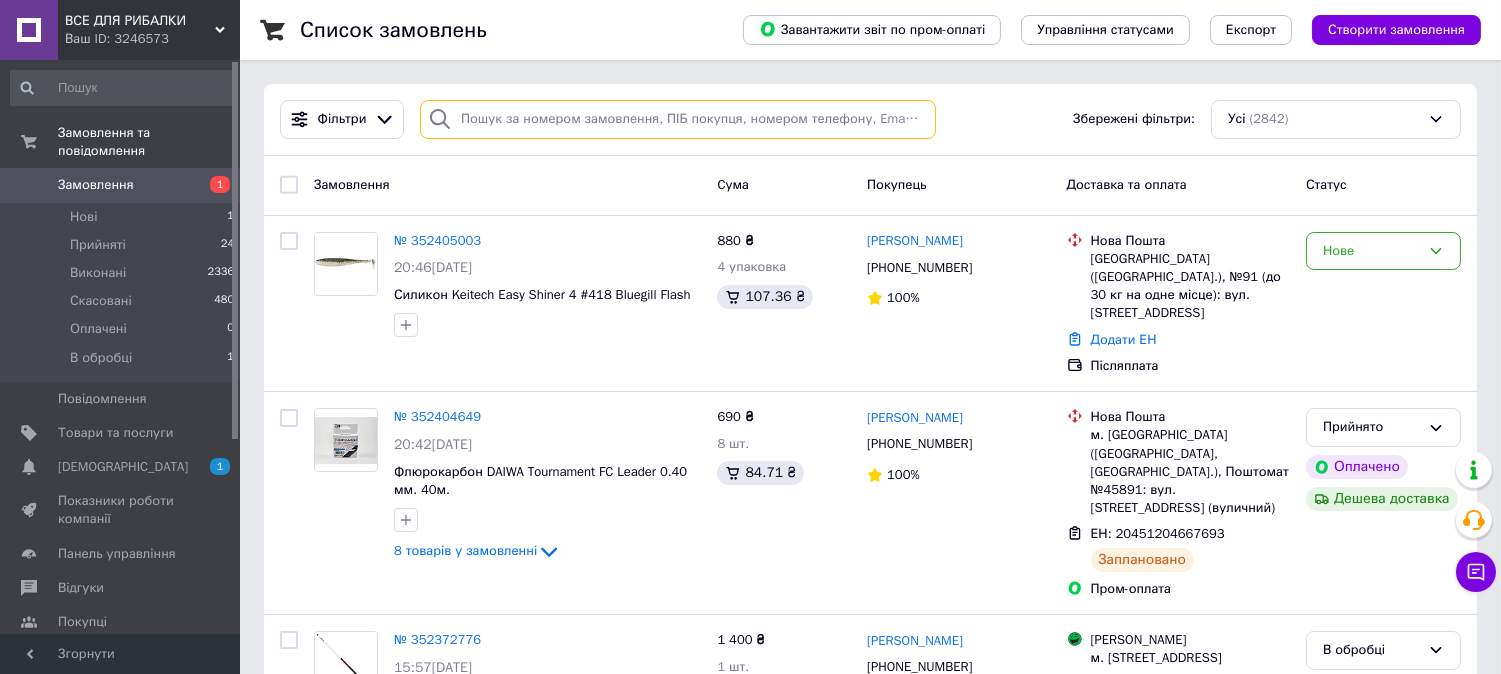 click at bounding box center [678, 119] 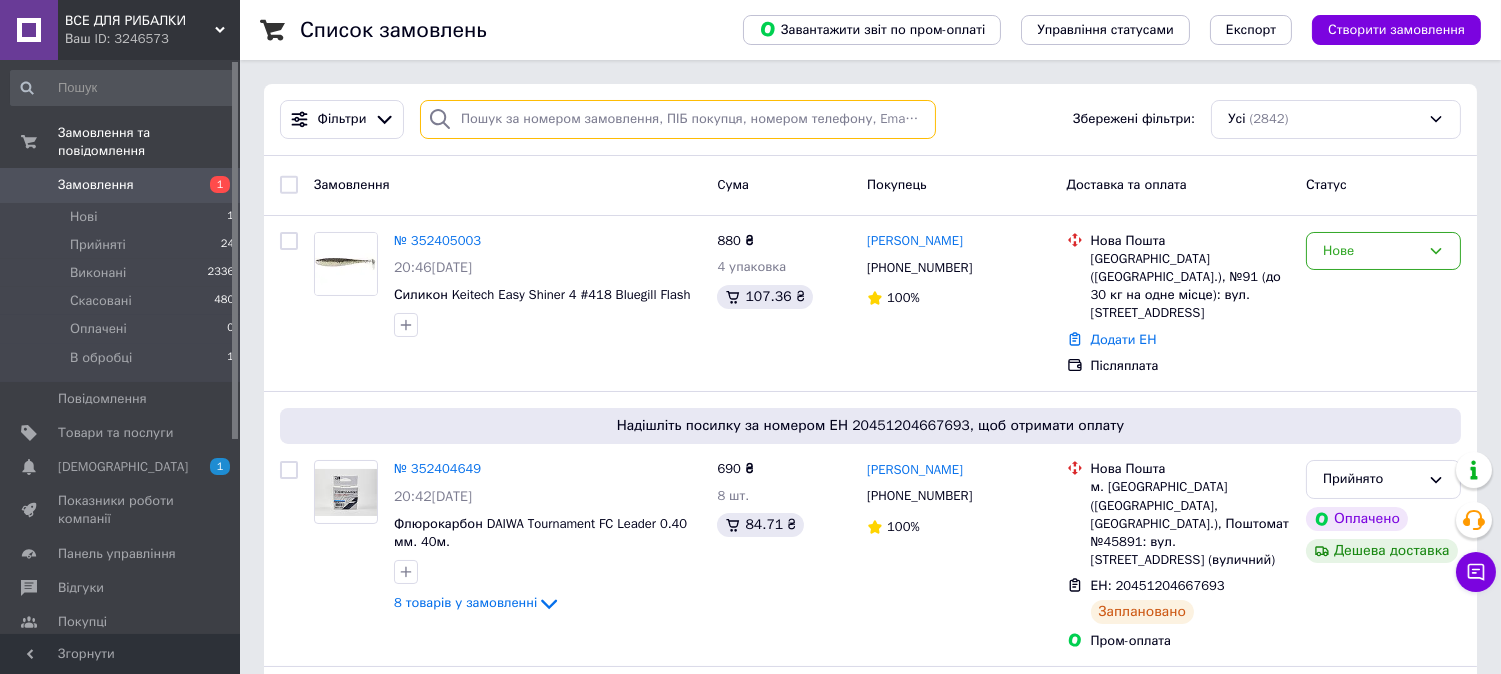 paste on "351028668" 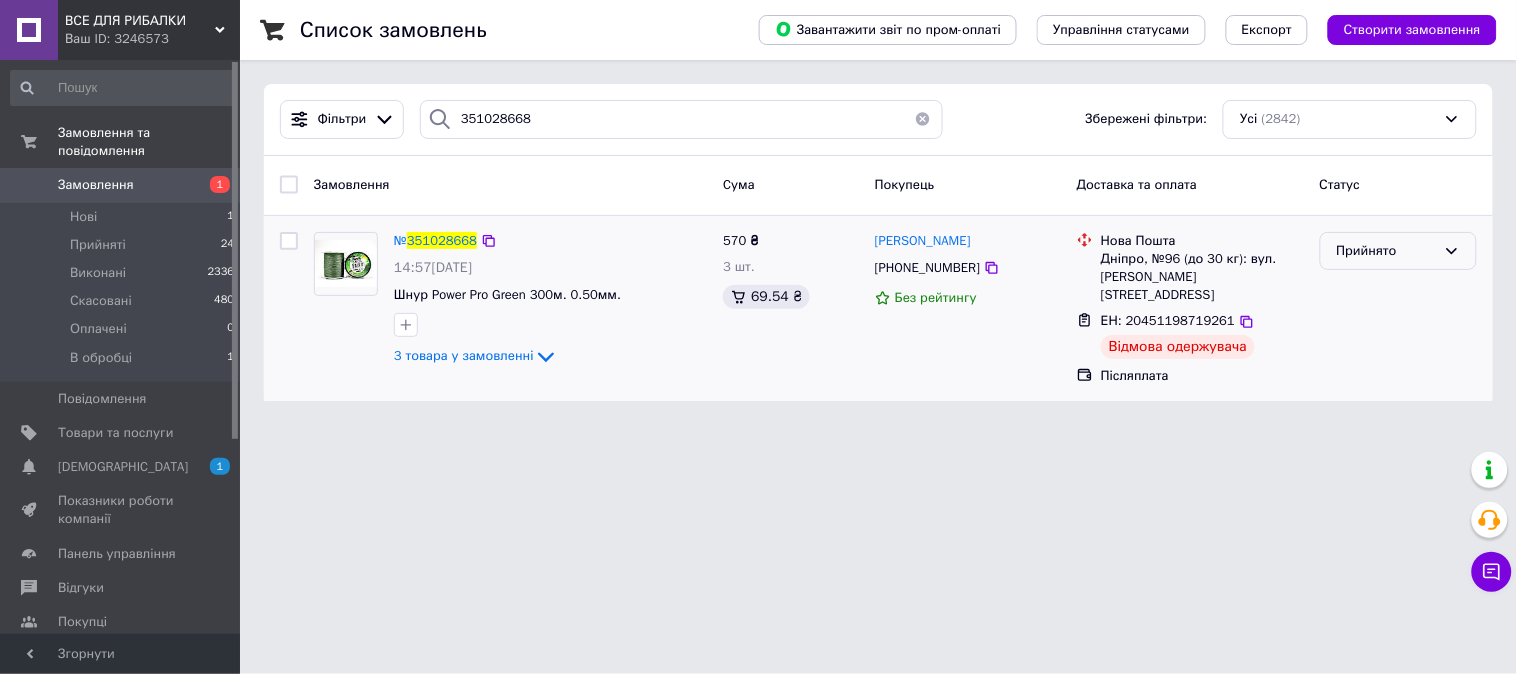 click on "Прийнято" at bounding box center [1386, 251] 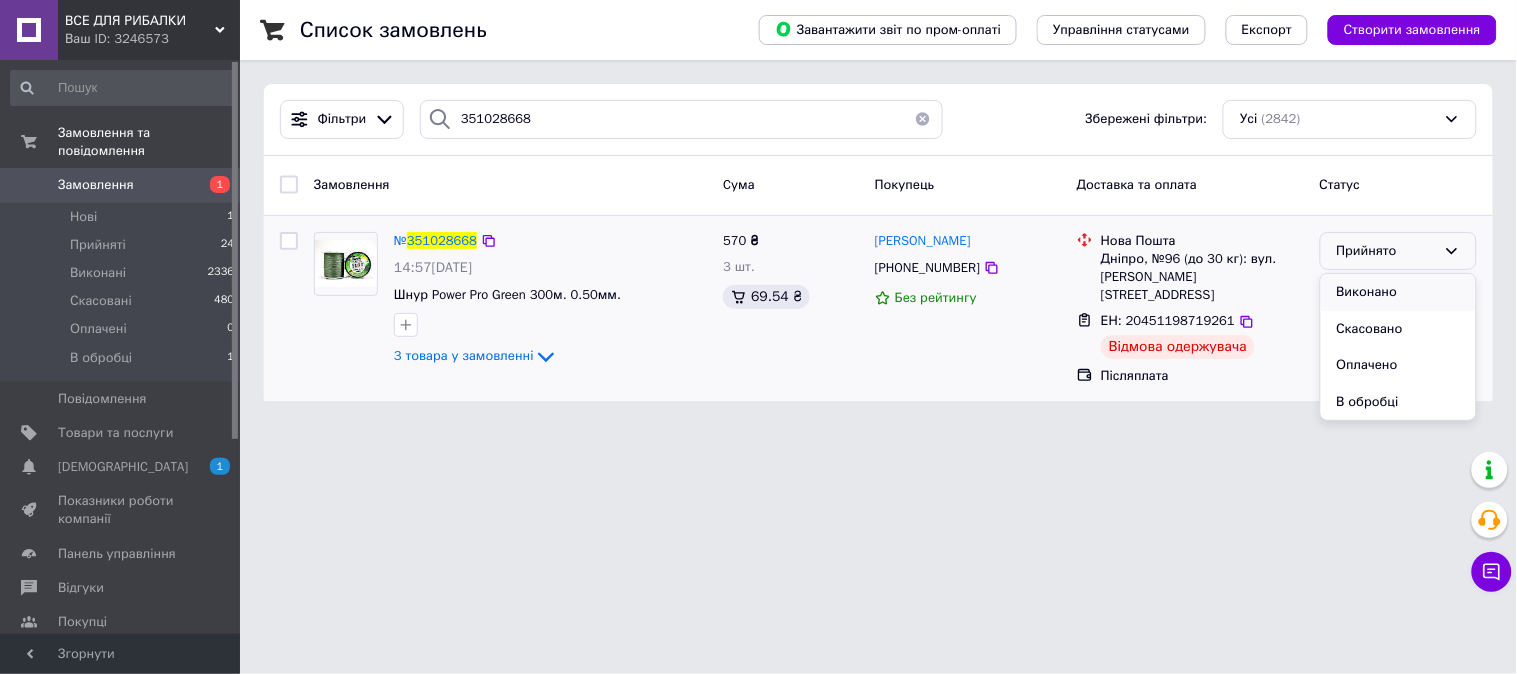 click on "Виконано" at bounding box center [1398, 292] 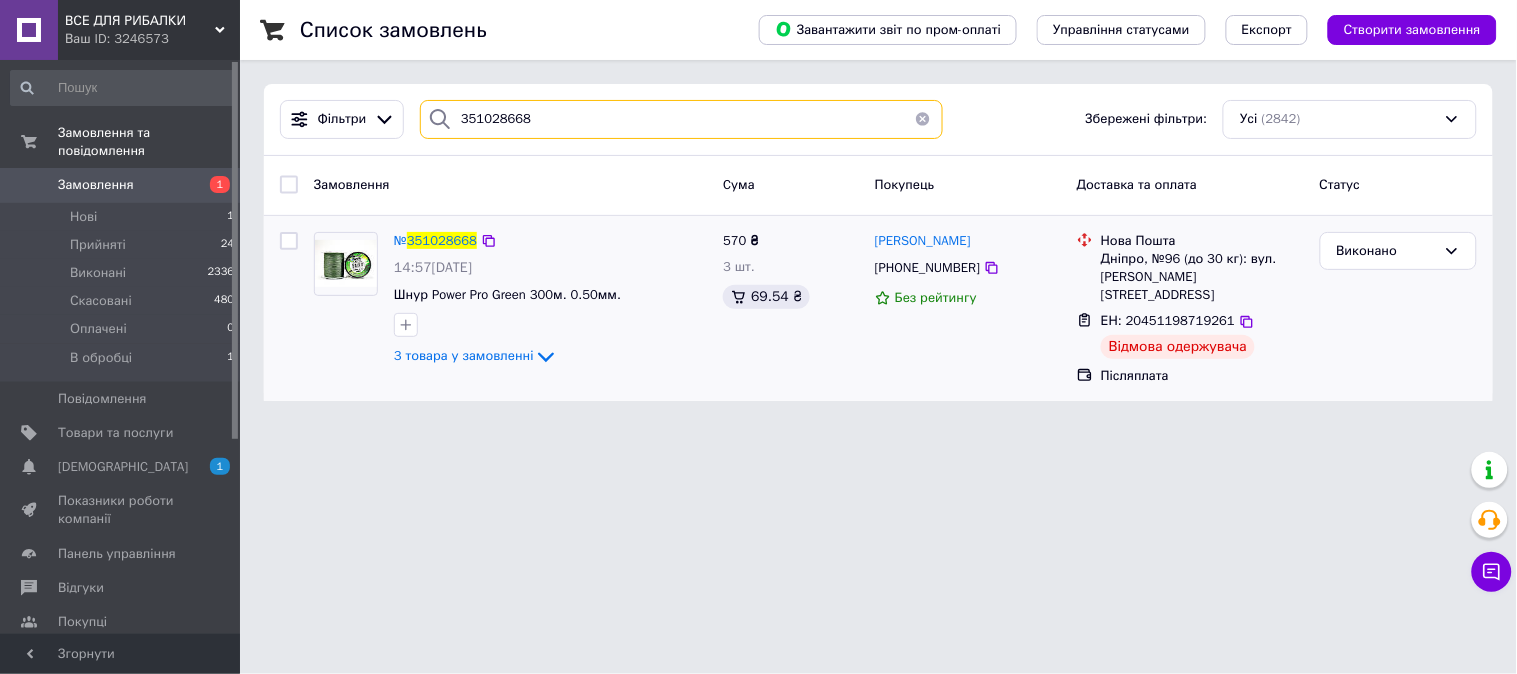 drag, startPoint x: 577, startPoint y: 120, endPoint x: 443, endPoint y: 112, distance: 134.23859 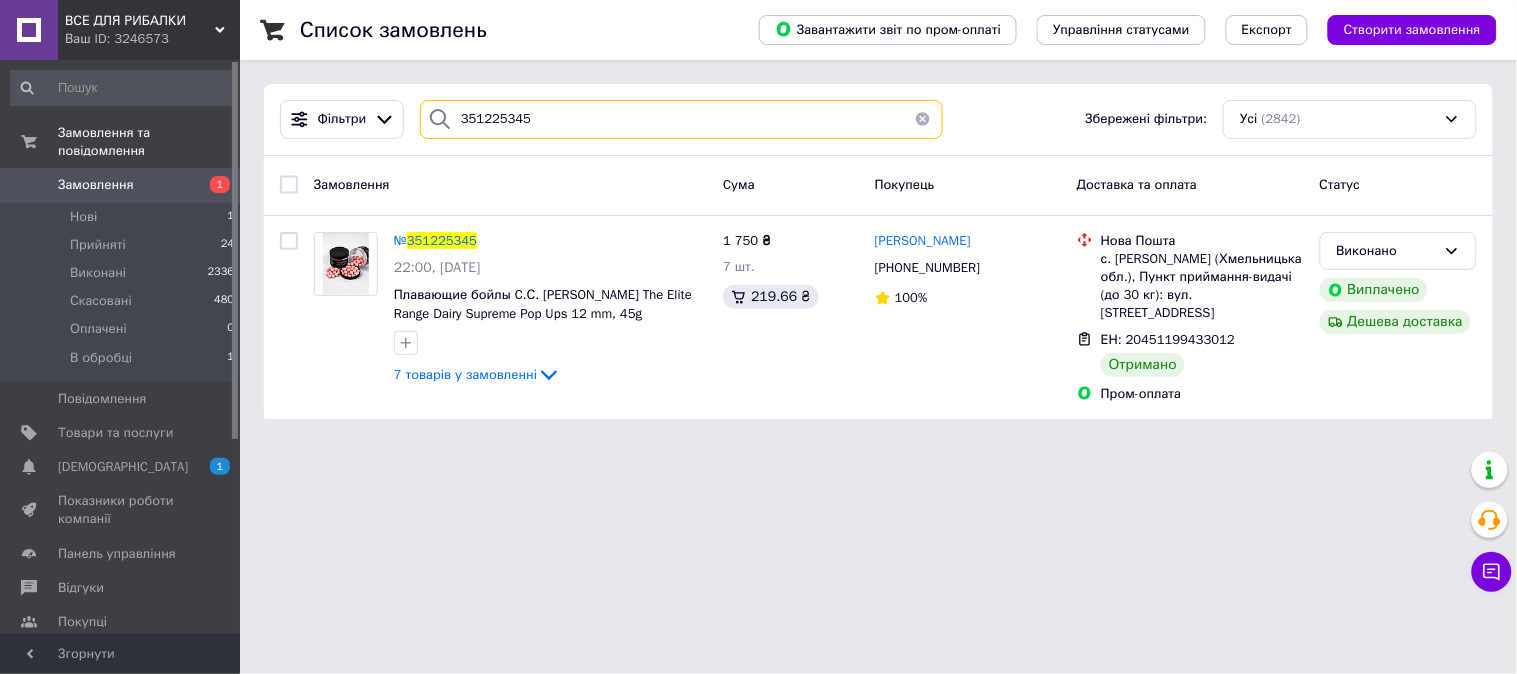 drag, startPoint x: 537, startPoint y: 126, endPoint x: 454, endPoint y: 121, distance: 83.15047 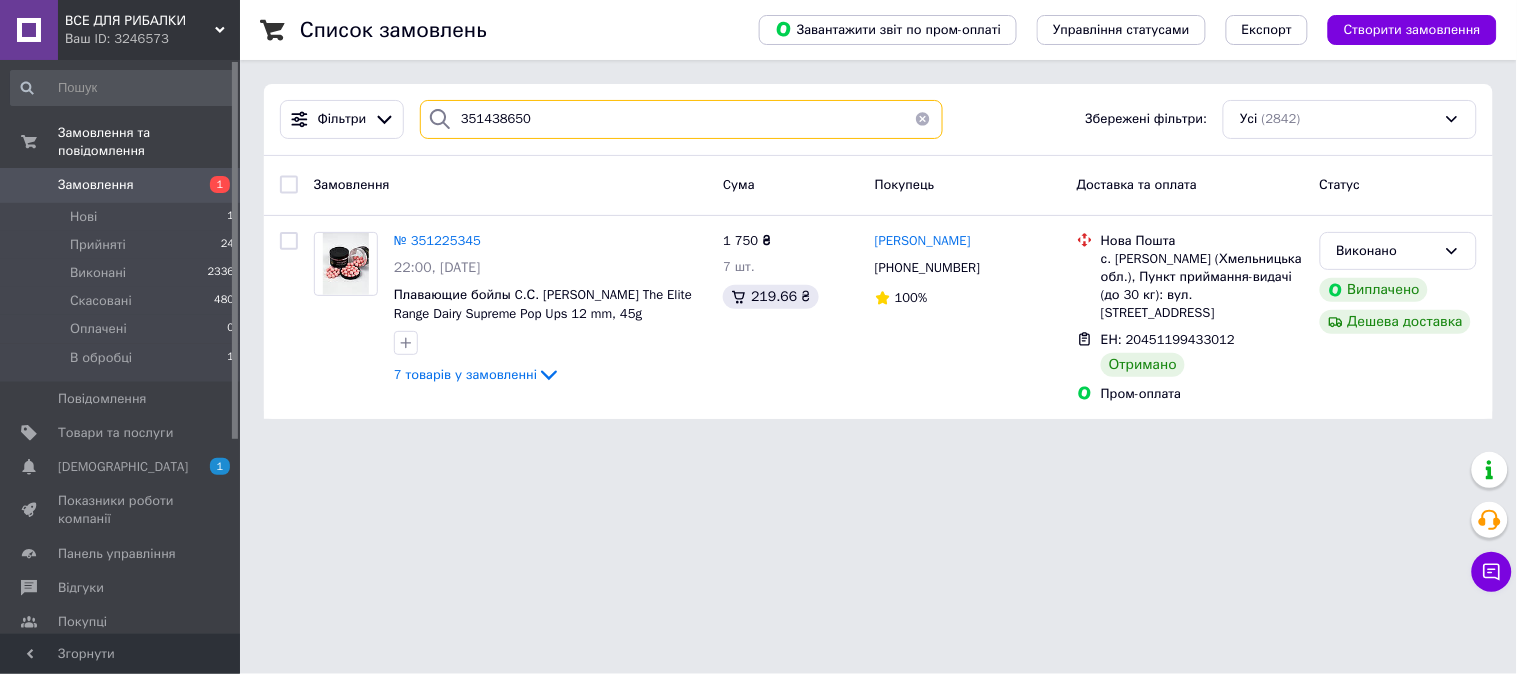 type on "351438650" 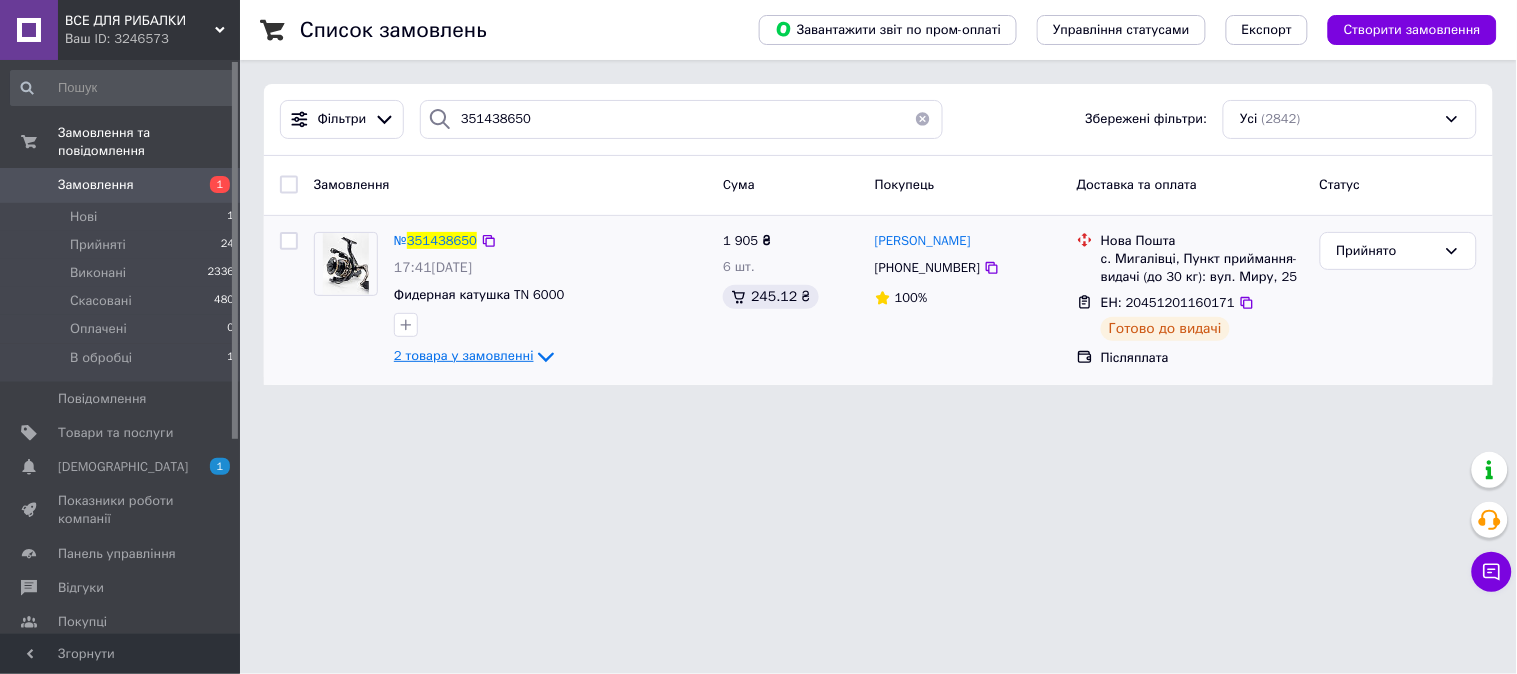 click on "2 товара у замовленні" at bounding box center [476, 355] 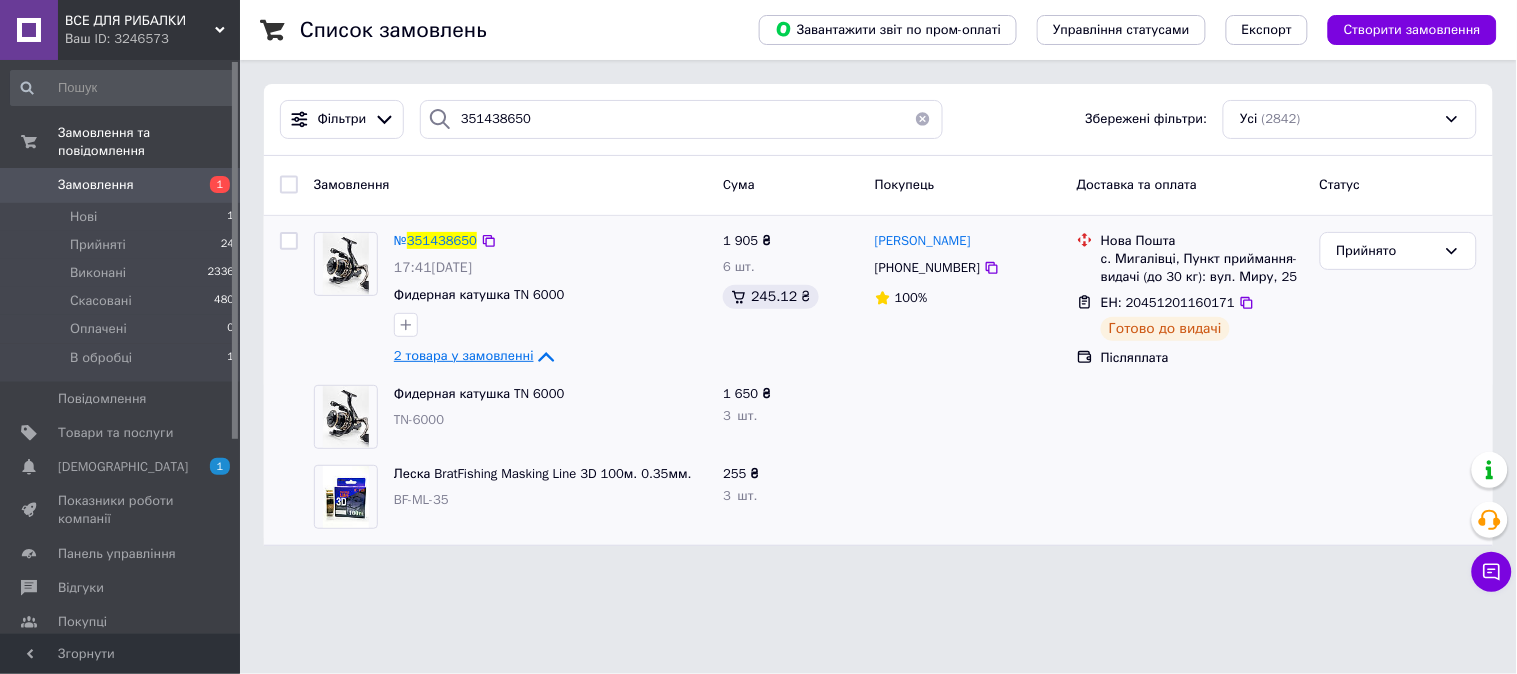 click on "2 товара у замовленні" at bounding box center [476, 355] 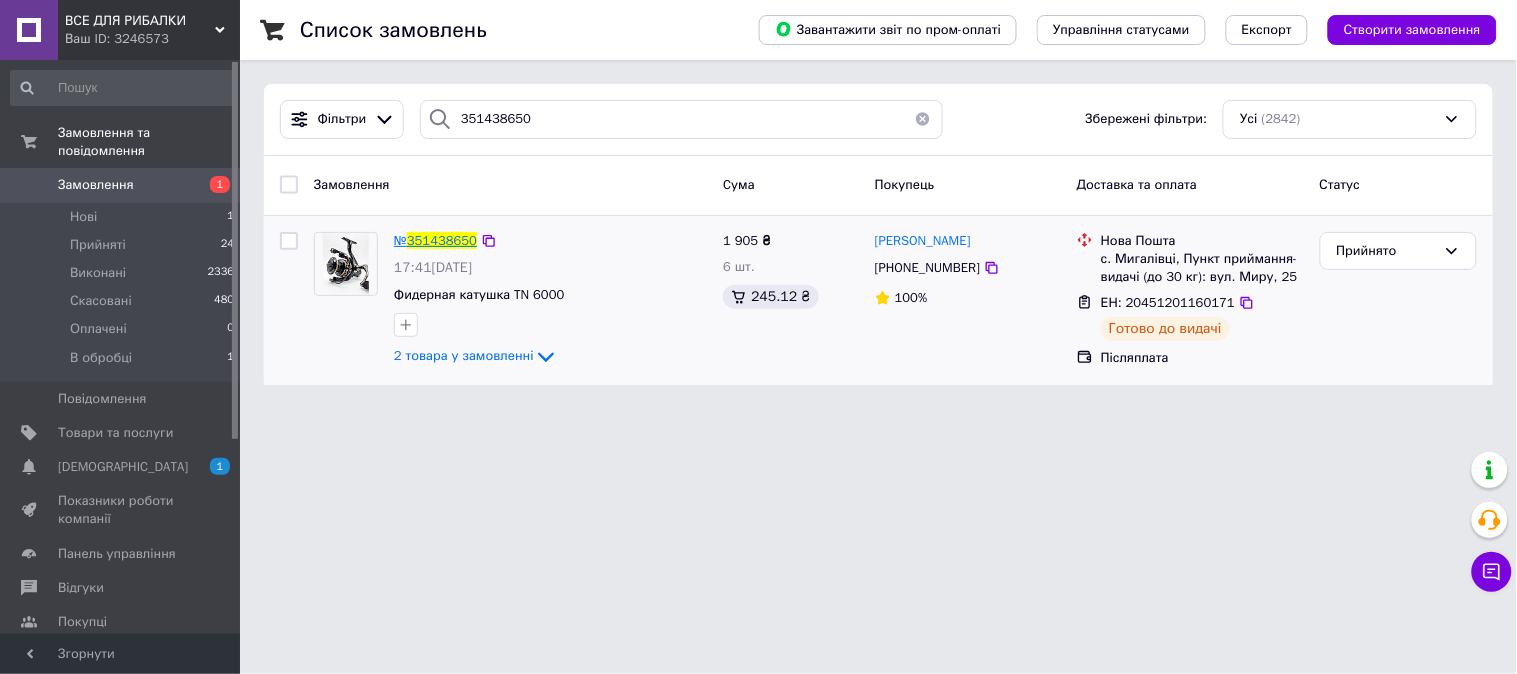 click on "351438650" at bounding box center [442, 240] 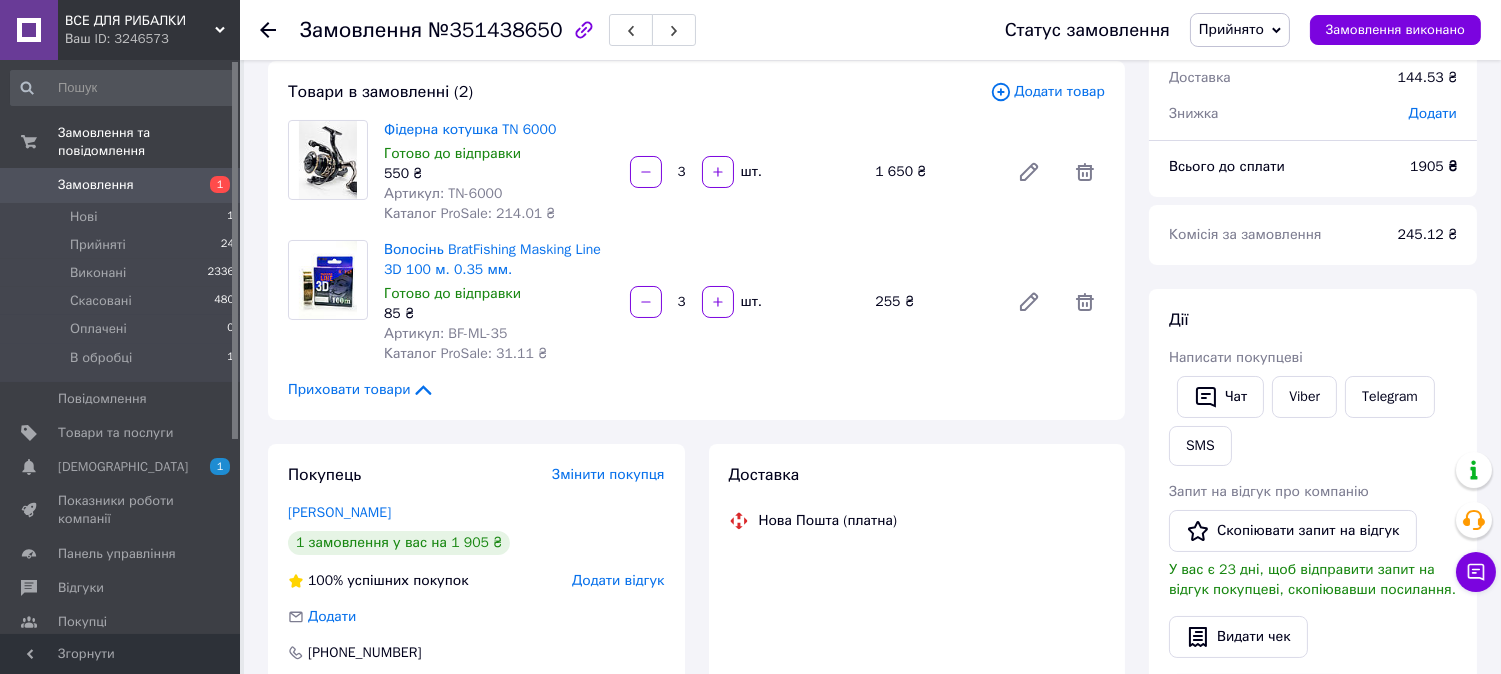 scroll, scrollTop: 333, scrollLeft: 0, axis: vertical 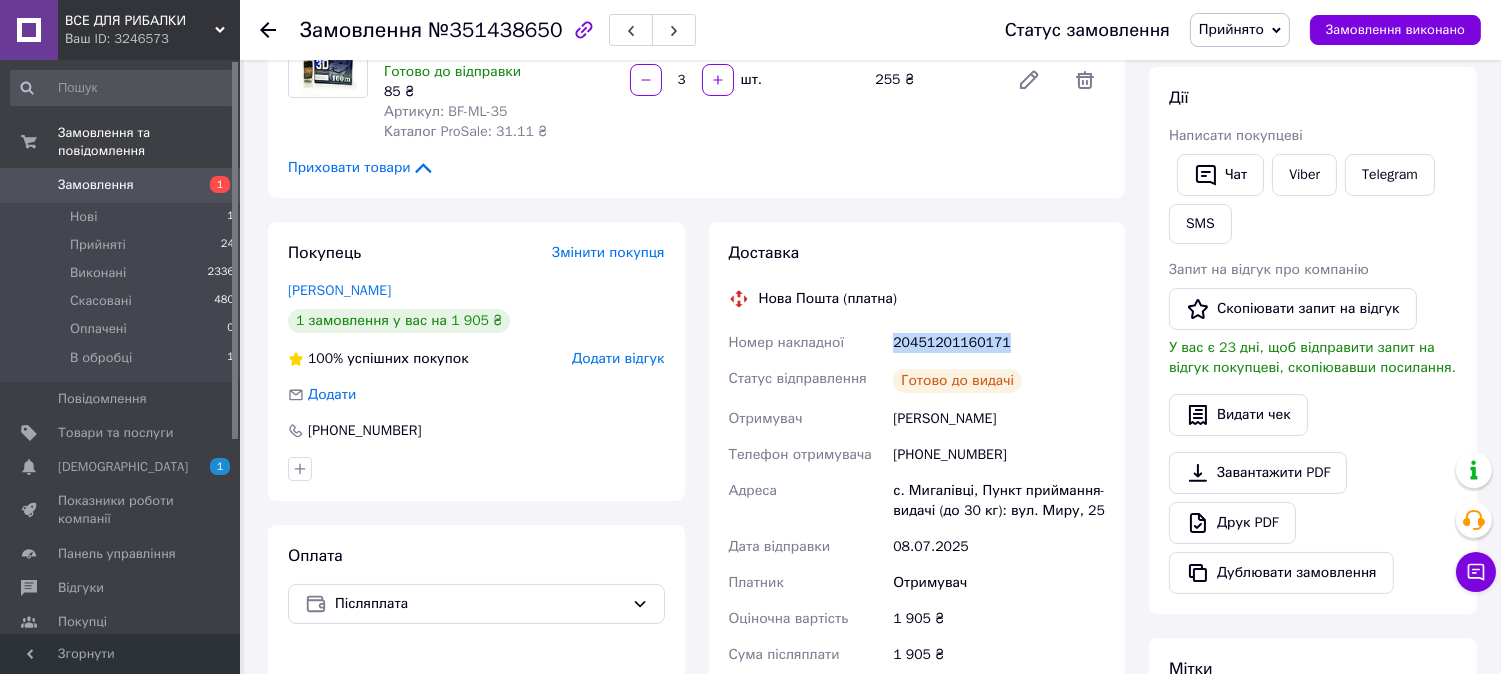 drag, startPoint x: 1013, startPoint y: 337, endPoint x: 886, endPoint y: 340, distance: 127.03543 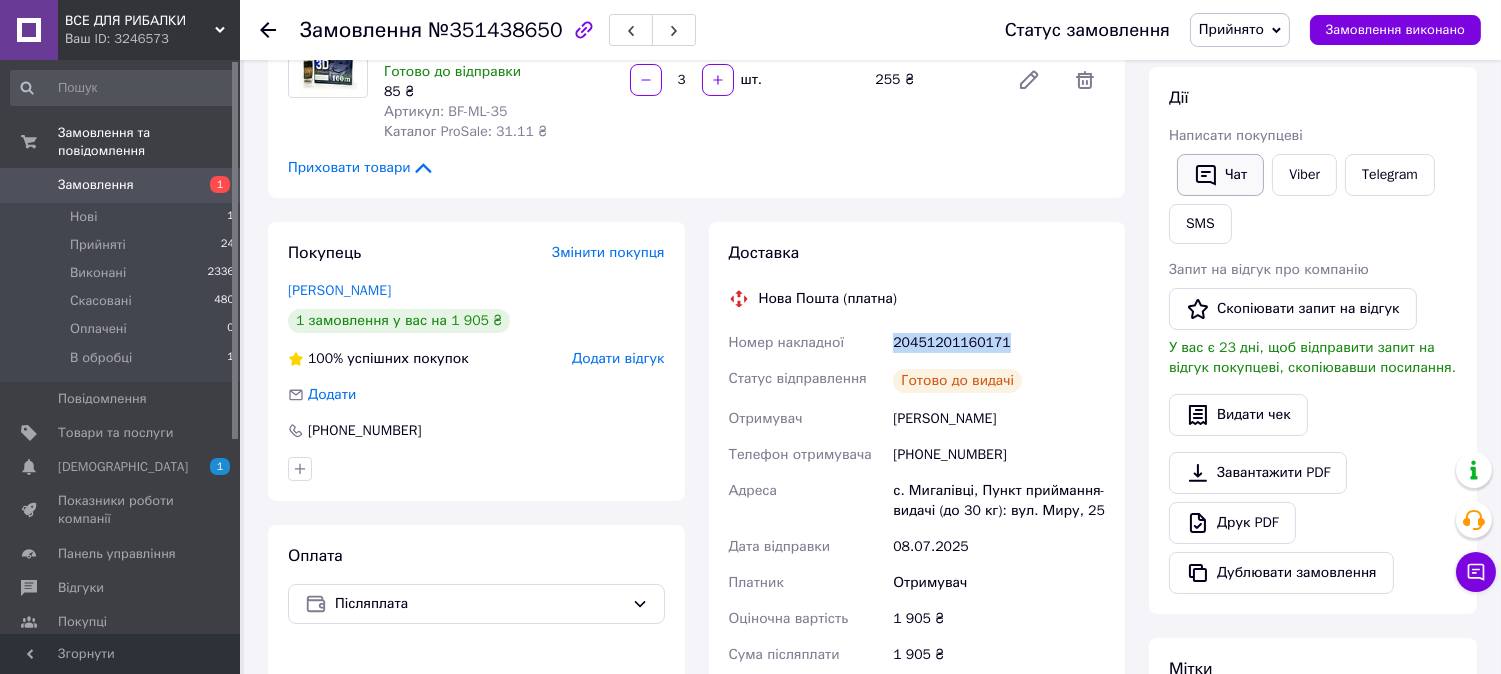 click on "Чат" at bounding box center [1220, 175] 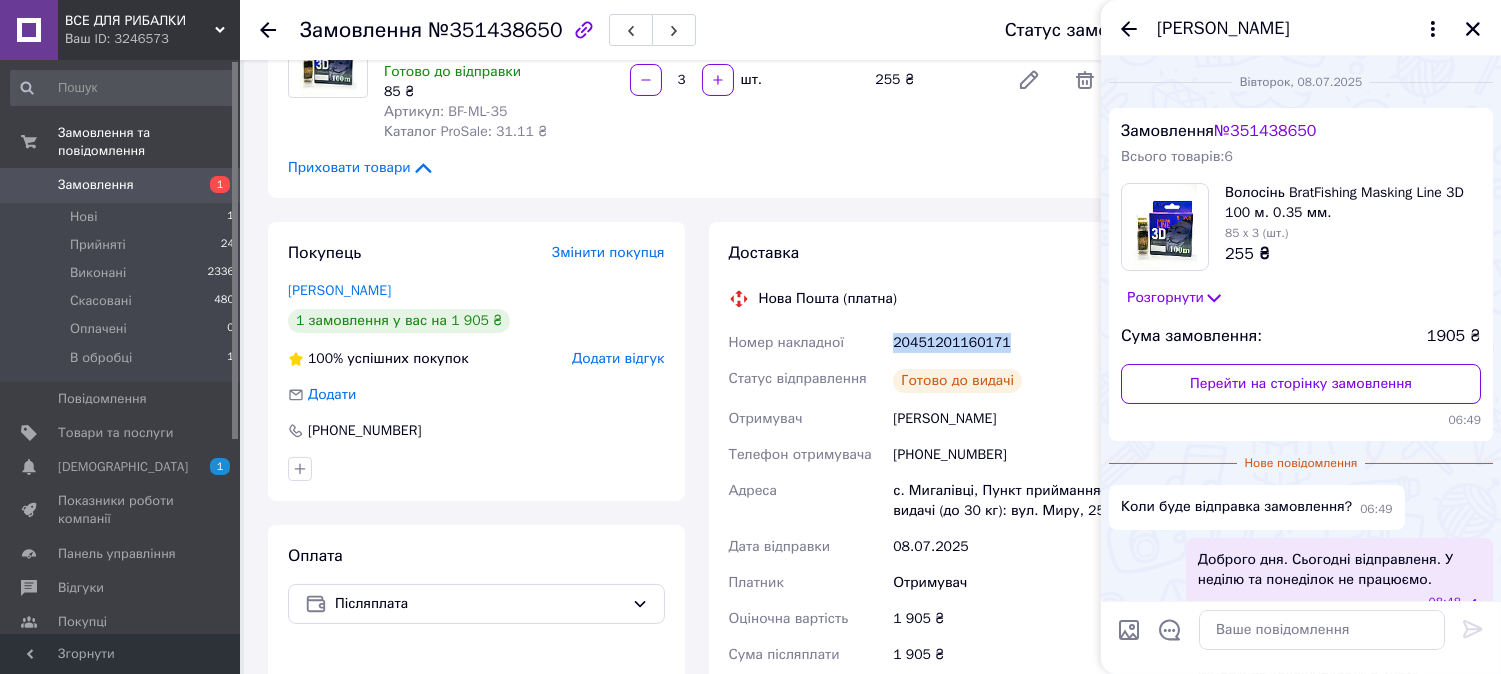 scroll, scrollTop: 122, scrollLeft: 0, axis: vertical 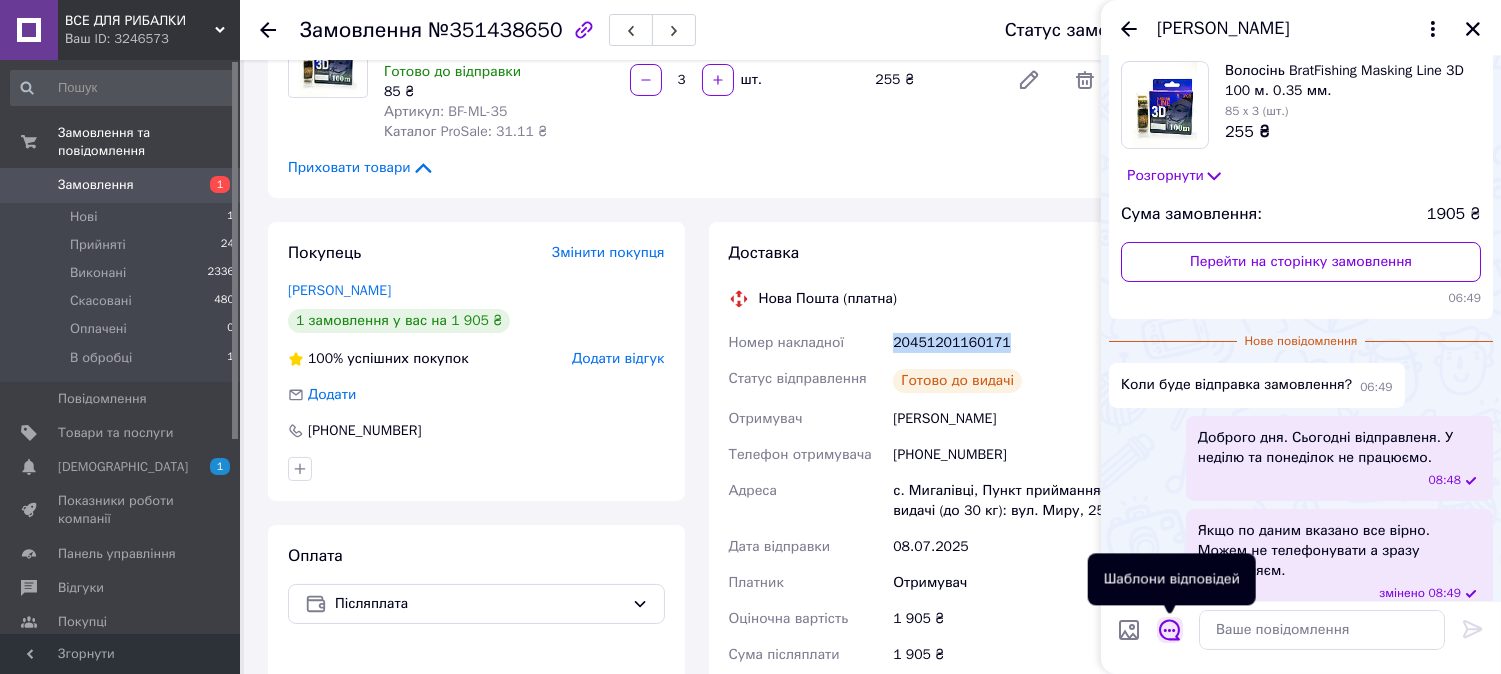 click 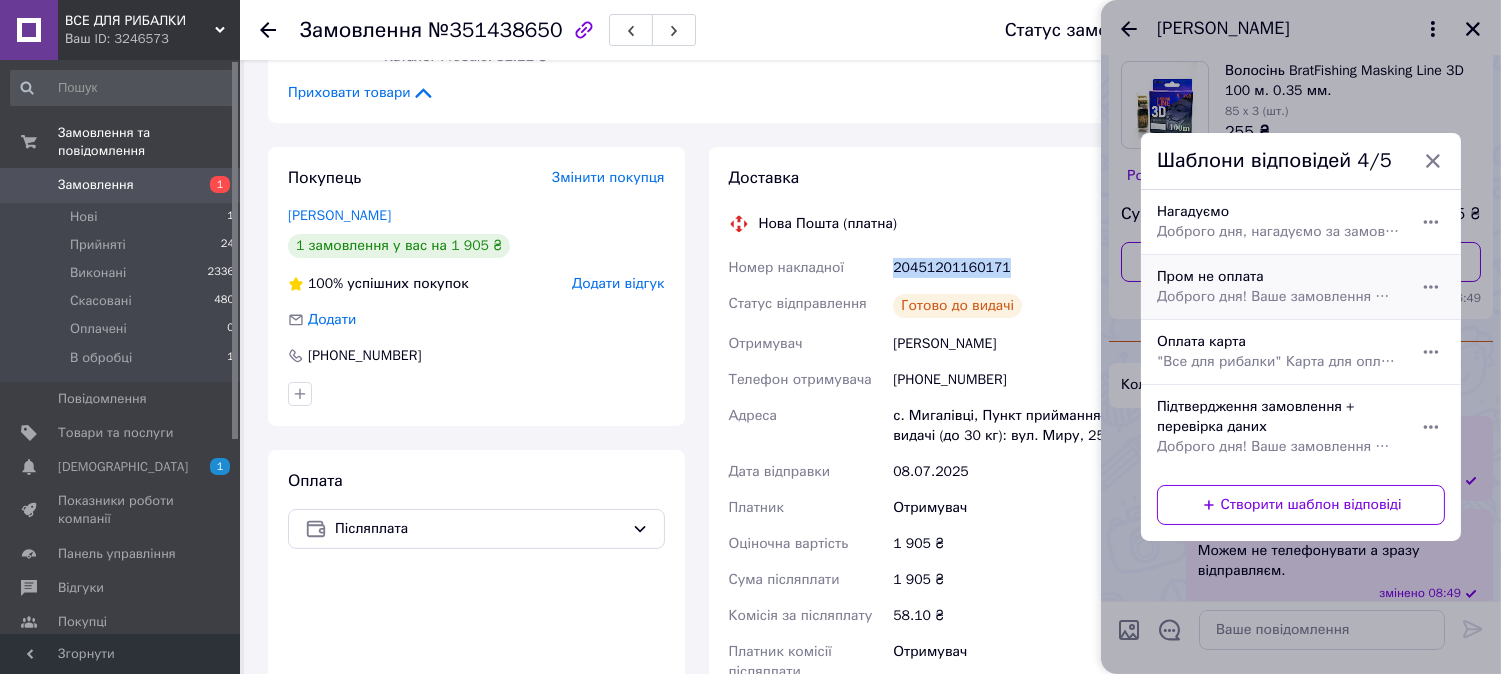 scroll, scrollTop: 444, scrollLeft: 0, axis: vertical 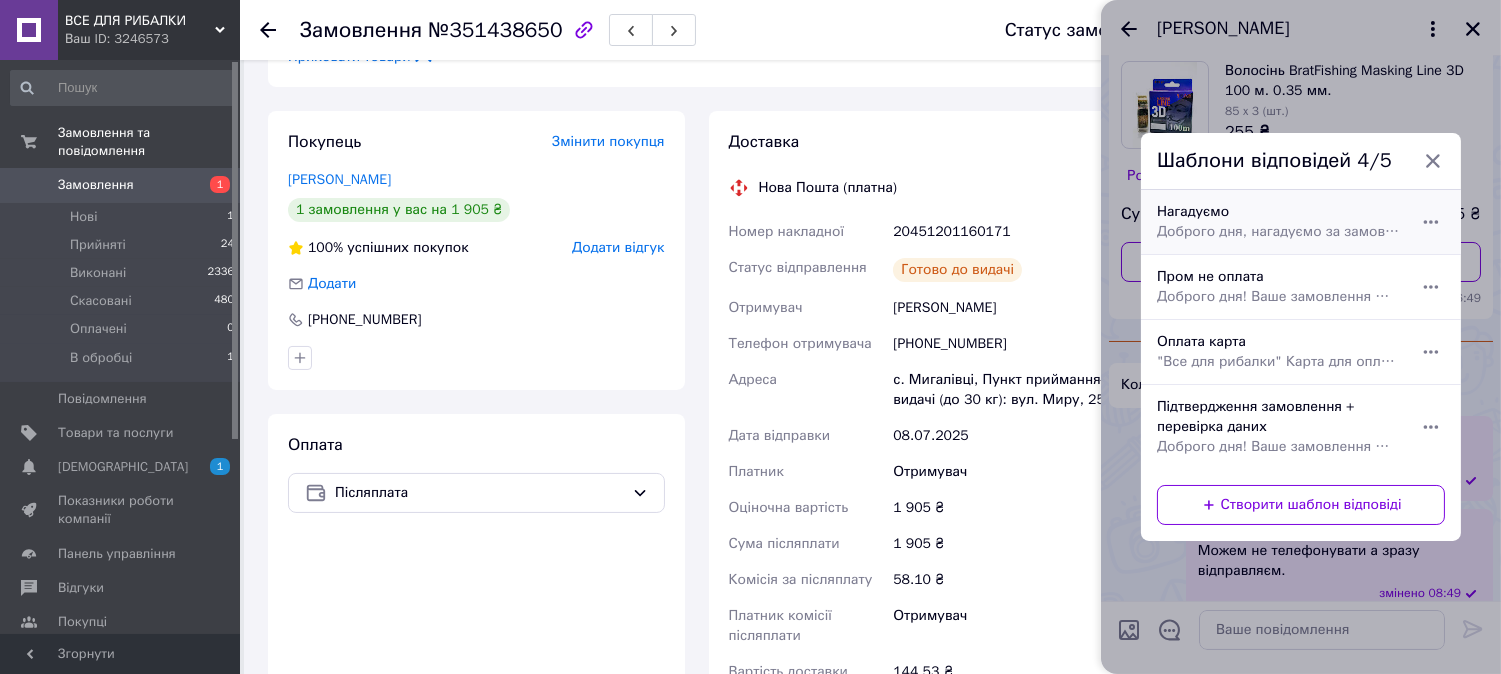 click on "Нагадуємо Доброго дня, нагадуємо за замовлення" at bounding box center [1279, 222] 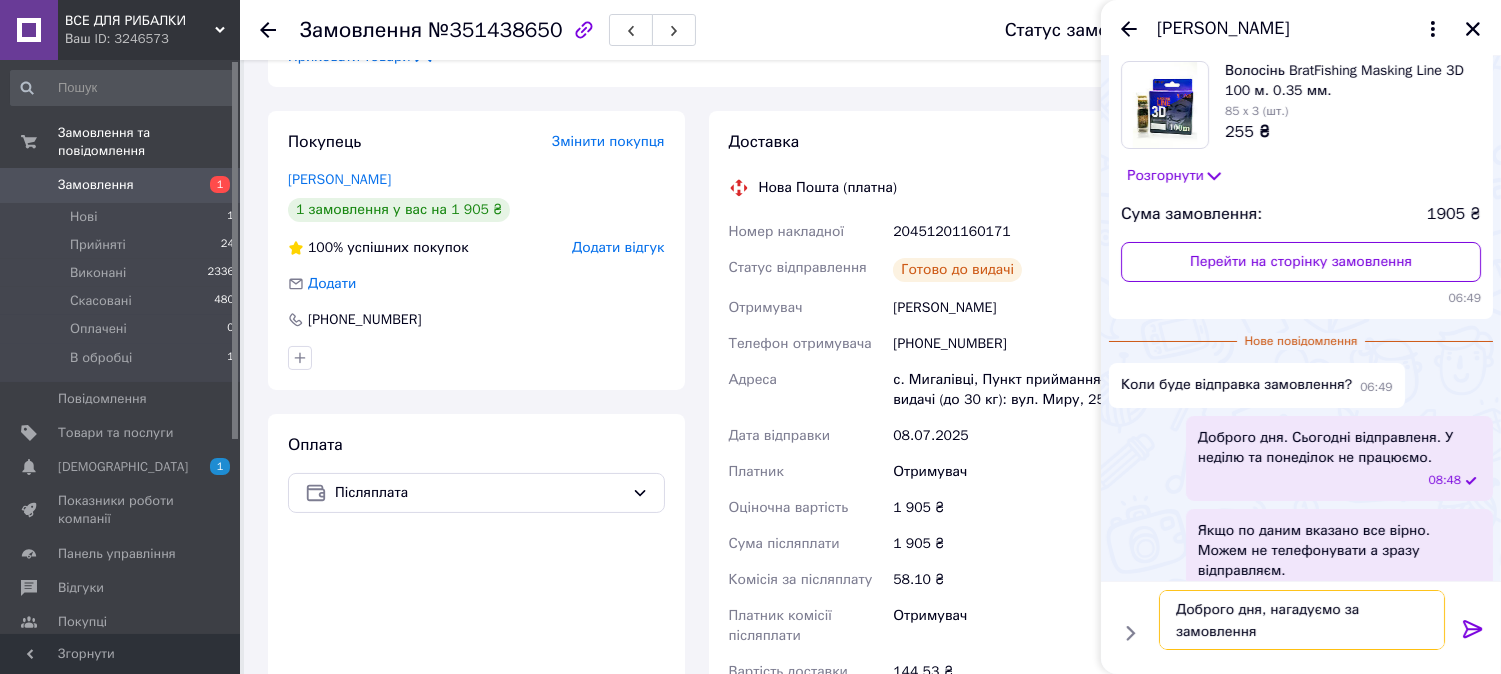click on "Доброго дня, нагадуємо за замовлення" at bounding box center (1302, 620) 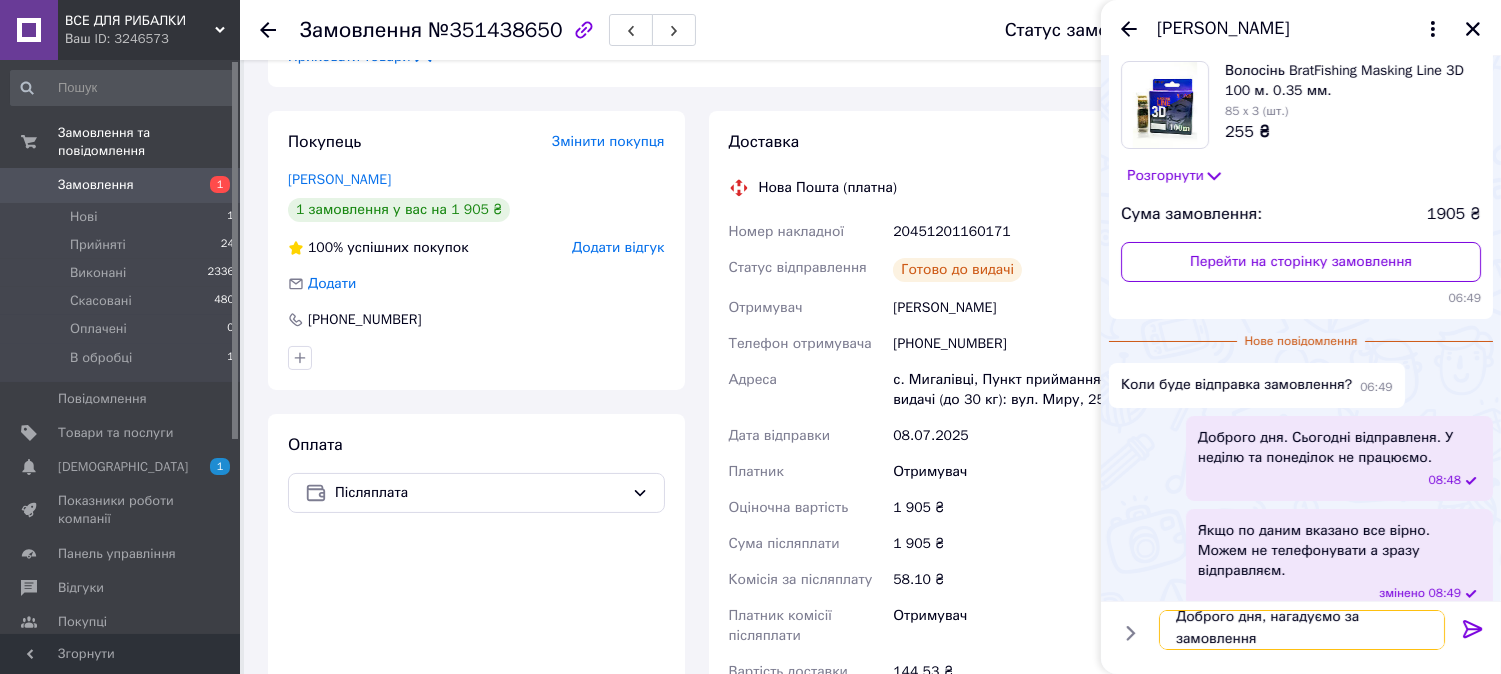 paste on "20451201160171" 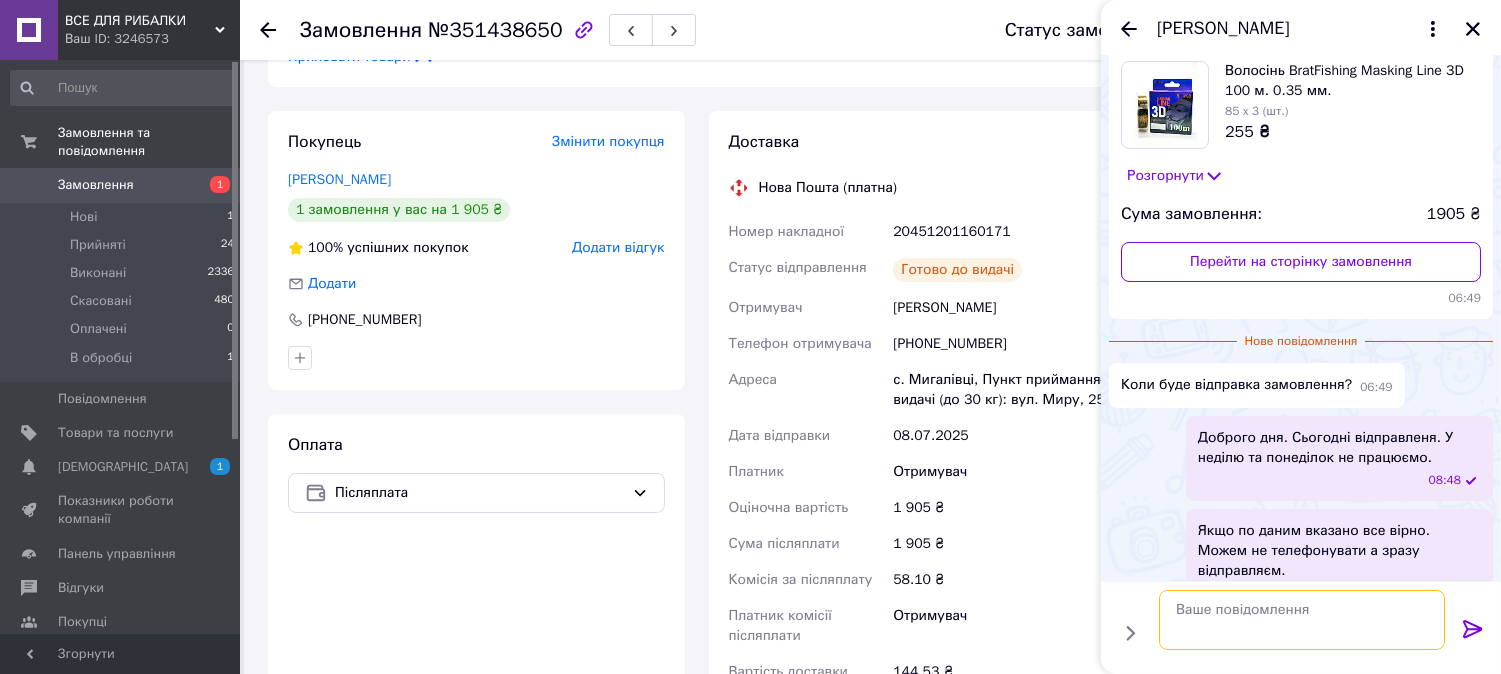 scroll, scrollTop: 0, scrollLeft: 0, axis: both 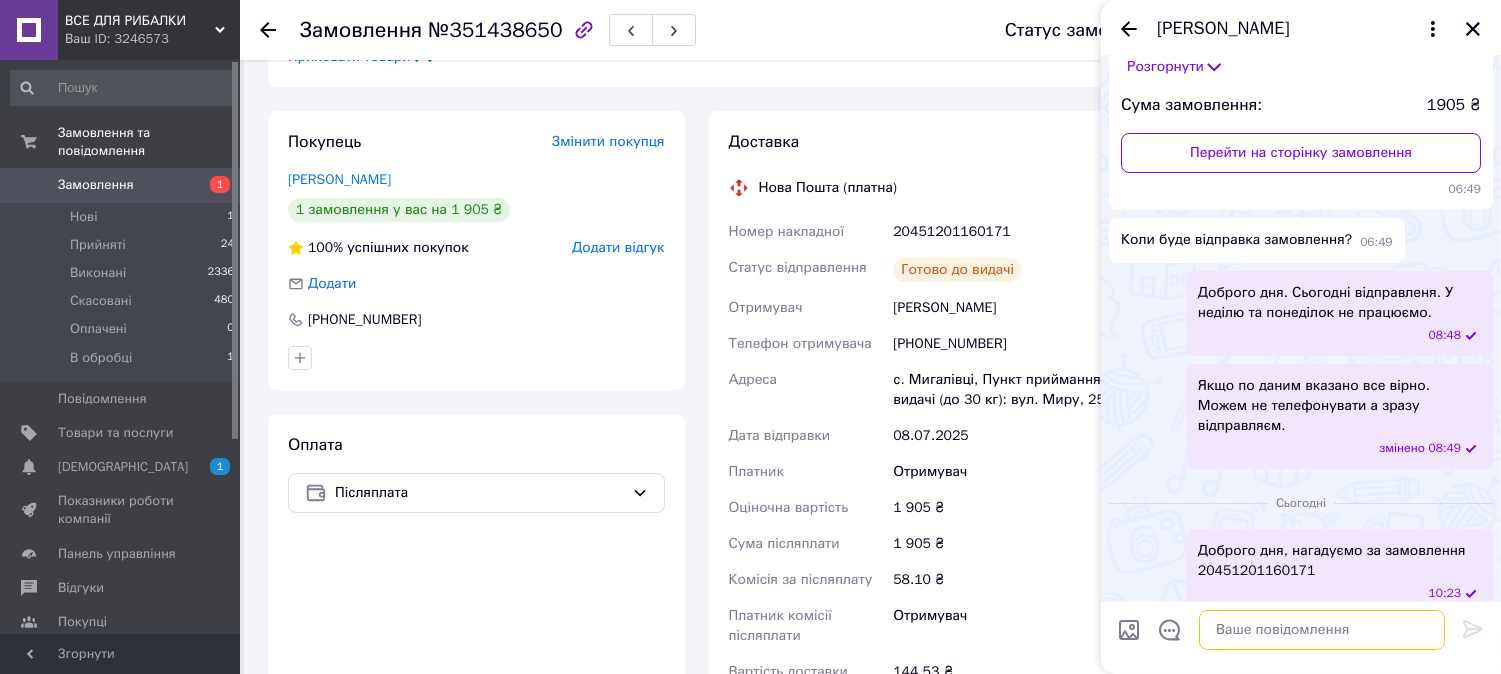 type 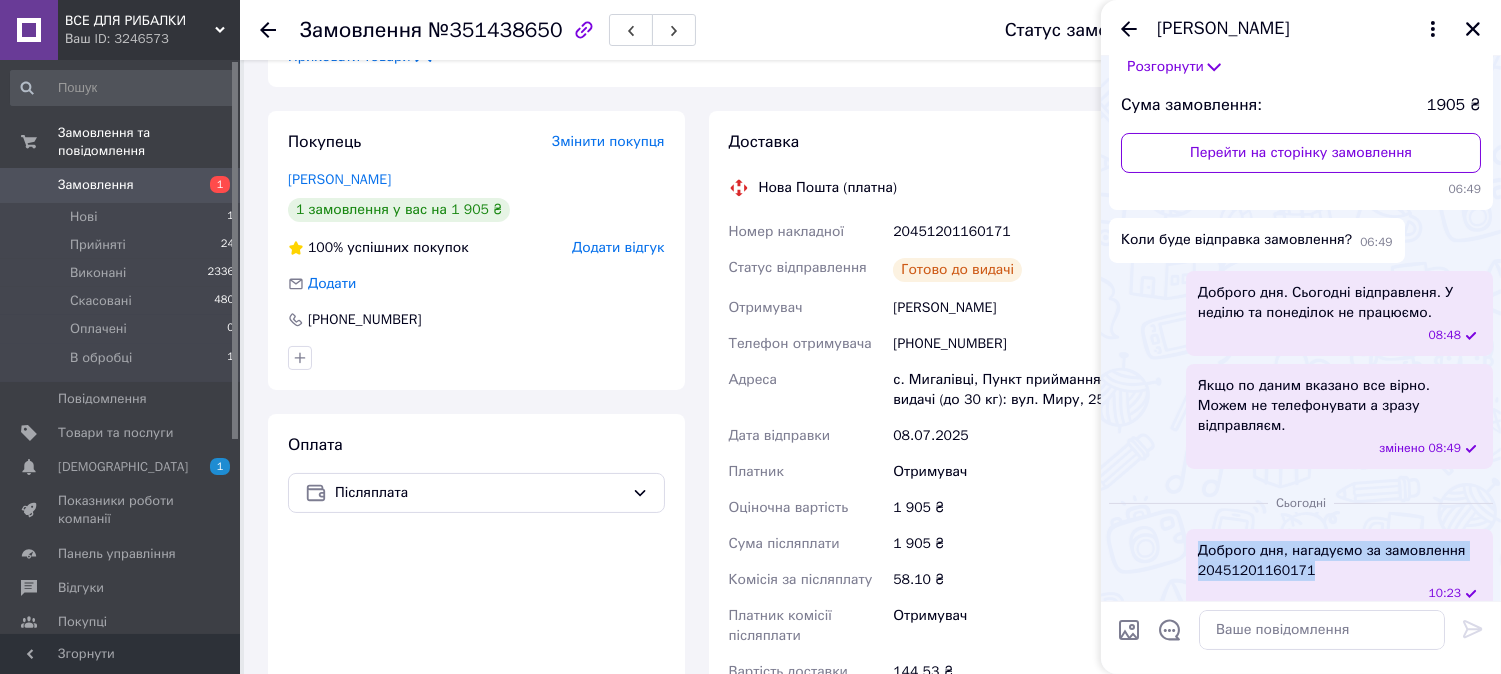 drag, startPoint x: 1325, startPoint y: 558, endPoint x: 1194, endPoint y: 528, distance: 134.39122 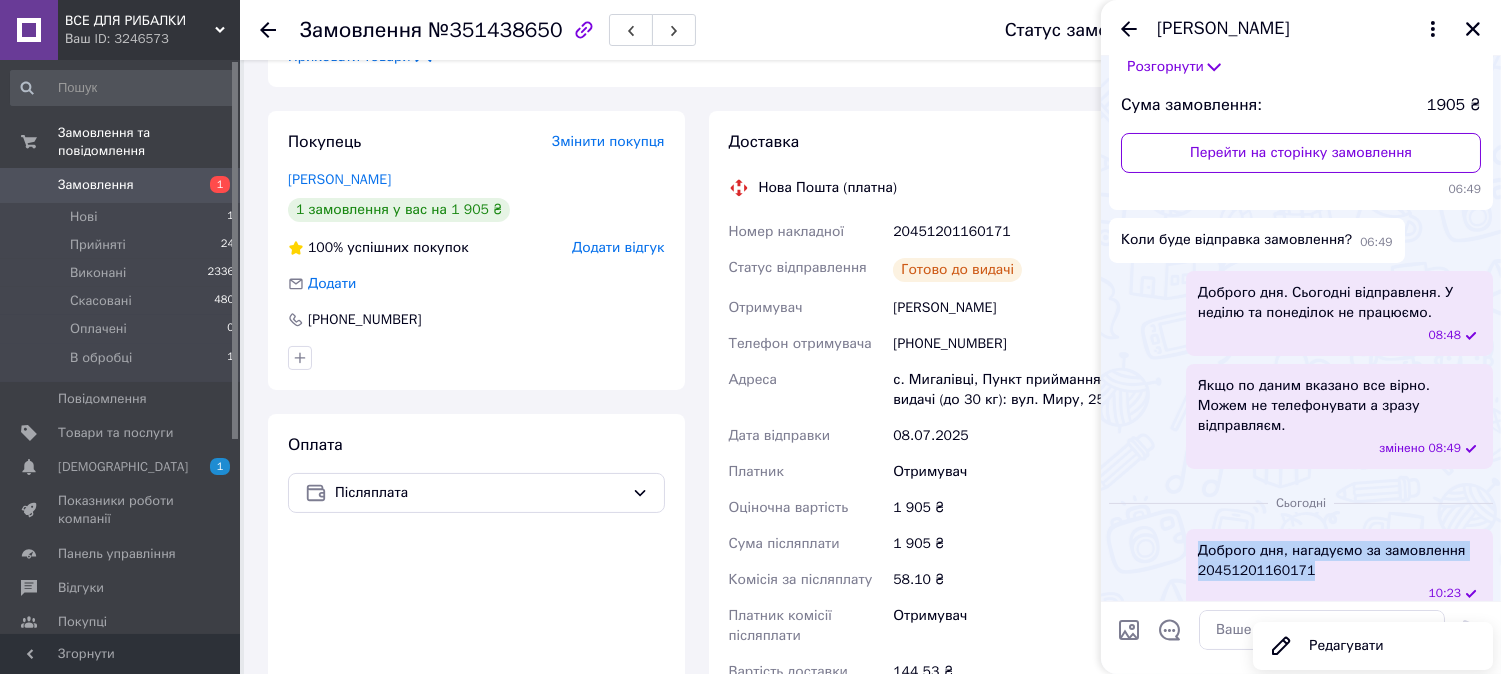 copy on "Доброго дня, нагадуємо за замовлення  20451201160171" 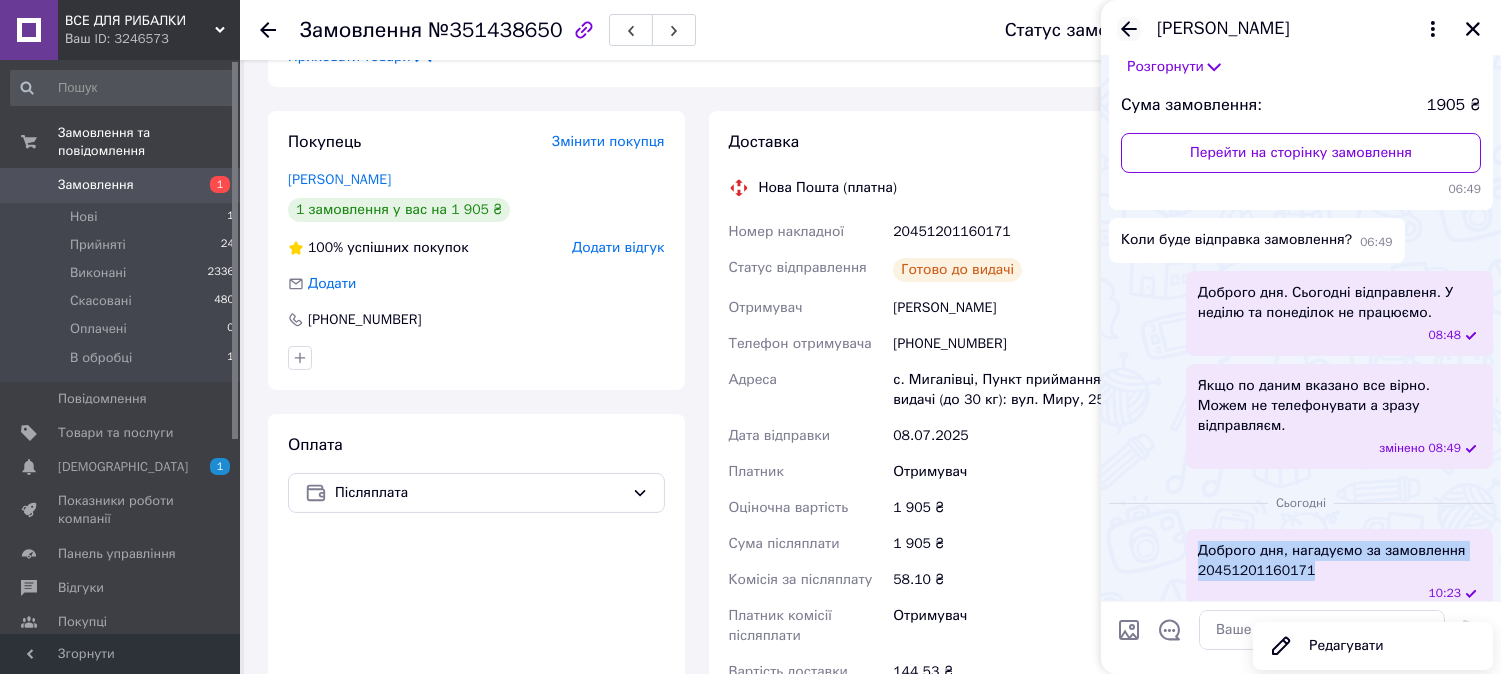 click 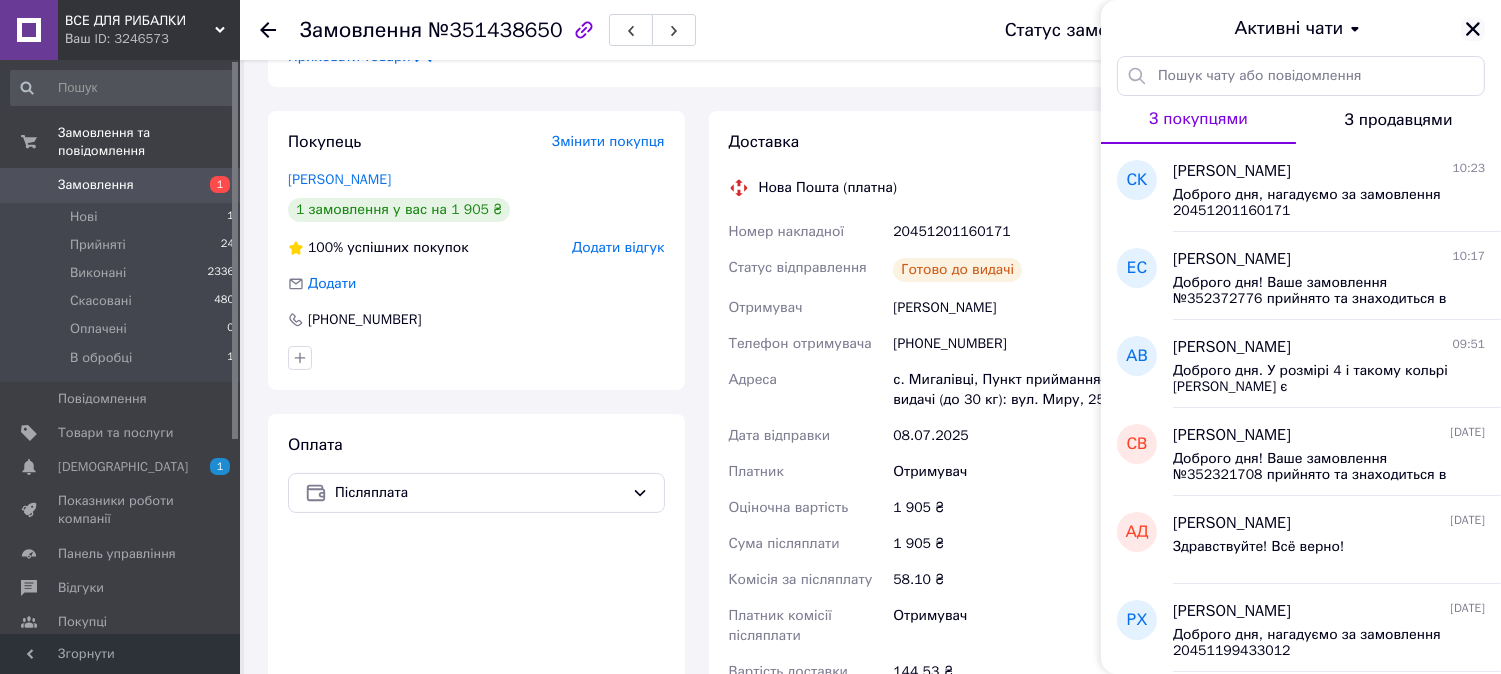 click 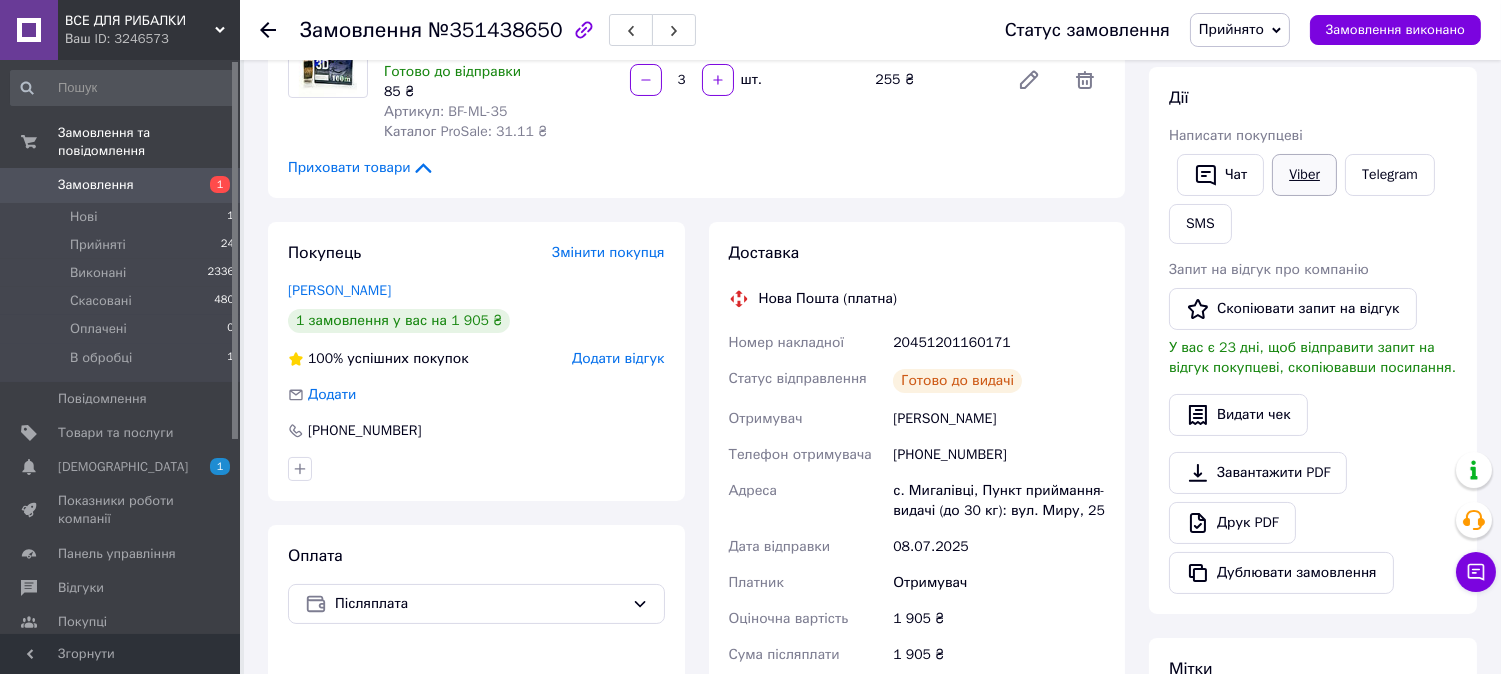 click on "Viber" at bounding box center [1304, 175] 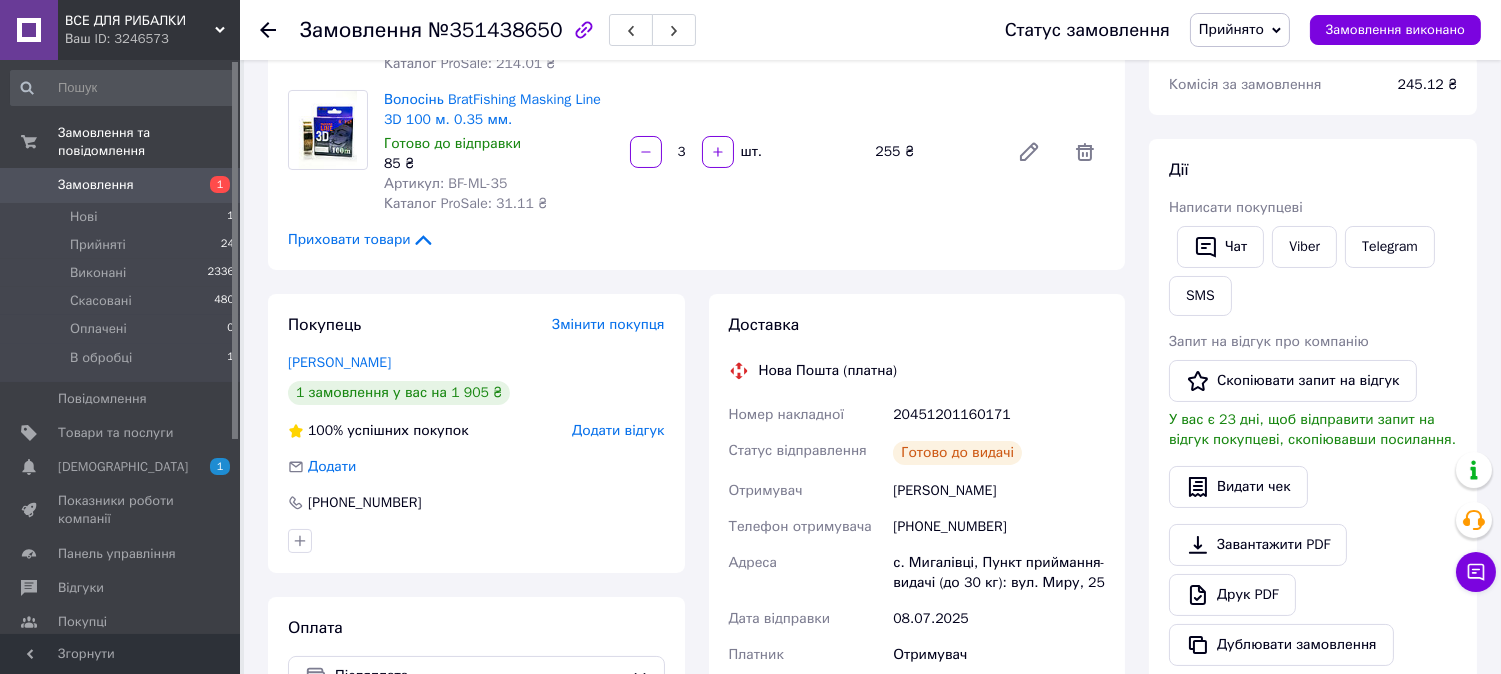 scroll, scrollTop: 222, scrollLeft: 0, axis: vertical 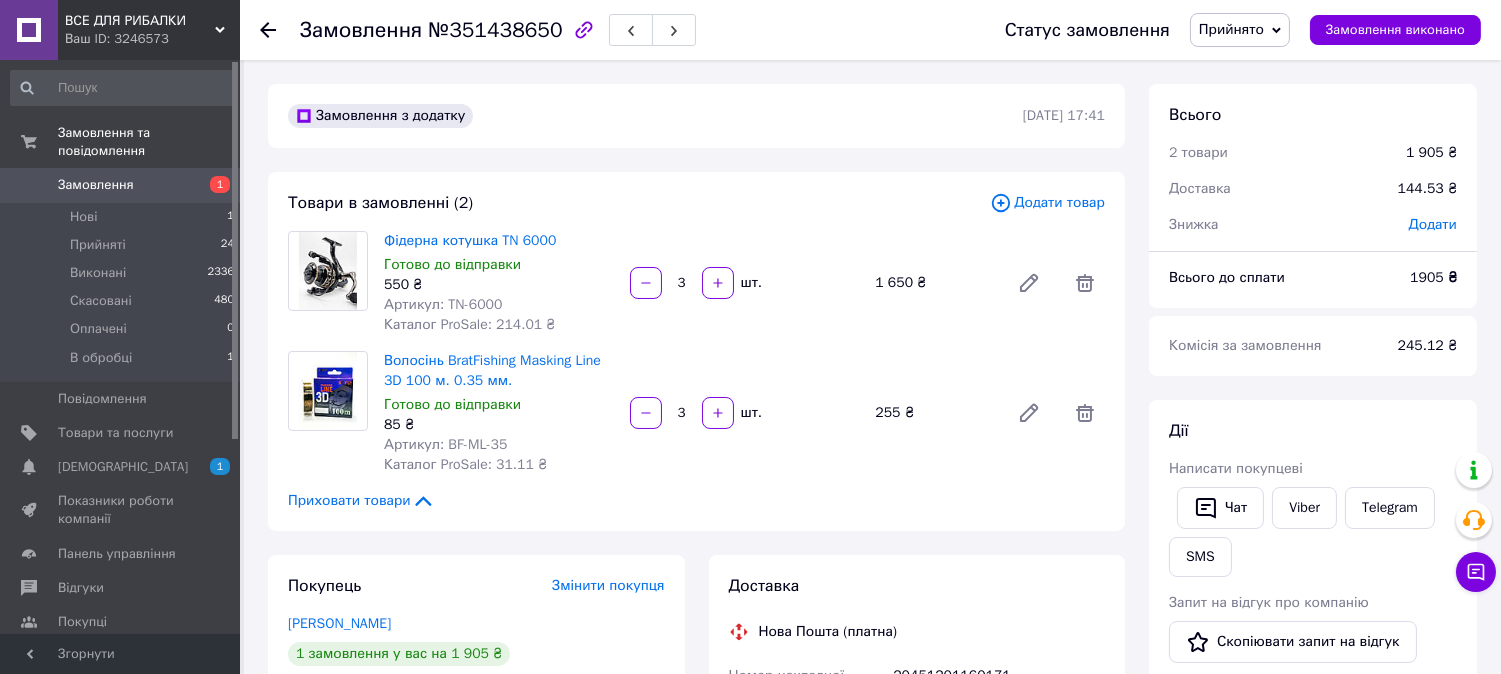 click 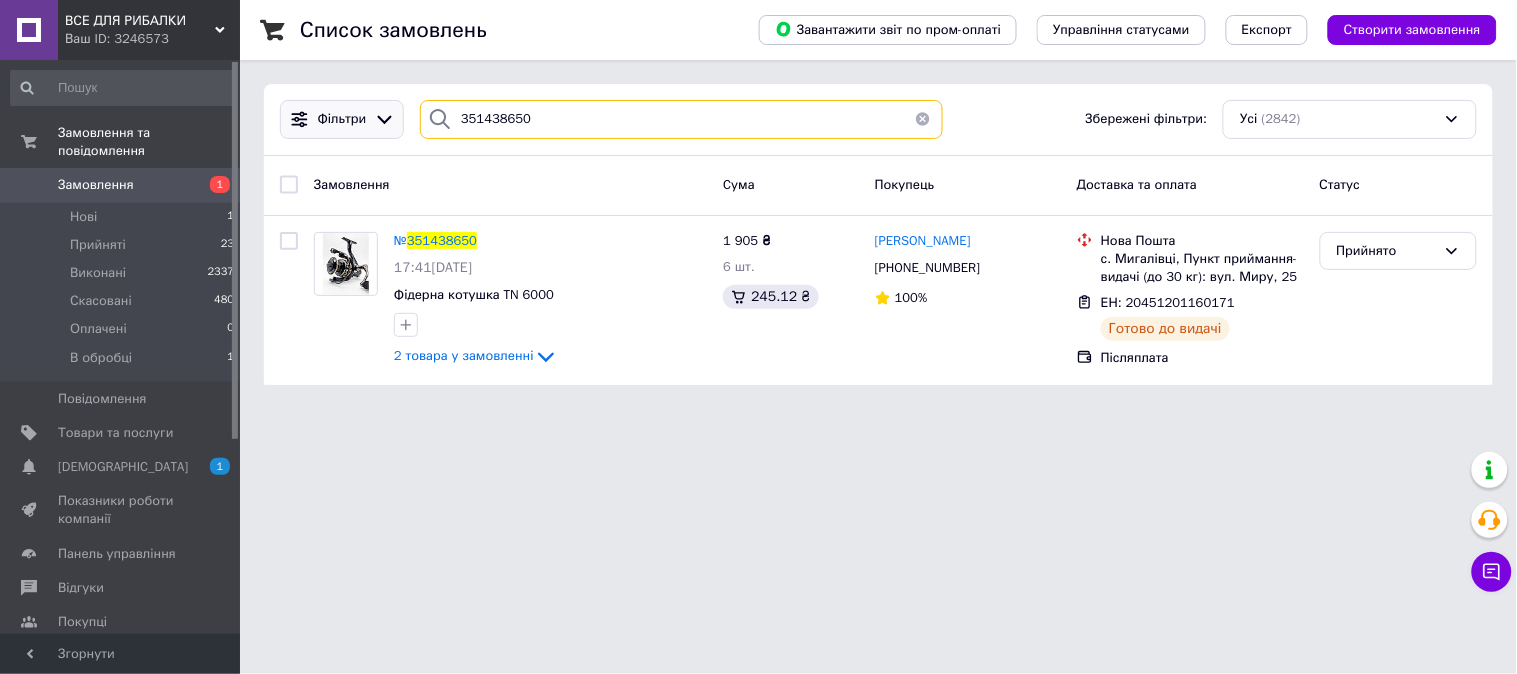 drag, startPoint x: 514, startPoint y: 113, endPoint x: 393, endPoint y: 112, distance: 121.004135 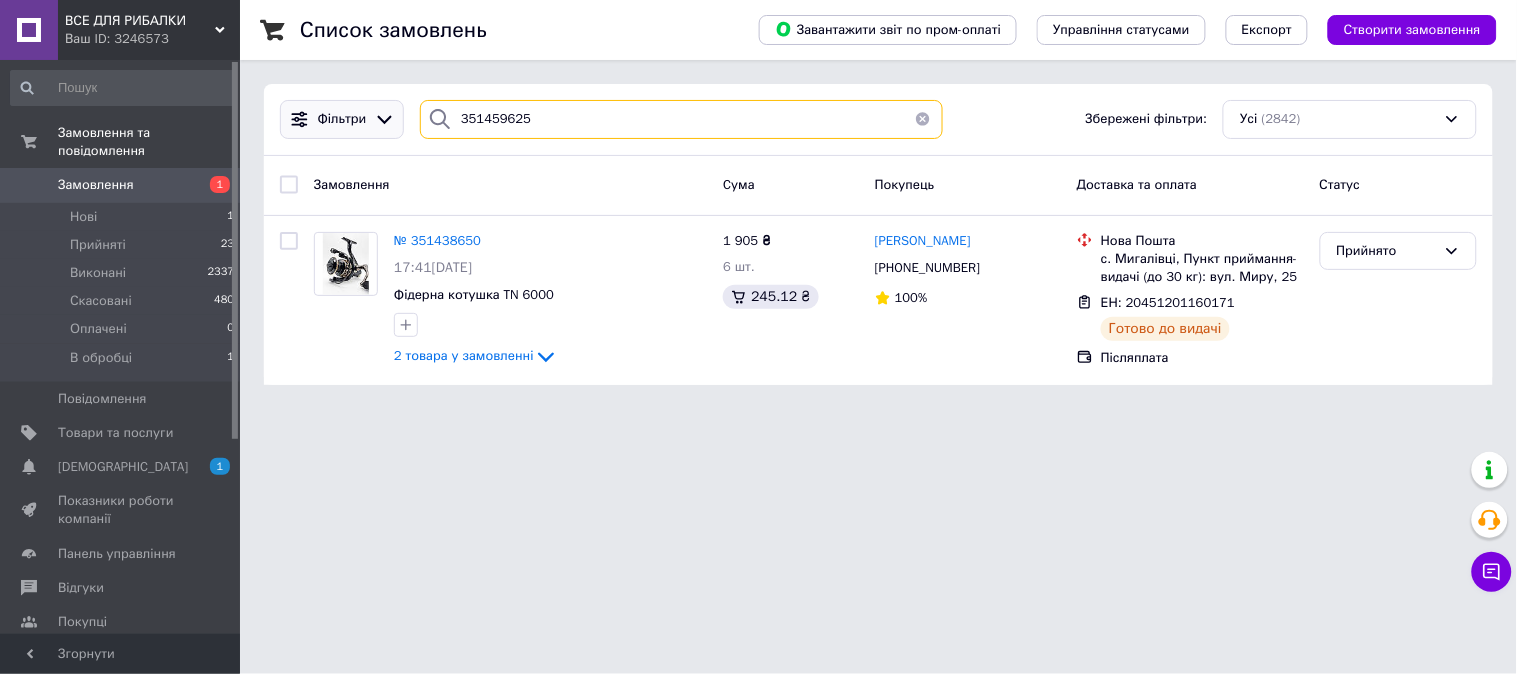 type on "351459625" 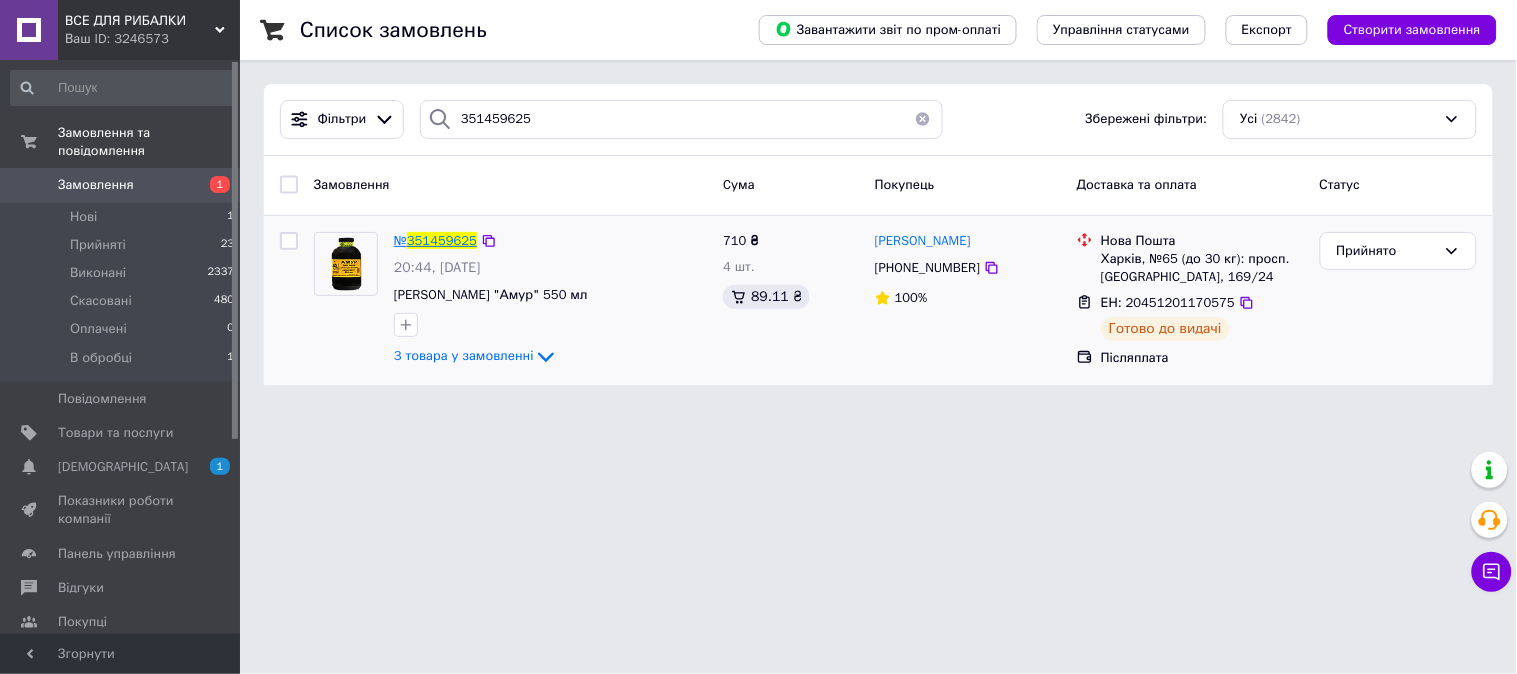 click on "351459625" at bounding box center [442, 240] 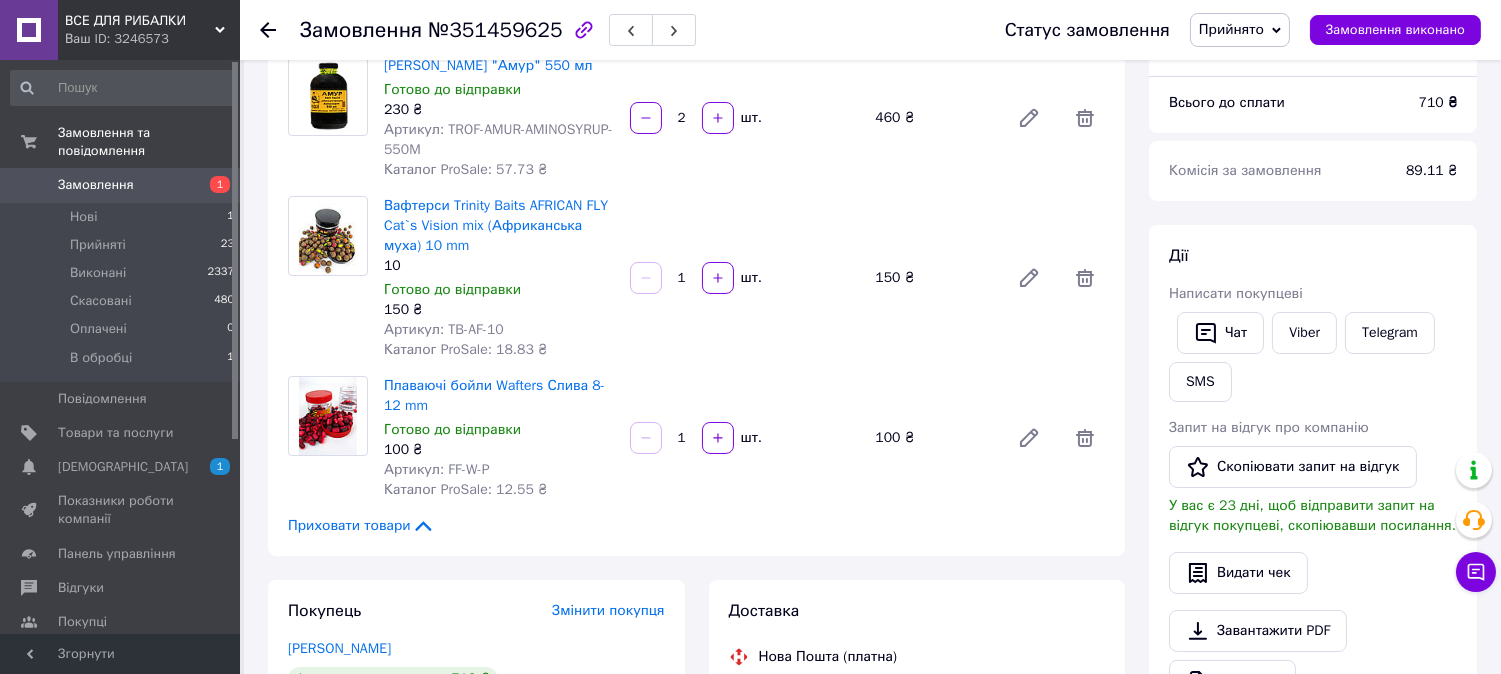 scroll, scrollTop: 555, scrollLeft: 0, axis: vertical 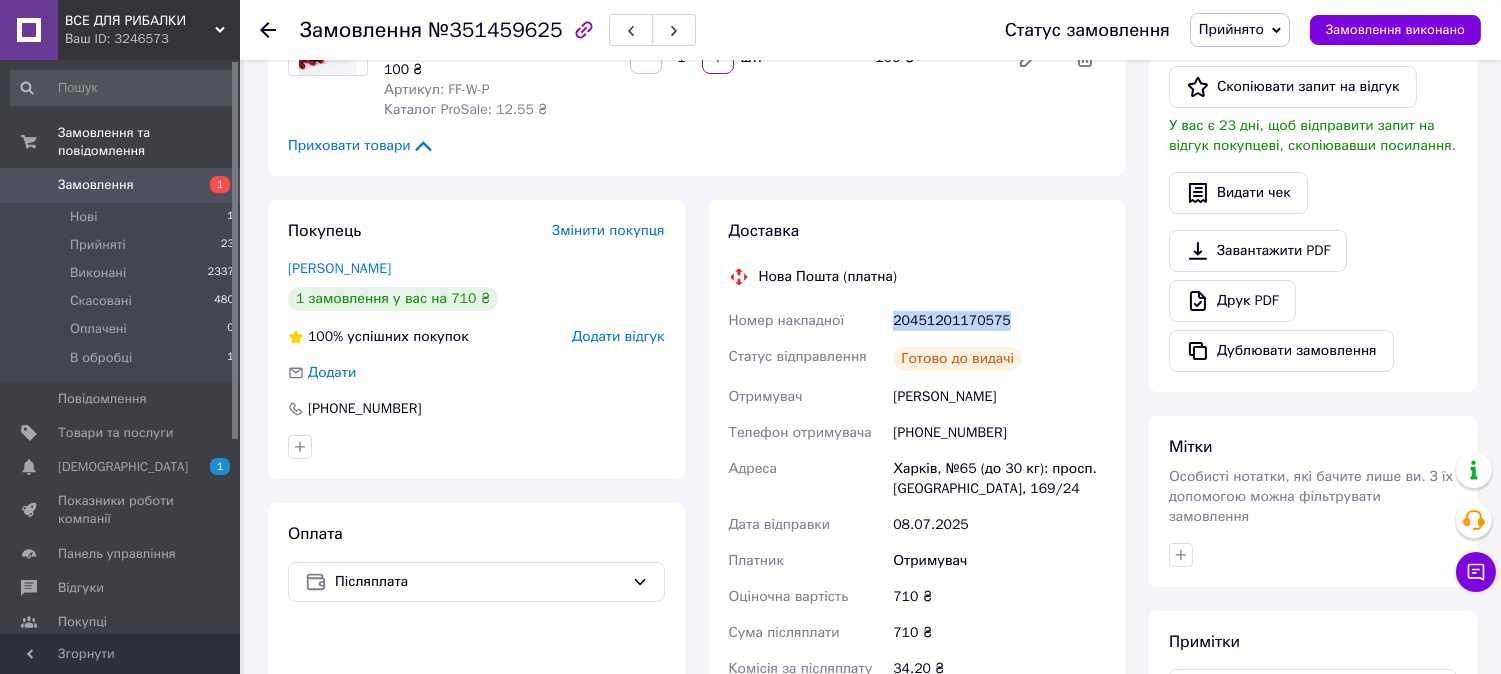 drag, startPoint x: 998, startPoint y: 313, endPoint x: 896, endPoint y: 323, distance: 102.48902 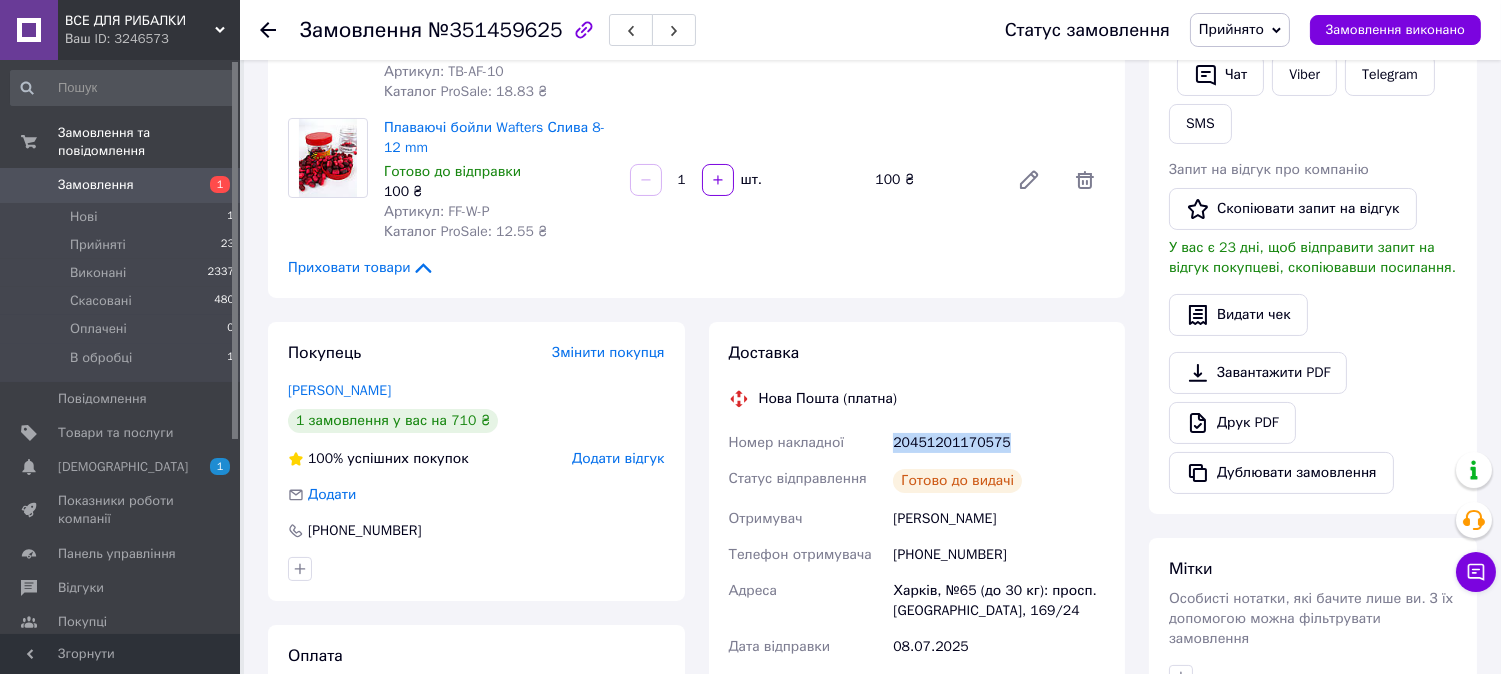 scroll, scrollTop: 333, scrollLeft: 0, axis: vertical 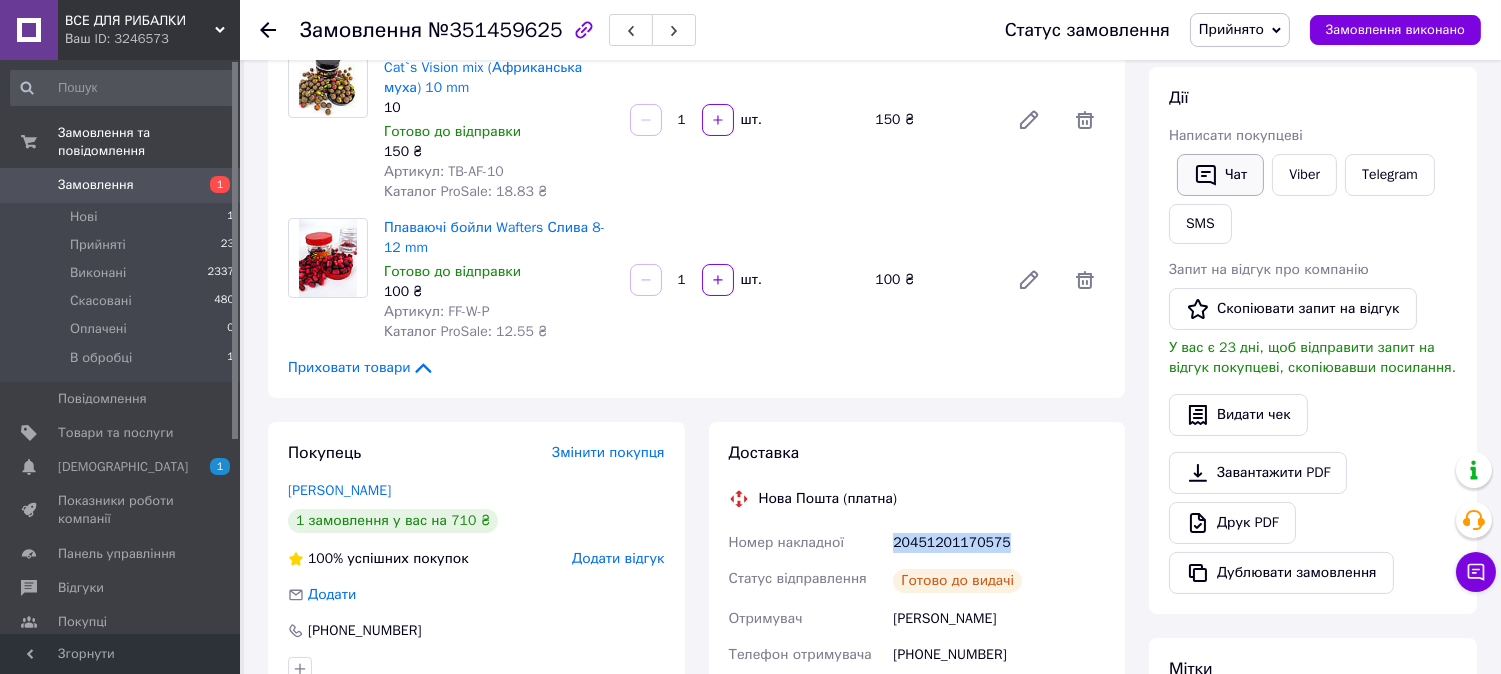 click on "Чат" at bounding box center [1220, 175] 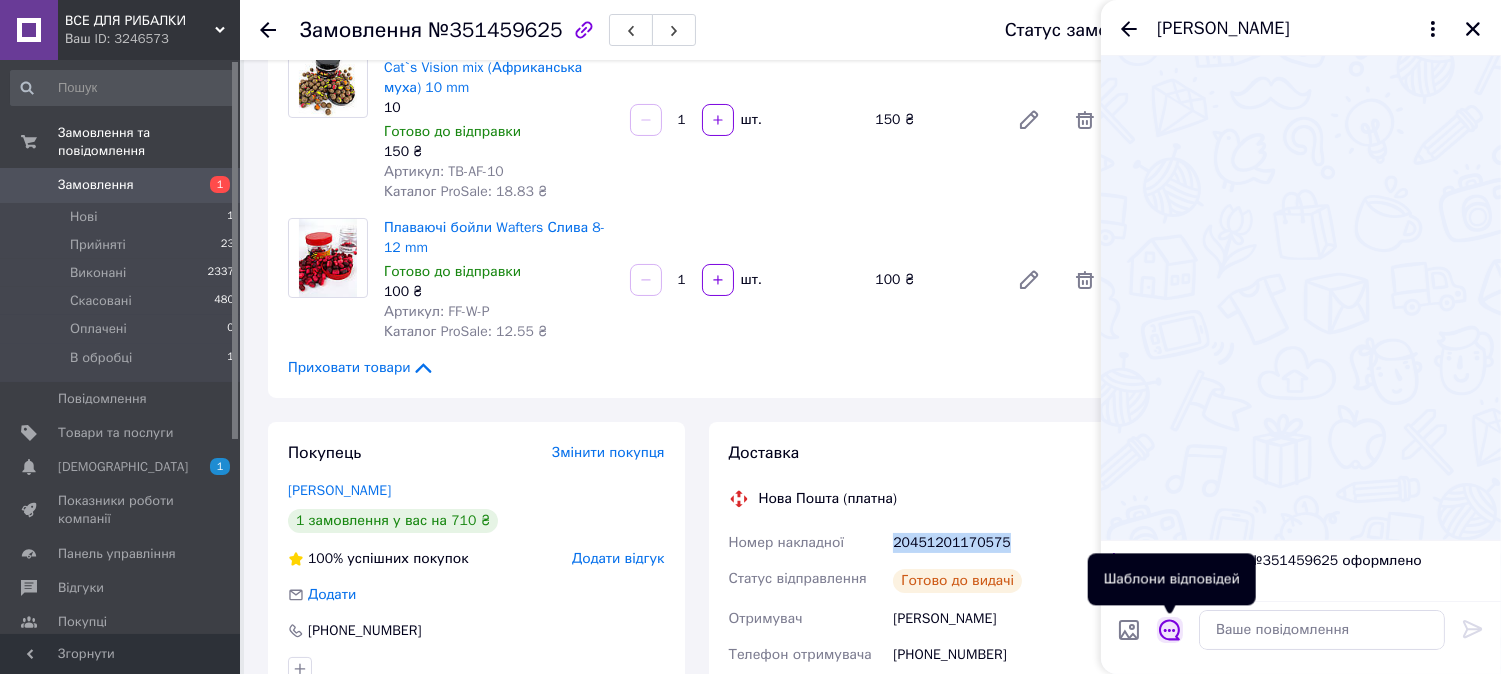 click 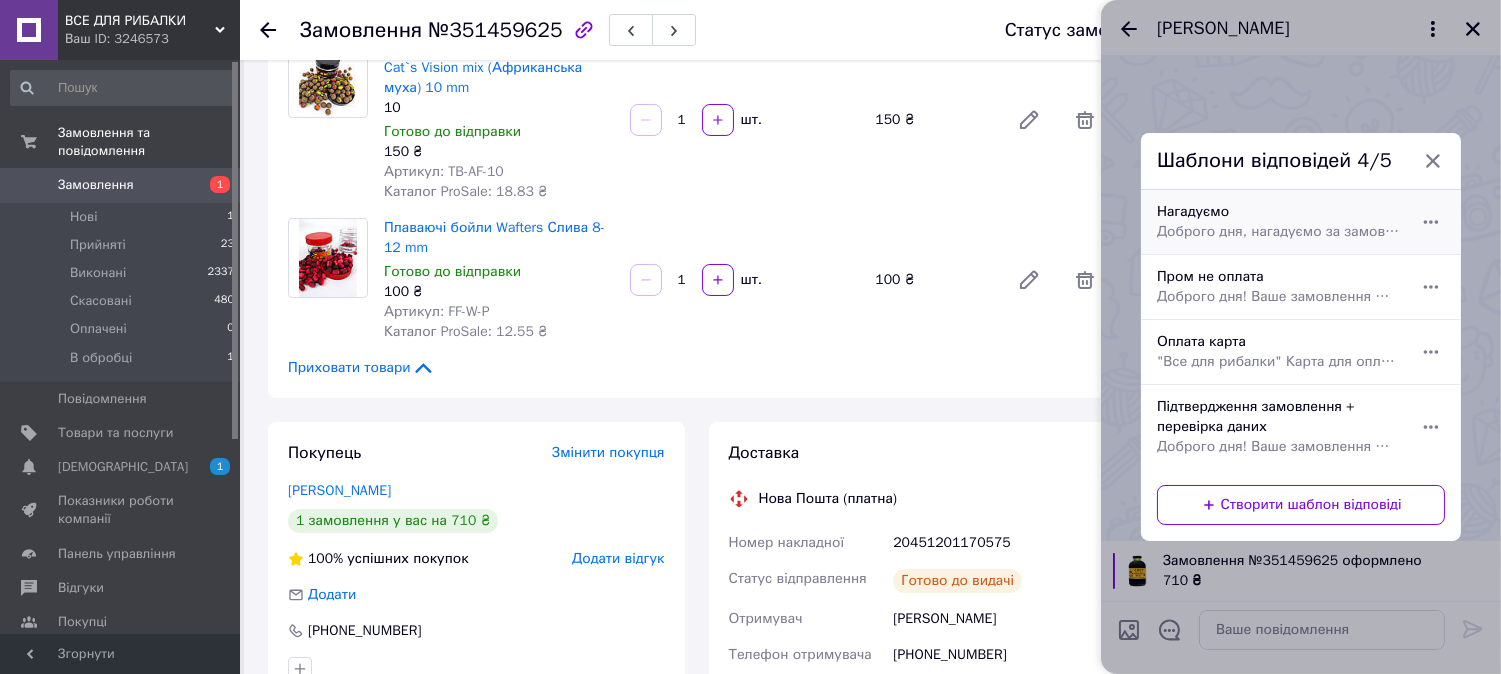 click on "Нагадуємо Доброго дня, нагадуємо за замовлення" at bounding box center (1279, 222) 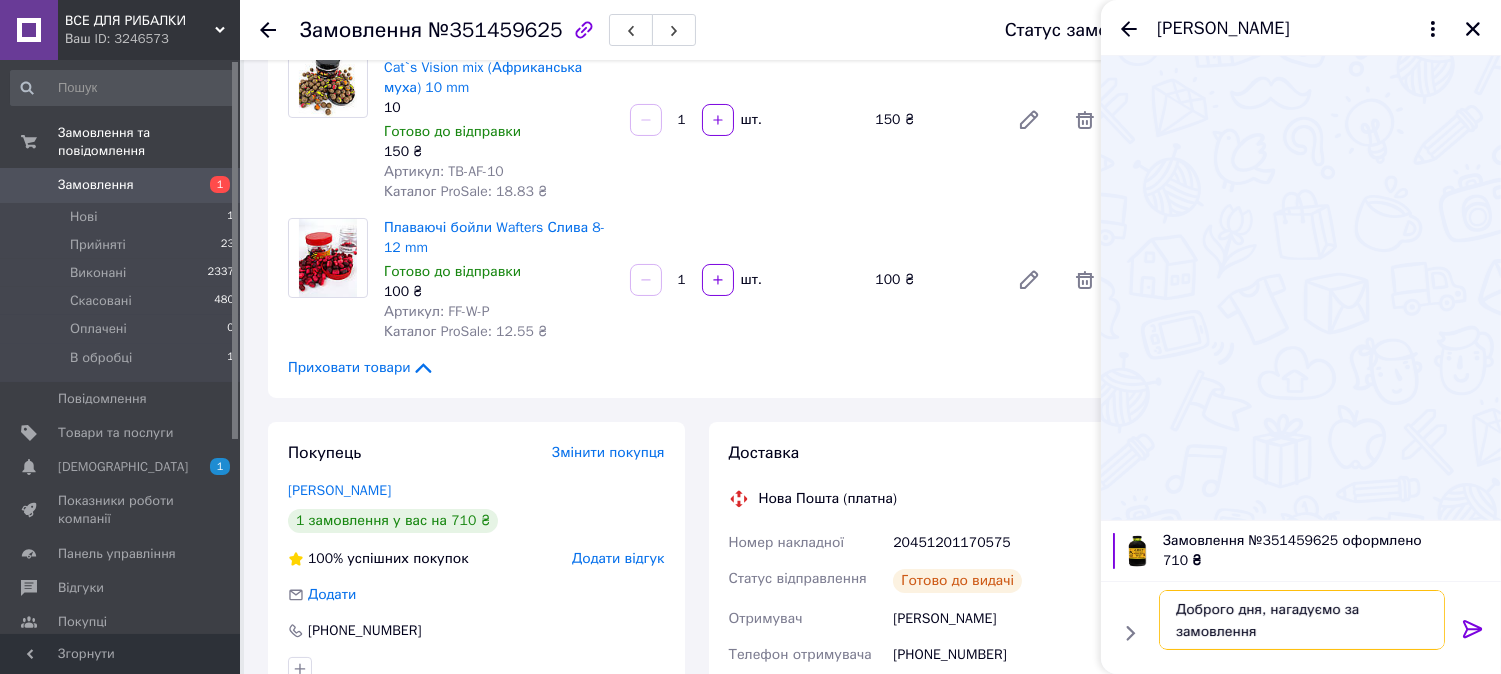 click on "Доброго дня, нагадуємо за замовлення" at bounding box center [1302, 620] 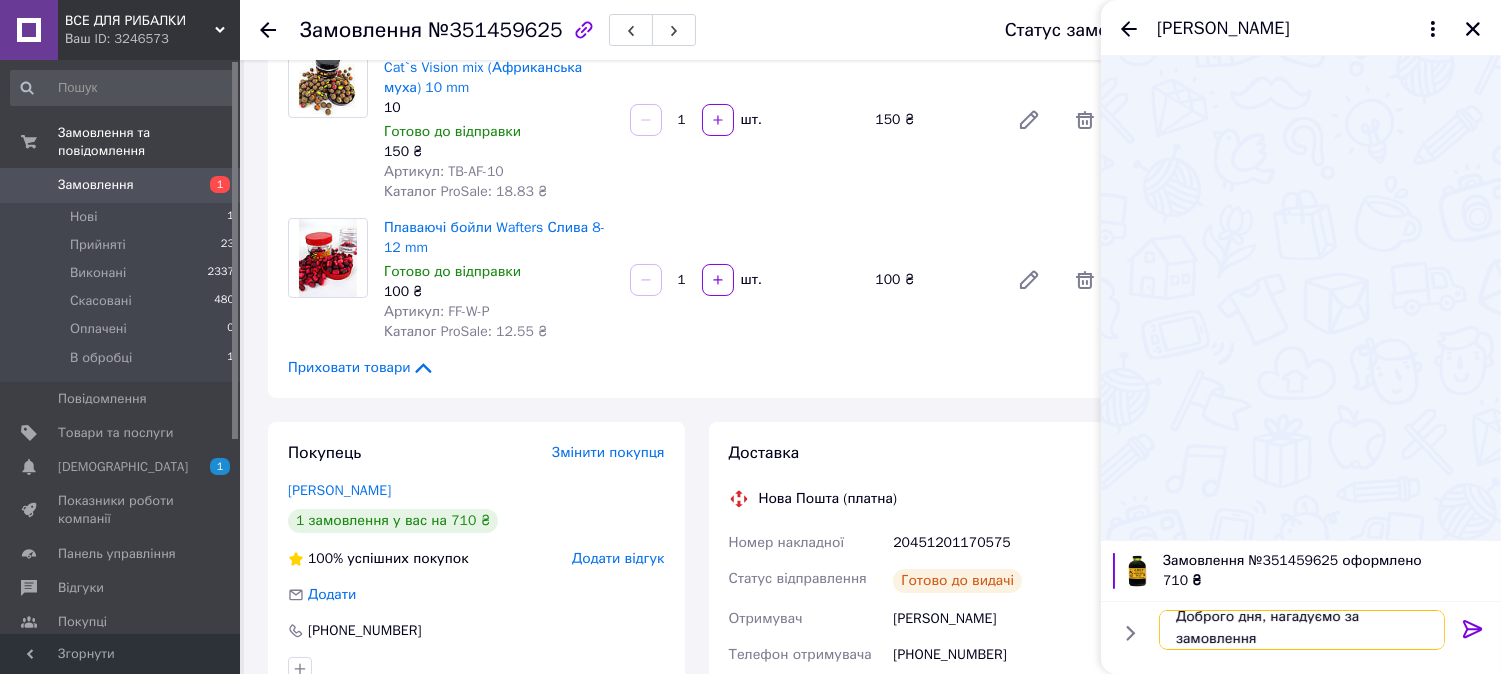 paste on "20451201170575" 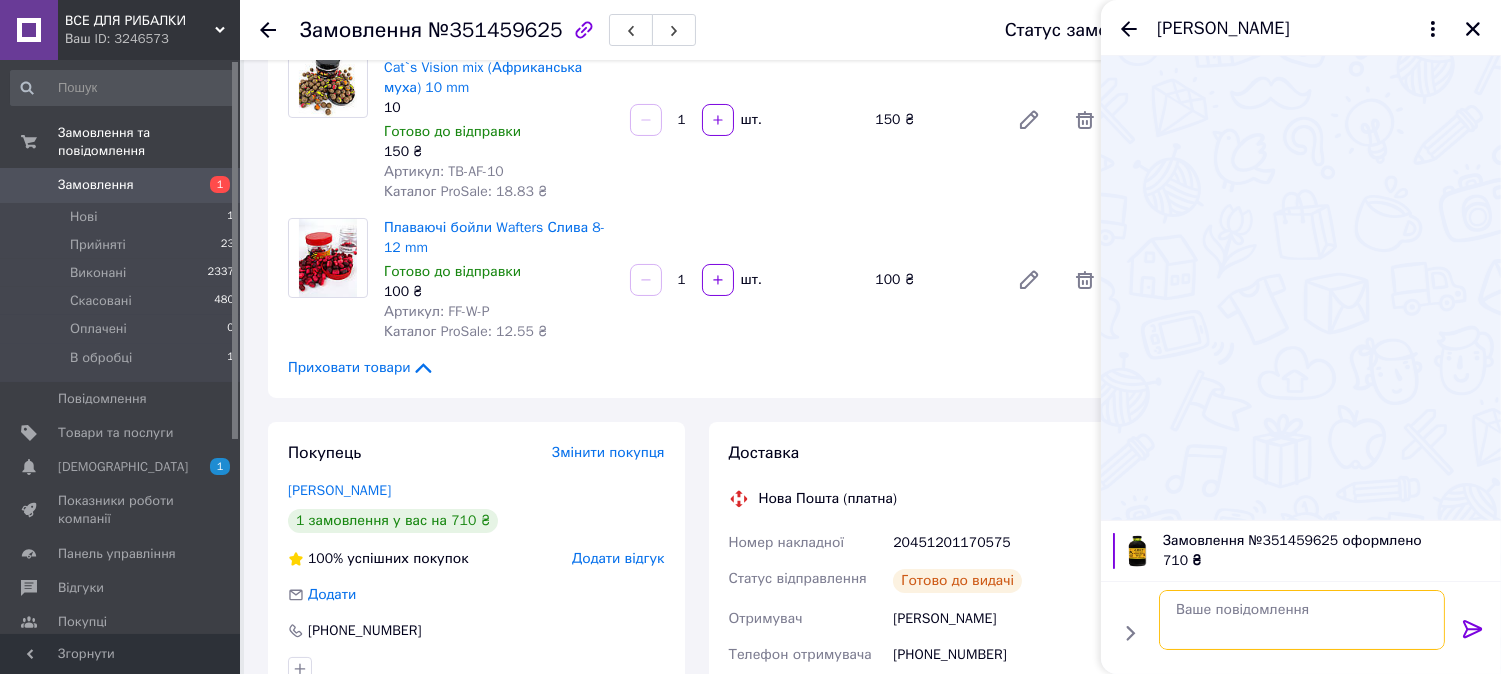 scroll, scrollTop: 0, scrollLeft: 0, axis: both 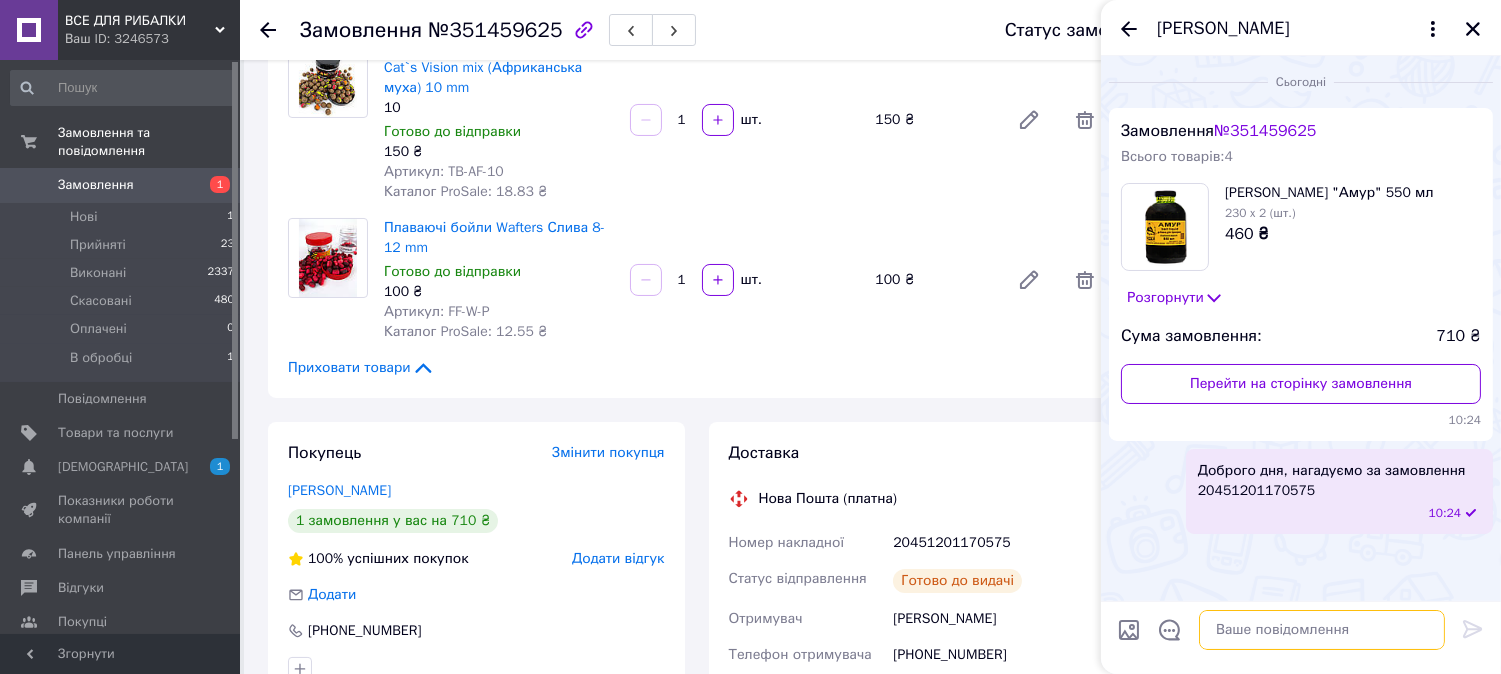 type 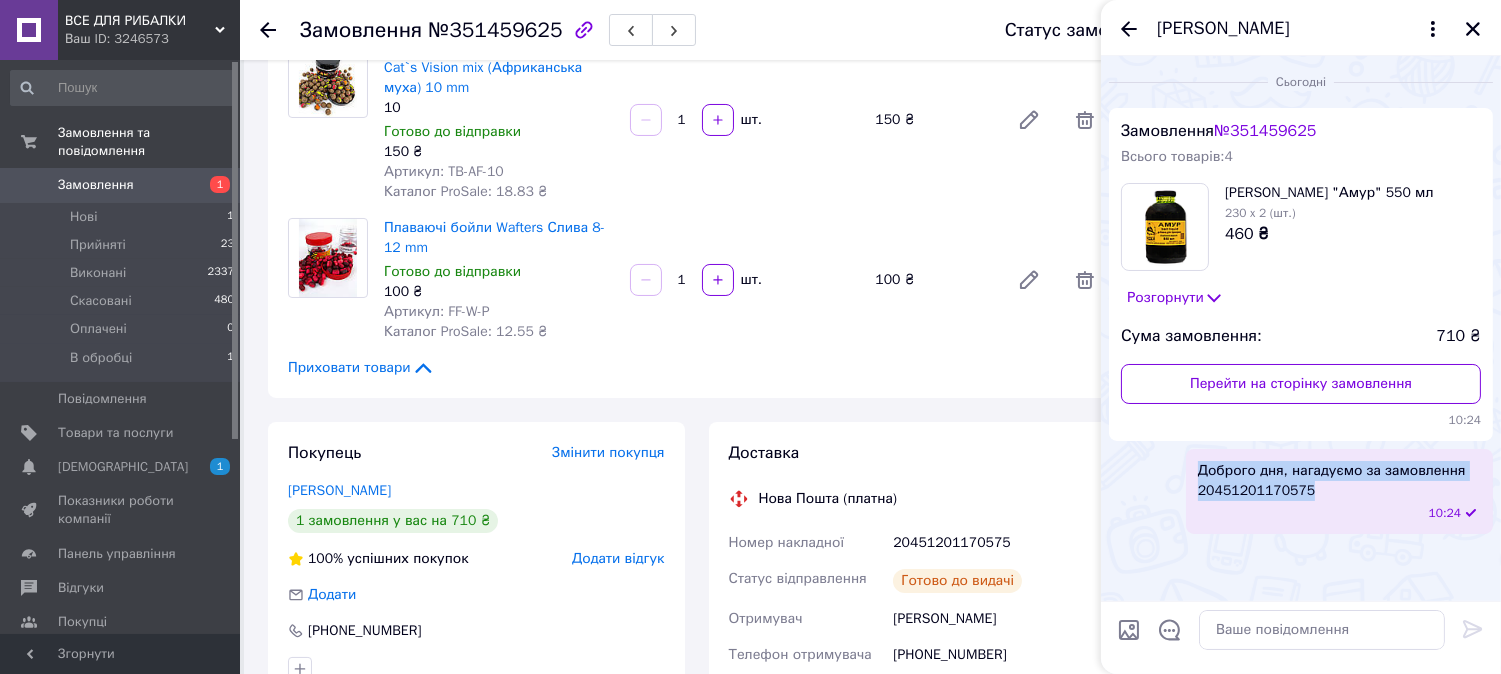 drag, startPoint x: 1317, startPoint y: 491, endPoint x: 1197, endPoint y: 470, distance: 121.82365 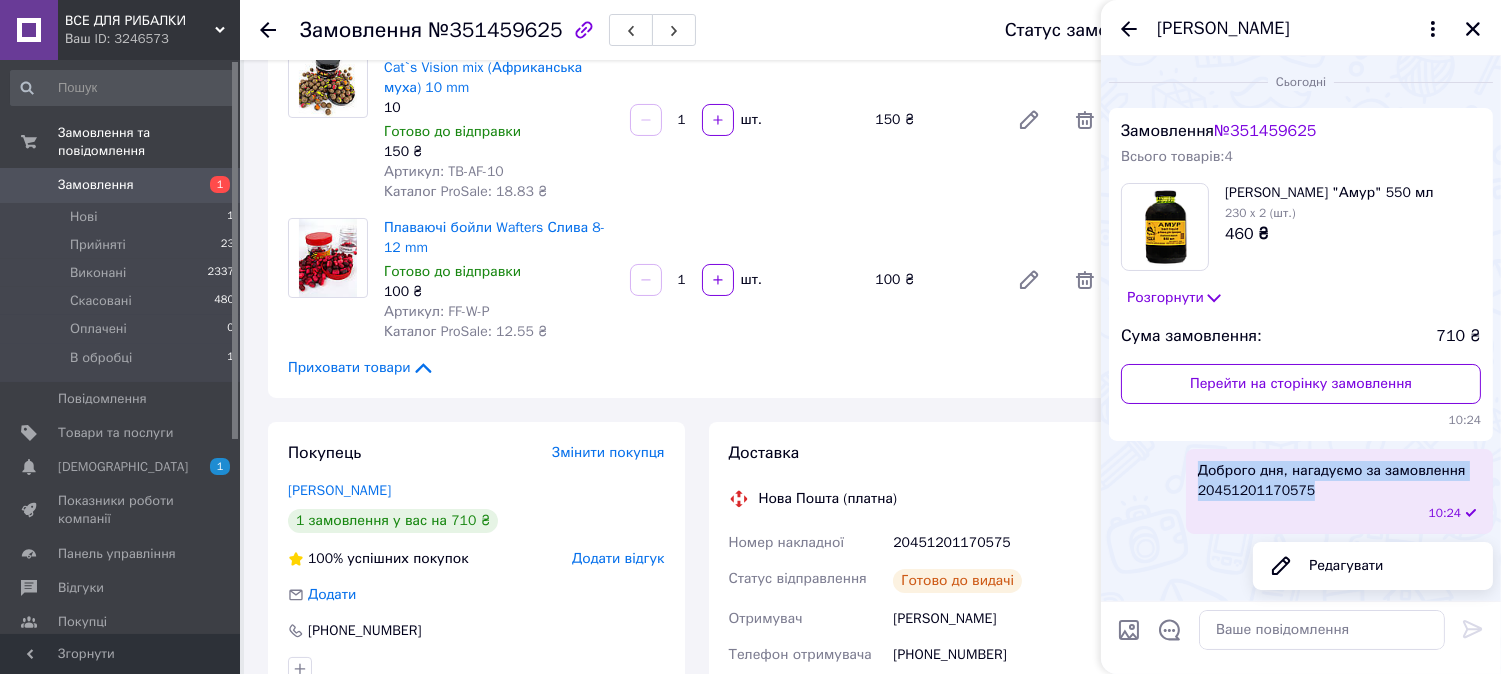 copy on "Доброго дня, нагадуємо за замовлення 20451201170575" 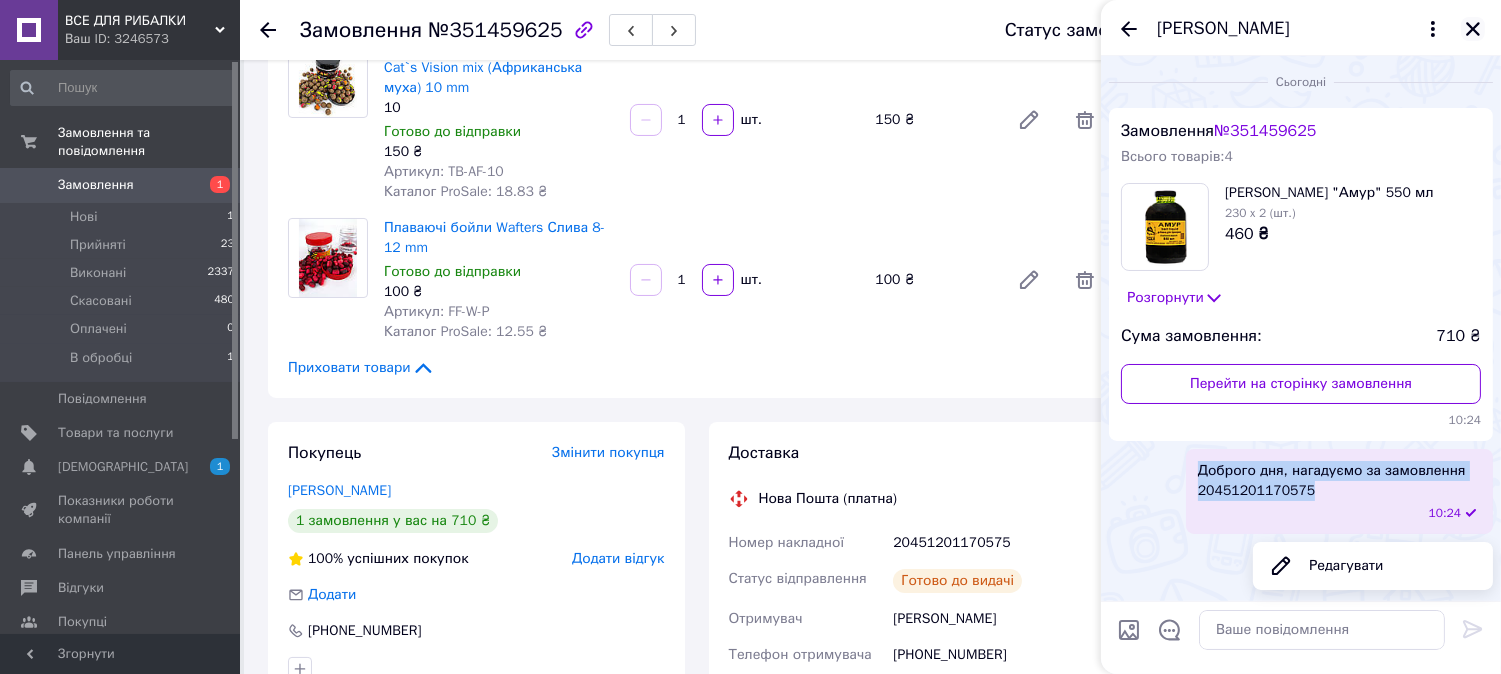 click 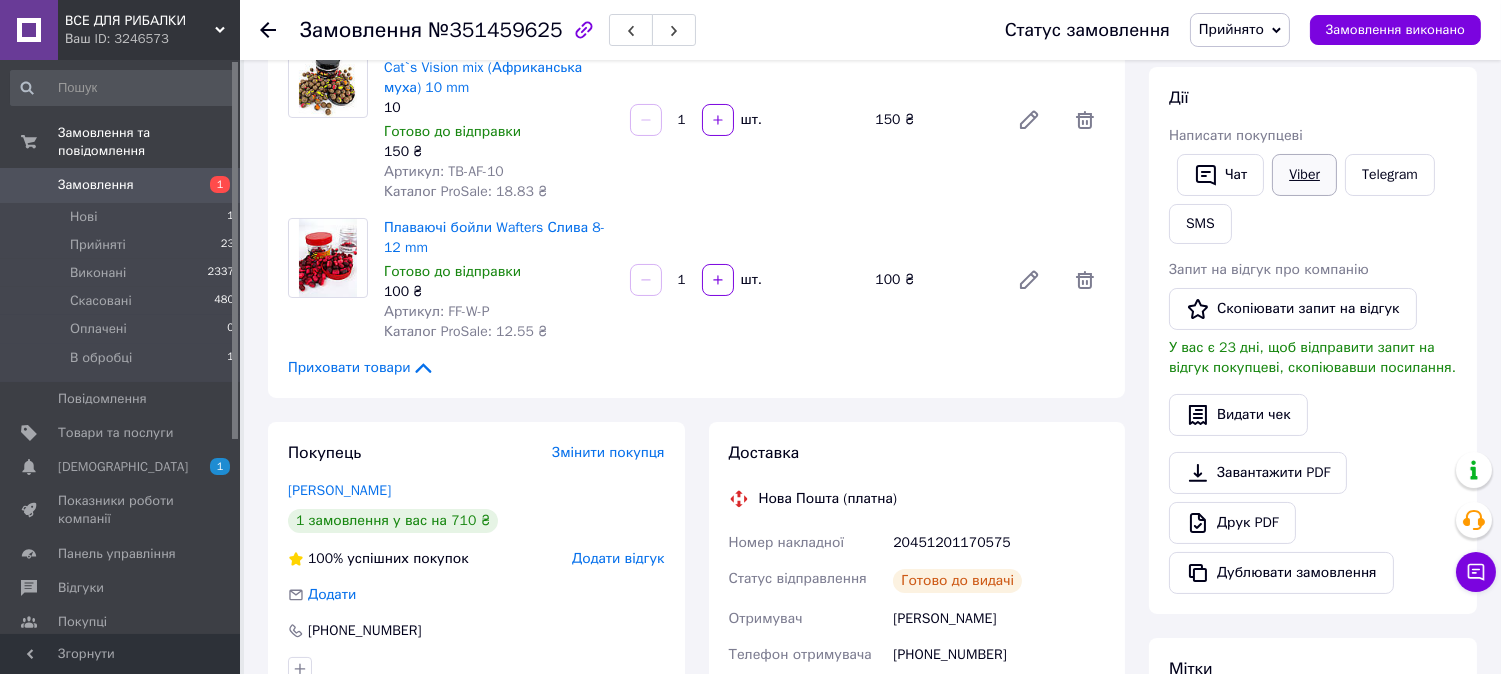 click on "Viber" at bounding box center [1304, 175] 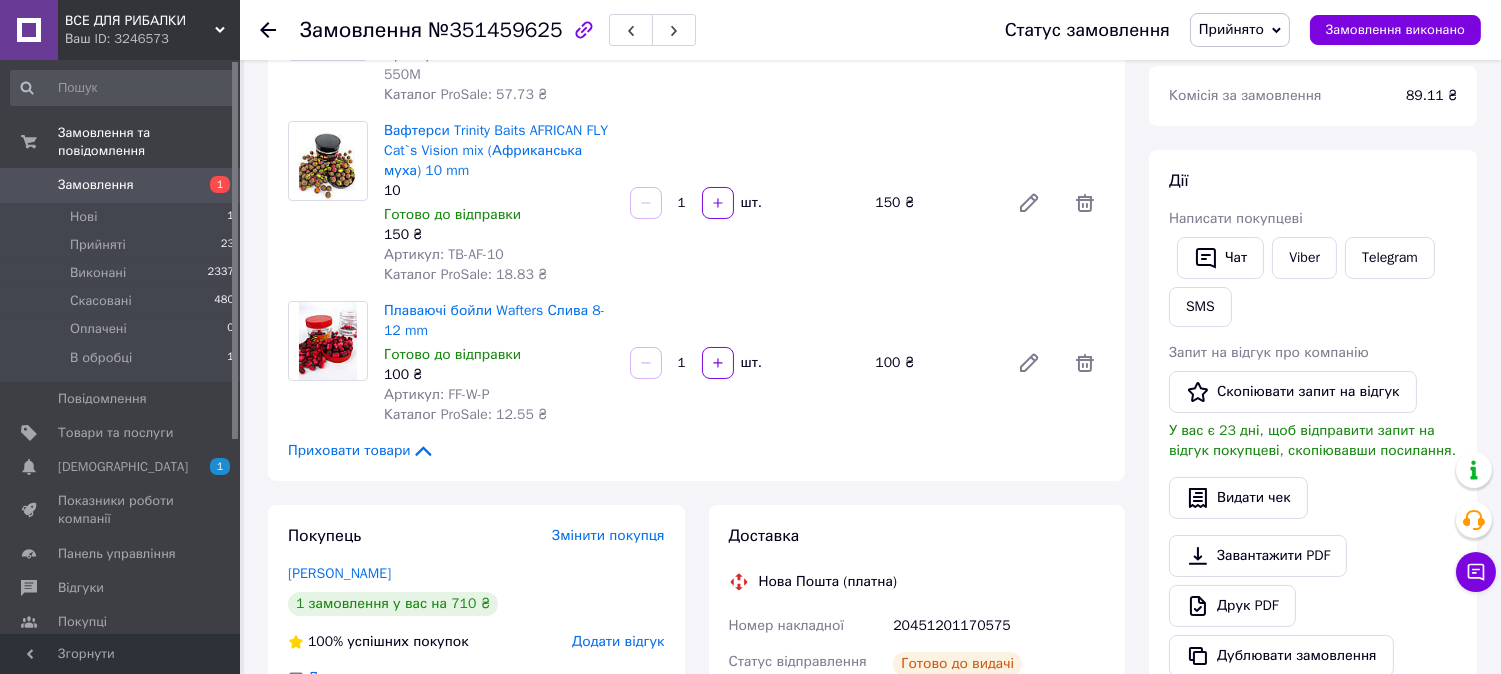 scroll, scrollTop: 0, scrollLeft: 0, axis: both 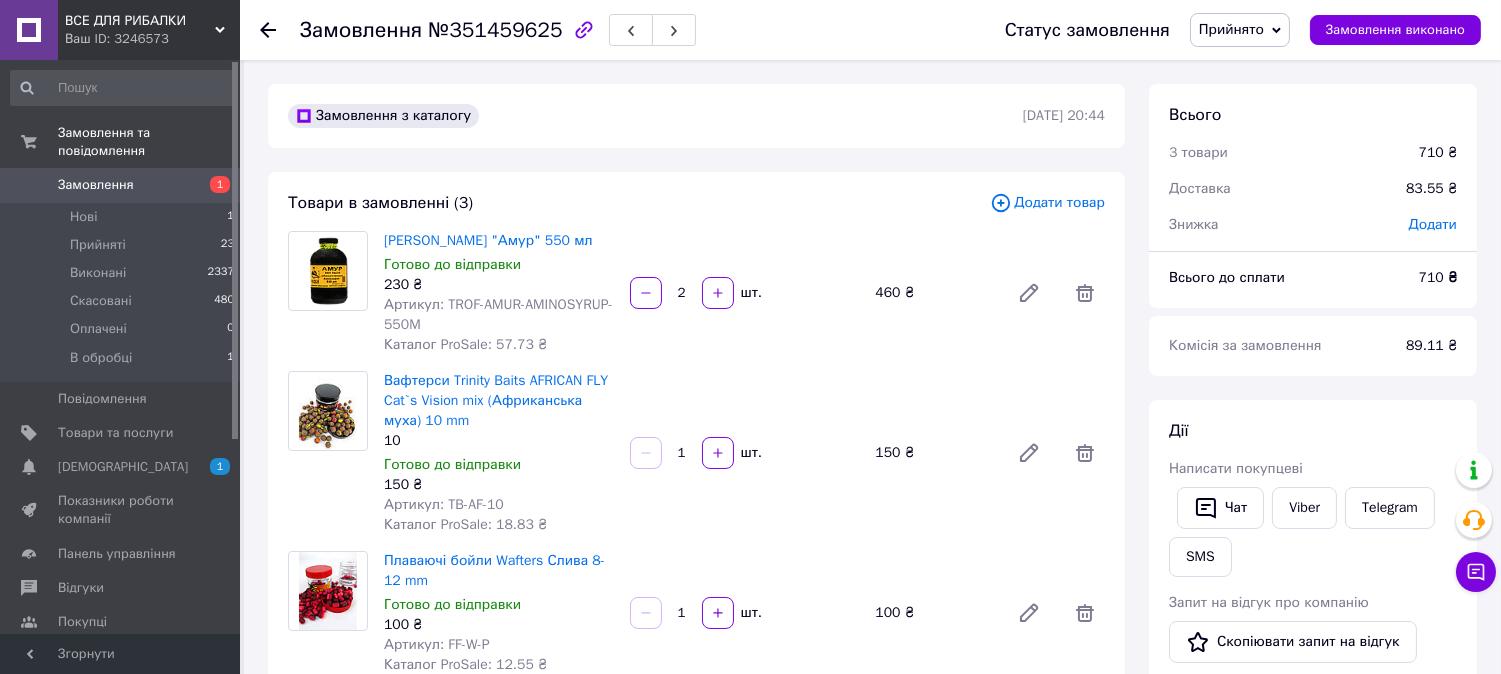 click 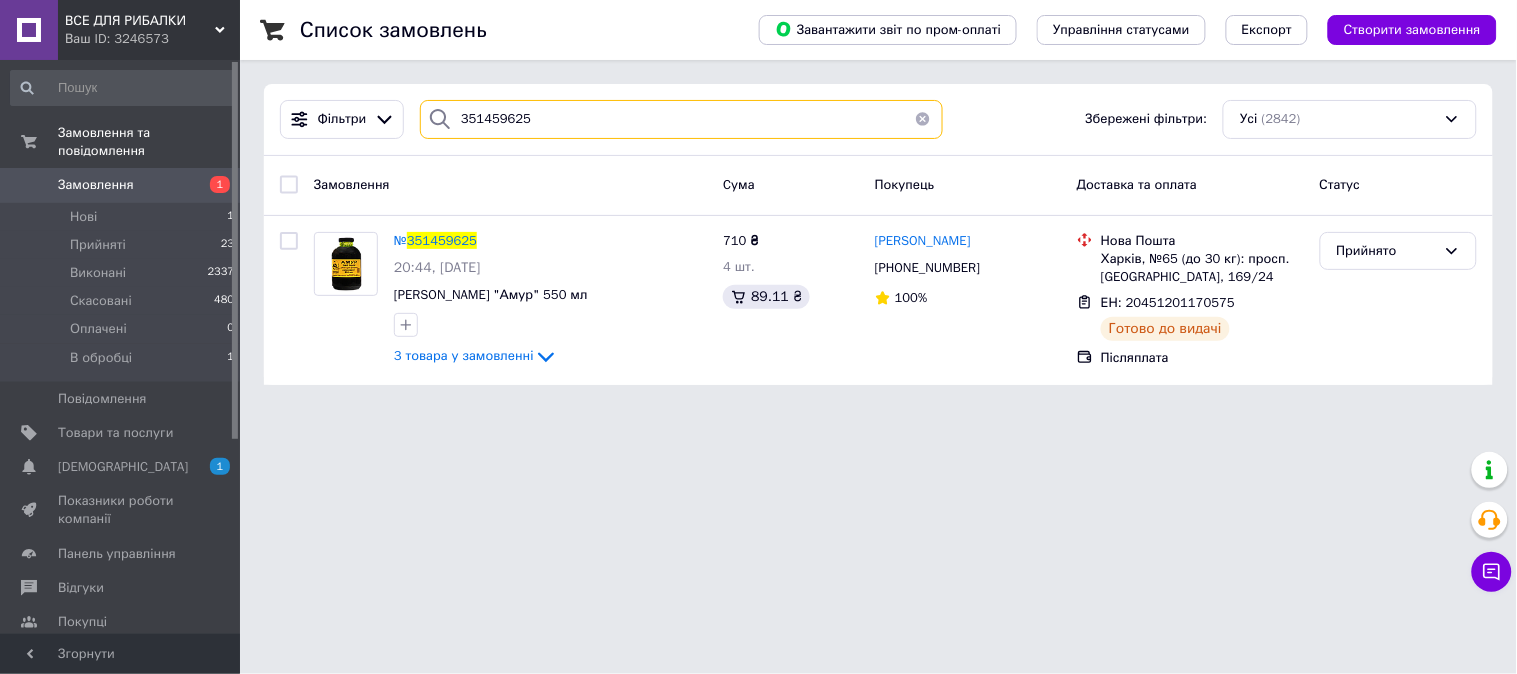 drag, startPoint x: 580, startPoint y: 123, endPoint x: 456, endPoint y: 115, distance: 124.2578 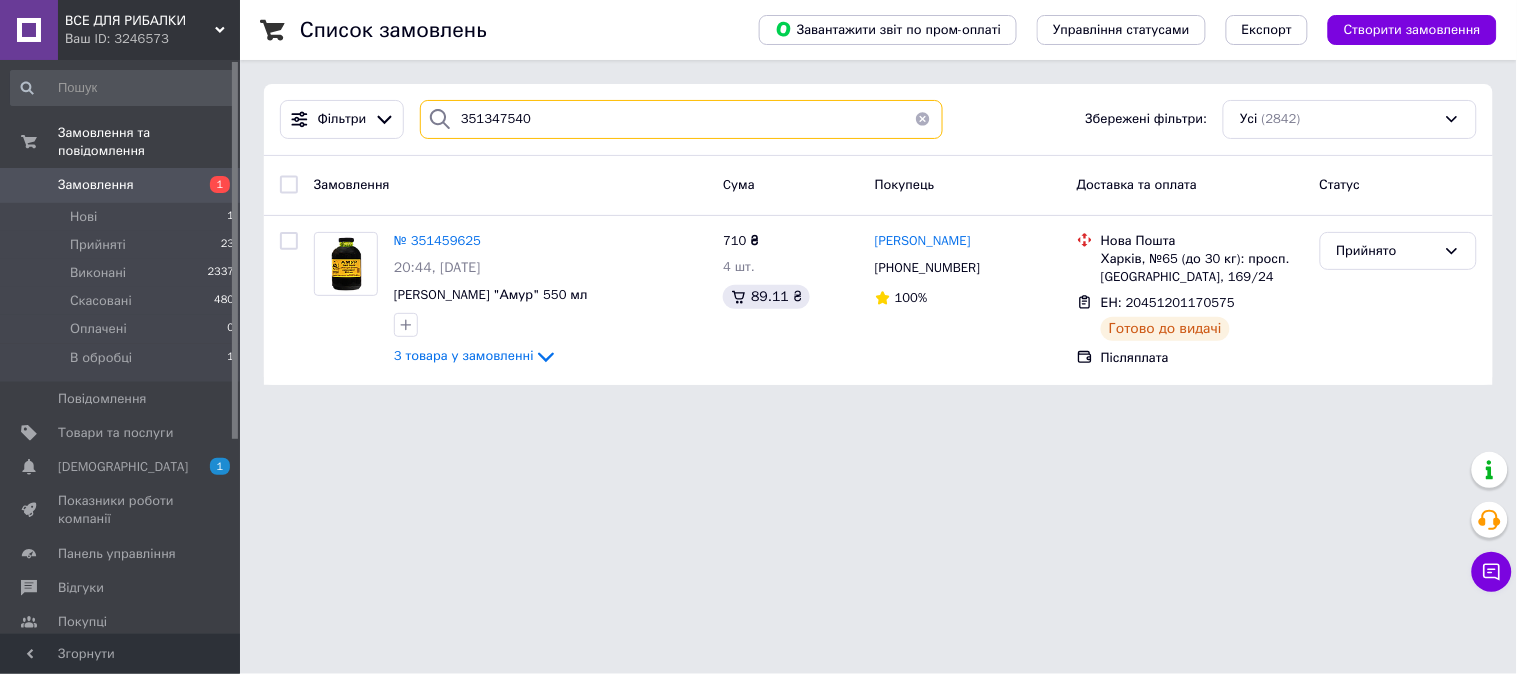 type on "351347540" 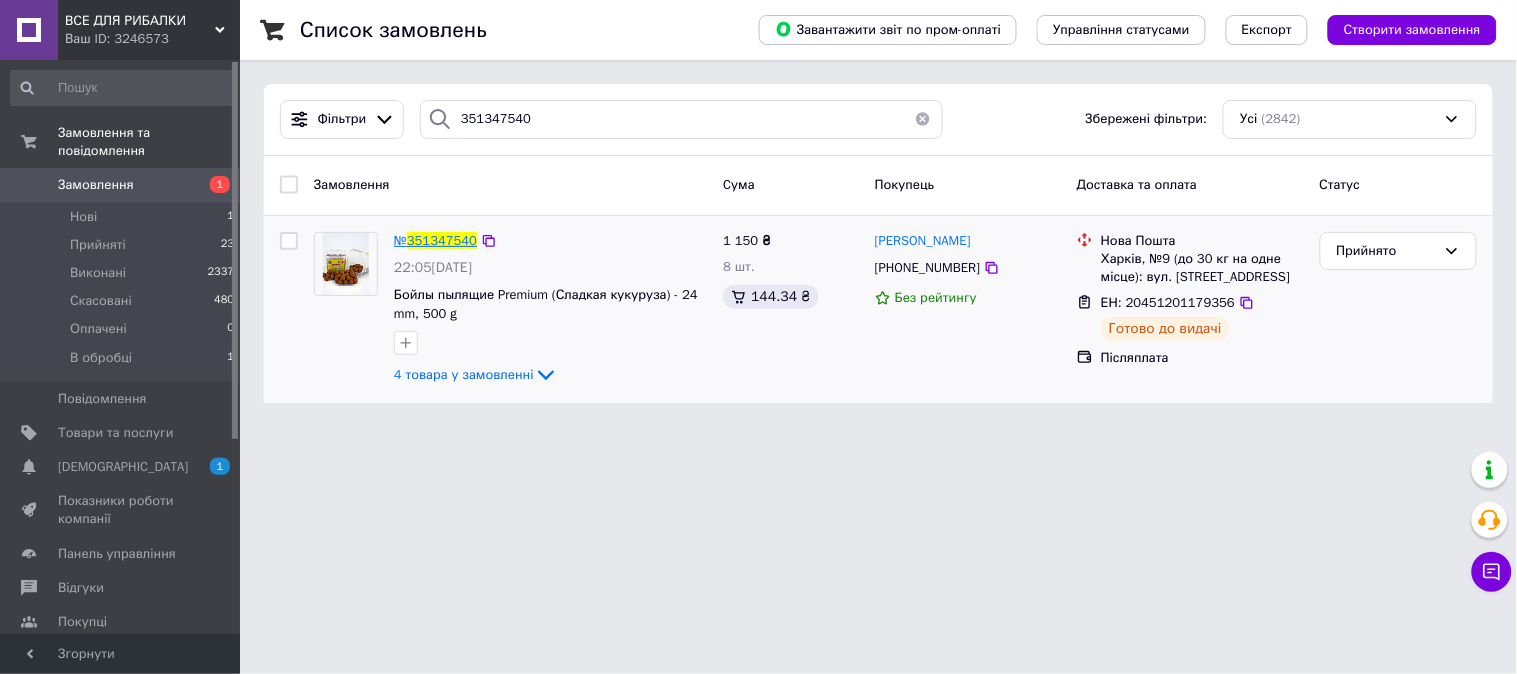 click on "351347540" at bounding box center (442, 240) 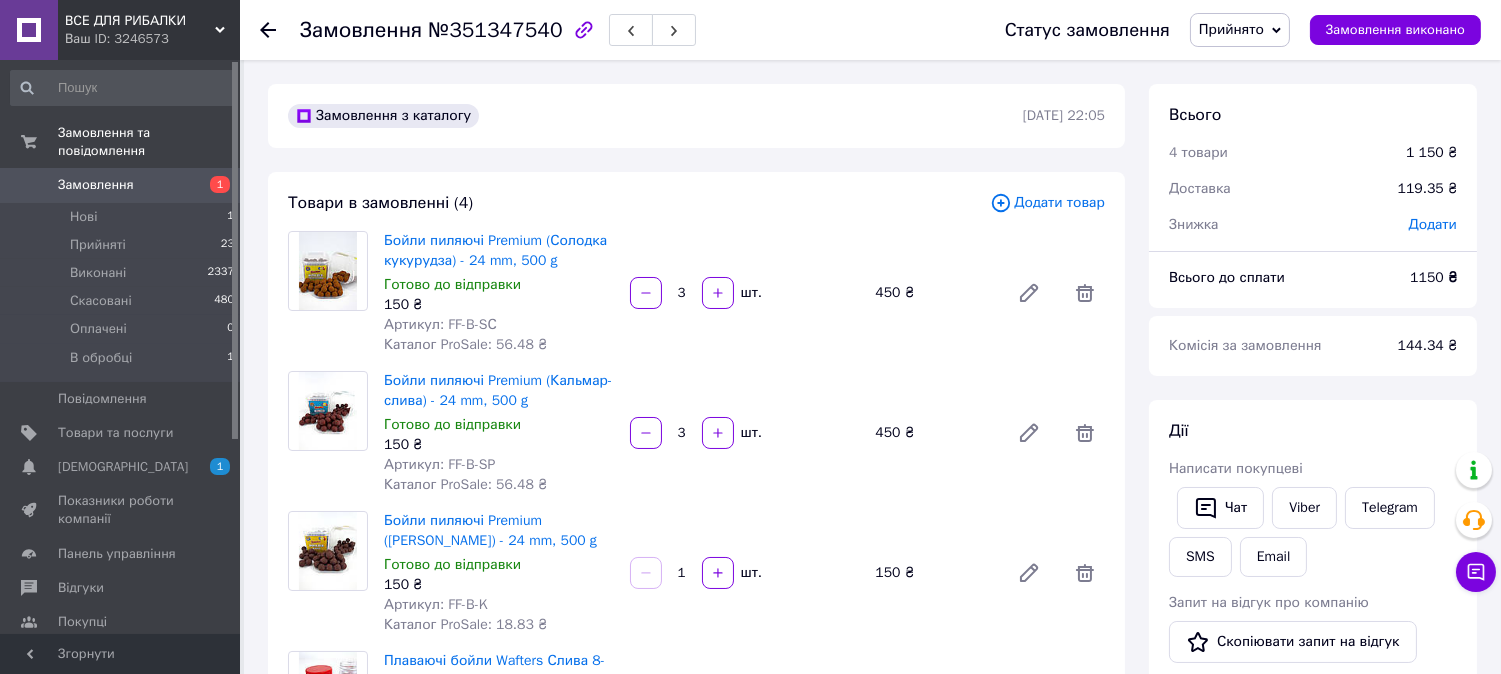scroll, scrollTop: 423, scrollLeft: 0, axis: vertical 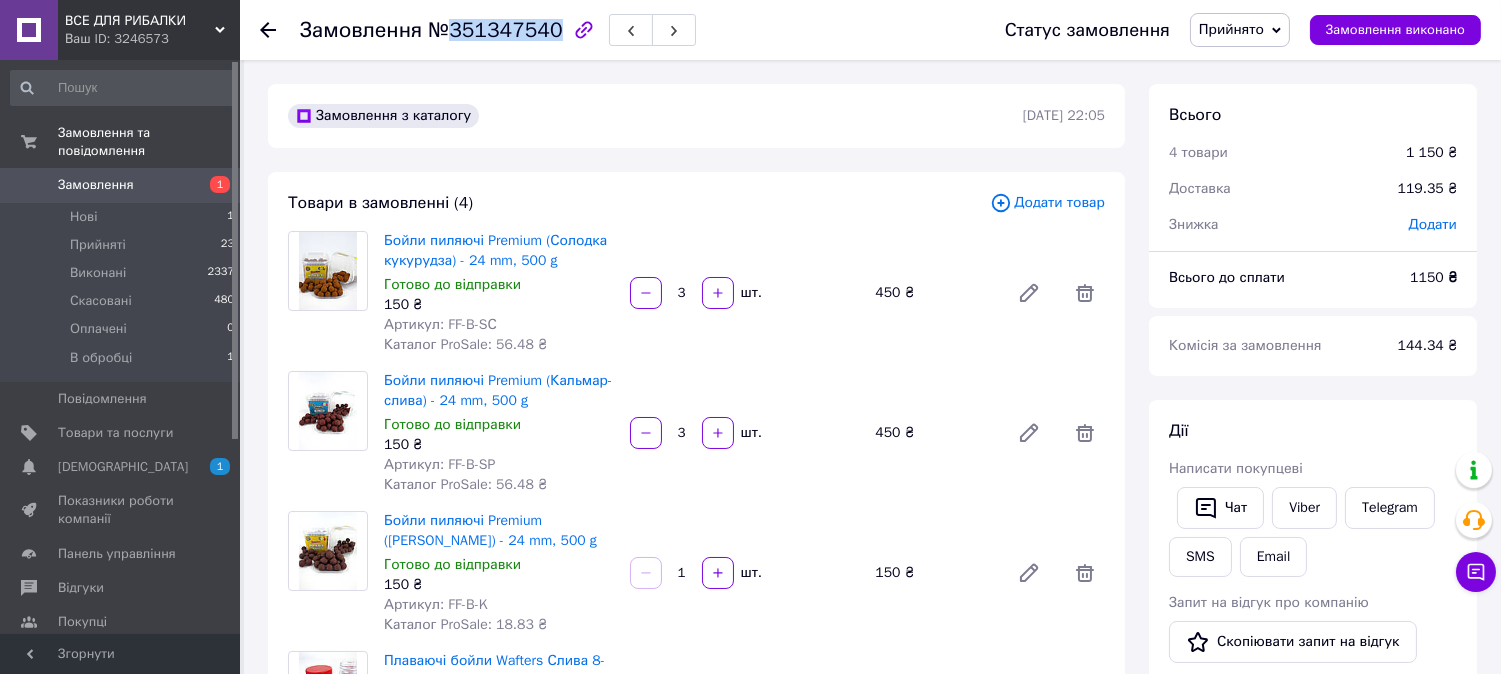 drag, startPoint x: 444, startPoint y: 33, endPoint x: 545, endPoint y: 34, distance: 101.00495 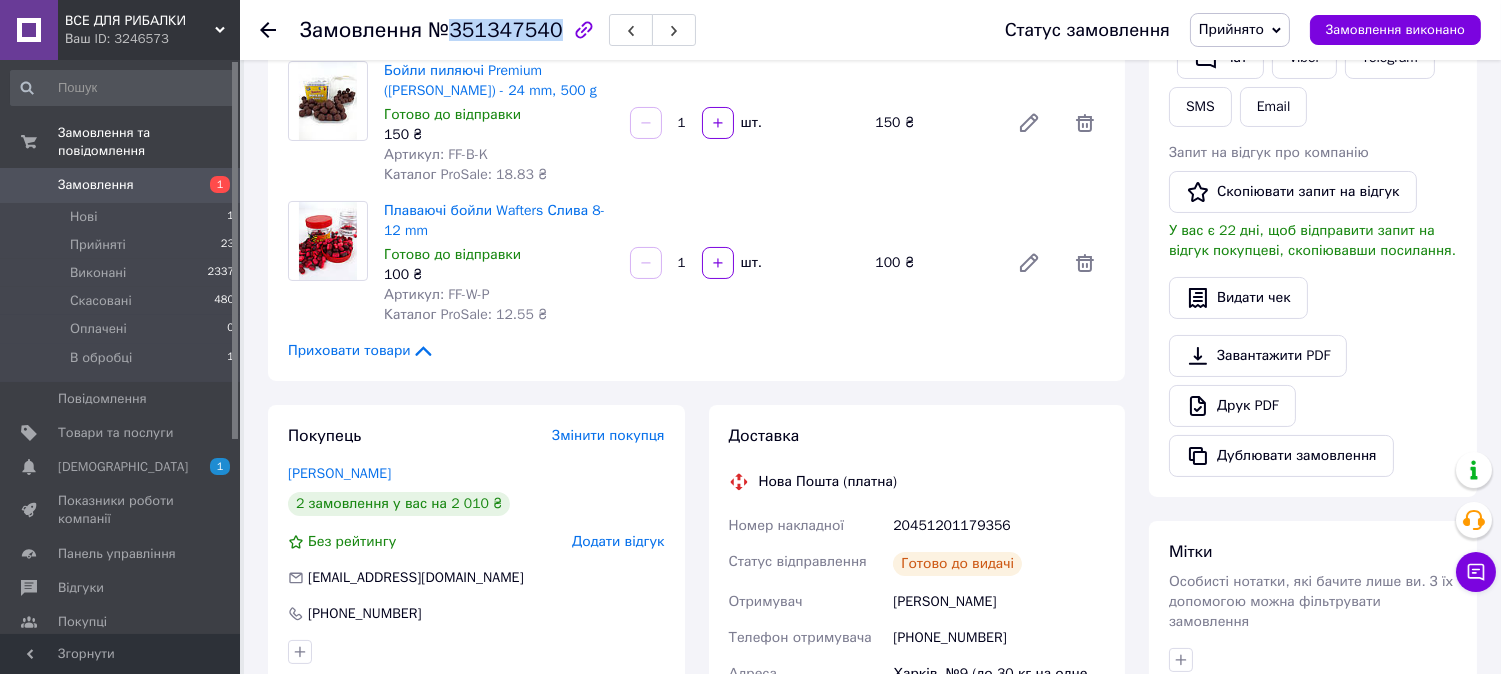 scroll, scrollTop: 555, scrollLeft: 0, axis: vertical 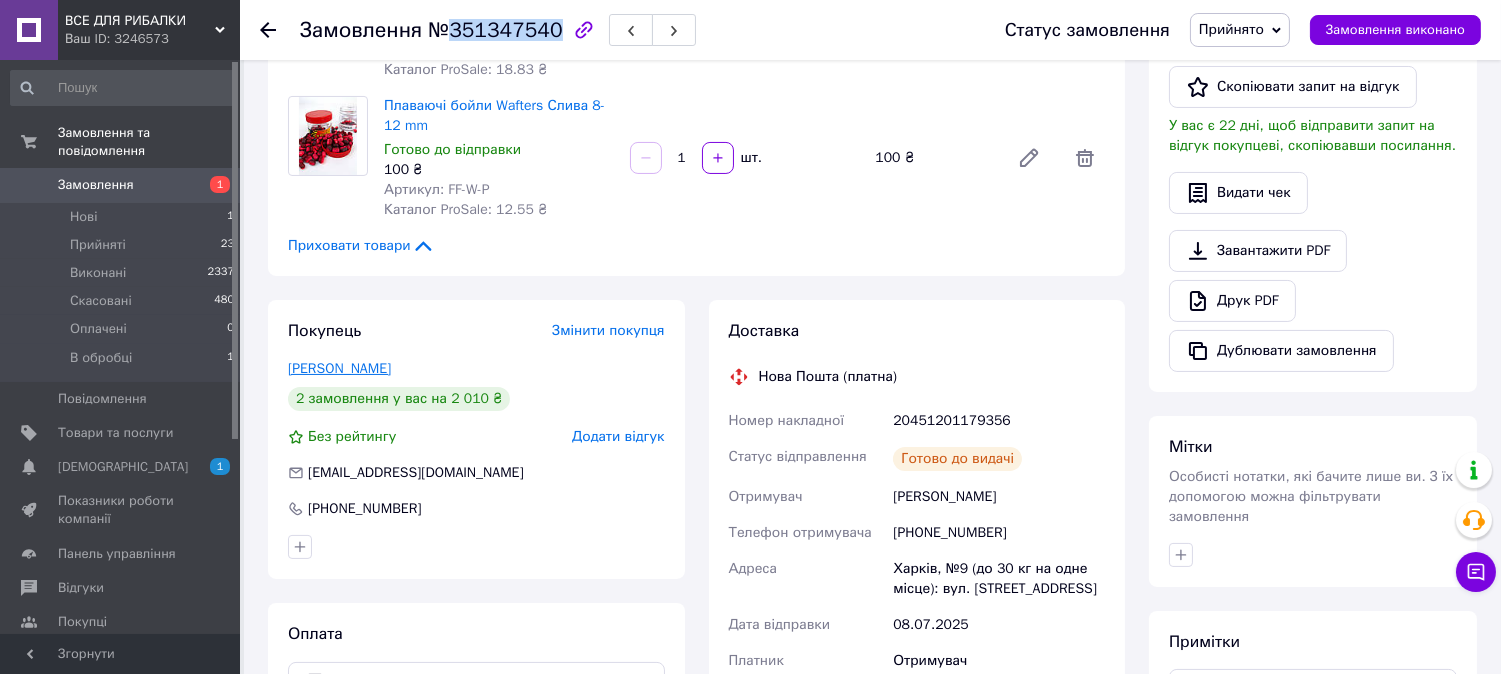 click on "[PERSON_NAME]" at bounding box center (339, 368) 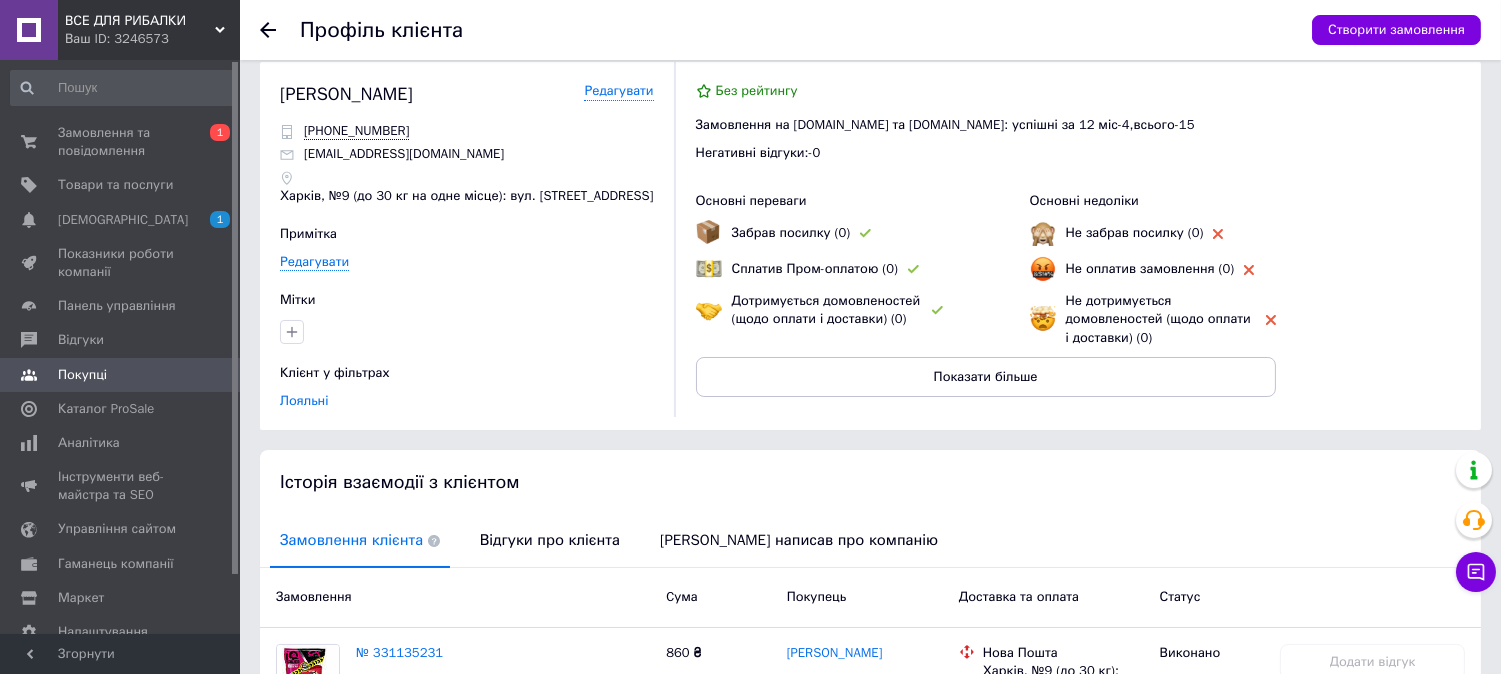 scroll, scrollTop: 0, scrollLeft: 0, axis: both 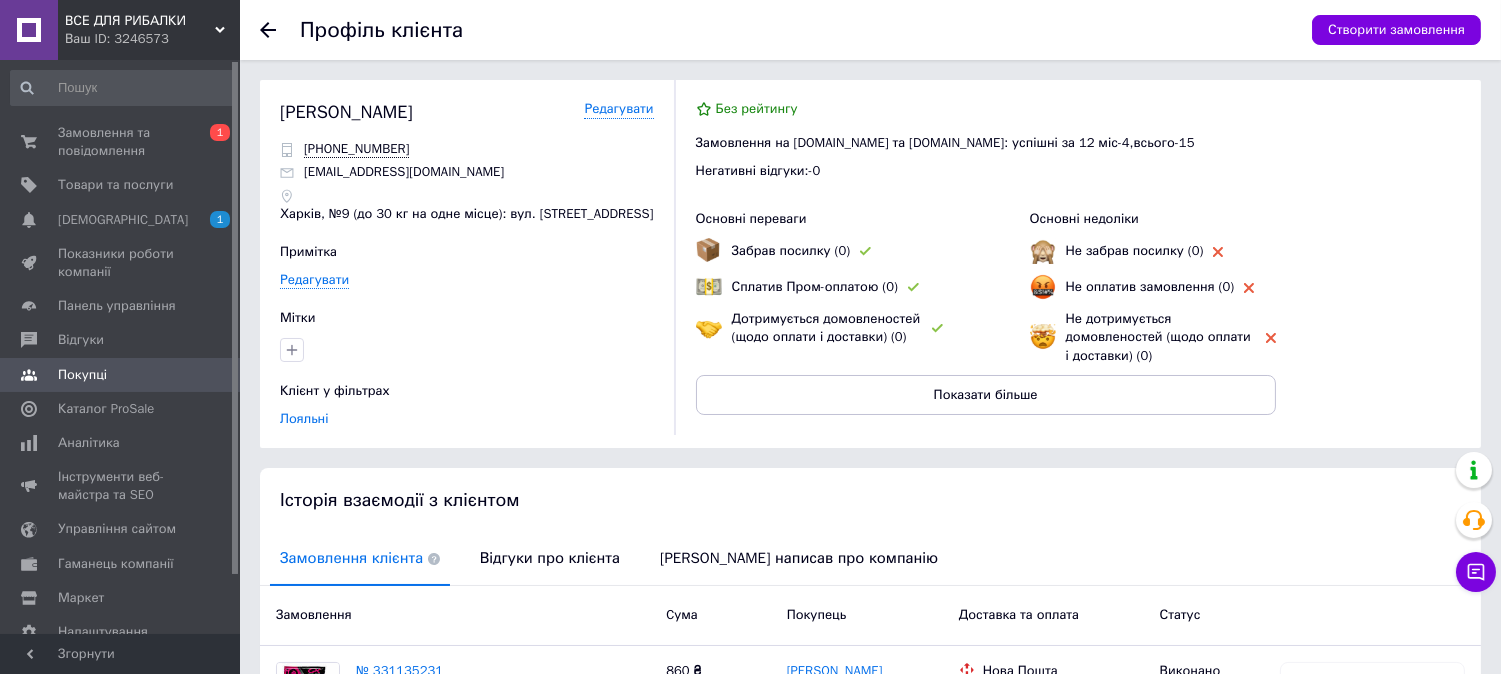 click on "Профіль клієнта Створити замовлення" at bounding box center (870, 30) 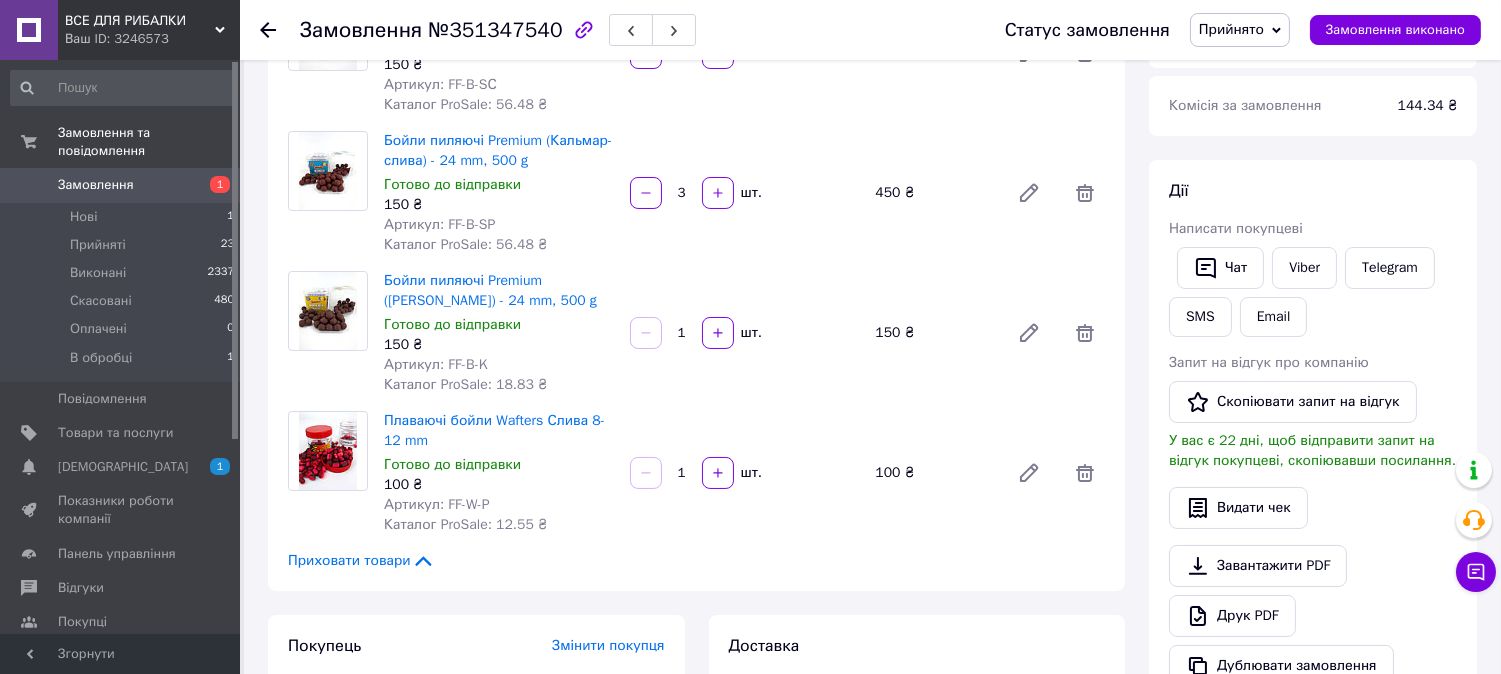 scroll, scrollTop: 80, scrollLeft: 0, axis: vertical 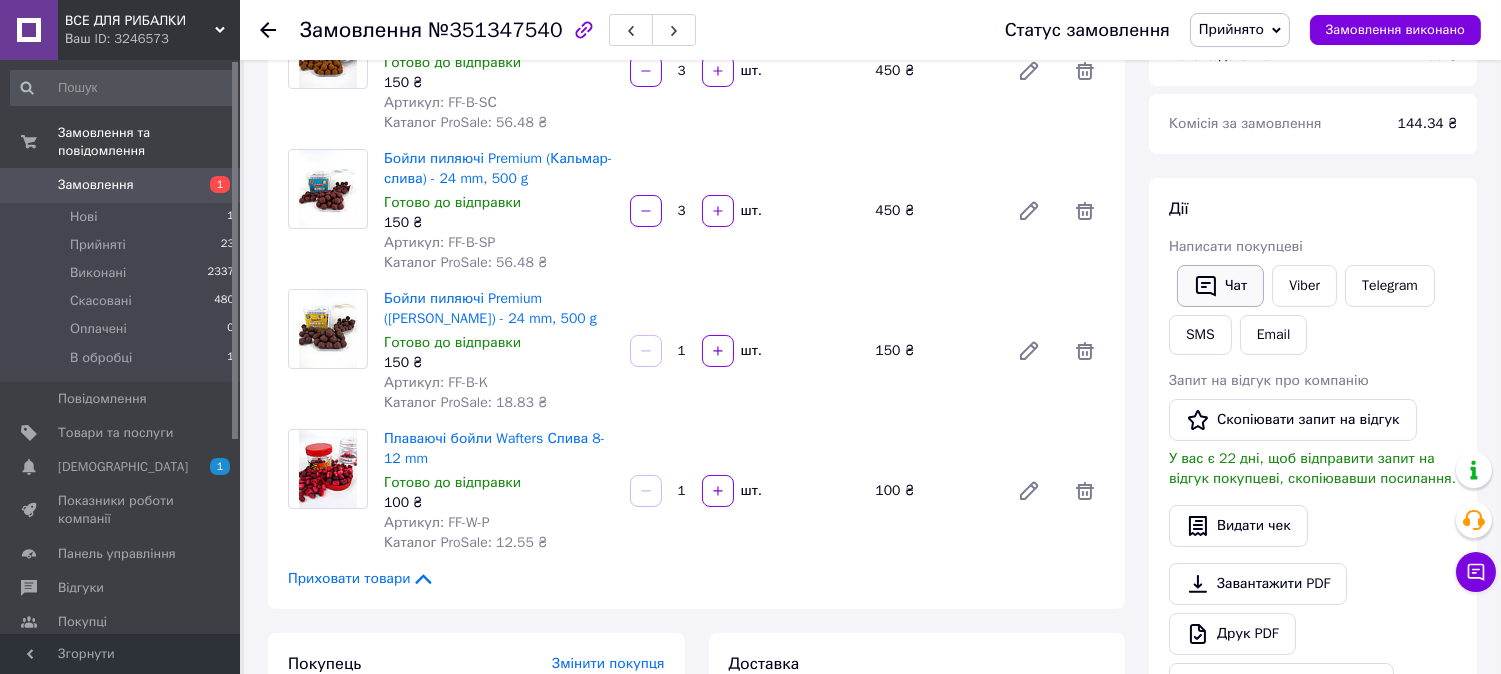 click on "Чат" at bounding box center (1220, 286) 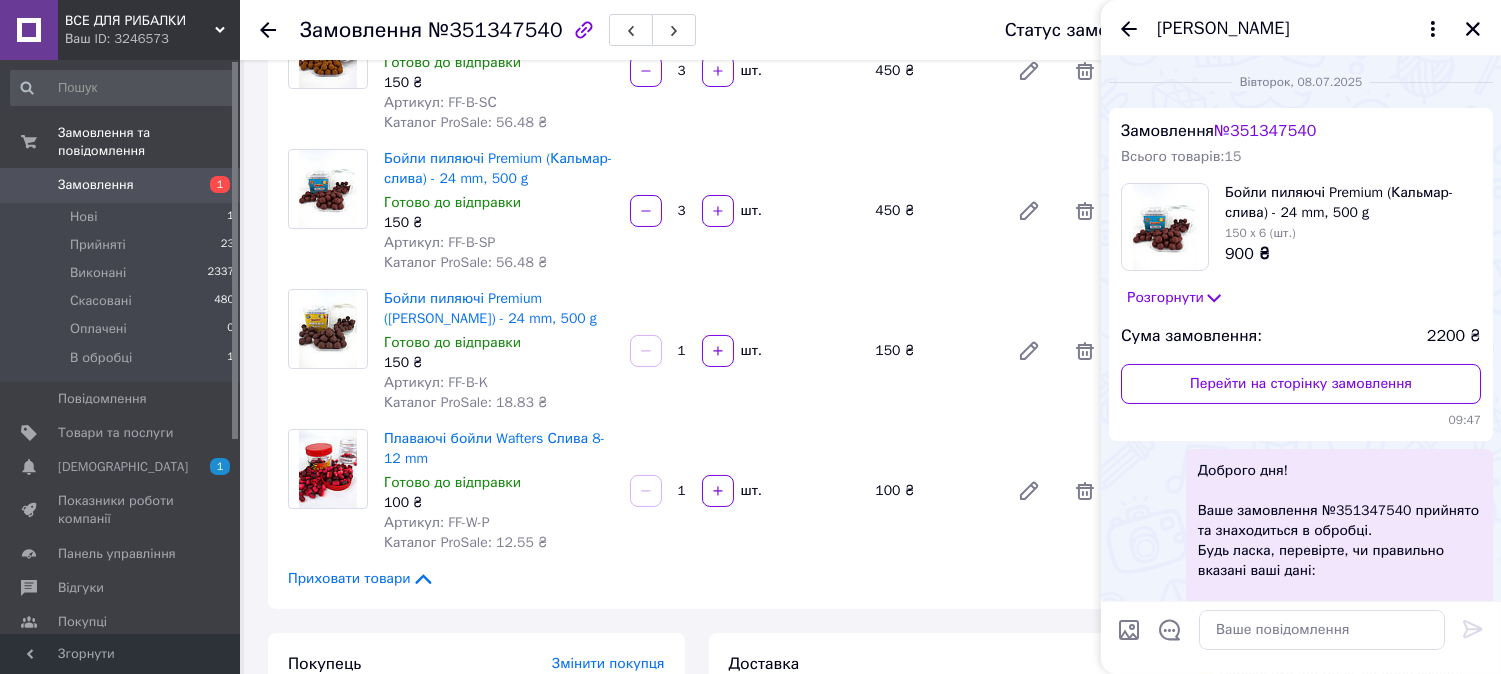 scroll, scrollTop: 280, scrollLeft: 0, axis: vertical 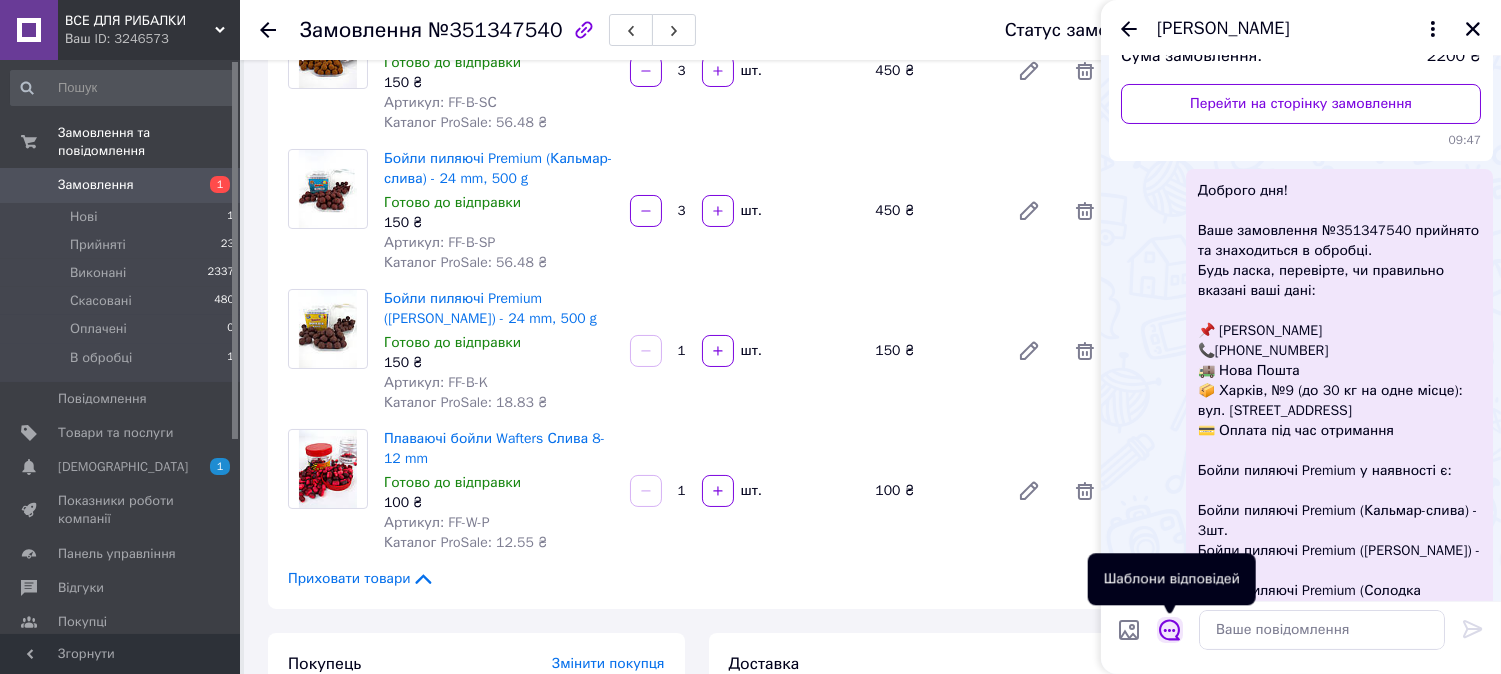 click 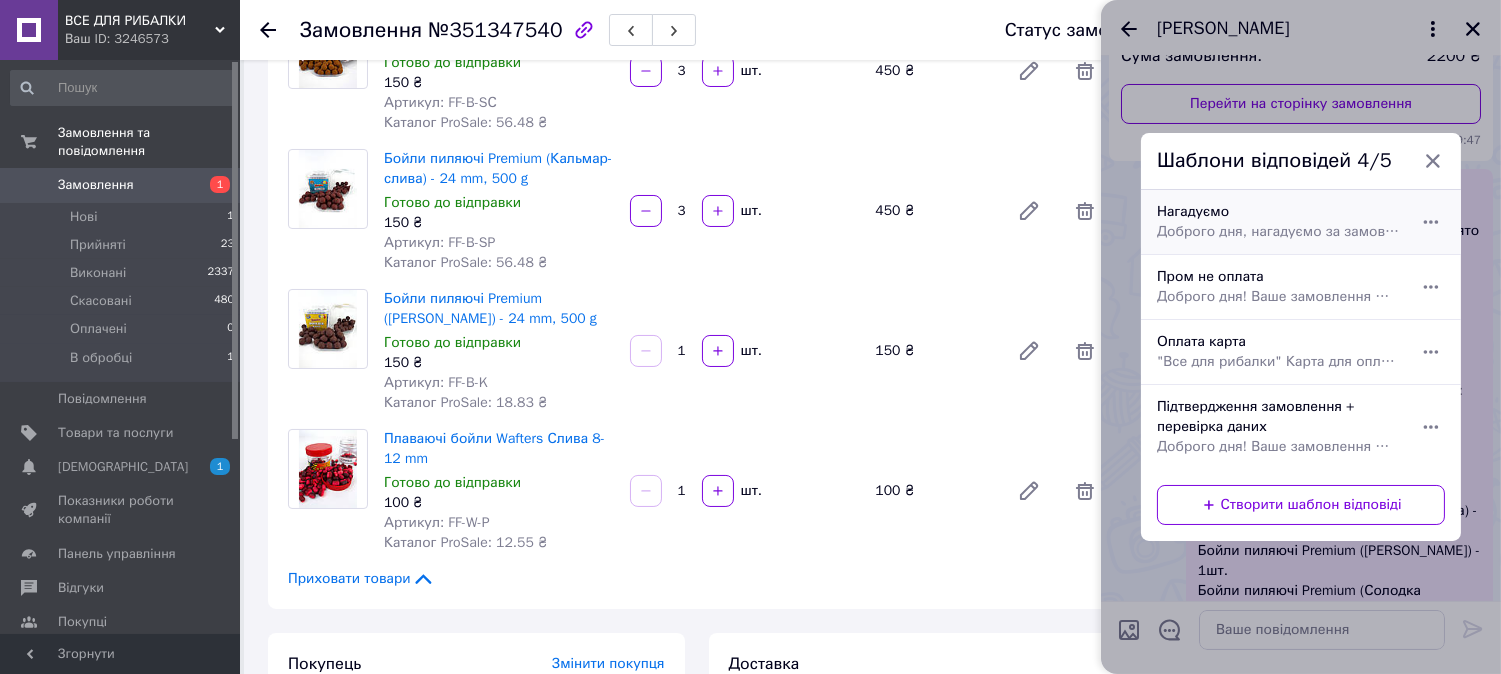 click on "Доброго дня, нагадуємо за замовлення" at bounding box center (1279, 232) 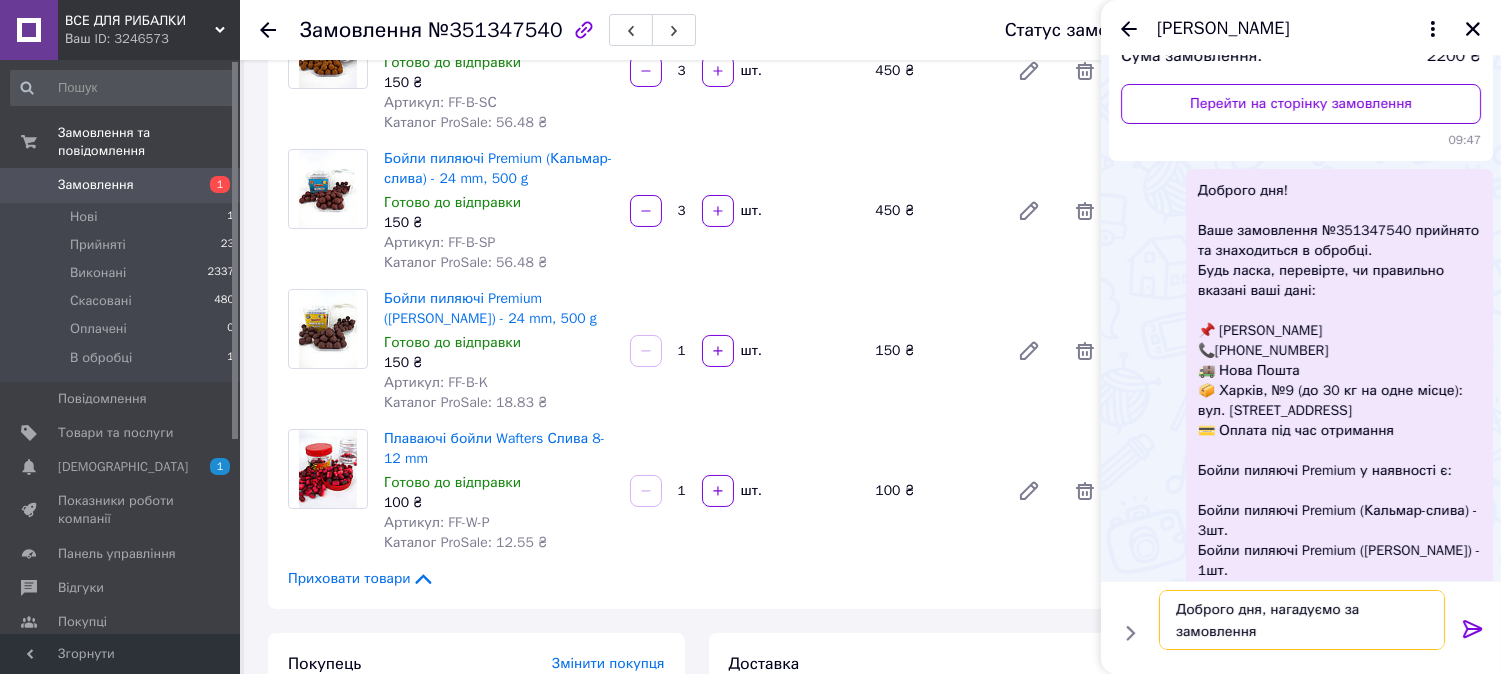 click on "Доброго дня, нагадуємо за замовлення" at bounding box center [1302, 620] 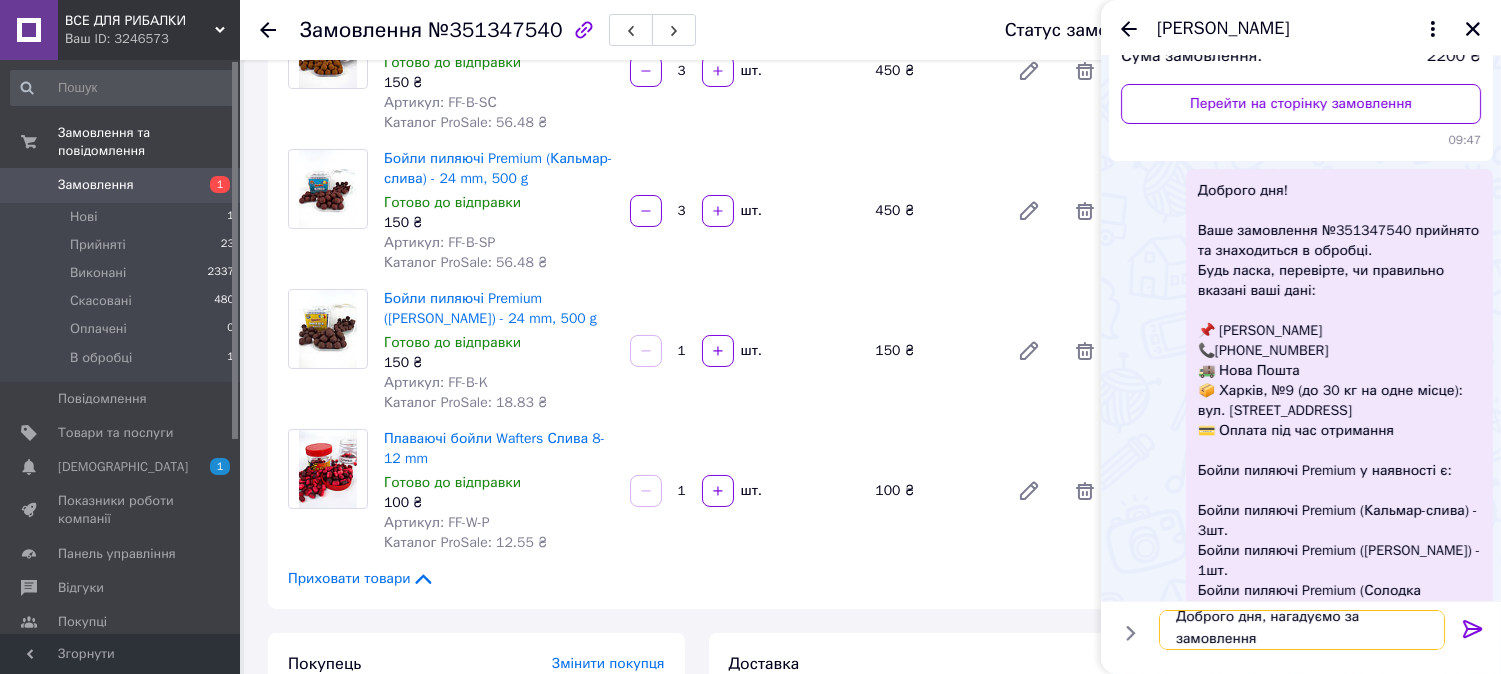 paste on "351347540" 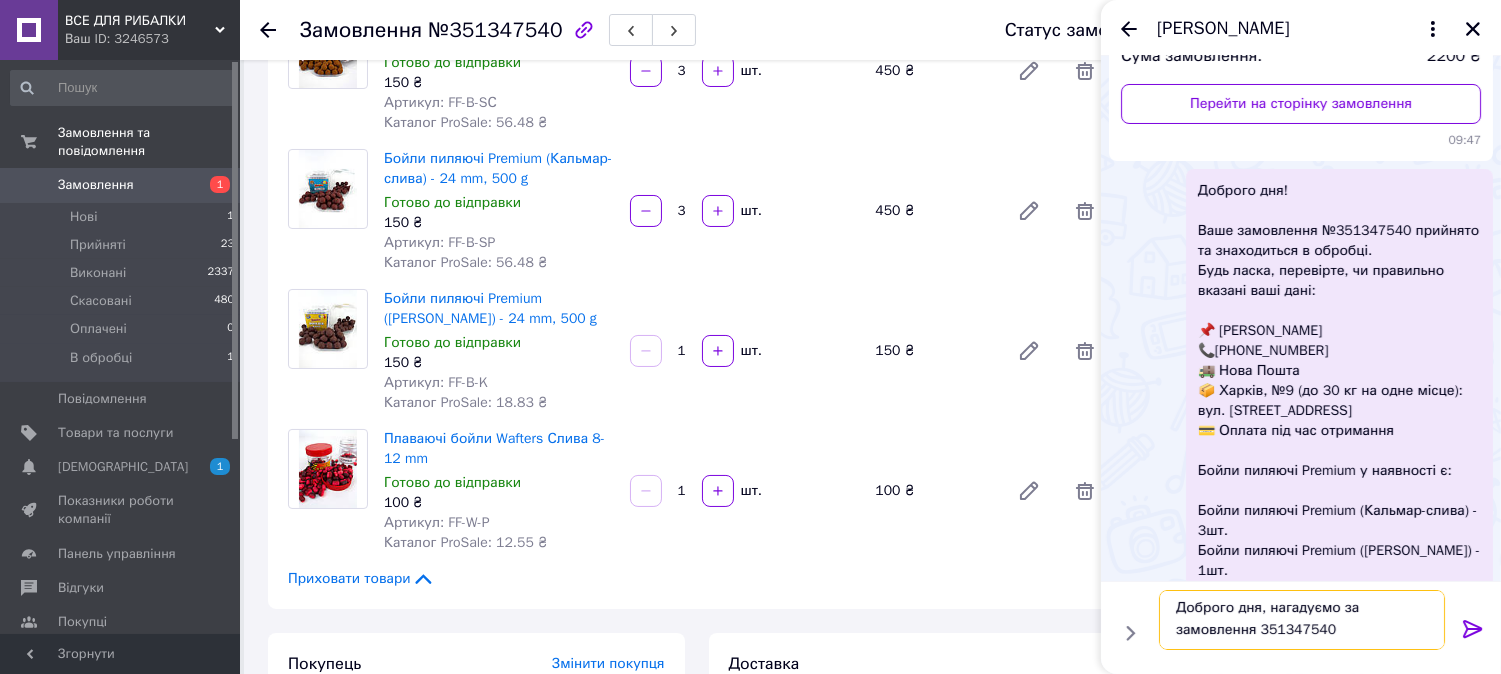 scroll, scrollTop: 2, scrollLeft: 0, axis: vertical 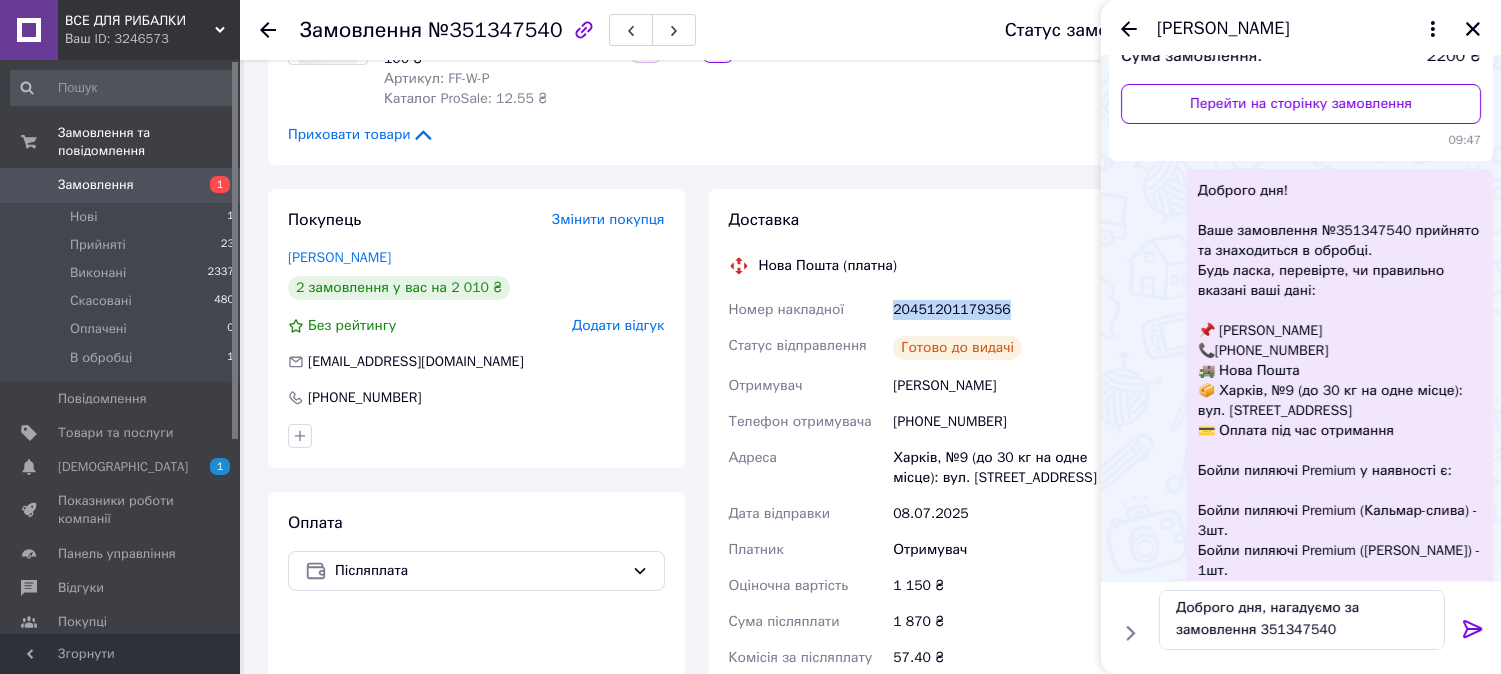 drag, startPoint x: 1006, startPoint y: 307, endPoint x: 886, endPoint y: 305, distance: 120.01666 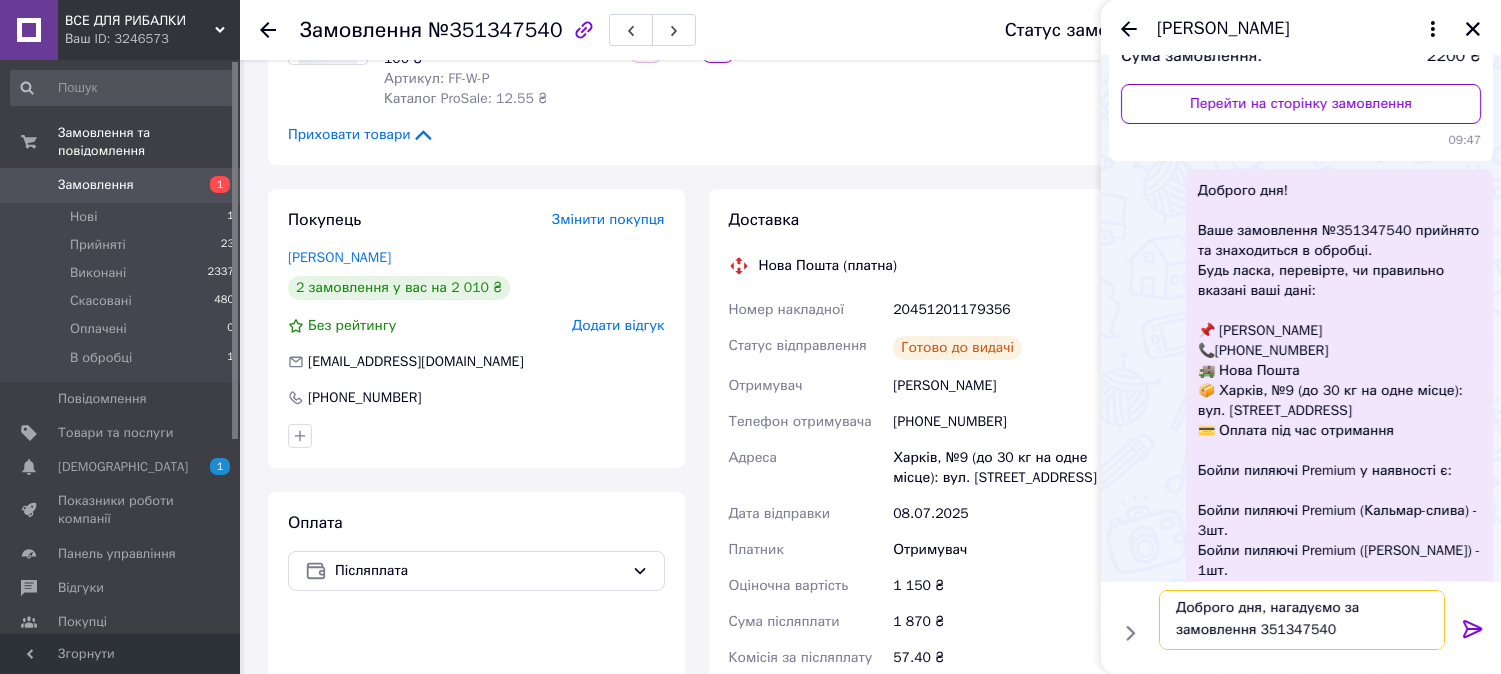 drag, startPoint x: 1328, startPoint y: 625, endPoint x: 1260, endPoint y: 626, distance: 68.007355 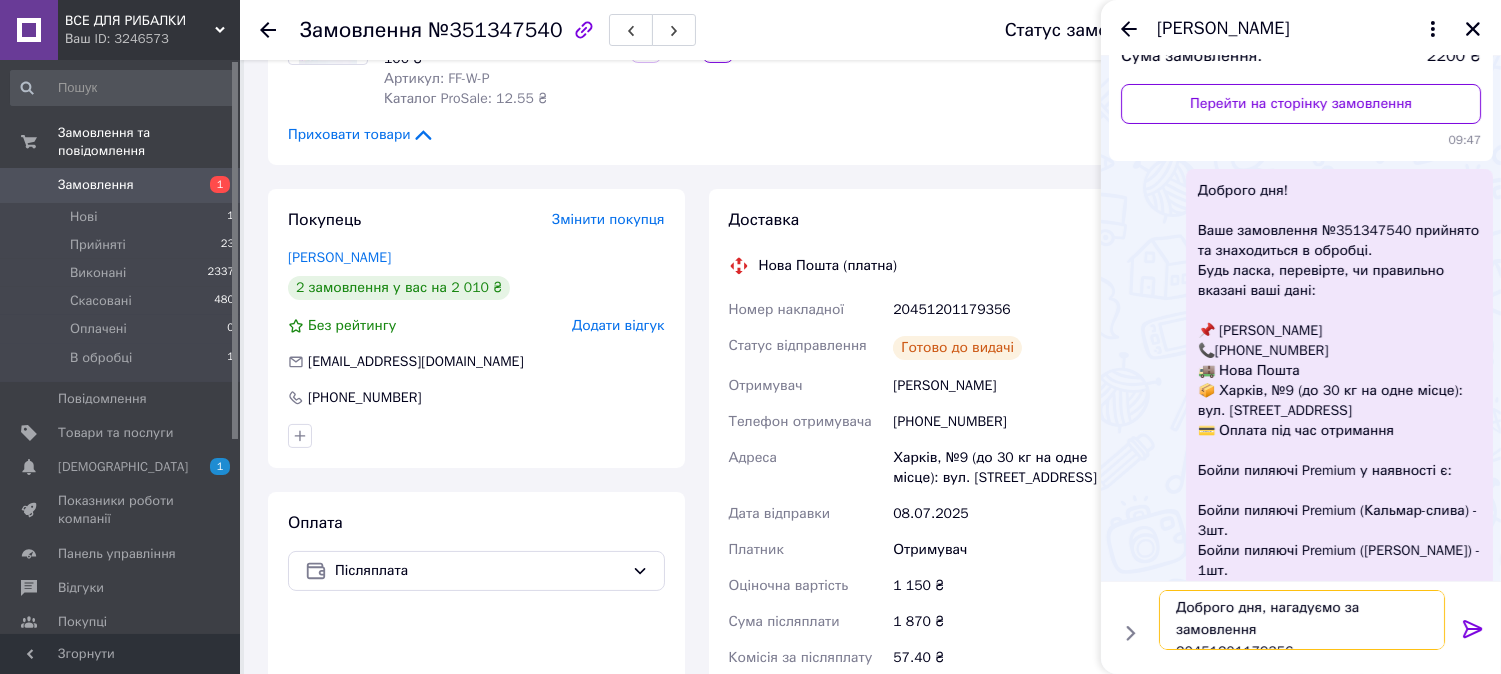 scroll, scrollTop: 15, scrollLeft: 0, axis: vertical 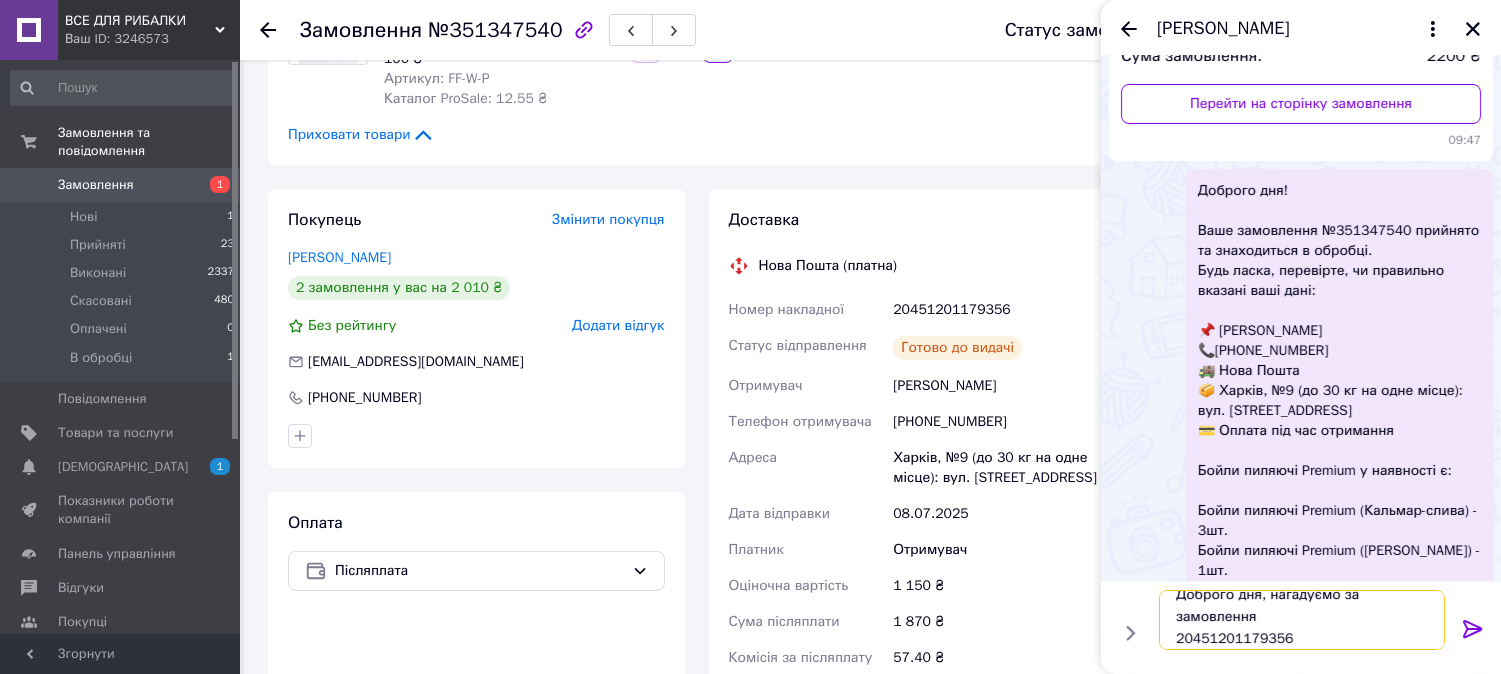 type on "Доброго дня, нагадуємо за замовлення
20451201179356" 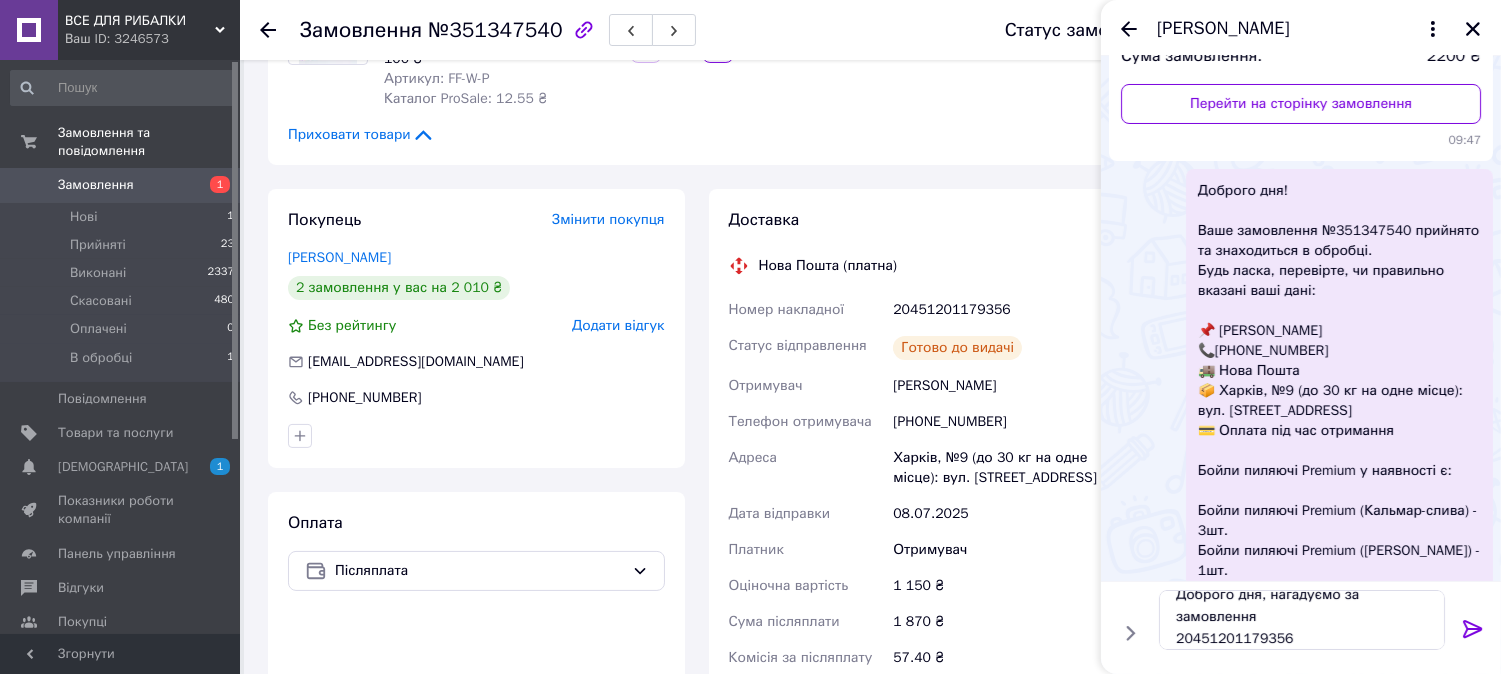 click 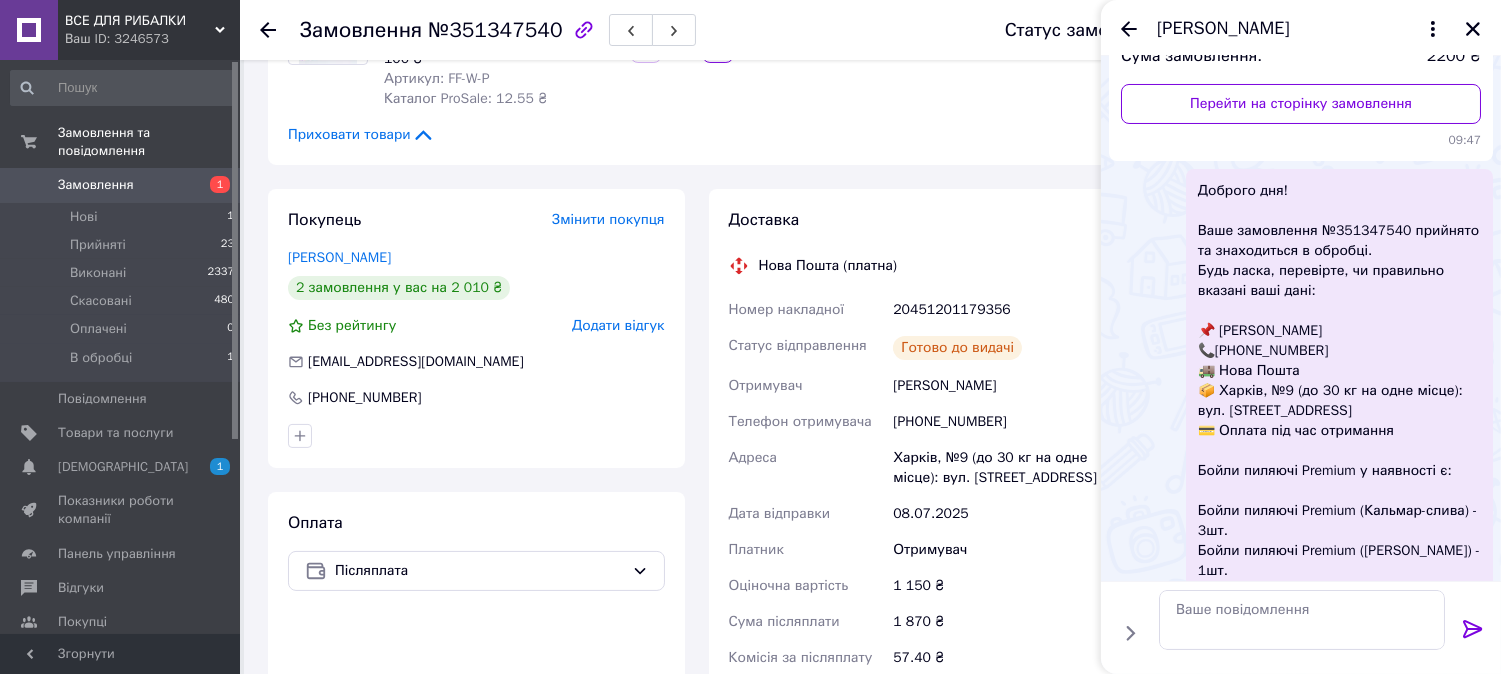 scroll, scrollTop: 0, scrollLeft: 0, axis: both 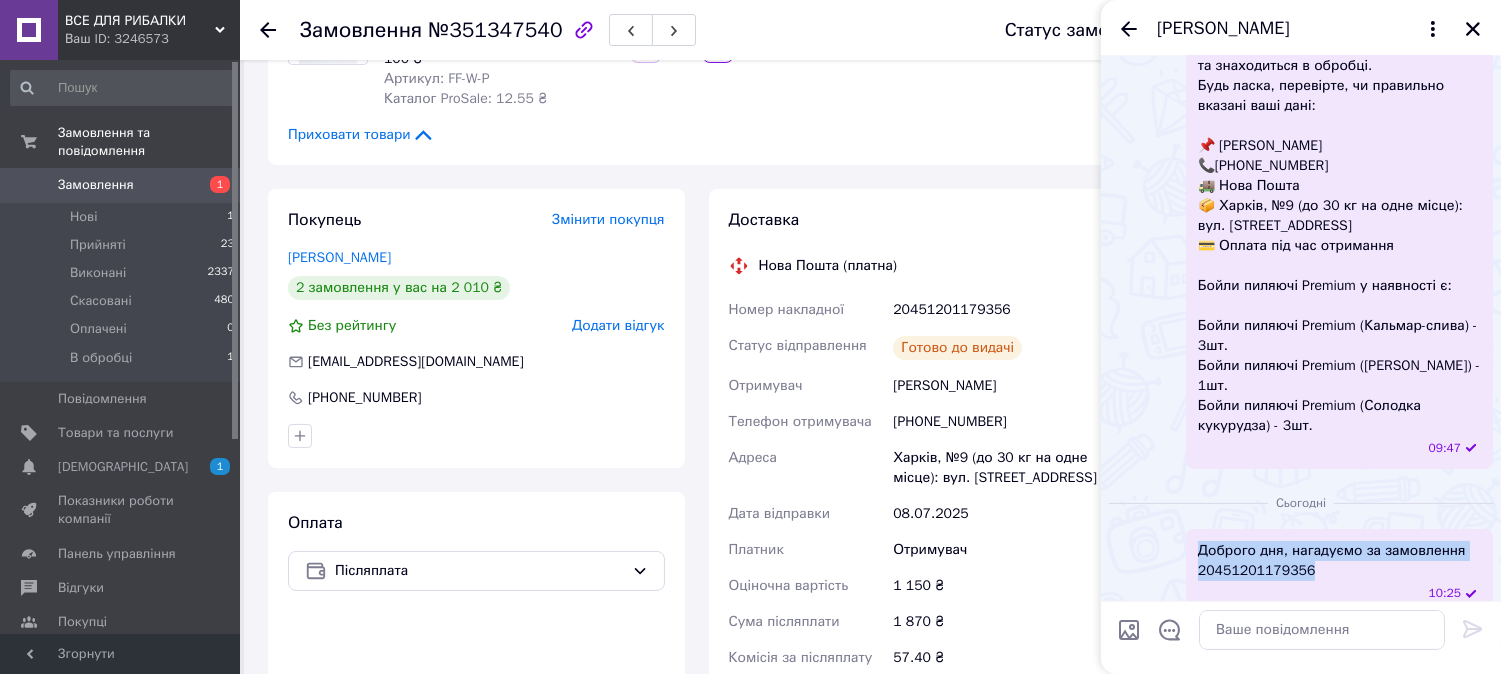drag, startPoint x: 1328, startPoint y: 552, endPoint x: 1191, endPoint y: 525, distance: 139.63524 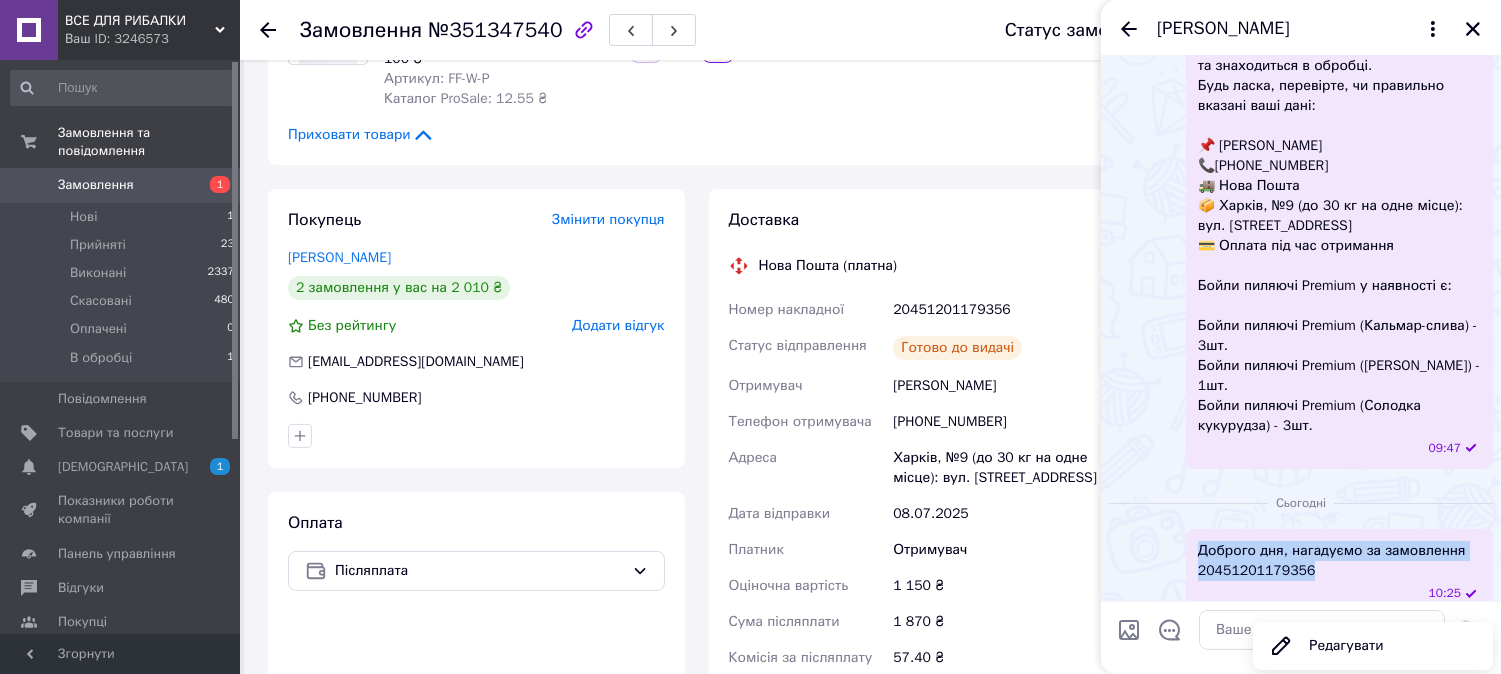 copy on "Доброго дня, нагадуємо за замовлення  20451201179356" 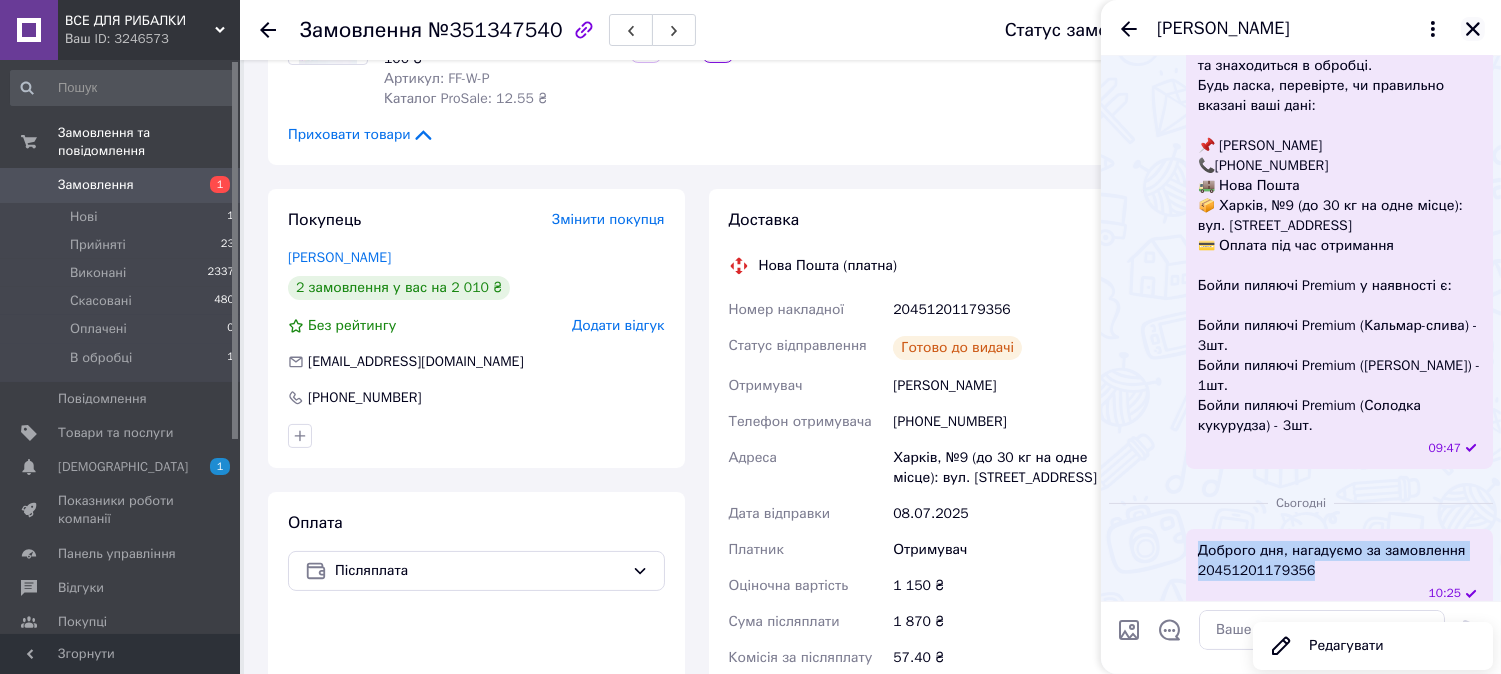 click 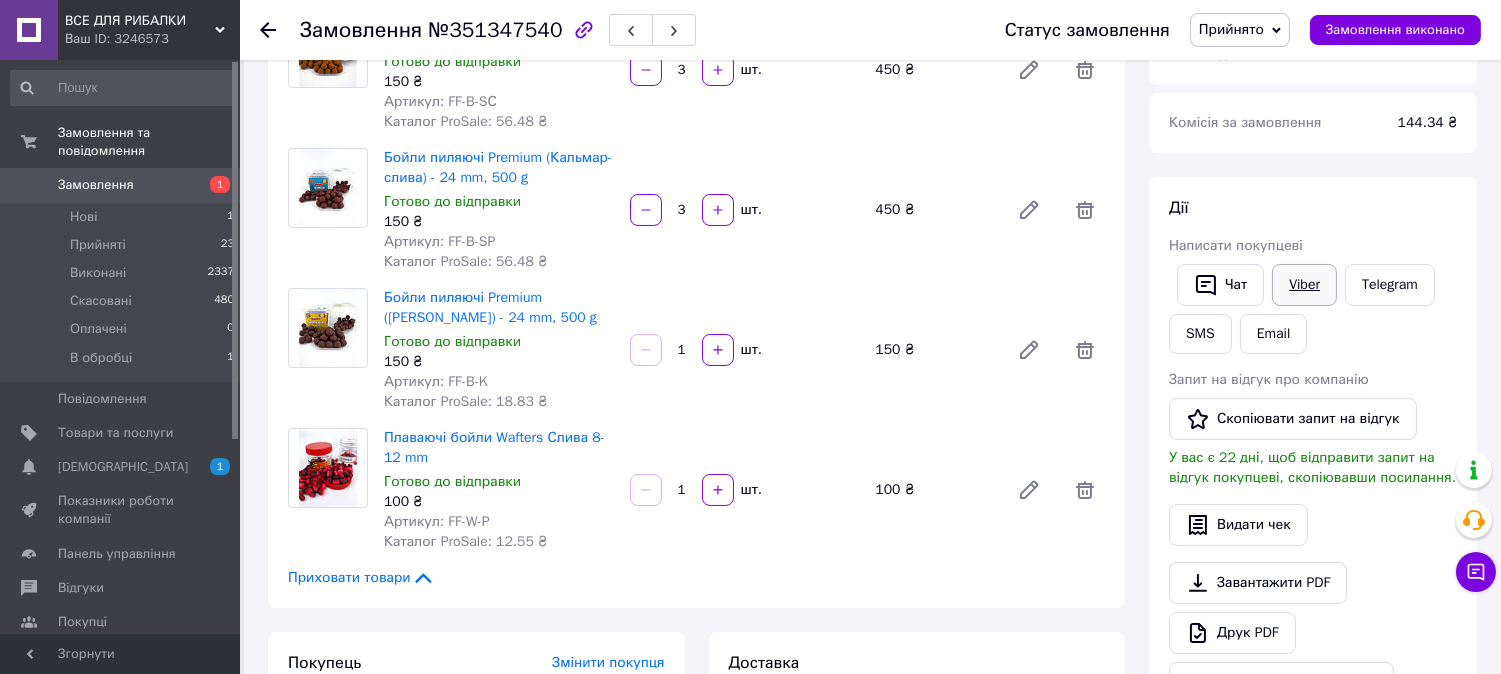 scroll, scrollTop: 222, scrollLeft: 0, axis: vertical 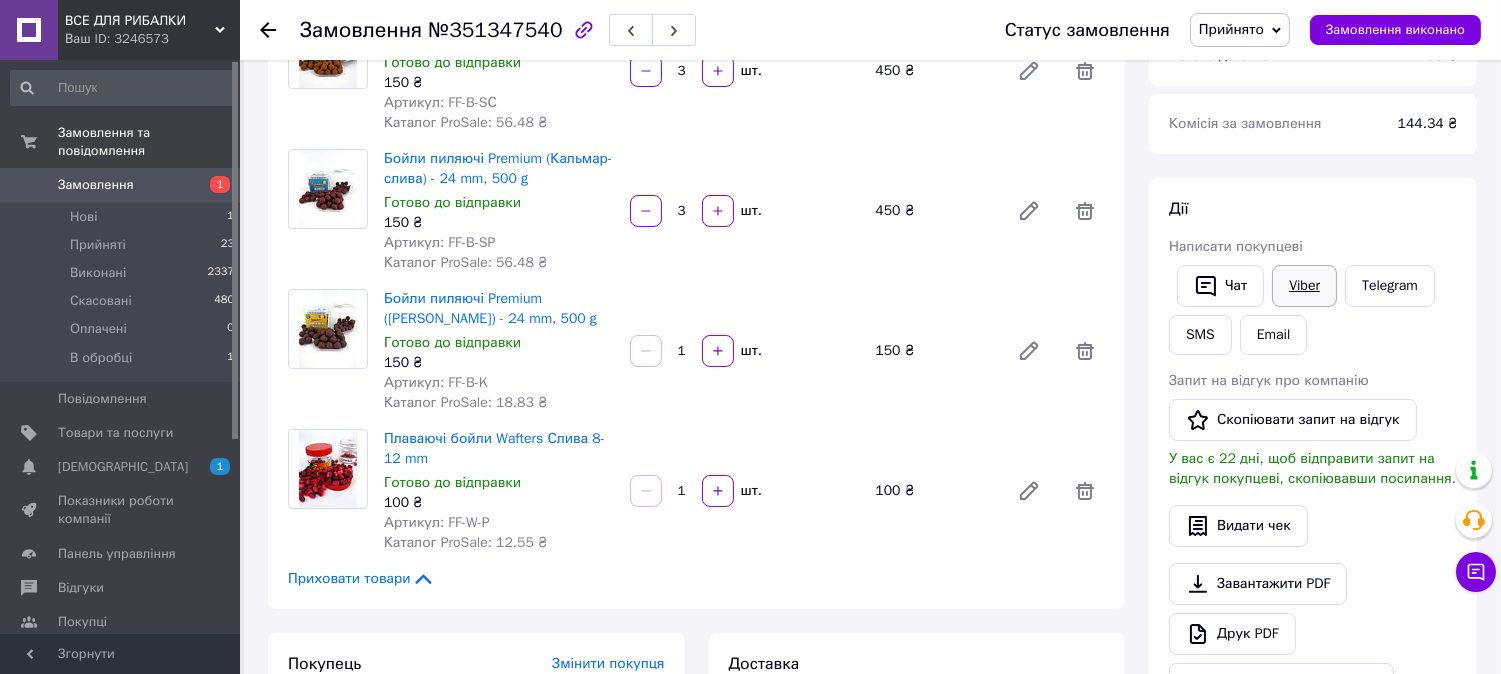 click on "Viber" at bounding box center [1304, 286] 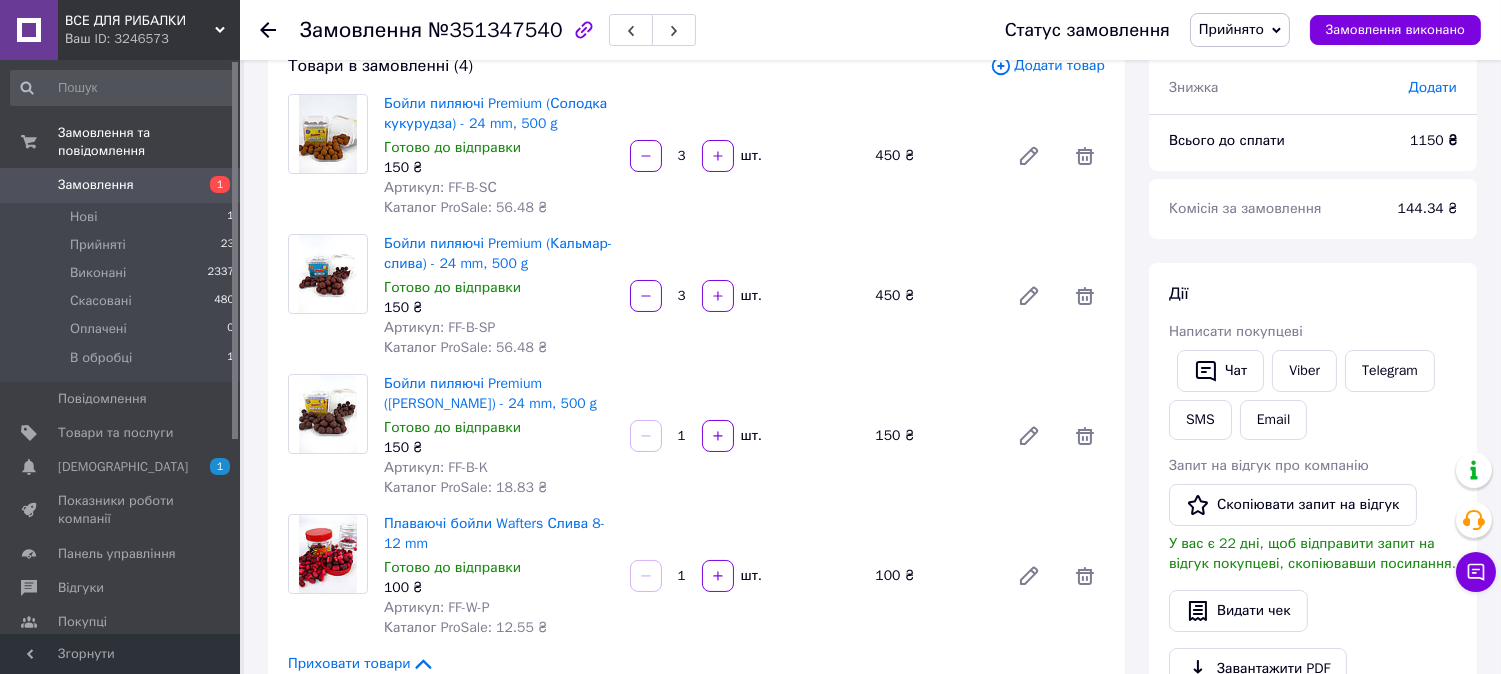 scroll, scrollTop: 0, scrollLeft: 0, axis: both 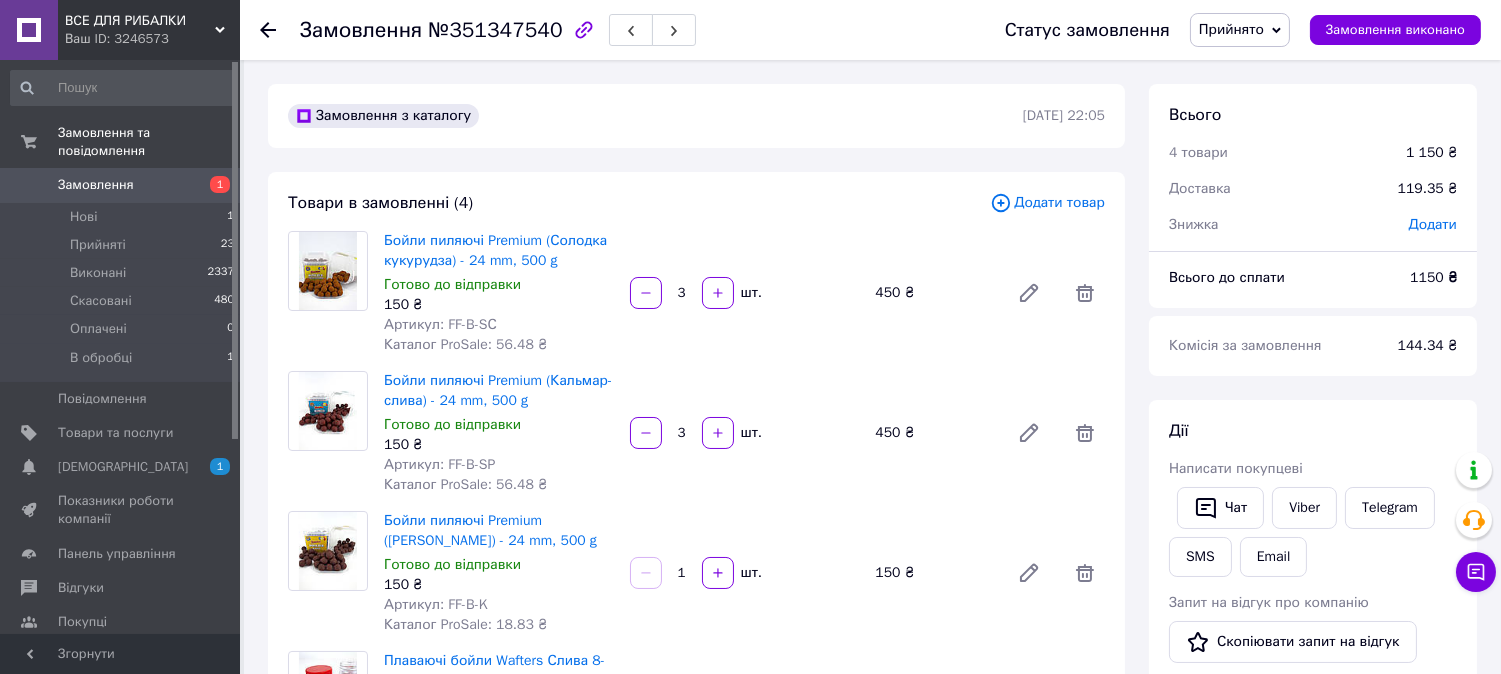 click at bounding box center (268, 30) 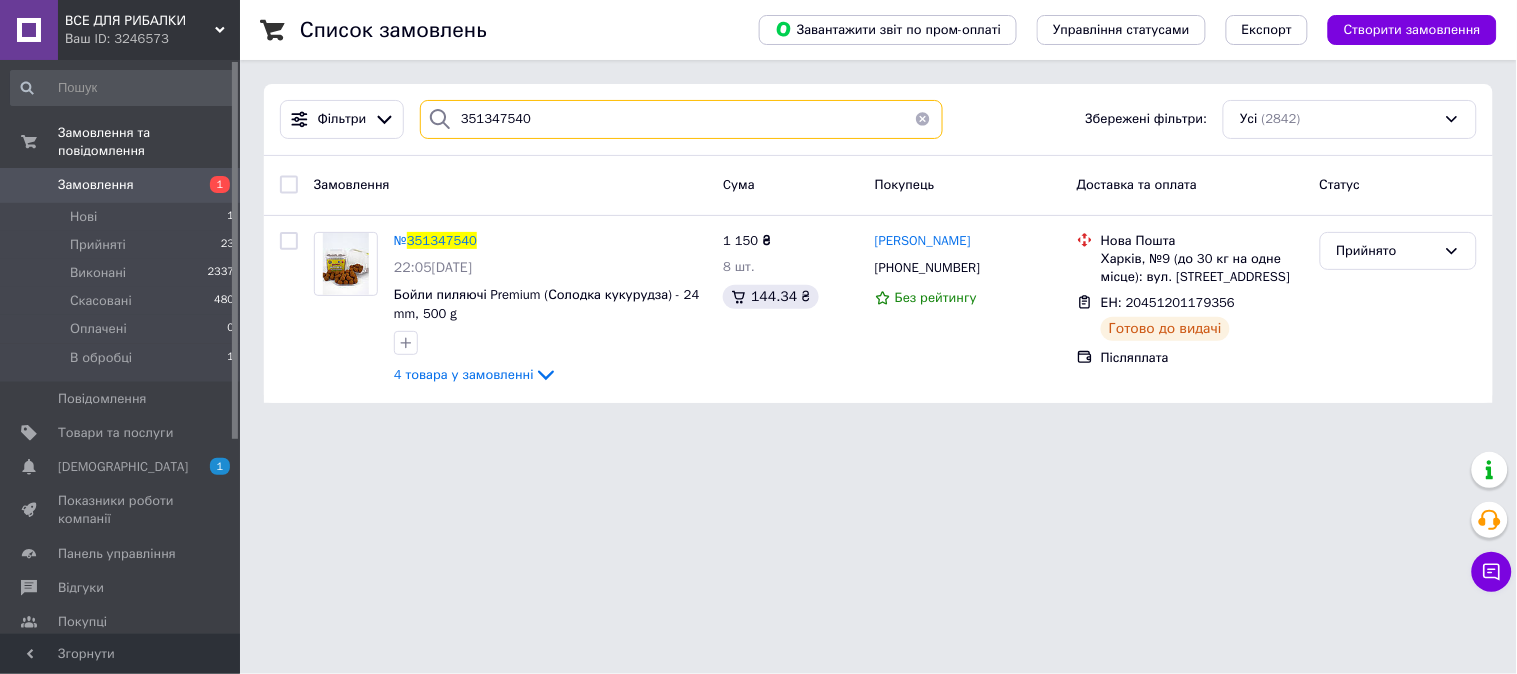 drag, startPoint x: 624, startPoint y: 115, endPoint x: 455, endPoint y: 111, distance: 169.04733 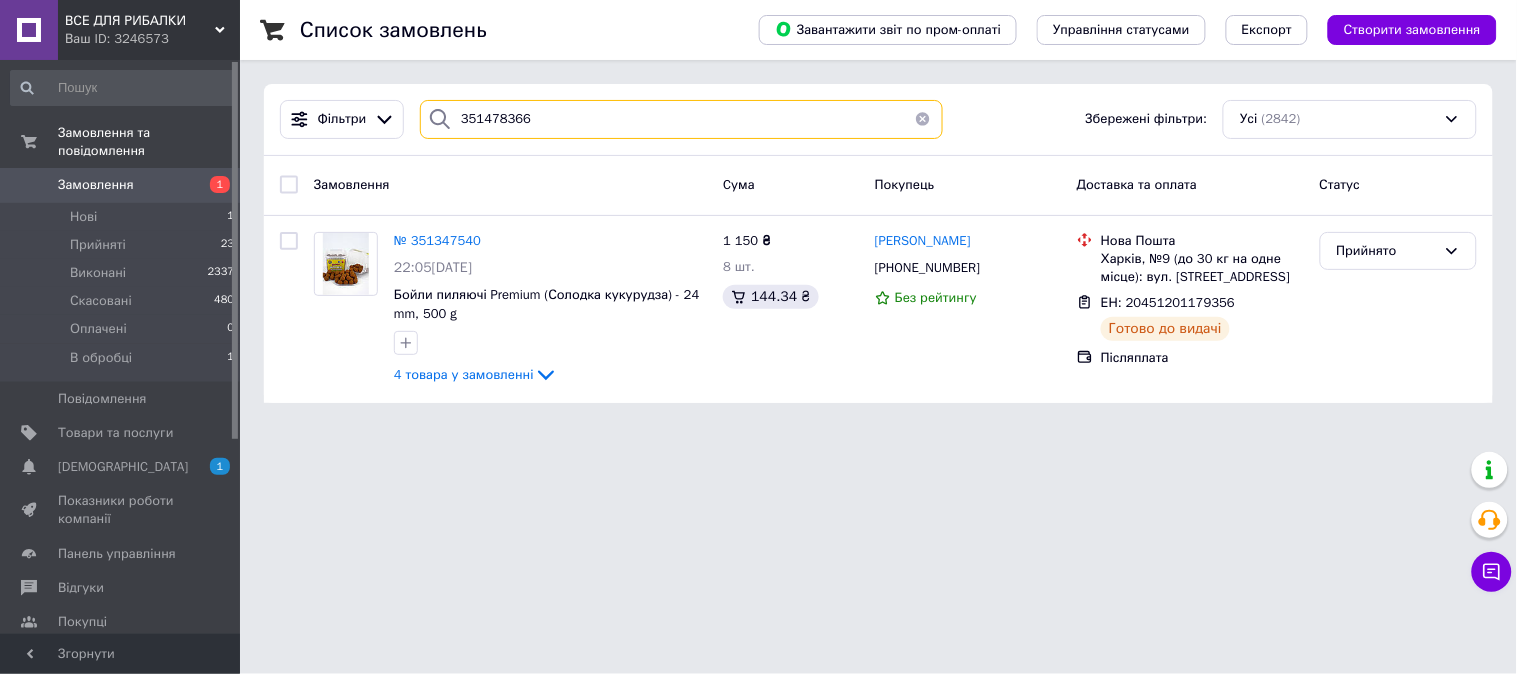 type on "351478366" 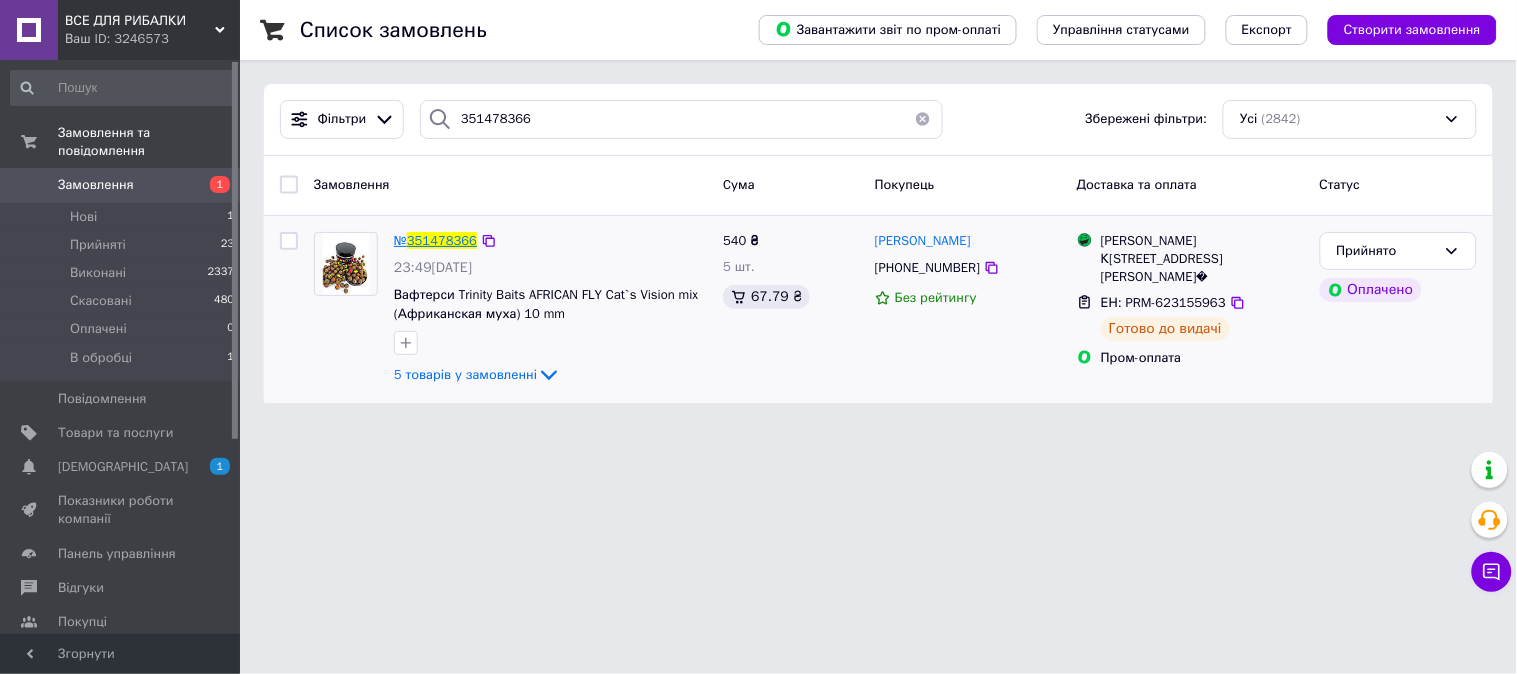 click on "351478366" at bounding box center (442, 240) 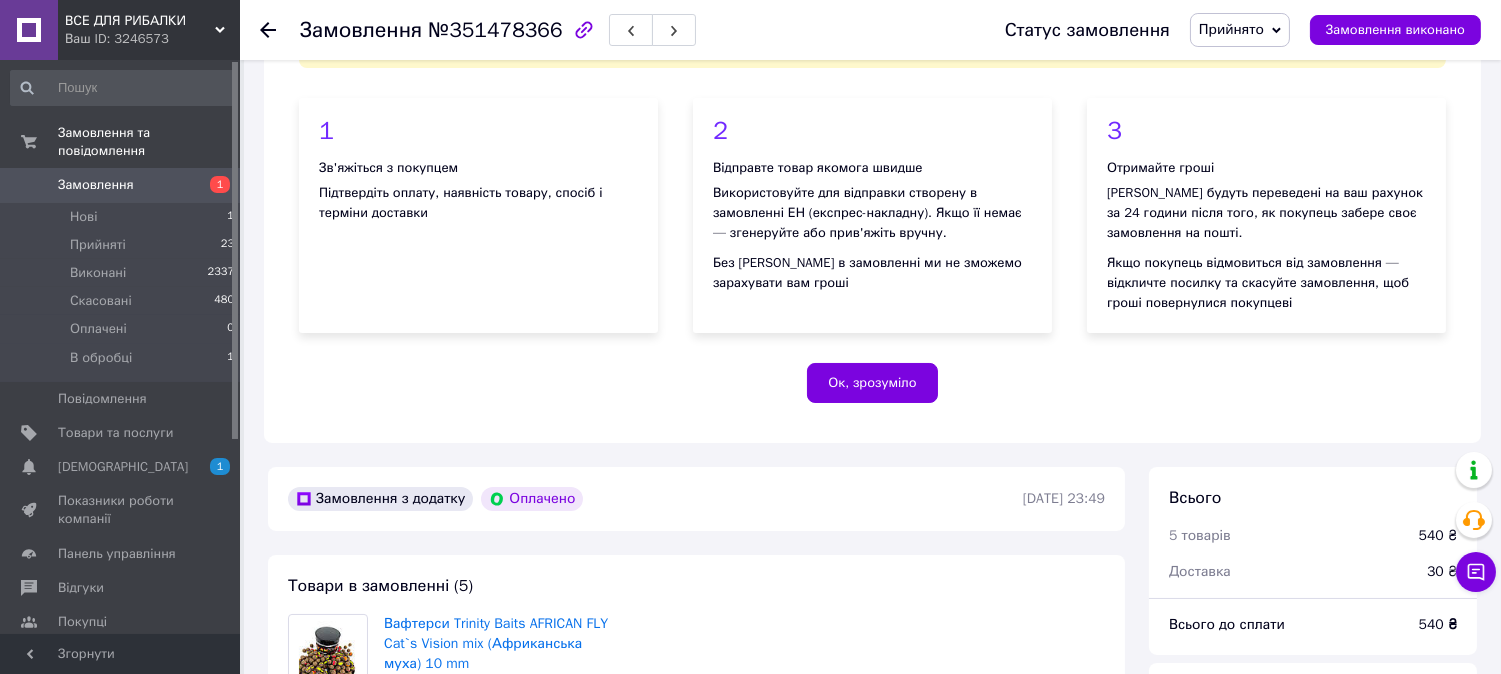 scroll, scrollTop: 444, scrollLeft: 0, axis: vertical 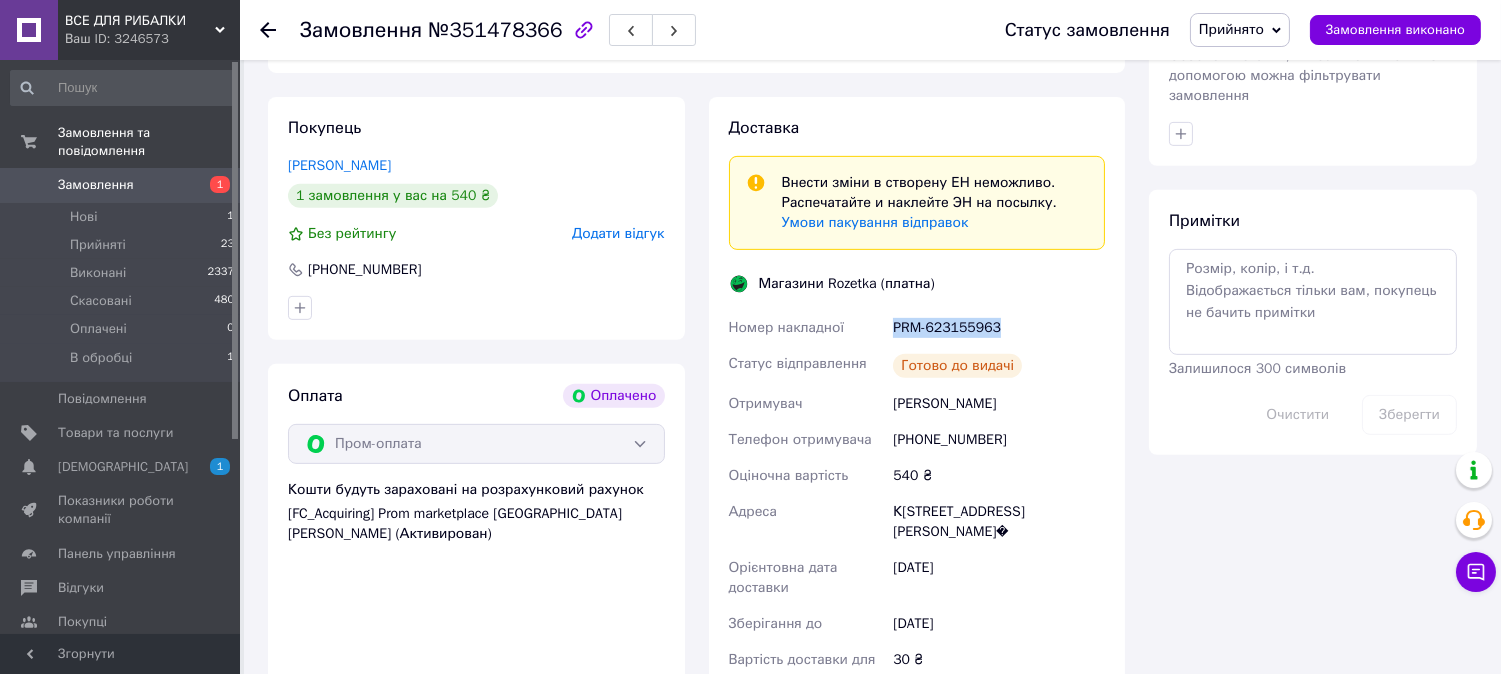 drag, startPoint x: 993, startPoint y: 308, endPoint x: 894, endPoint y: 312, distance: 99.08077 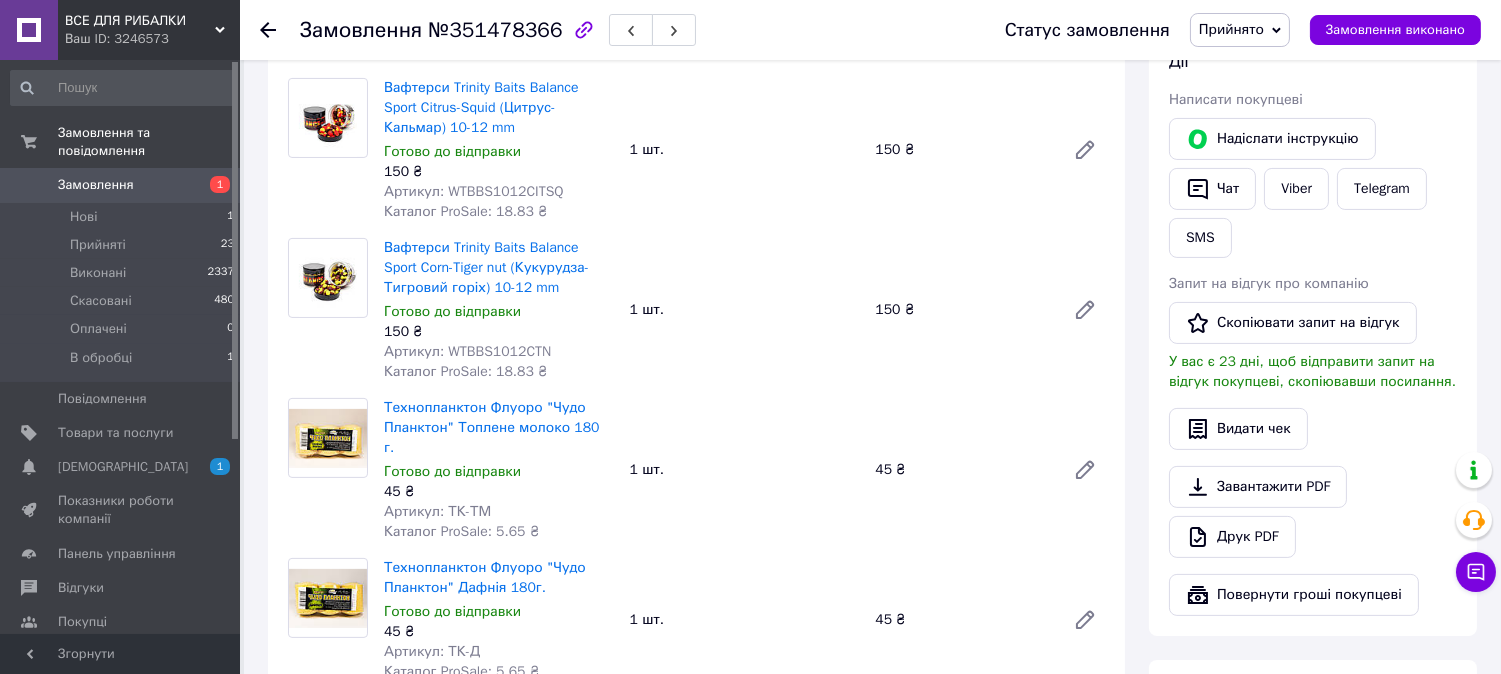 scroll, scrollTop: 888, scrollLeft: 0, axis: vertical 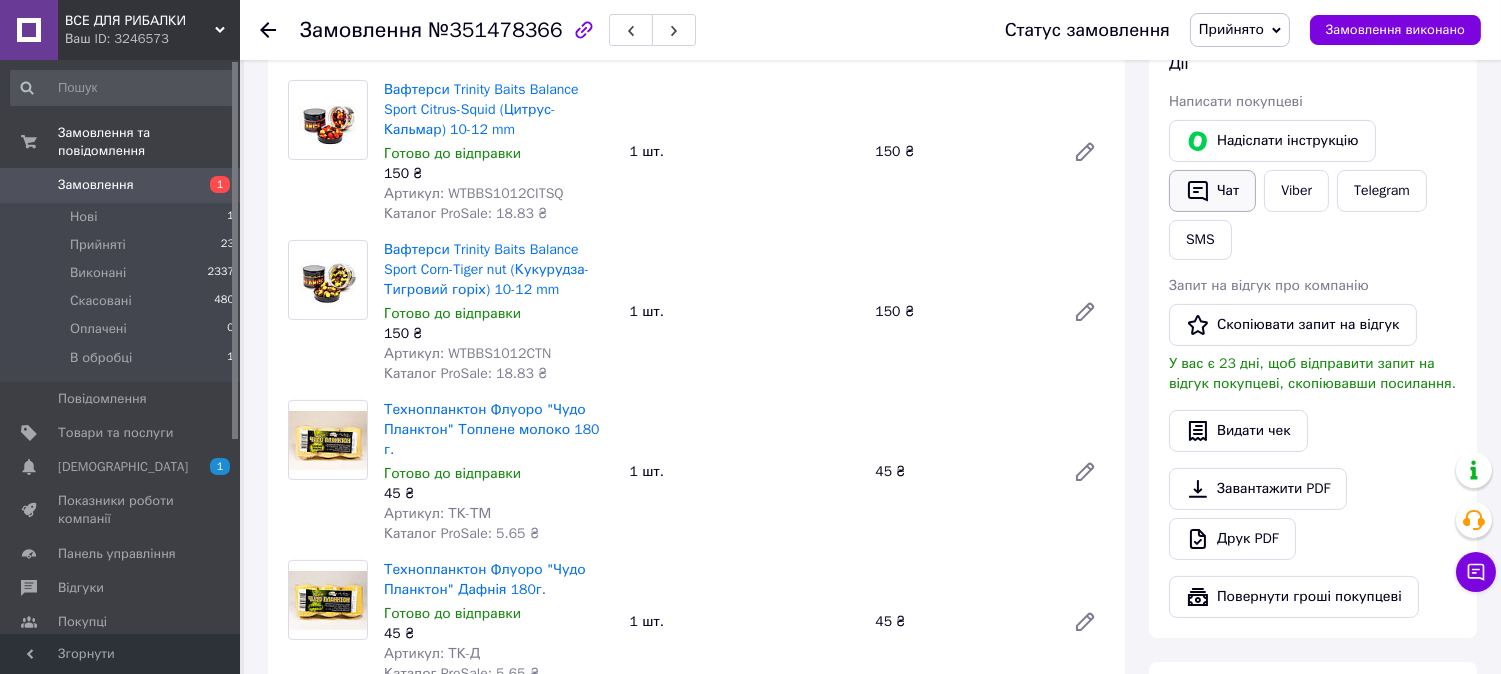 click on "Чат" at bounding box center [1212, 191] 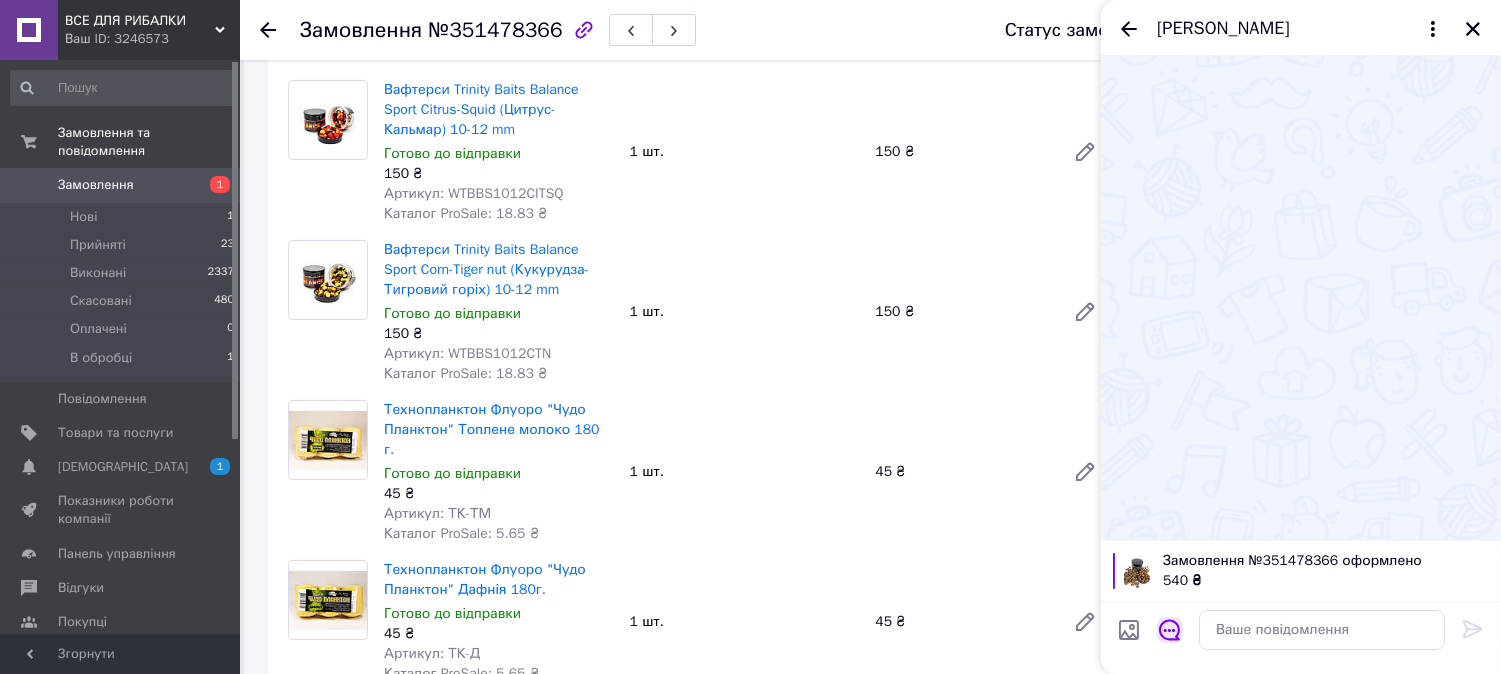 click 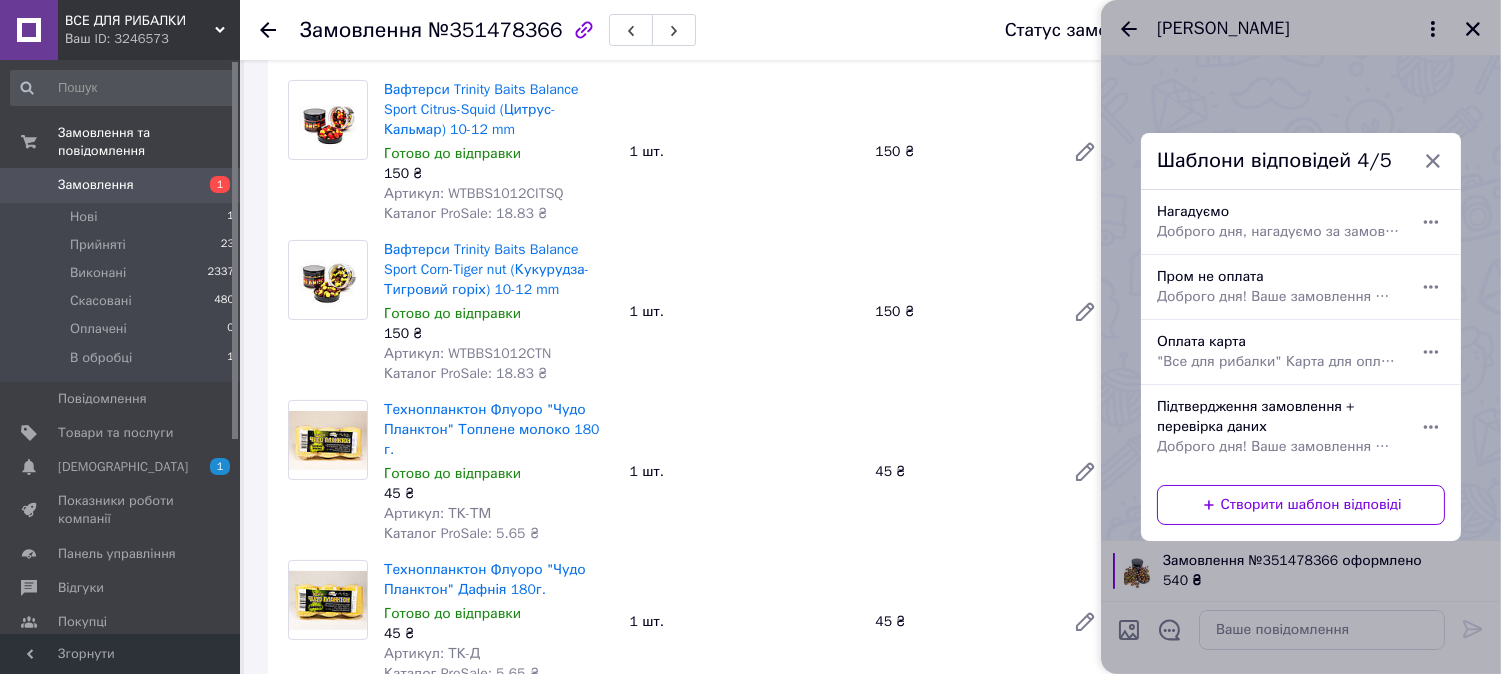 click on "Доброго дня, нагадуємо за замовлення" at bounding box center (1279, 232) 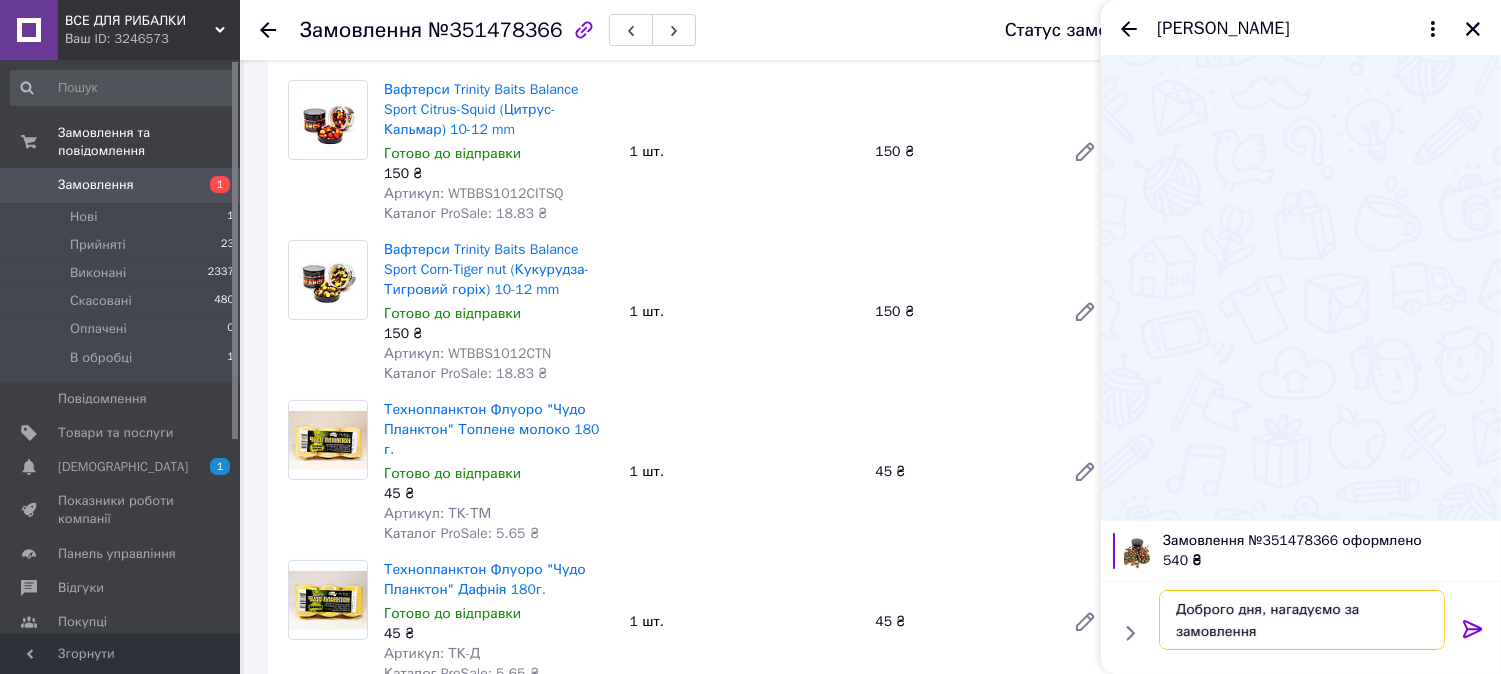 click on "Доброго дня, нагадуємо за замовлення" at bounding box center (1302, 620) 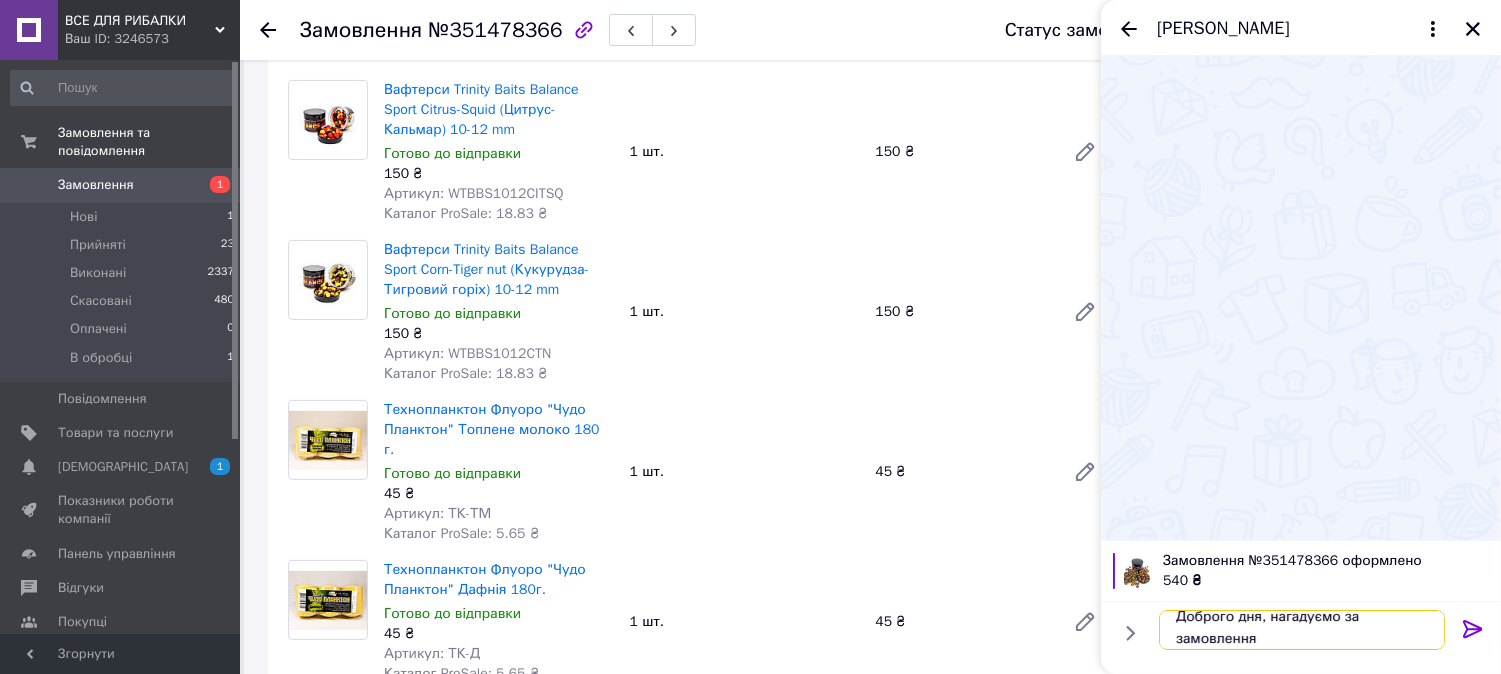 paste on "PRM-623155963" 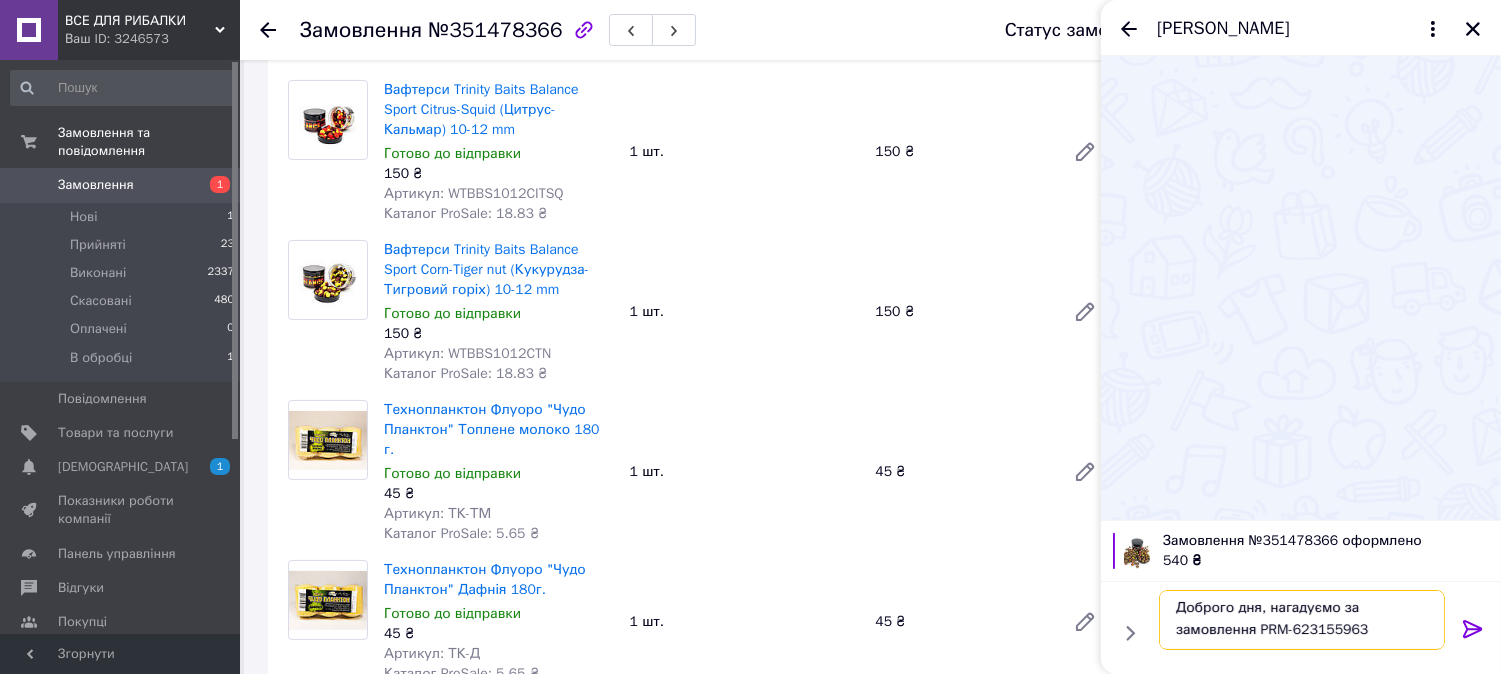scroll, scrollTop: 2, scrollLeft: 0, axis: vertical 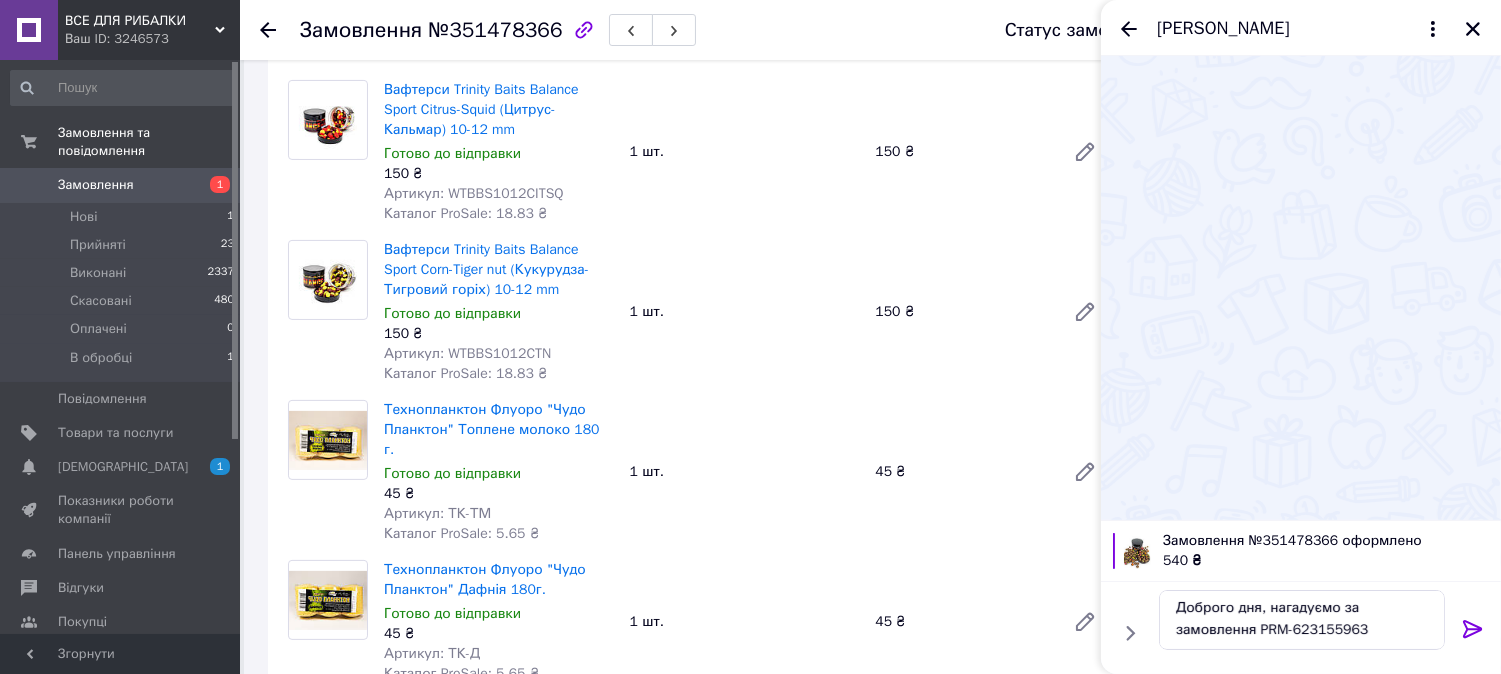 click 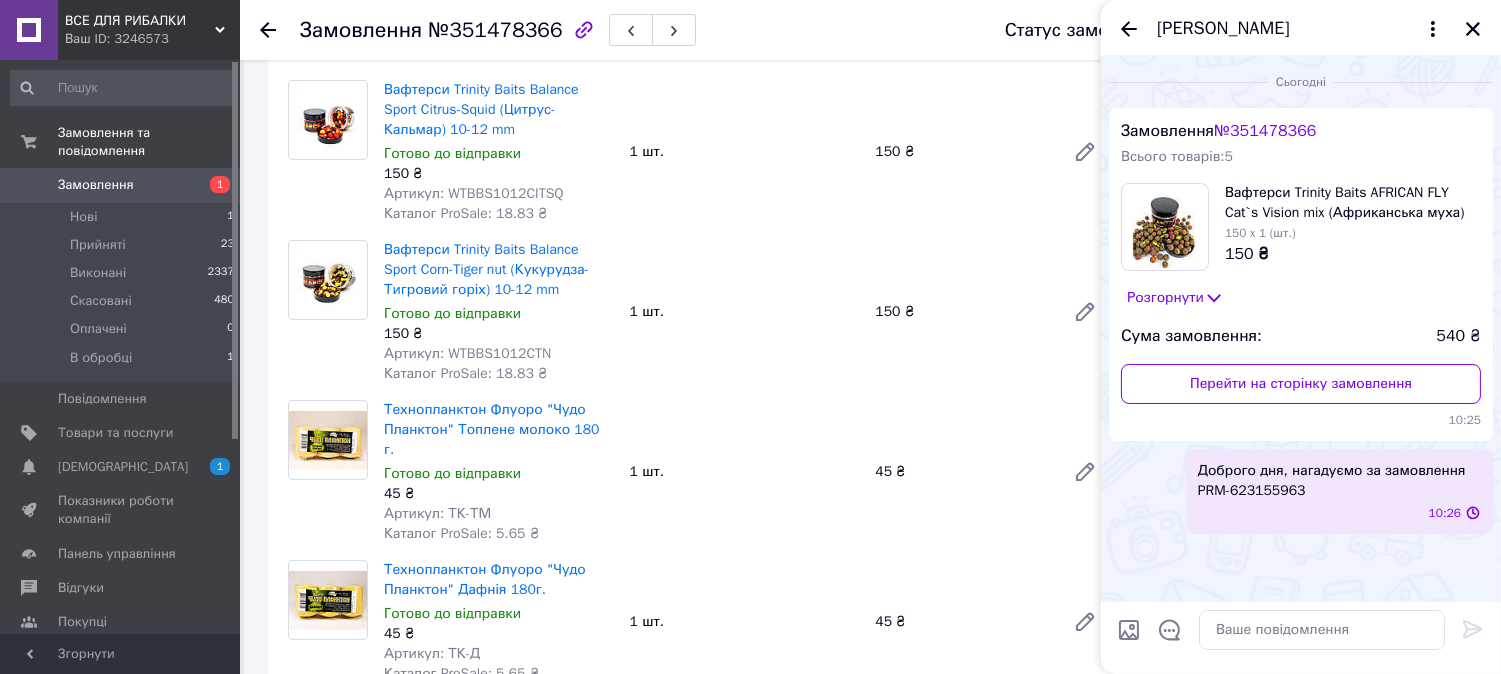 scroll, scrollTop: 0, scrollLeft: 0, axis: both 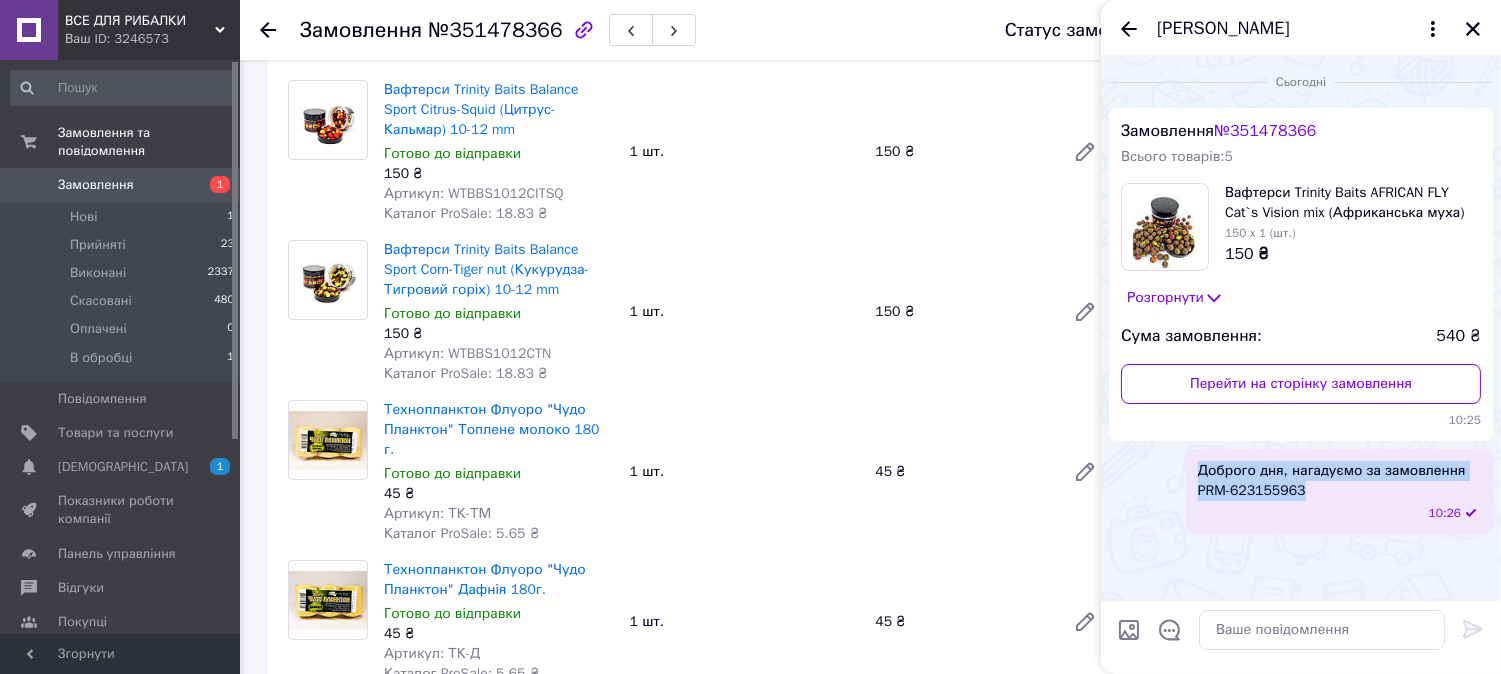 drag, startPoint x: 1323, startPoint y: 496, endPoint x: 1196, endPoint y: 473, distance: 129.06587 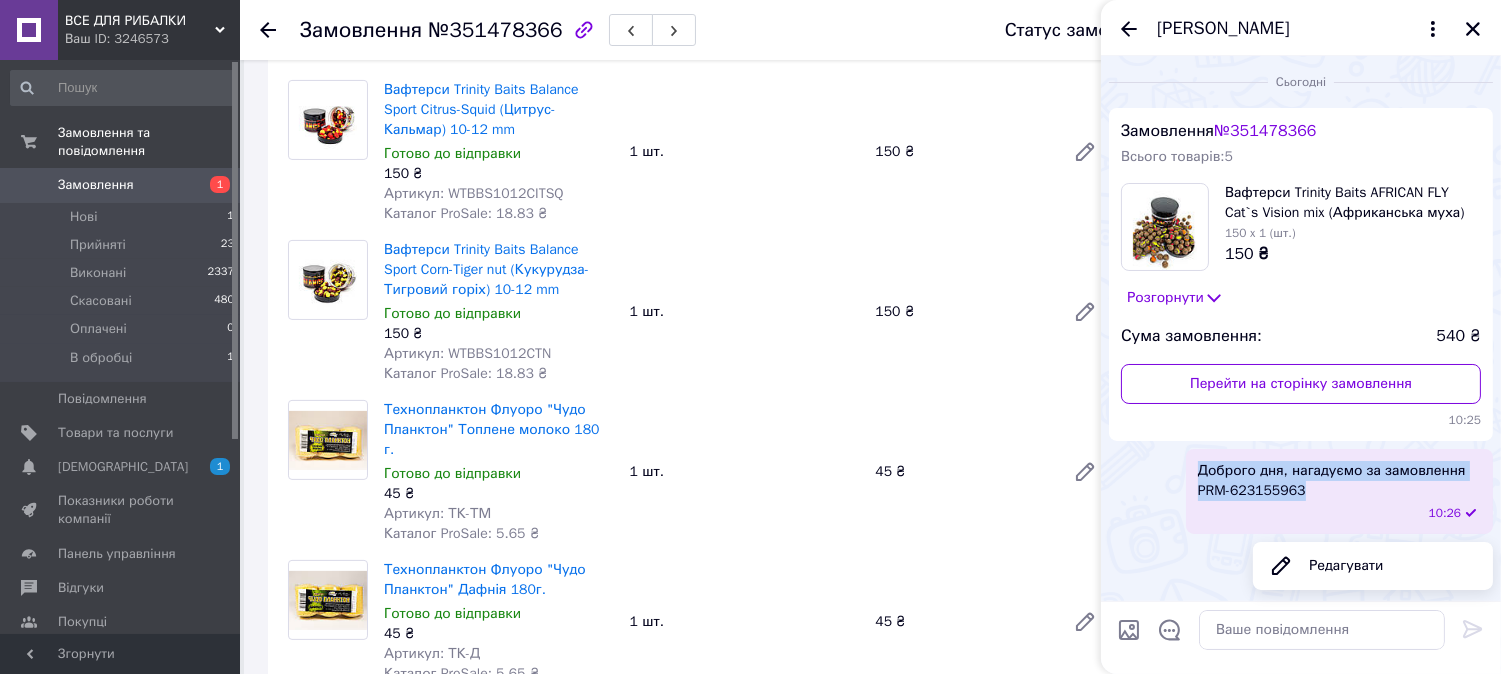 copy on "Доброго дня, нагадуємо за замовлення PRM-623155963" 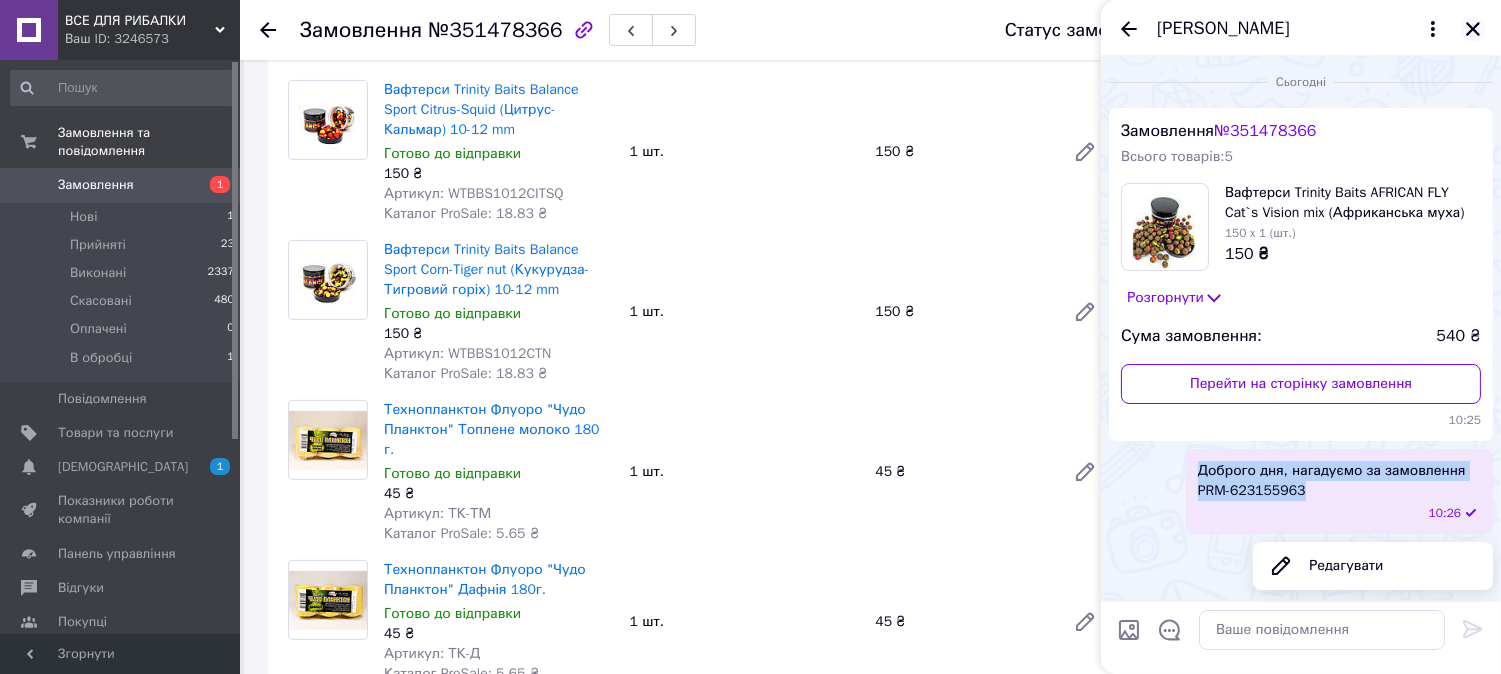 click 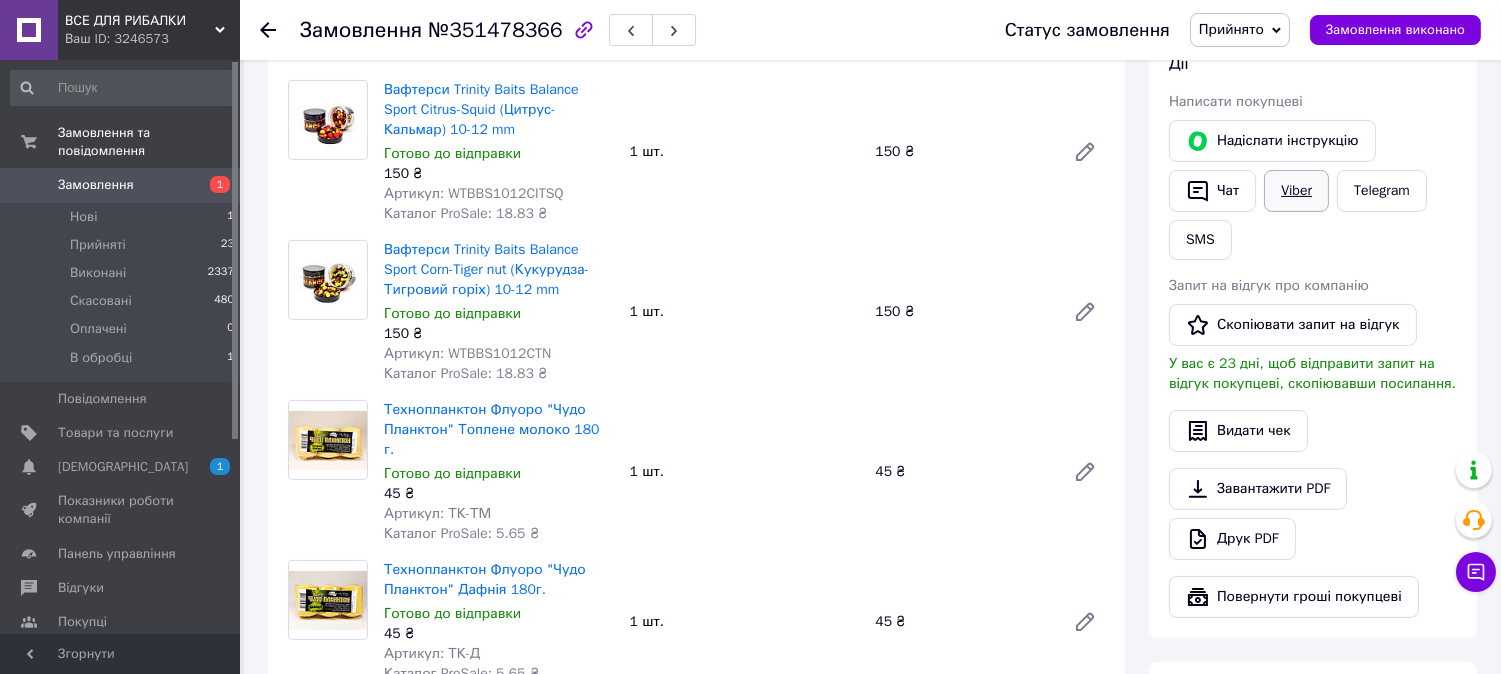 click on "Viber" at bounding box center [1296, 191] 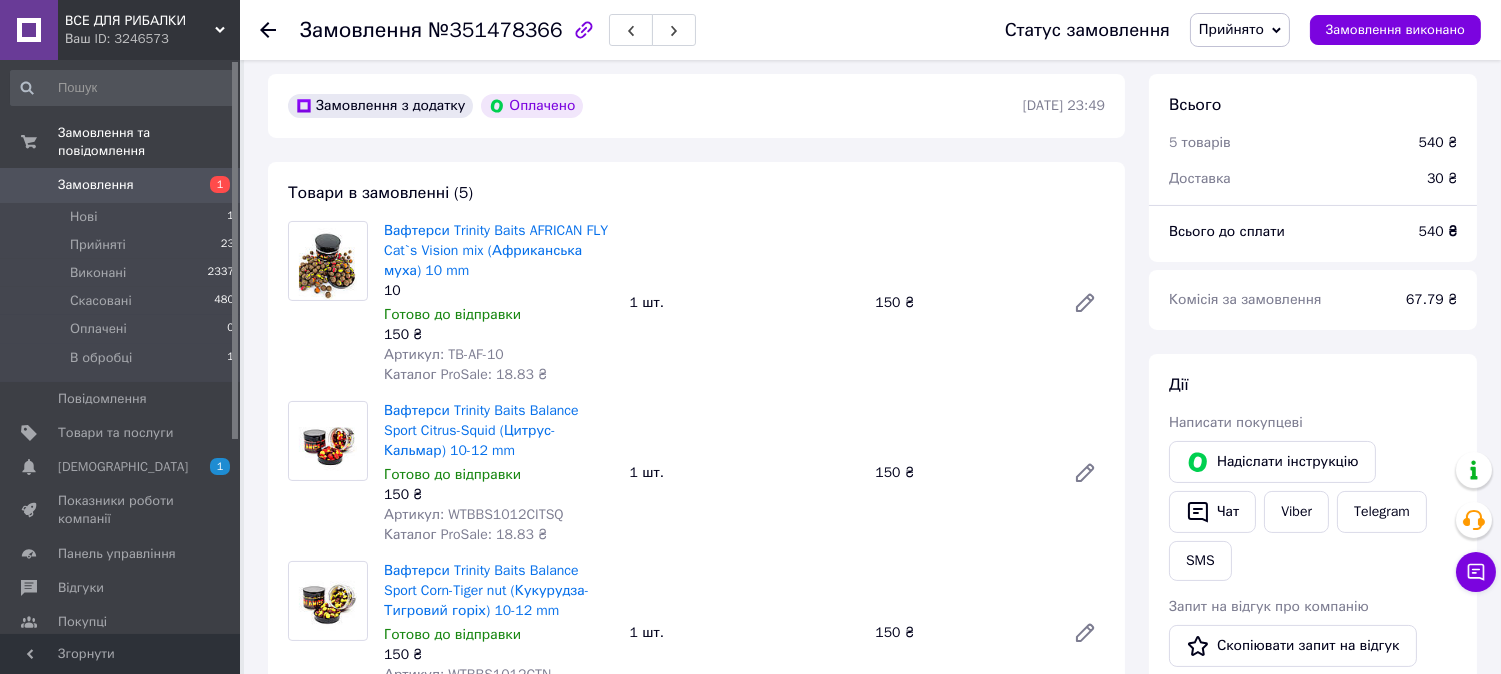 scroll, scrollTop: 555, scrollLeft: 0, axis: vertical 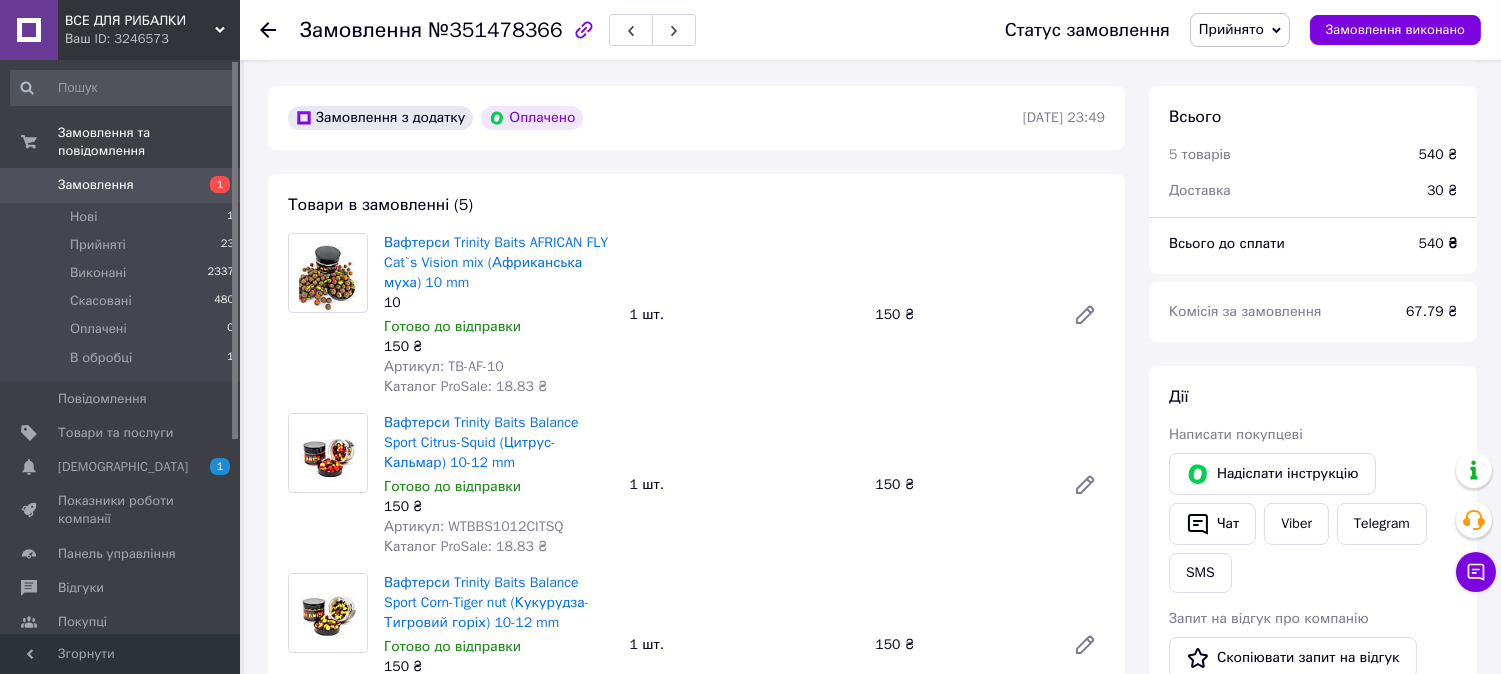 click 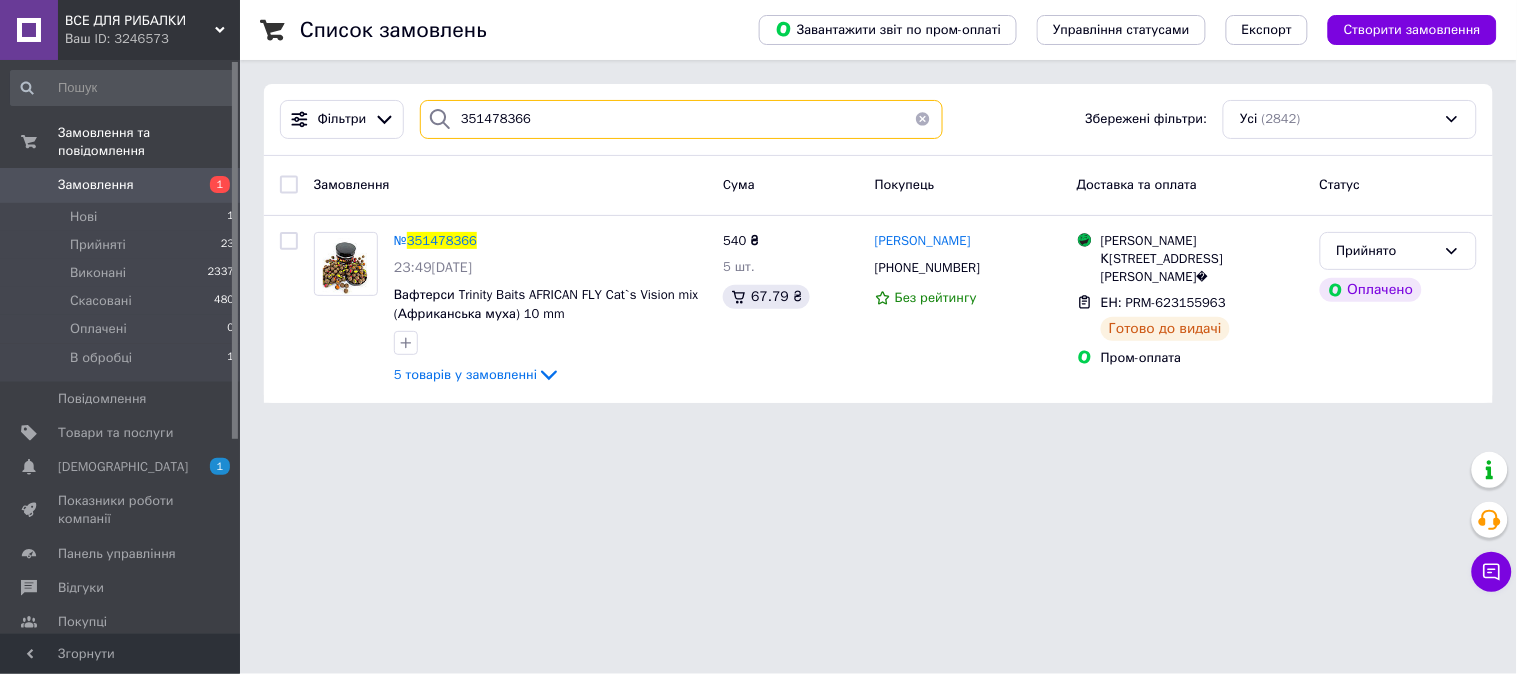 drag, startPoint x: 646, startPoint y: 125, endPoint x: 452, endPoint y: 114, distance: 194.3116 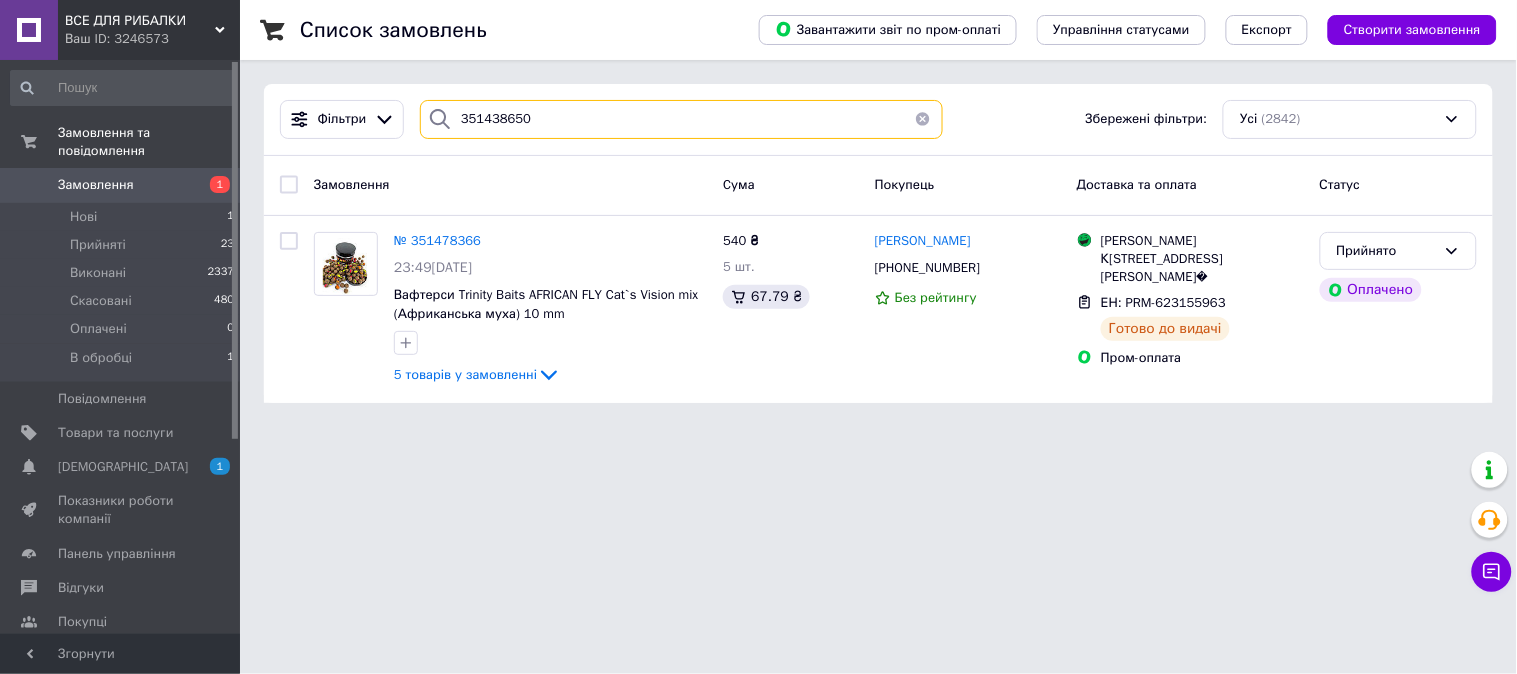 type on "351438650" 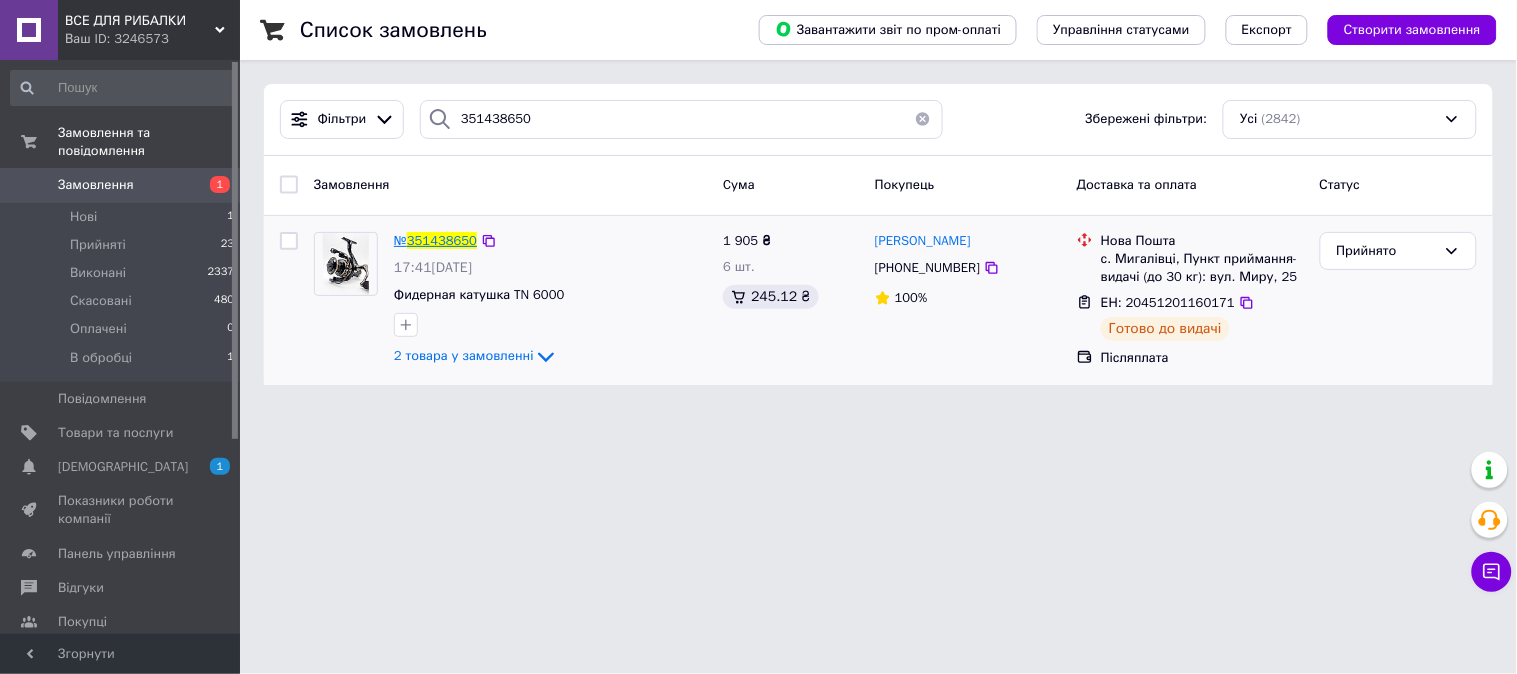 click on "351438650" at bounding box center [442, 240] 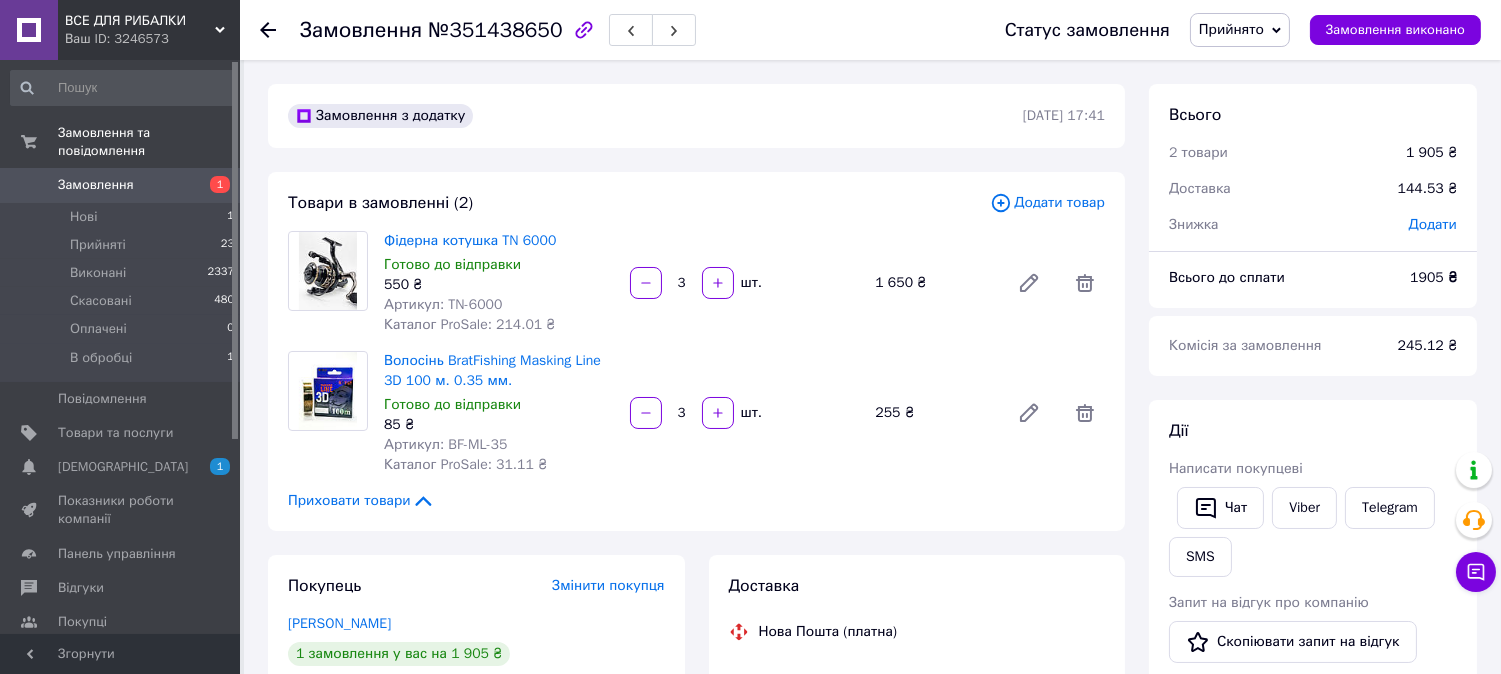 click 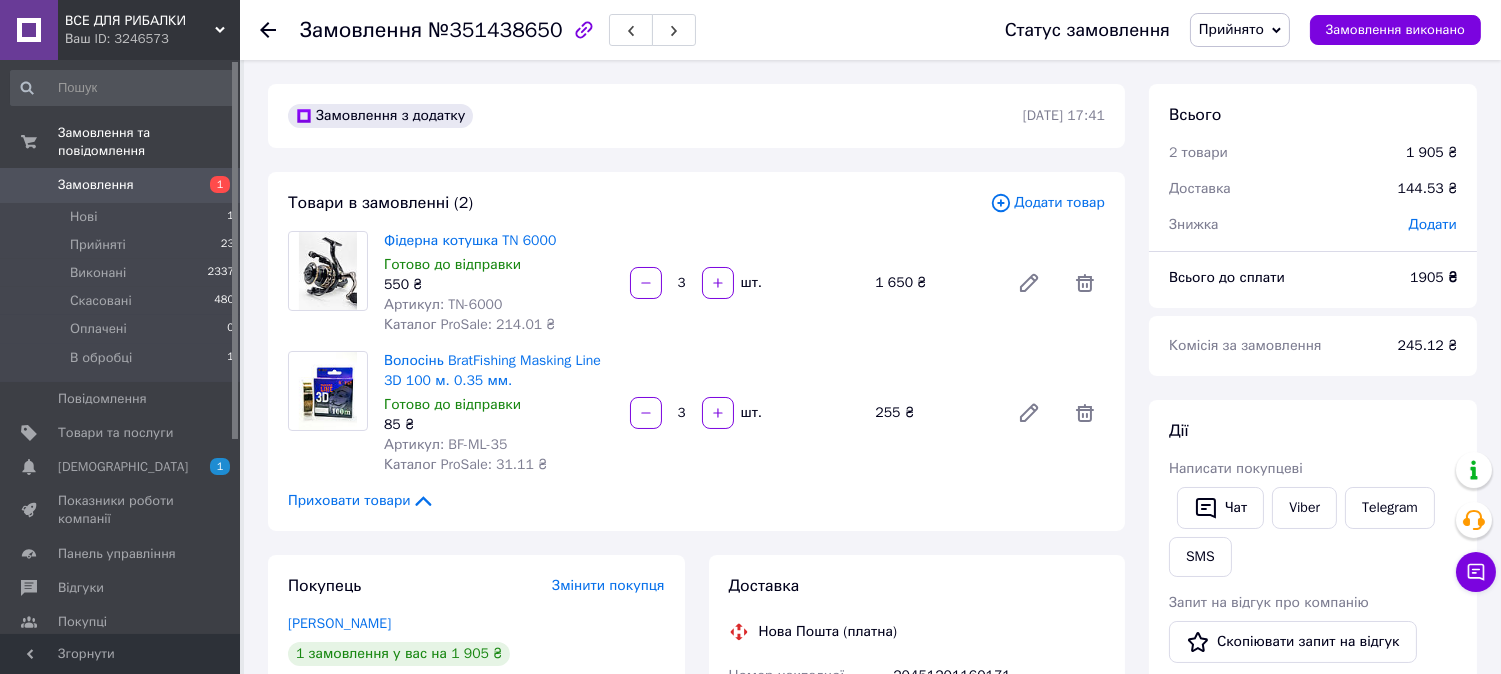 click 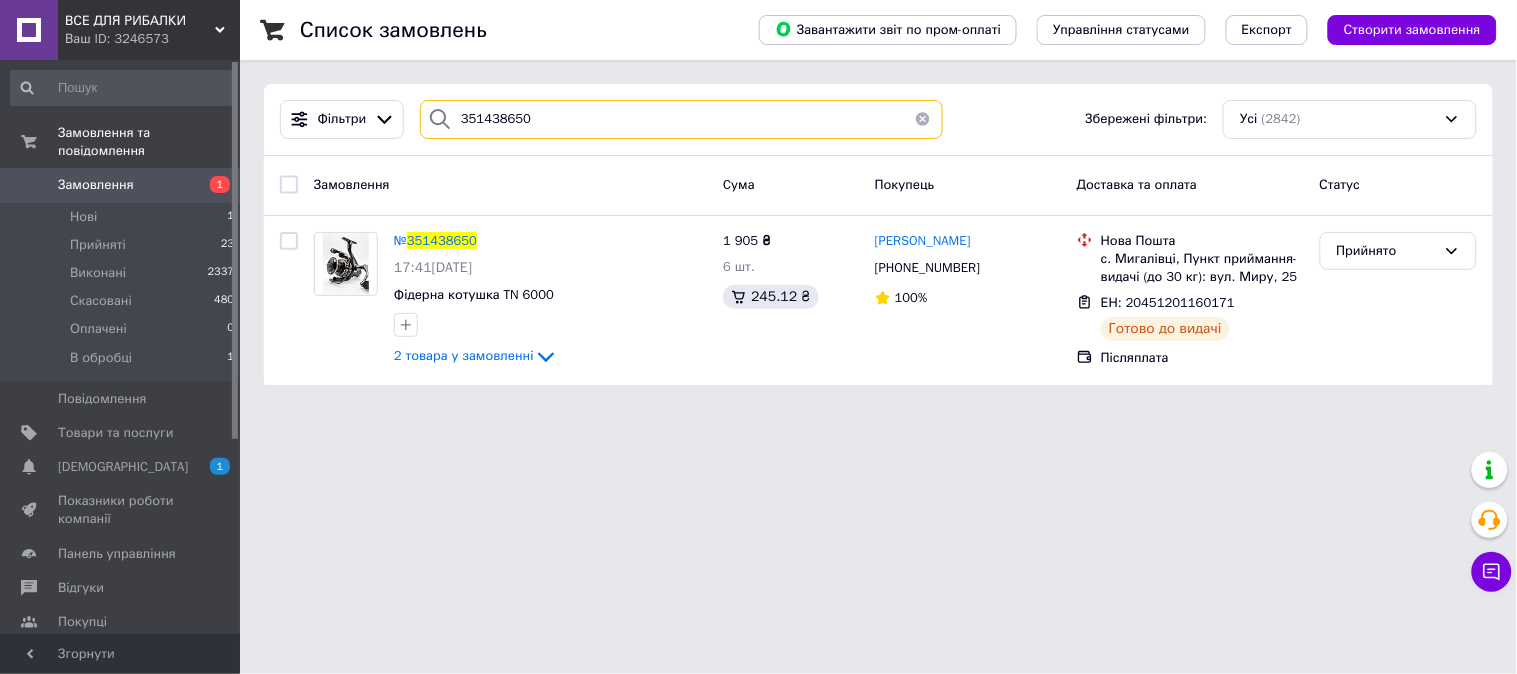 drag, startPoint x: 512, startPoint y: 115, endPoint x: 457, endPoint y: 116, distance: 55.00909 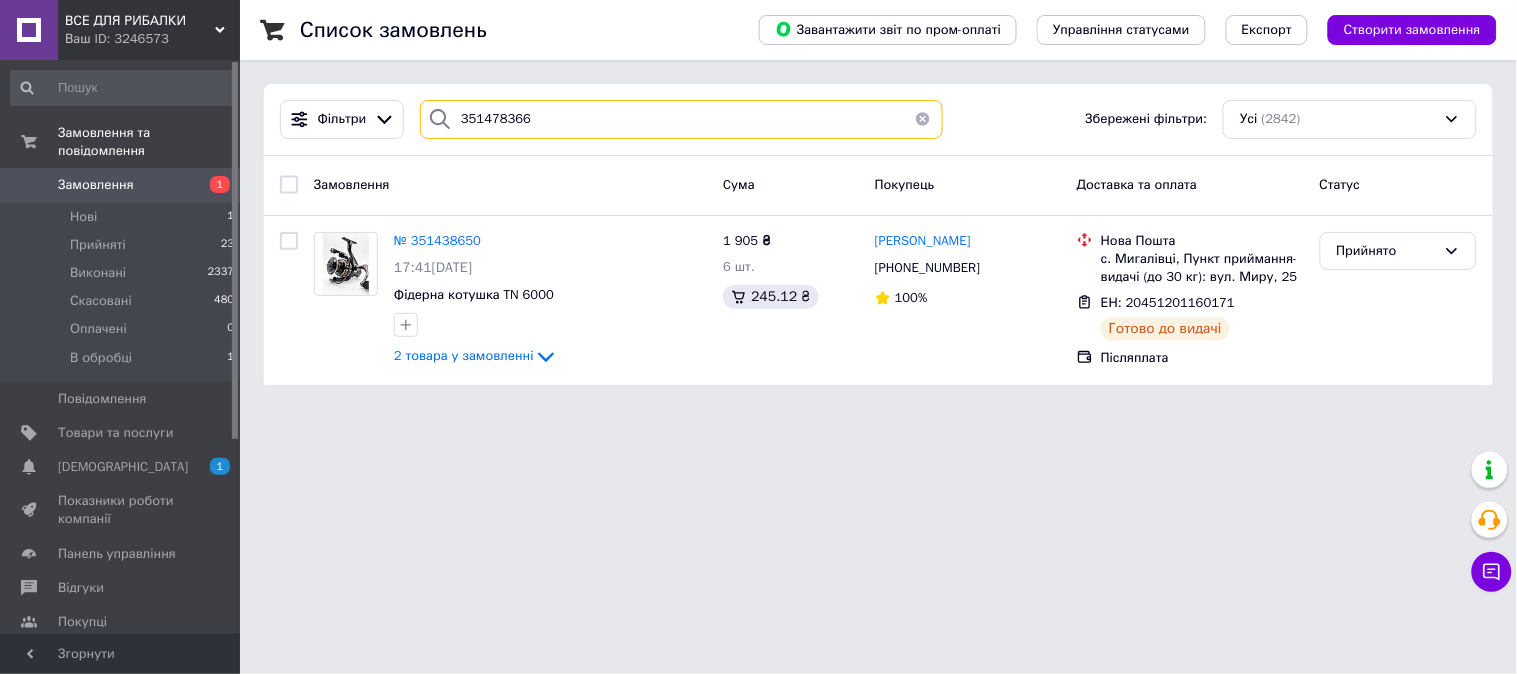 type on "351478366" 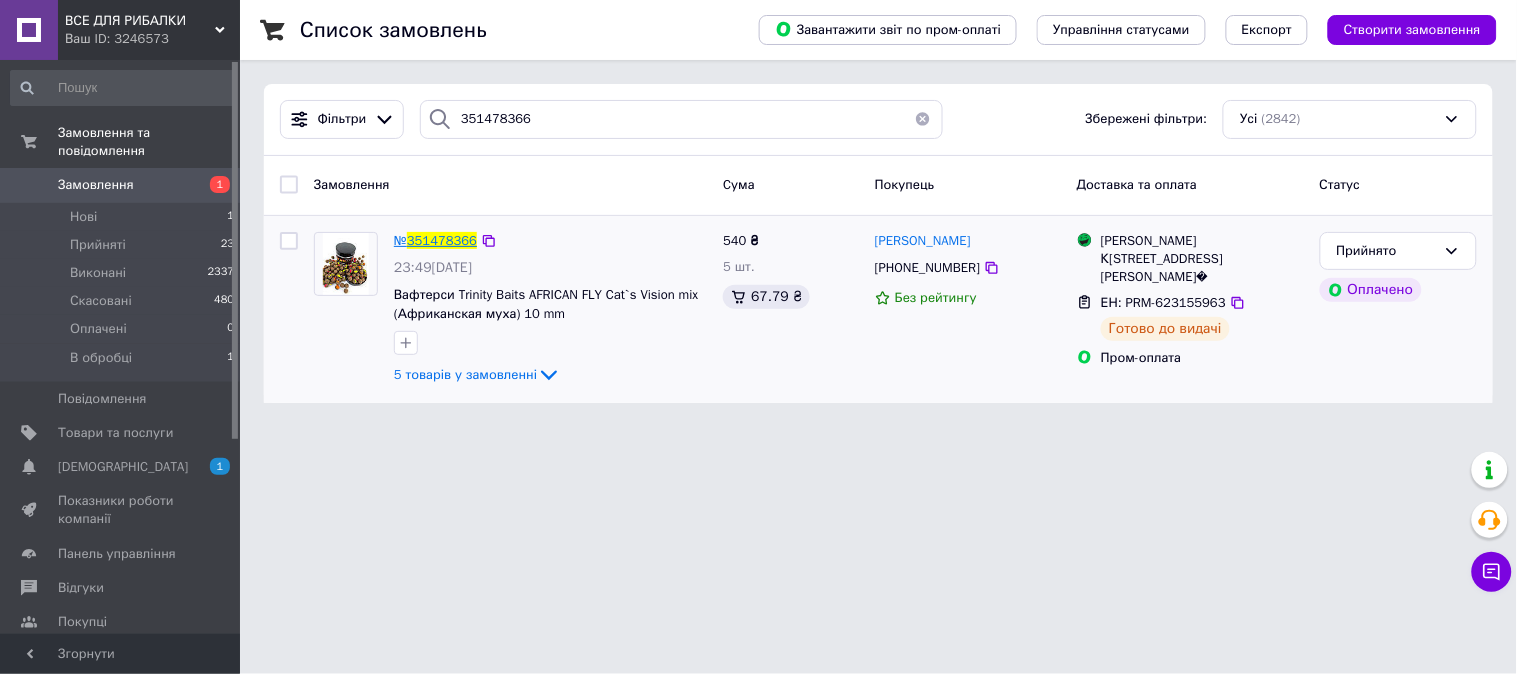 click on "351478366" at bounding box center (442, 240) 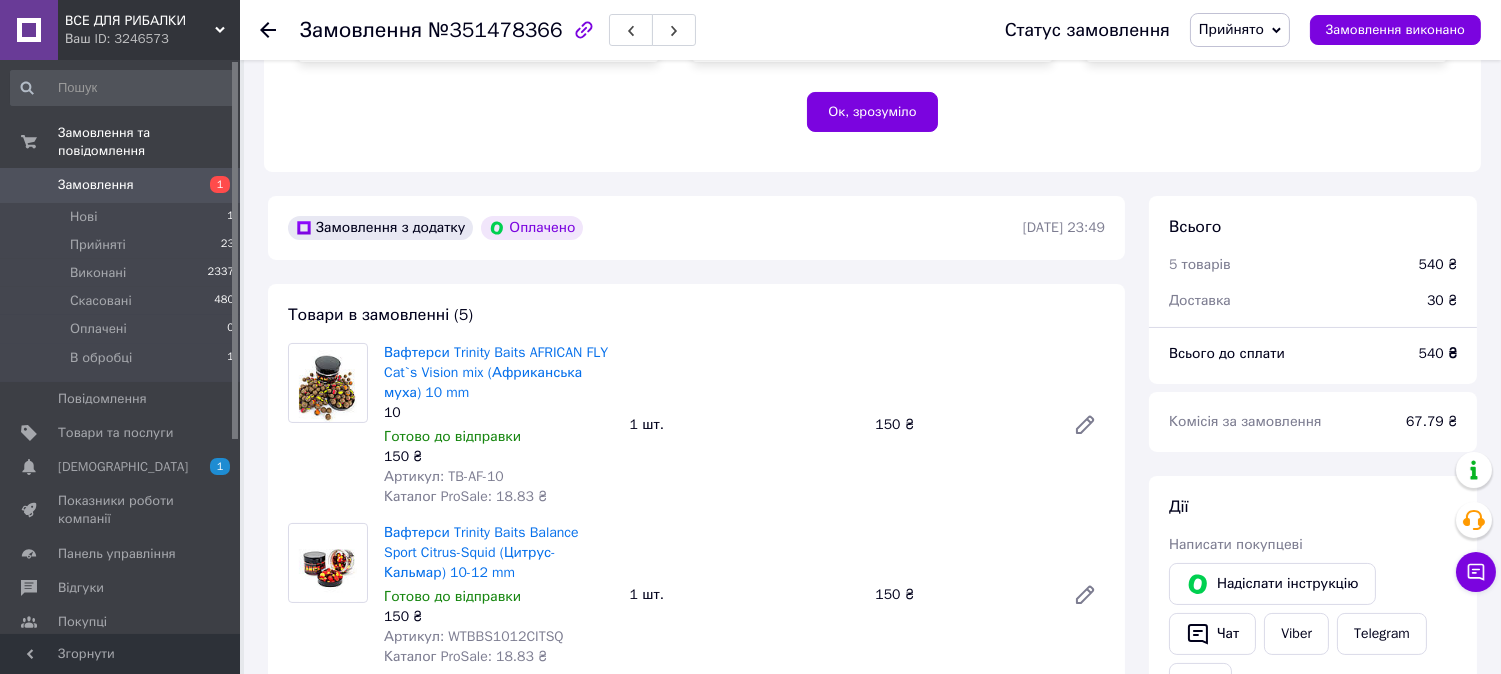 scroll, scrollTop: 663, scrollLeft: 0, axis: vertical 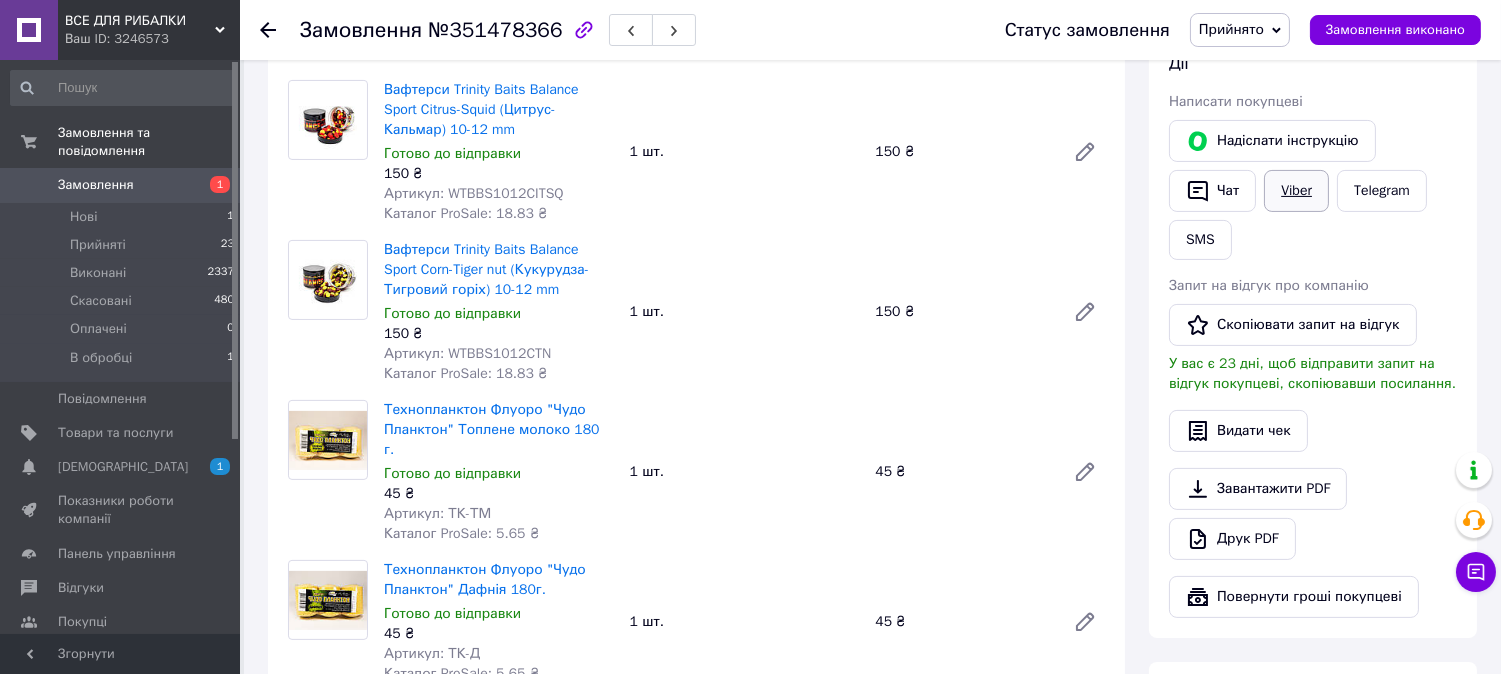click on "Viber" at bounding box center [1296, 191] 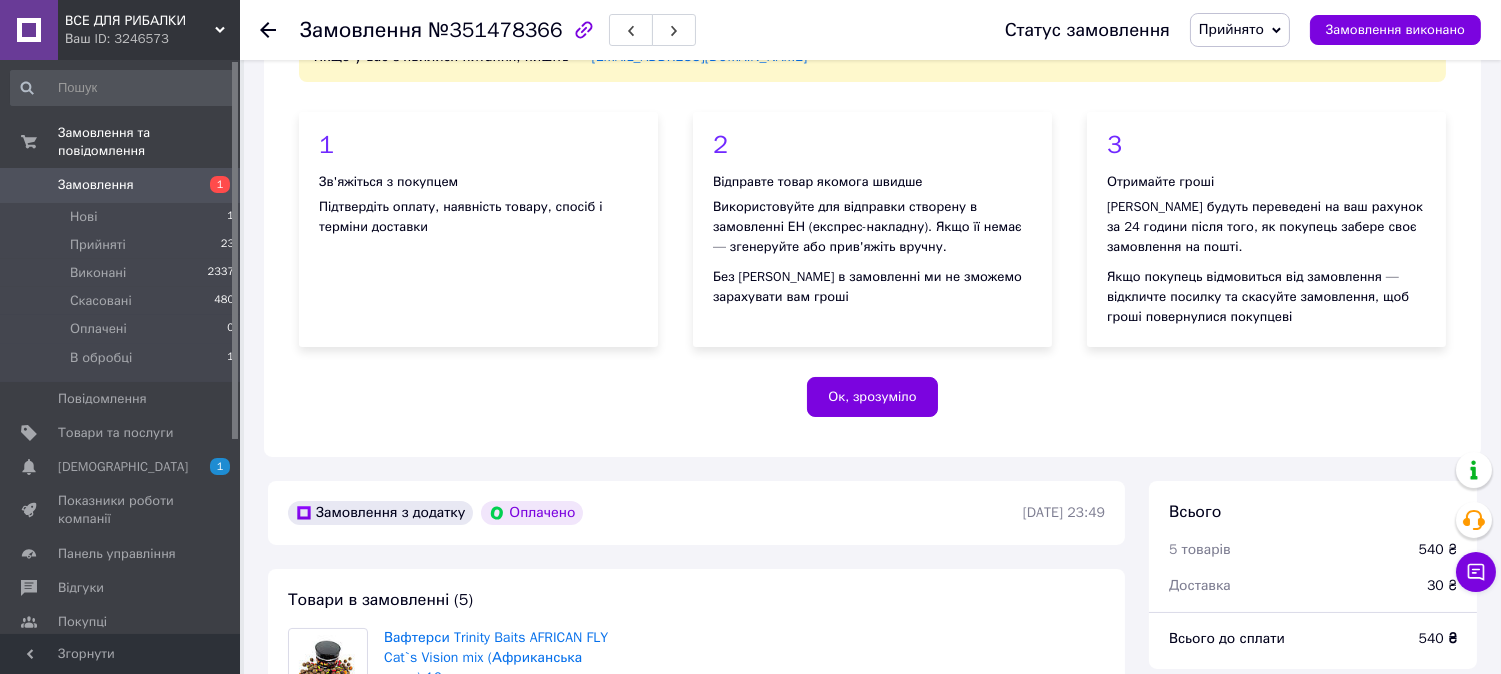 scroll, scrollTop: 111, scrollLeft: 0, axis: vertical 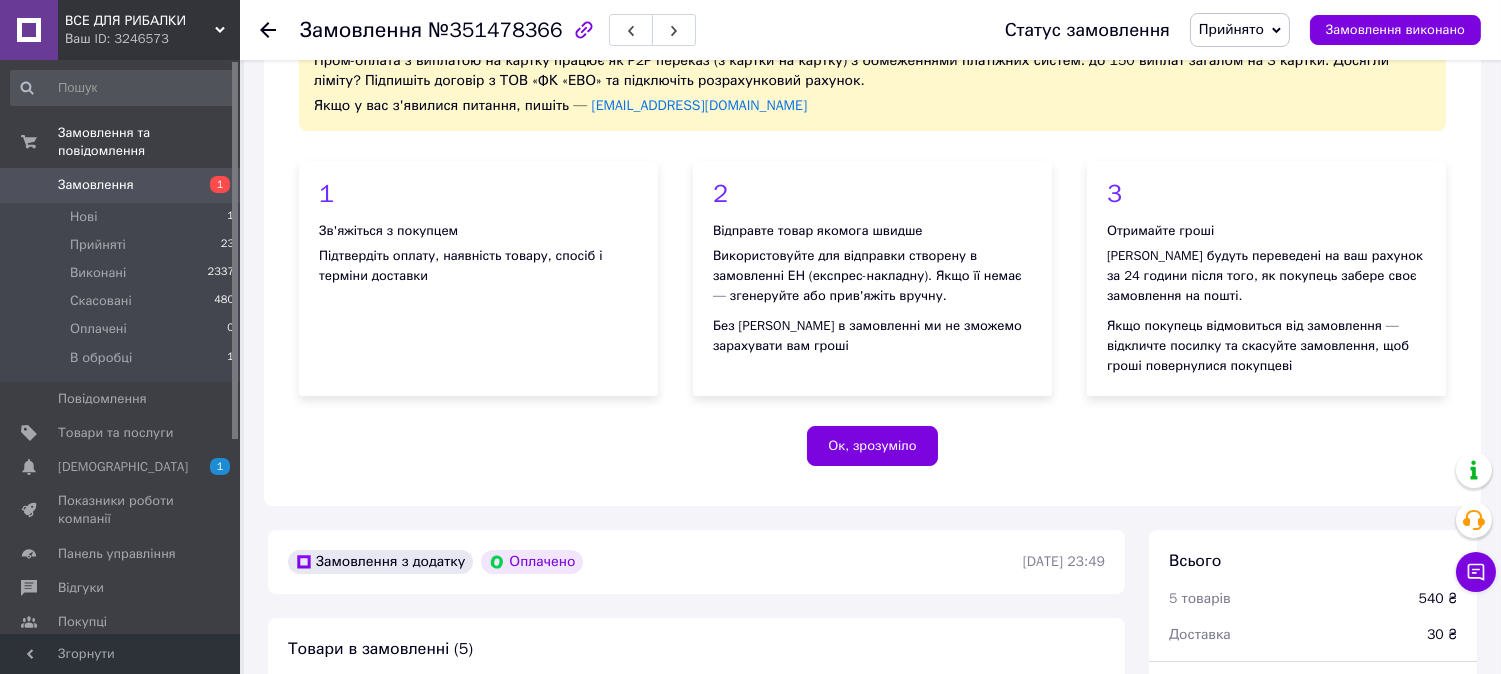 click 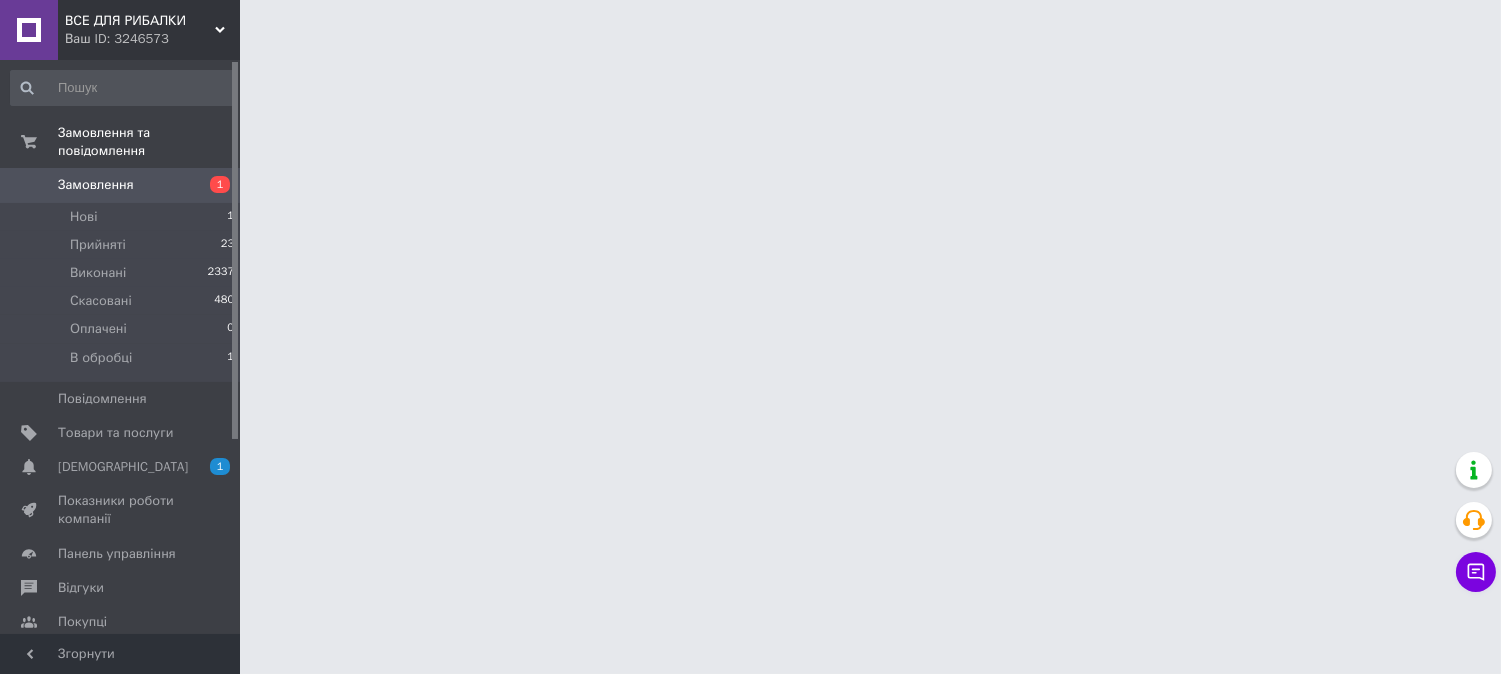 scroll, scrollTop: 0, scrollLeft: 0, axis: both 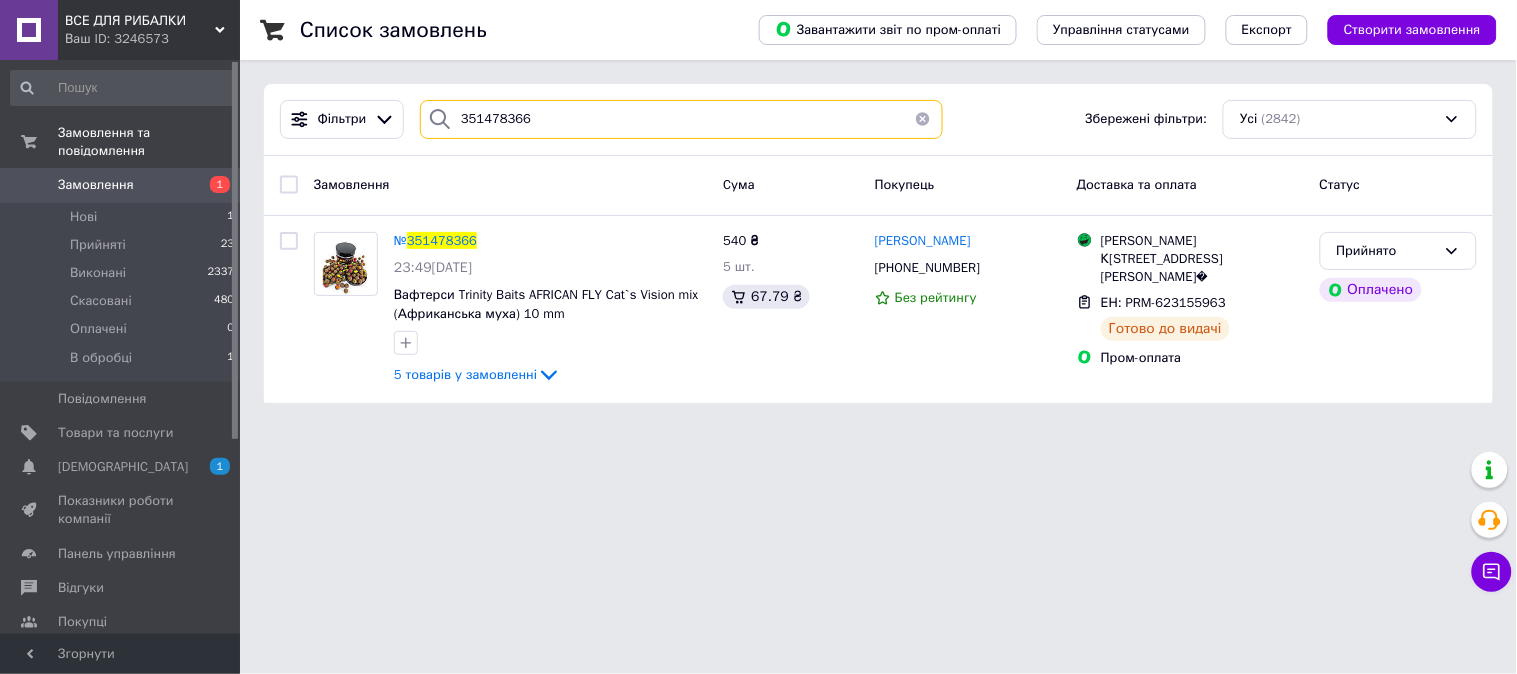 click on "351478366" at bounding box center [681, 119] 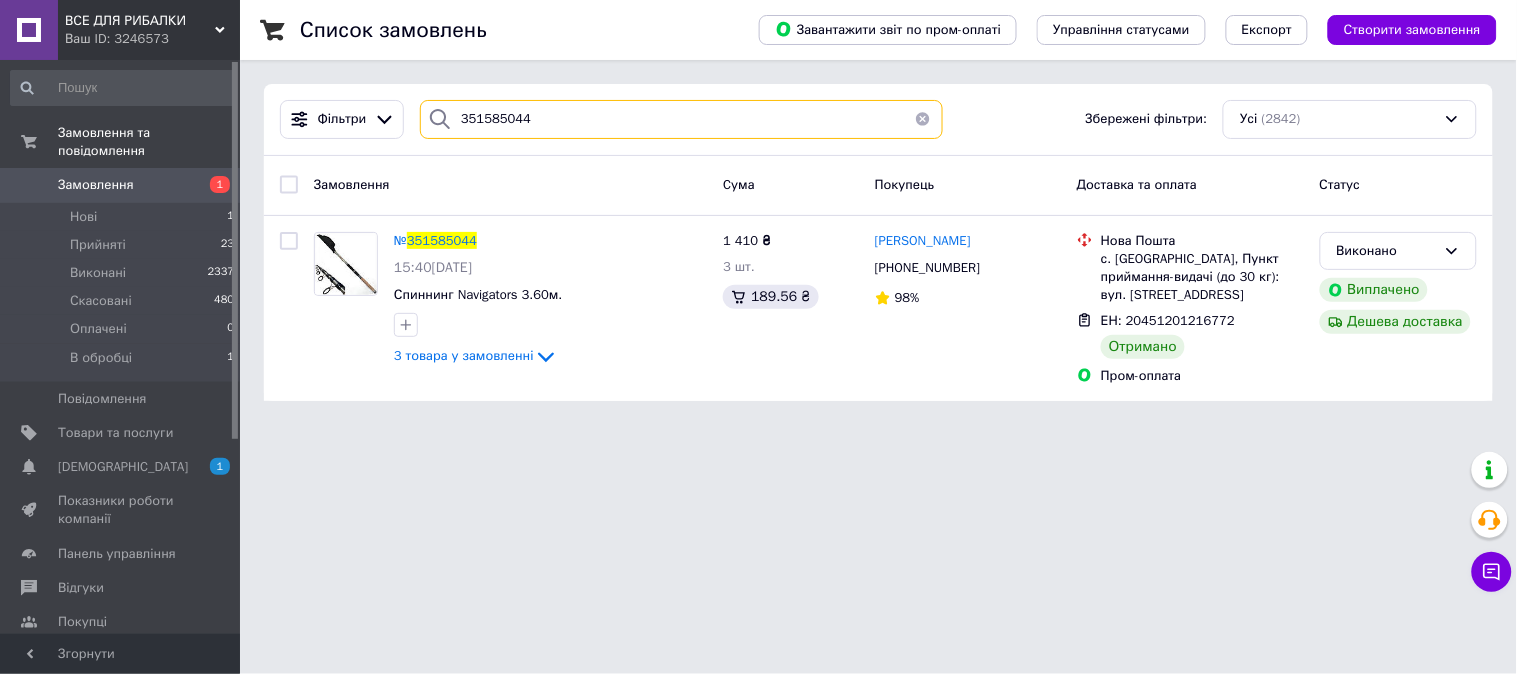 drag, startPoint x: 552, startPoint y: 110, endPoint x: 446, endPoint y: 103, distance: 106.23088 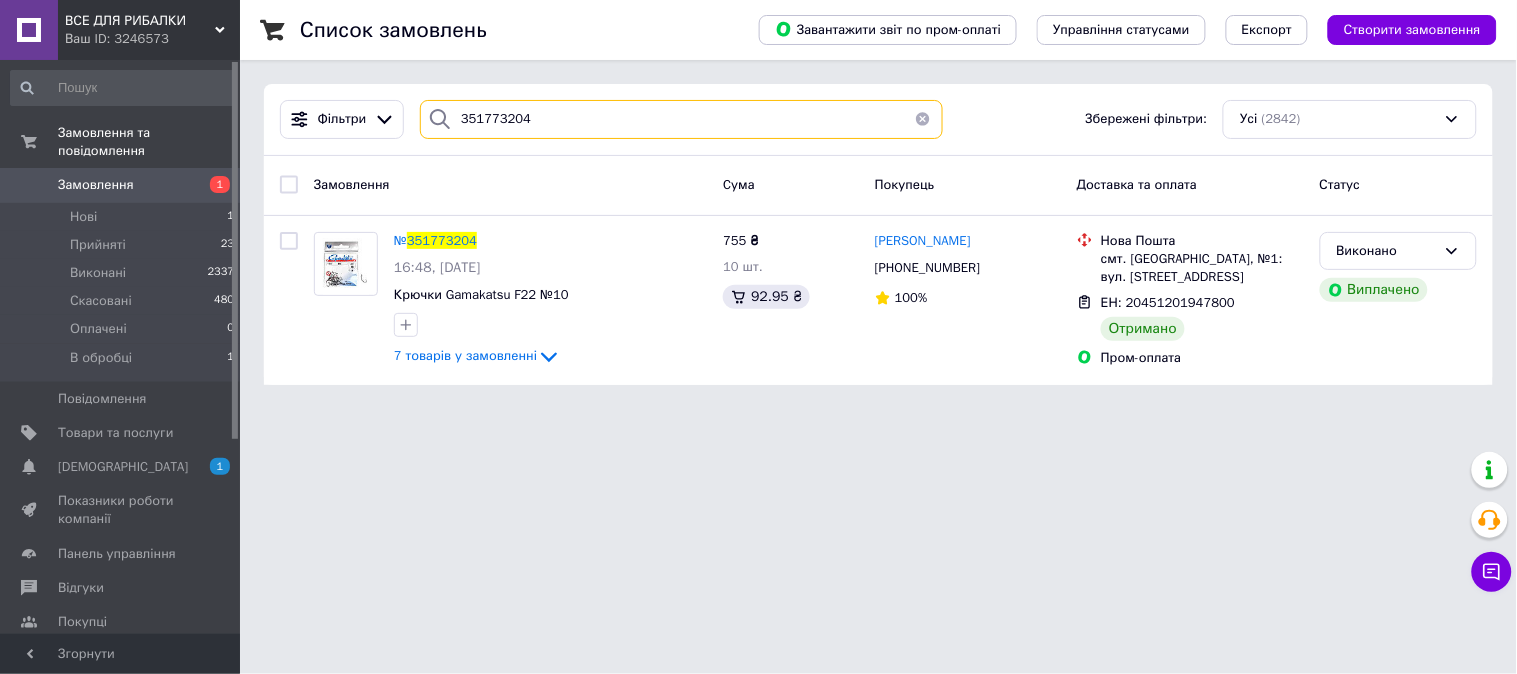 drag, startPoint x: 525, startPoint y: 121, endPoint x: 447, endPoint y: 120, distance: 78.00641 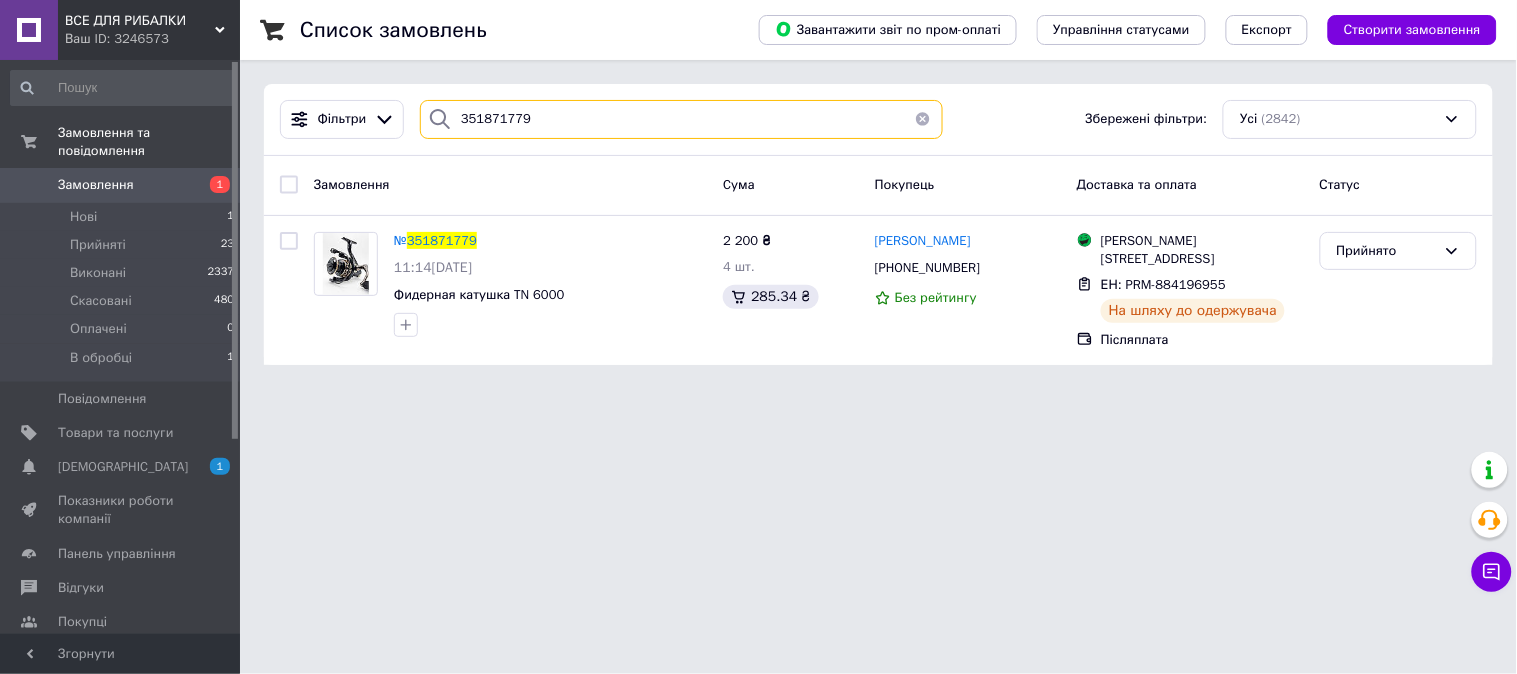 drag, startPoint x: 532, startPoint y: 120, endPoint x: 442, endPoint y: 116, distance: 90.088844 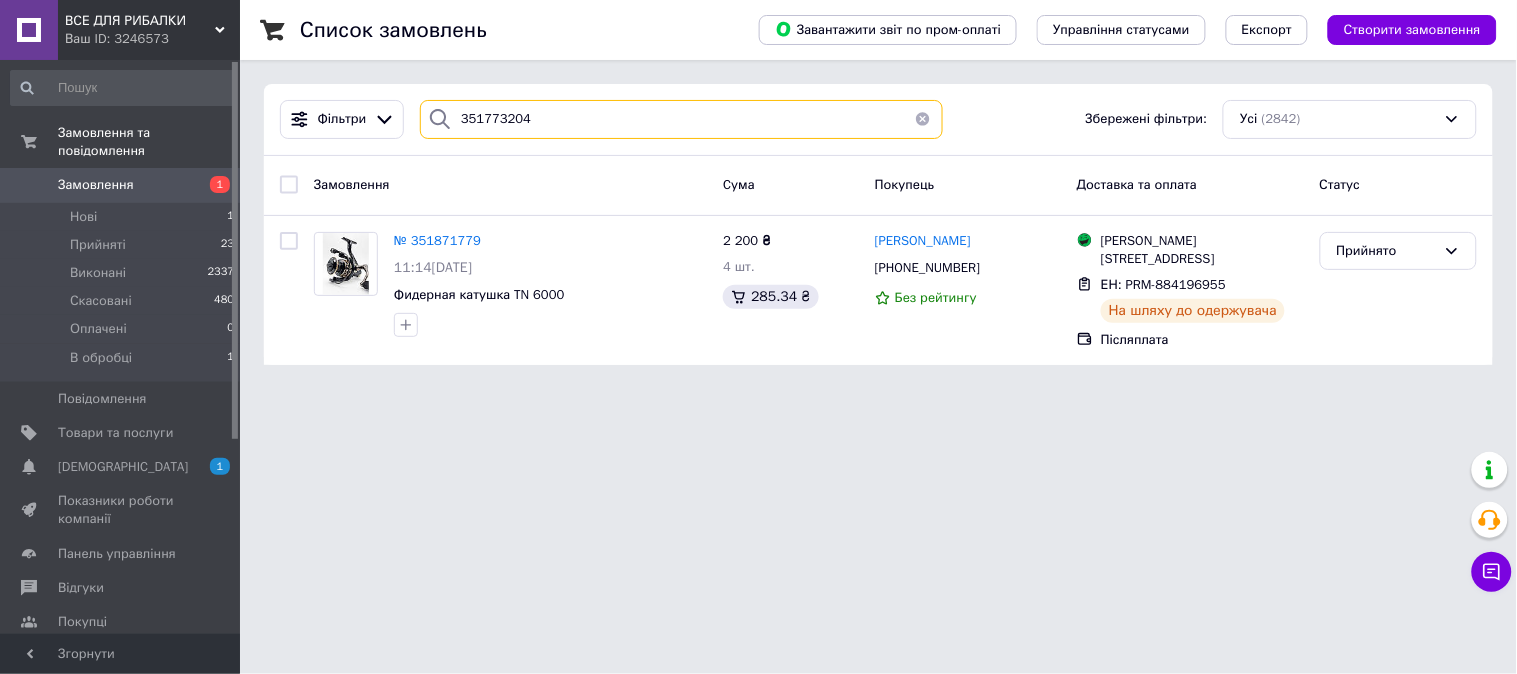 type on "351773204" 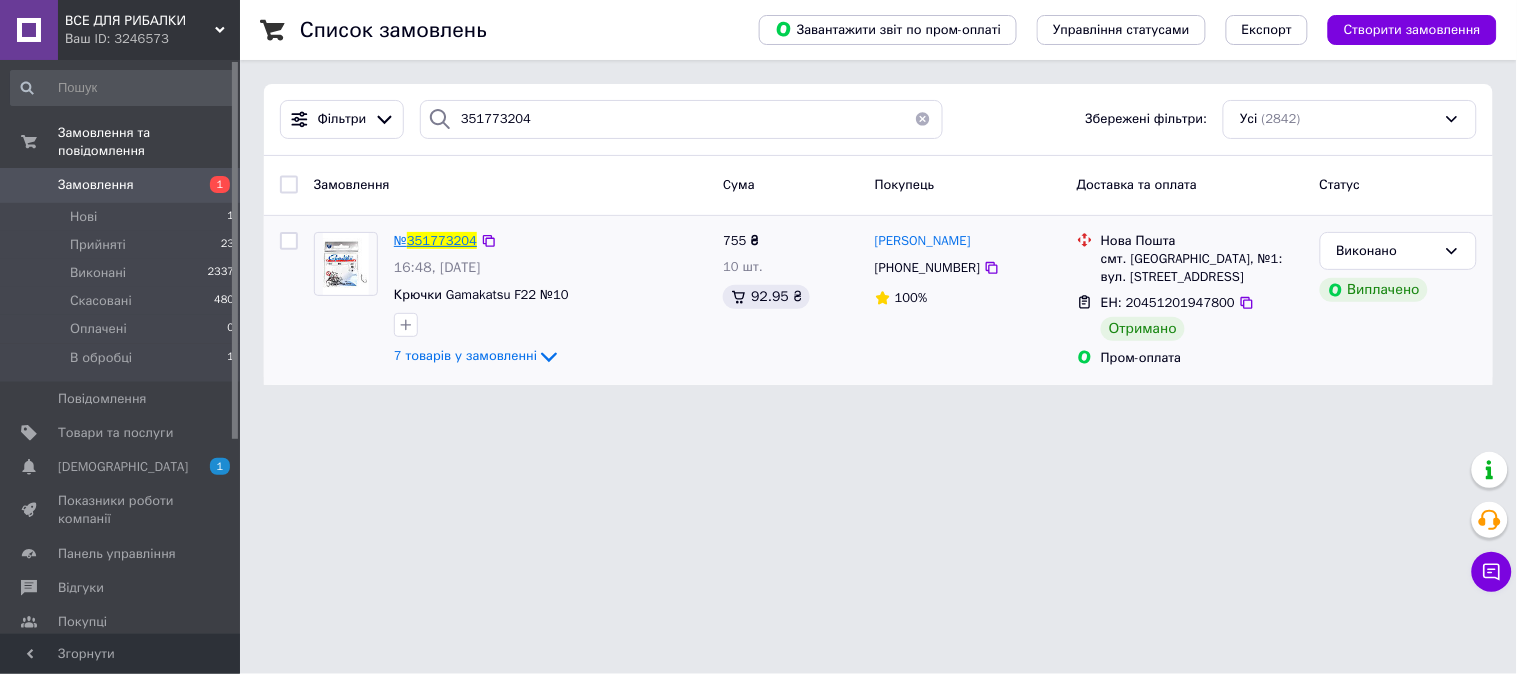 click on "351773204" at bounding box center (442, 240) 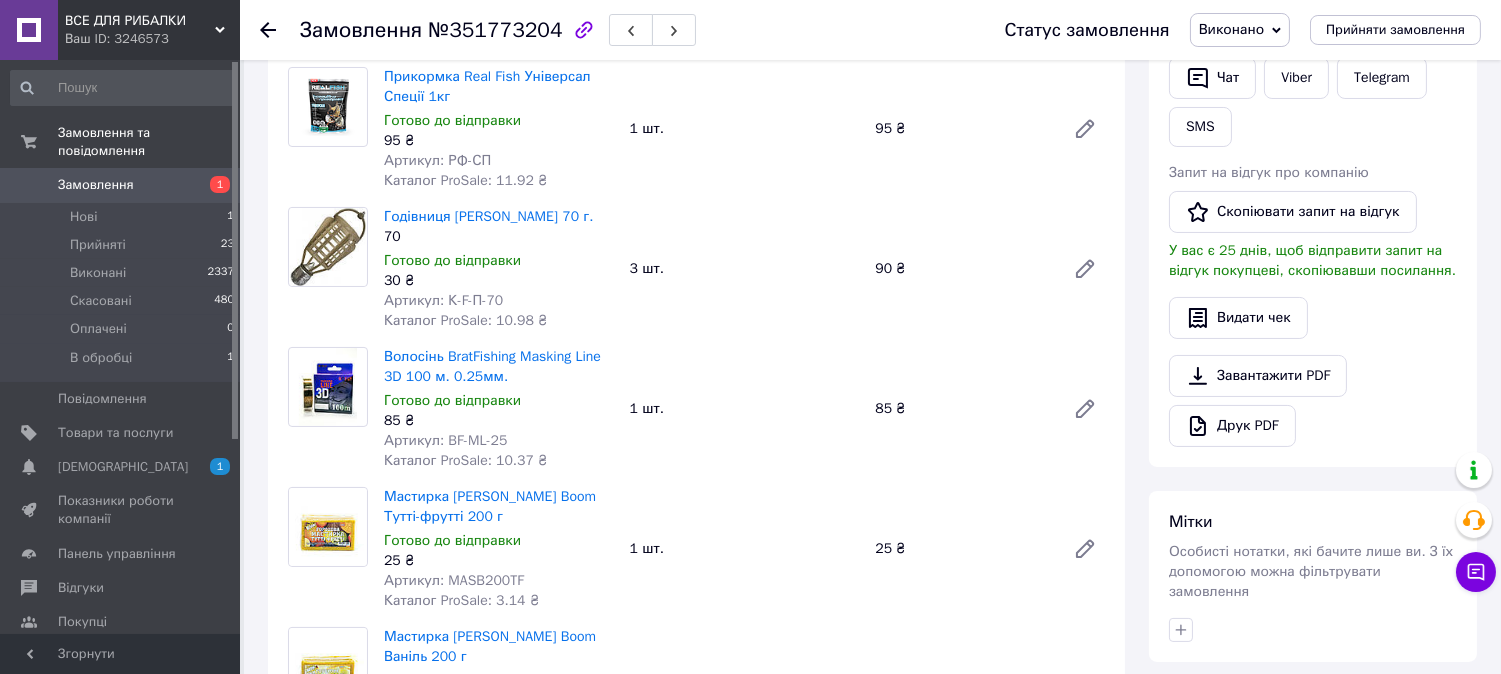 scroll, scrollTop: 660, scrollLeft: 0, axis: vertical 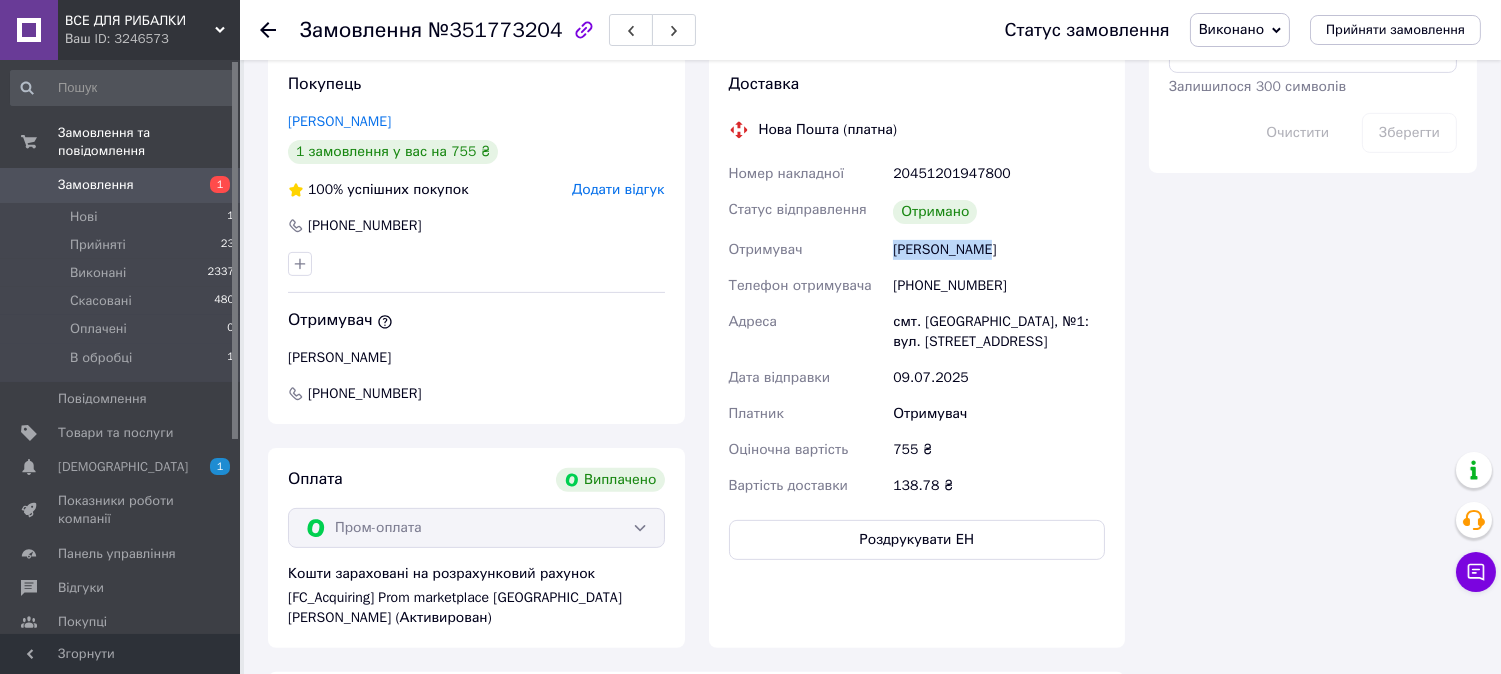 drag, startPoint x: 891, startPoint y: 251, endPoint x: 993, endPoint y: 248, distance: 102.044106 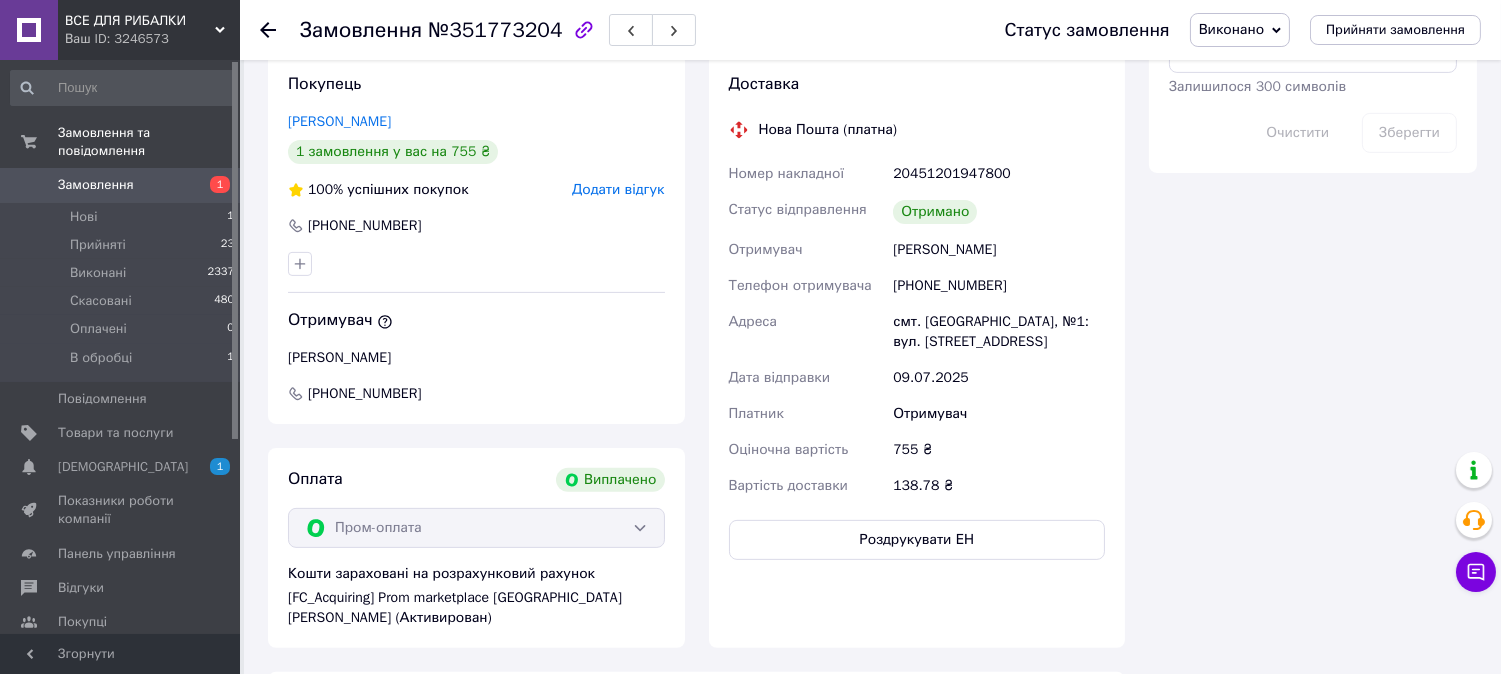 click on "[PERSON_NAME]" at bounding box center (999, 250) 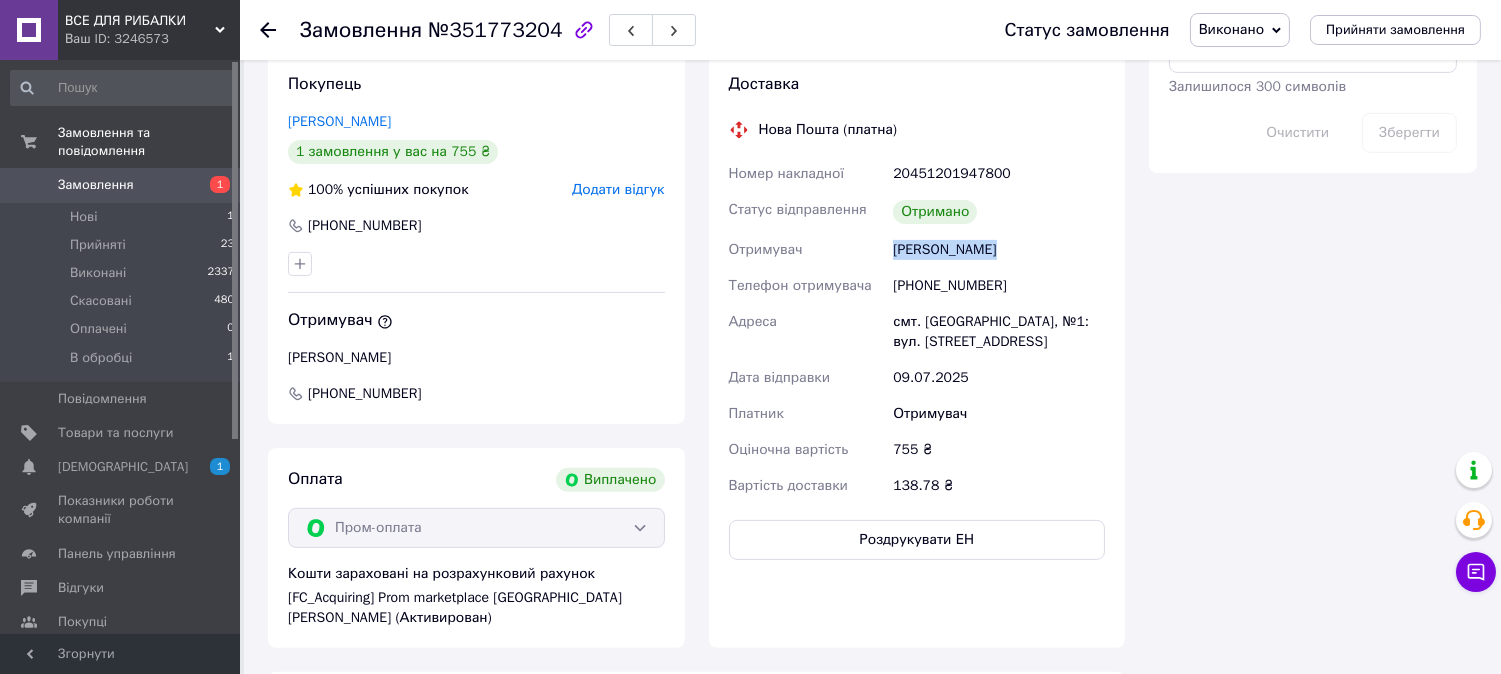 drag, startPoint x: 1002, startPoint y: 240, endPoint x: 891, endPoint y: 244, distance: 111.07205 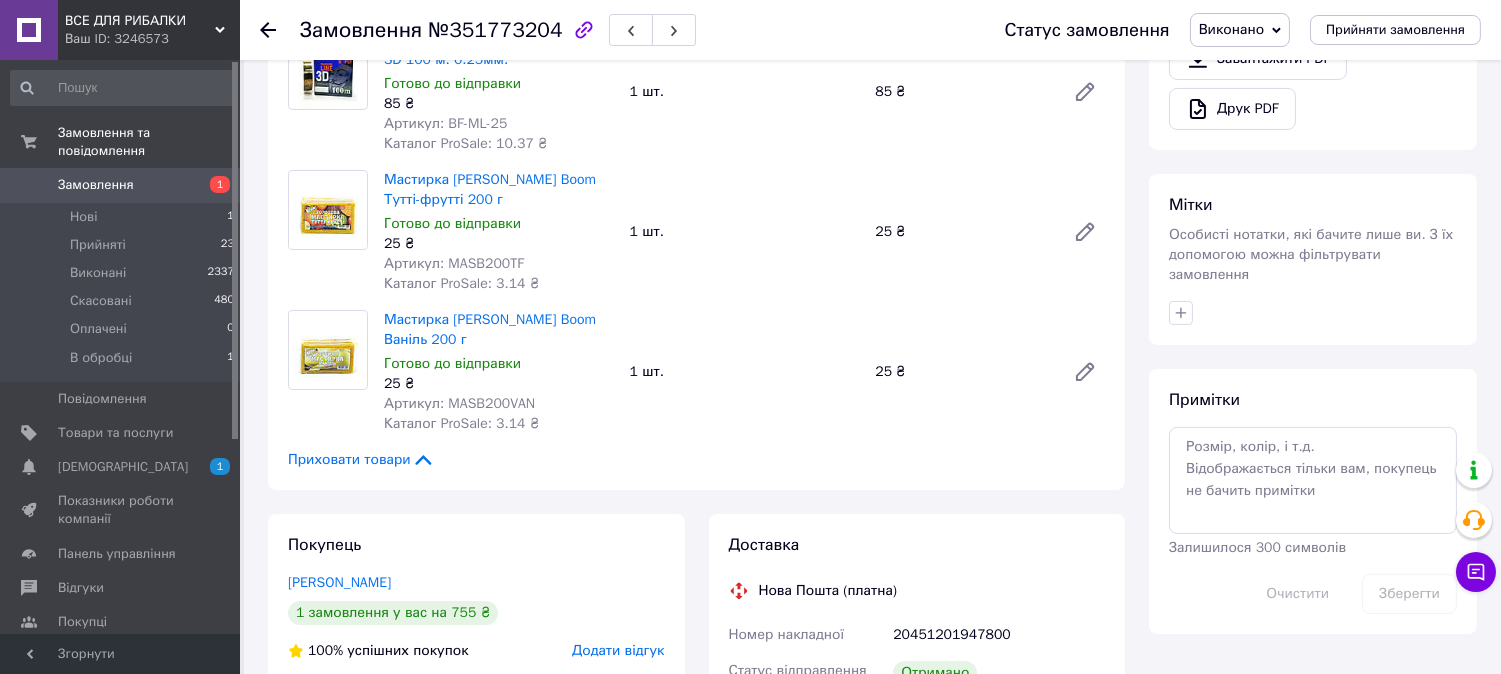 scroll, scrollTop: 555, scrollLeft: 0, axis: vertical 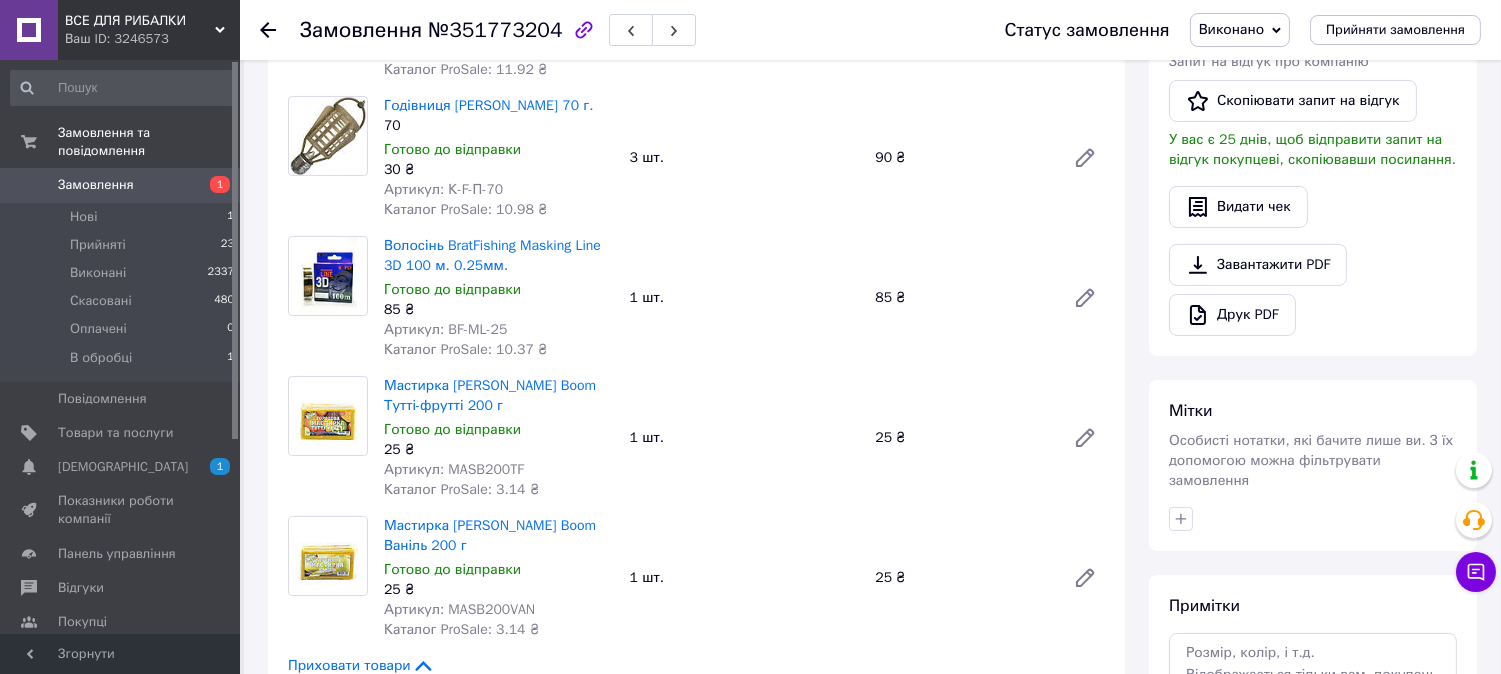 click 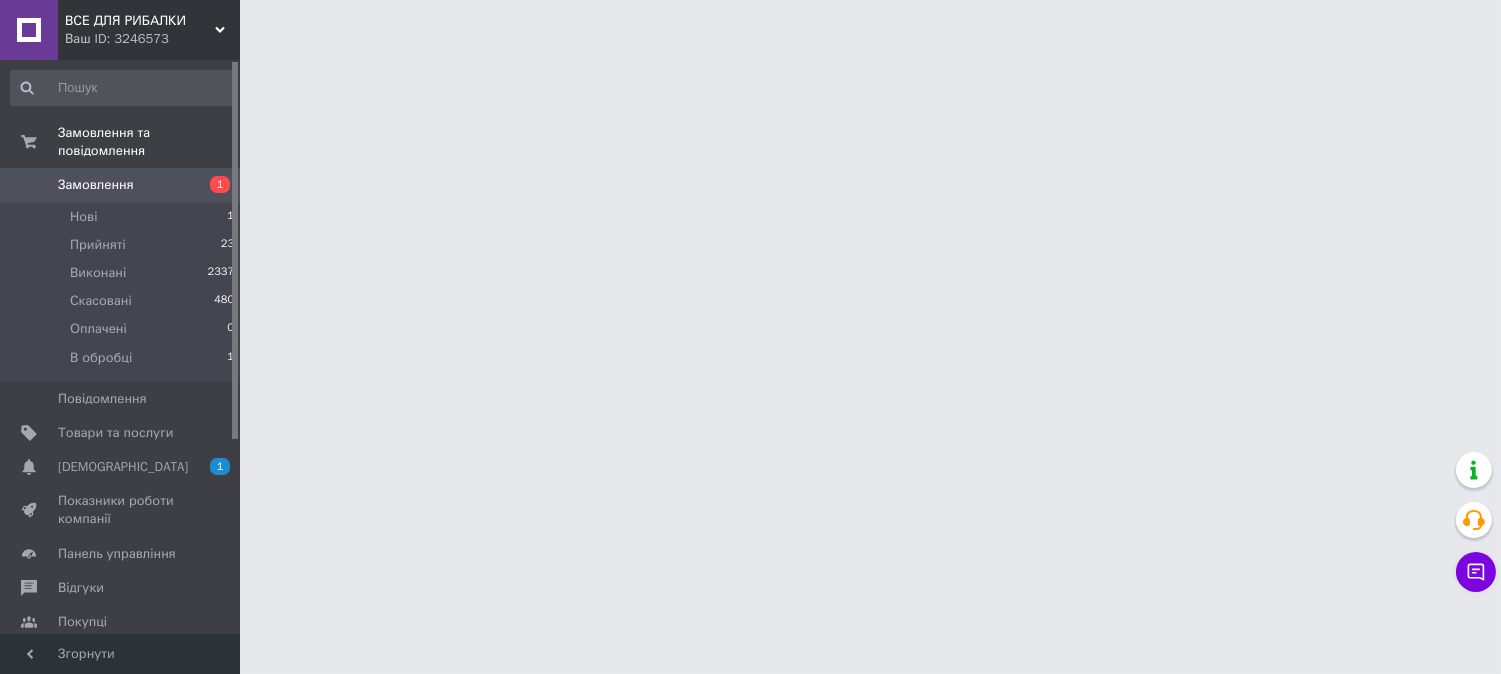 scroll, scrollTop: 0, scrollLeft: 0, axis: both 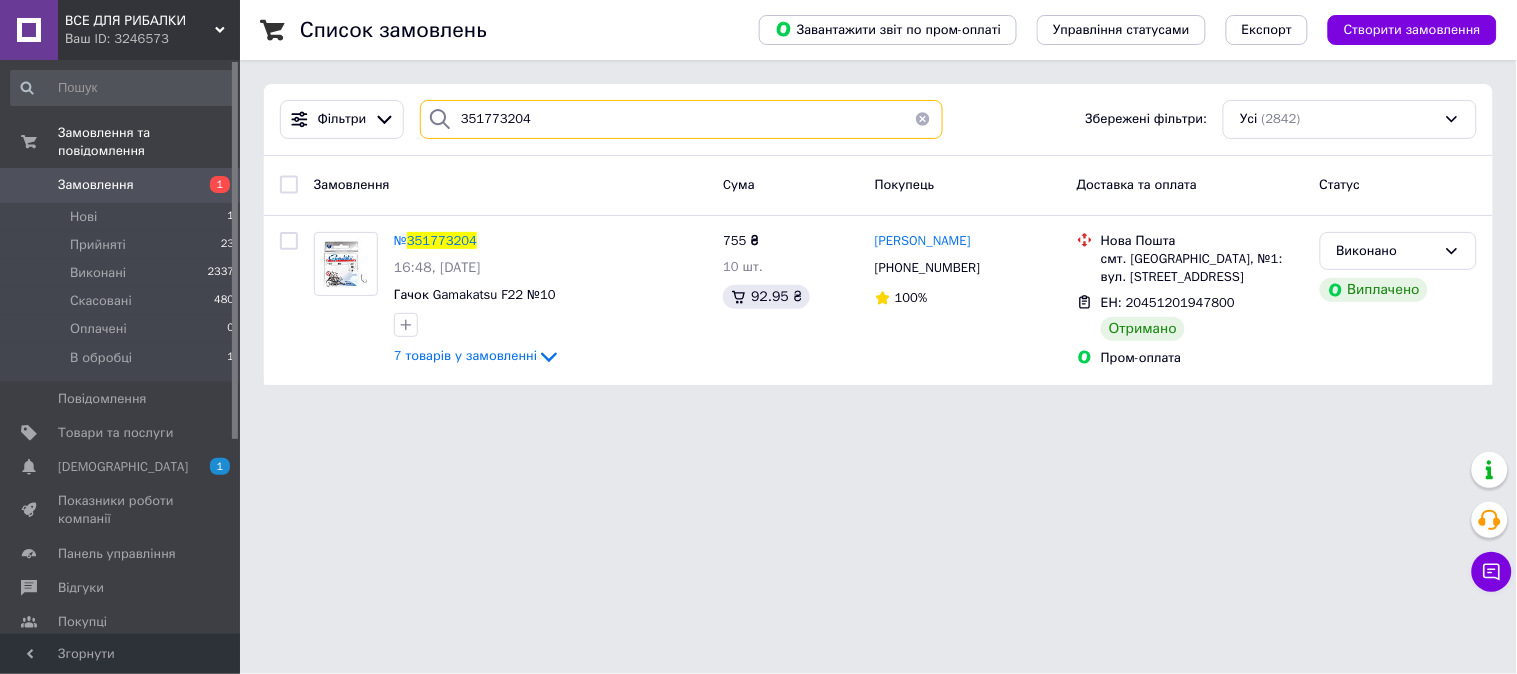drag, startPoint x: 551, startPoint y: 116, endPoint x: 452, endPoint y: 106, distance: 99.50377 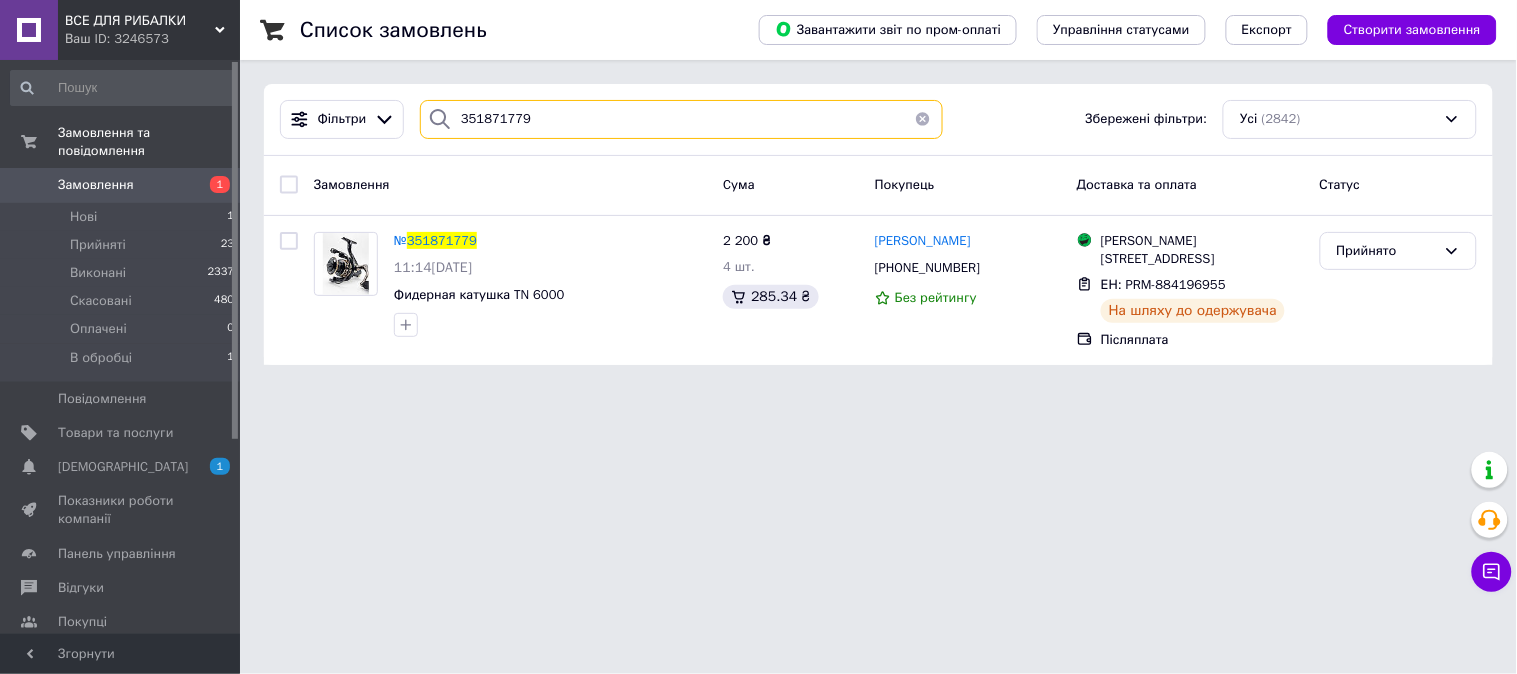 drag, startPoint x: 538, startPoint y: 113, endPoint x: 435, endPoint y: 113, distance: 103 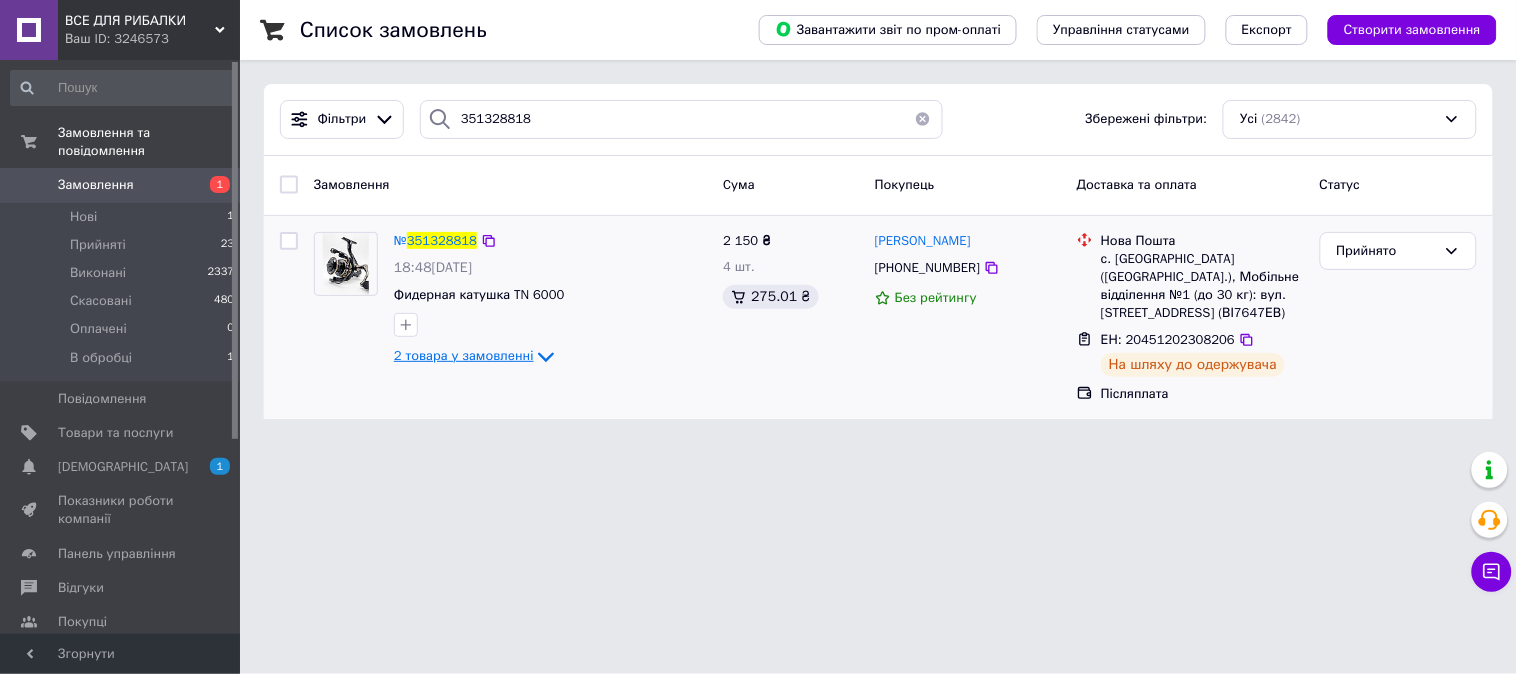click on "2 товара у замовленні" at bounding box center (464, 355) 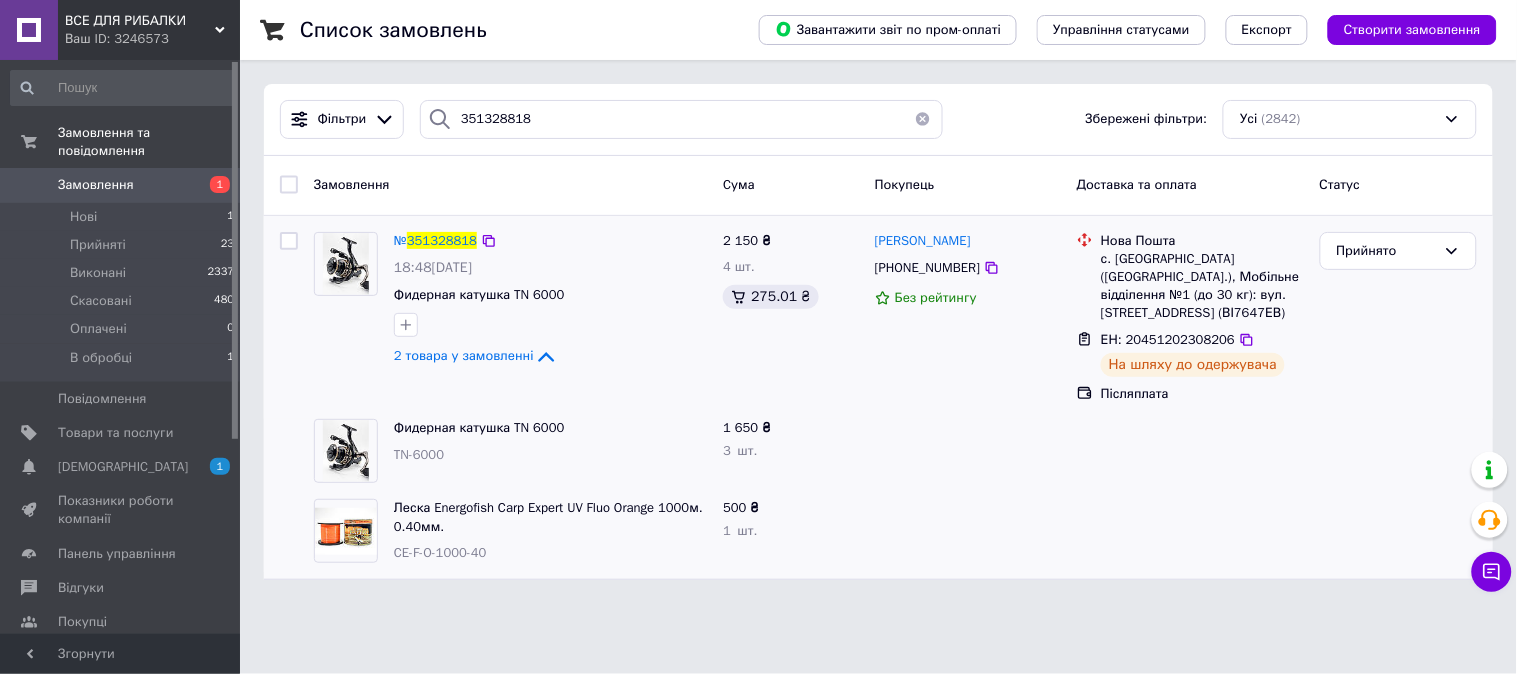 click on "№  351328818 18:48[DATE] Фидерная катушка TN 6000 2 товара у замовленні" at bounding box center (550, 300) 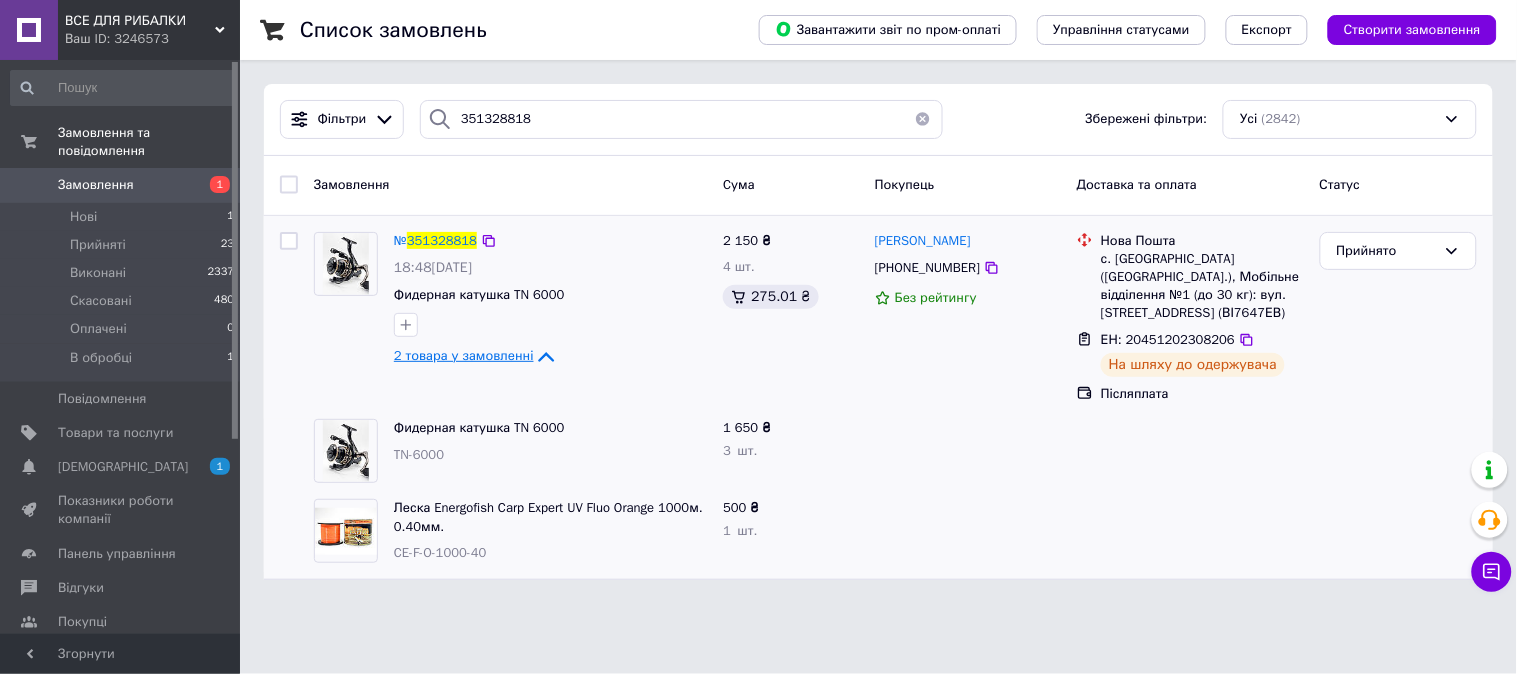 click on "2 товара у замовленні" at bounding box center [464, 355] 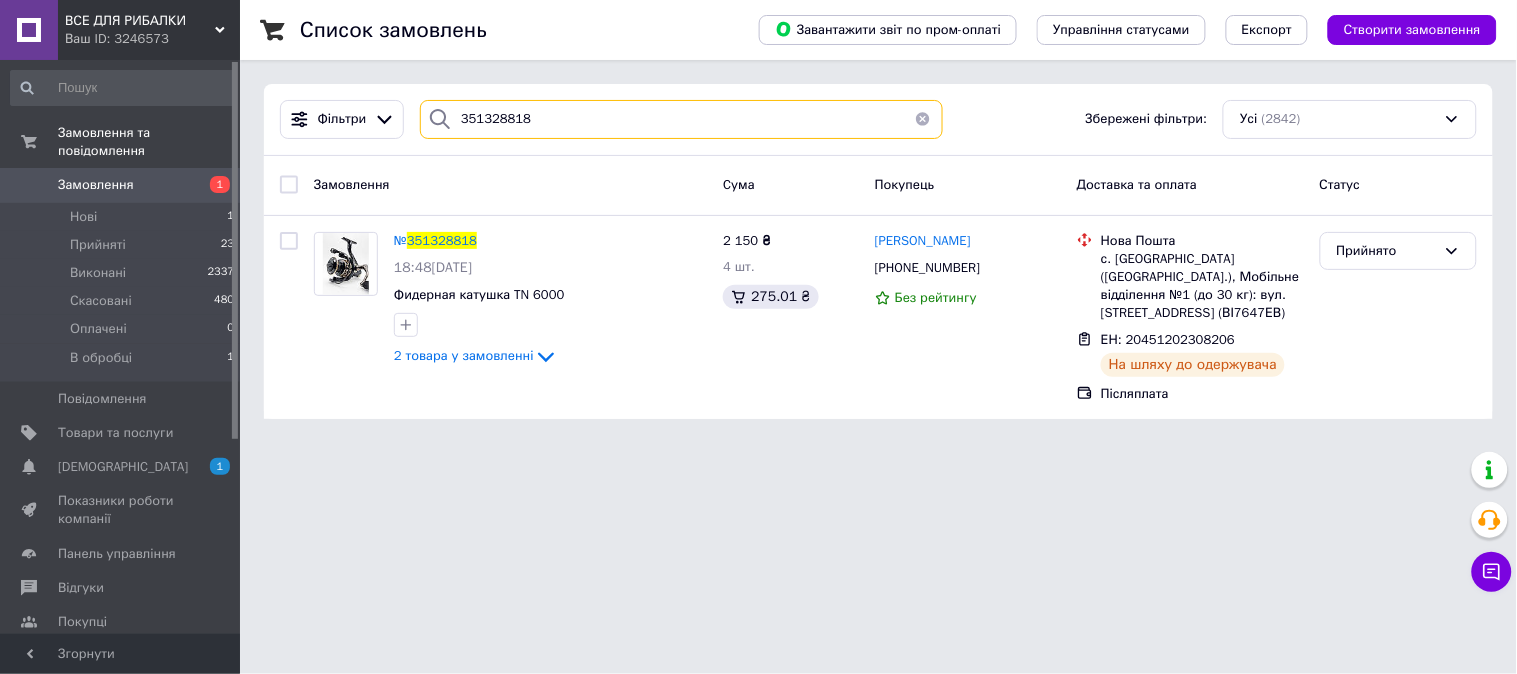 drag, startPoint x: 572, startPoint y: 126, endPoint x: 442, endPoint y: 116, distance: 130.38405 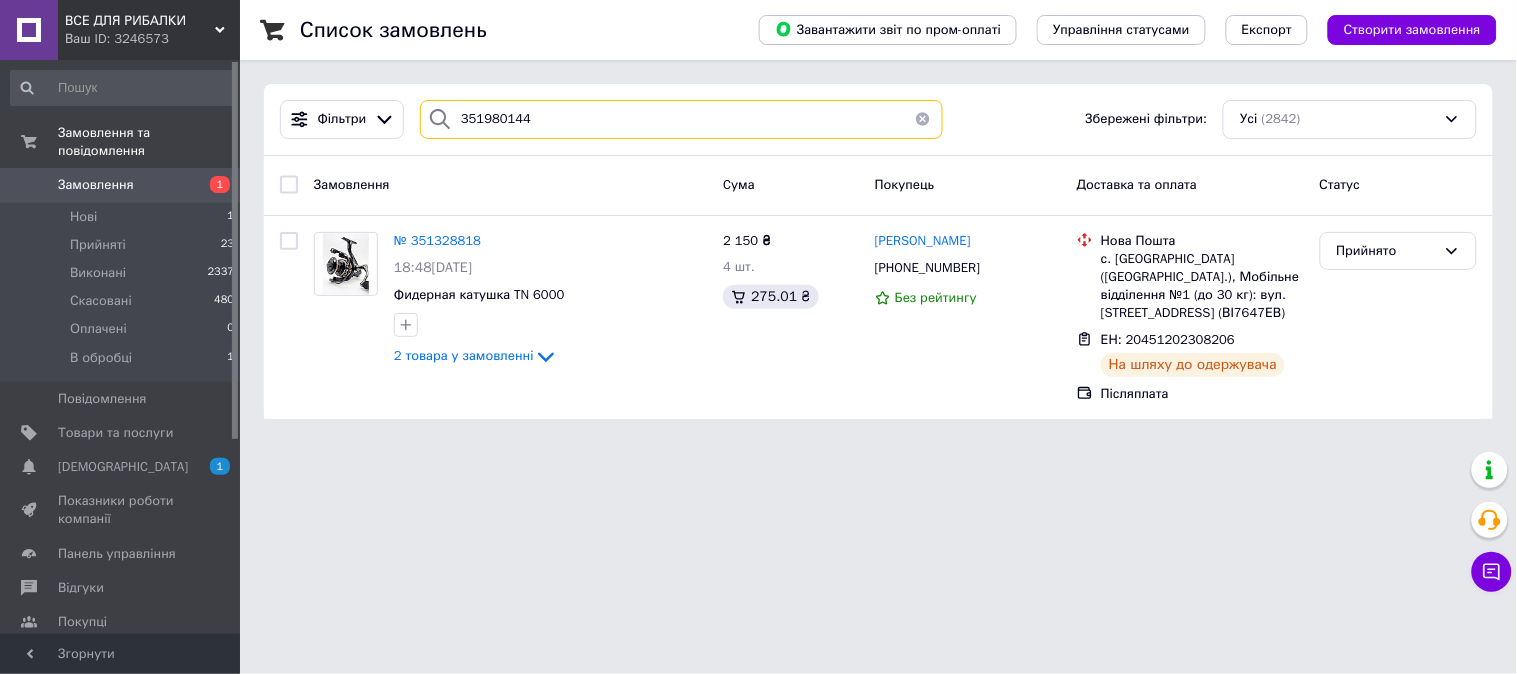 type on "351980144" 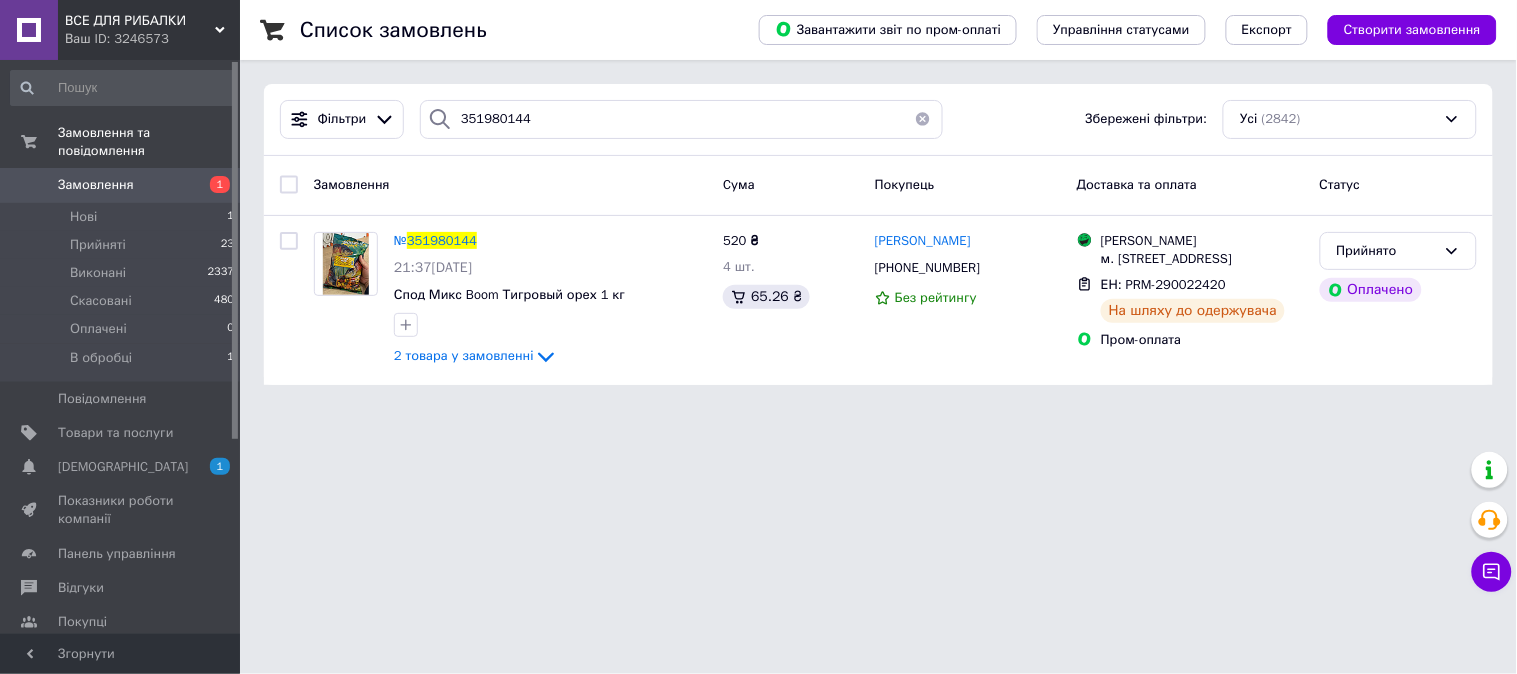 click on "Замовлення" at bounding box center (96, 185) 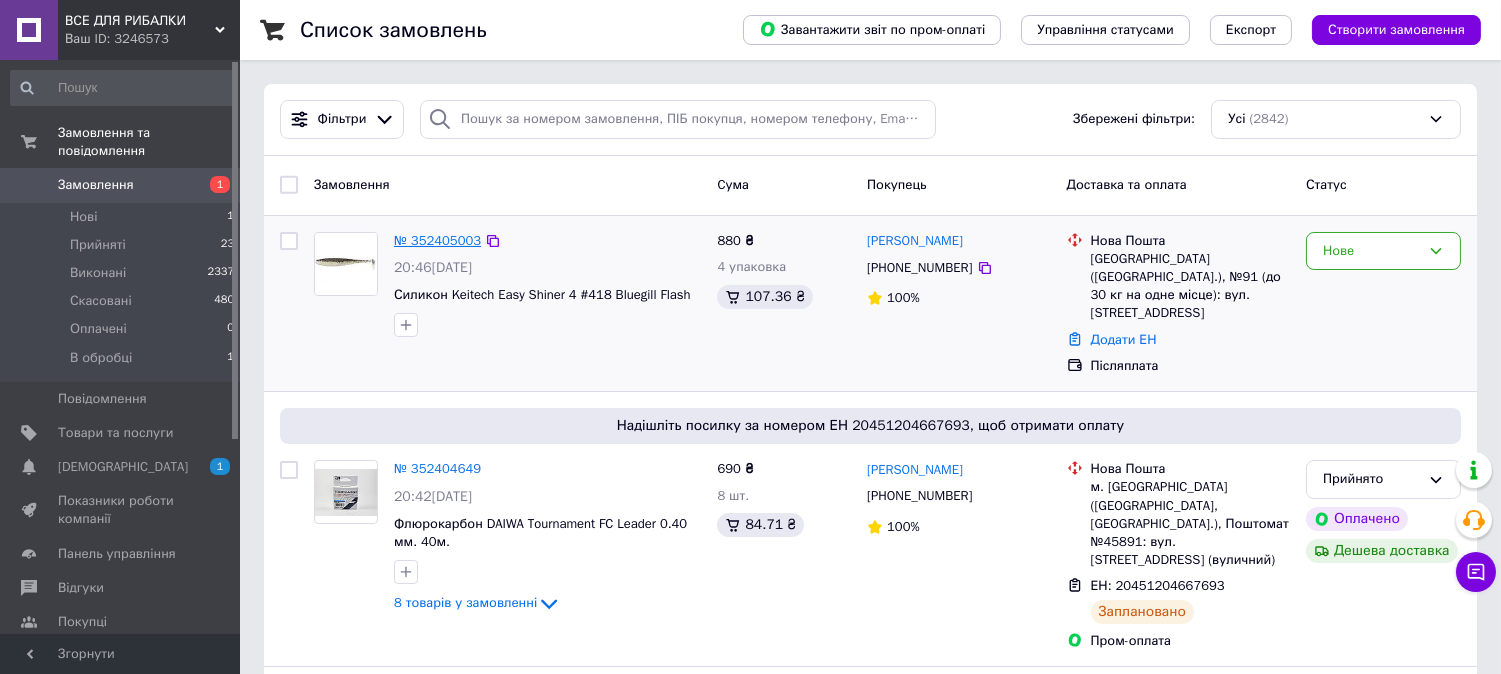 click on "№ 352405003" at bounding box center [437, 240] 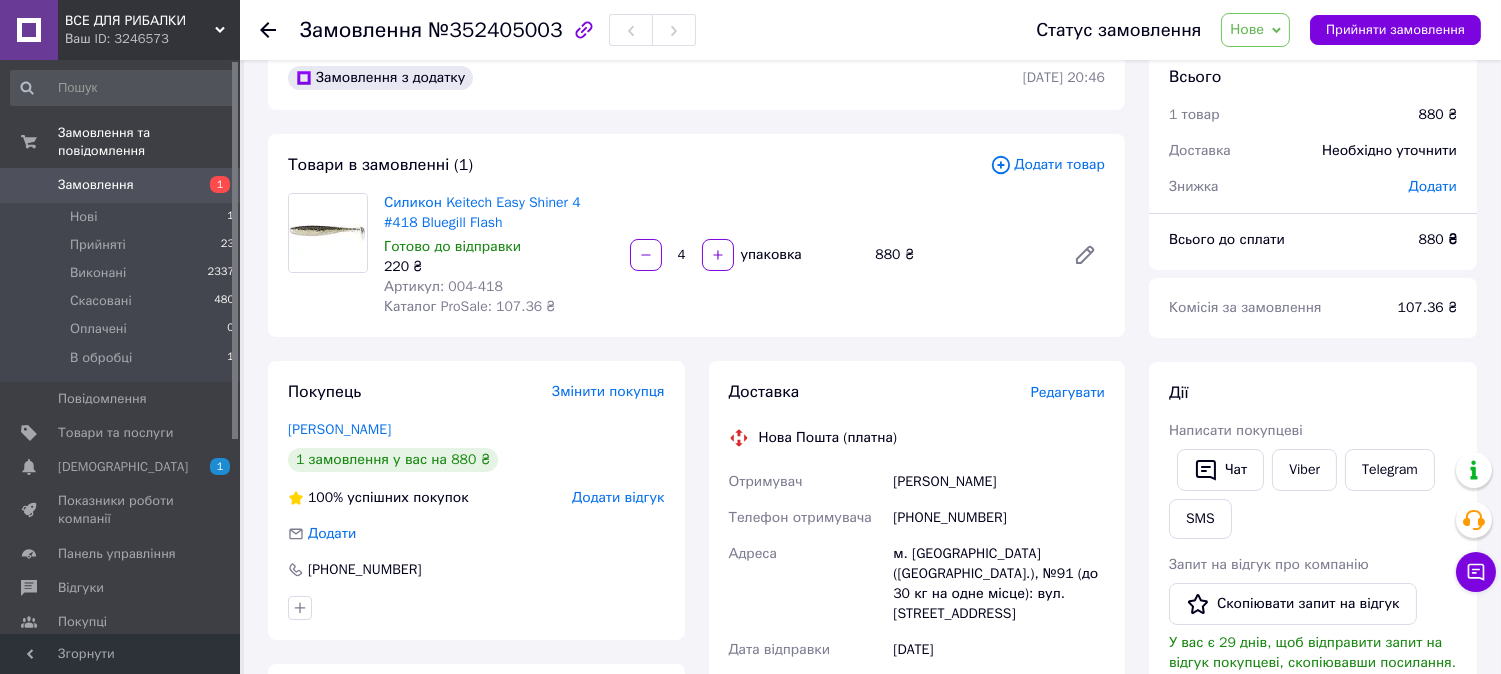 scroll, scrollTop: 0, scrollLeft: 0, axis: both 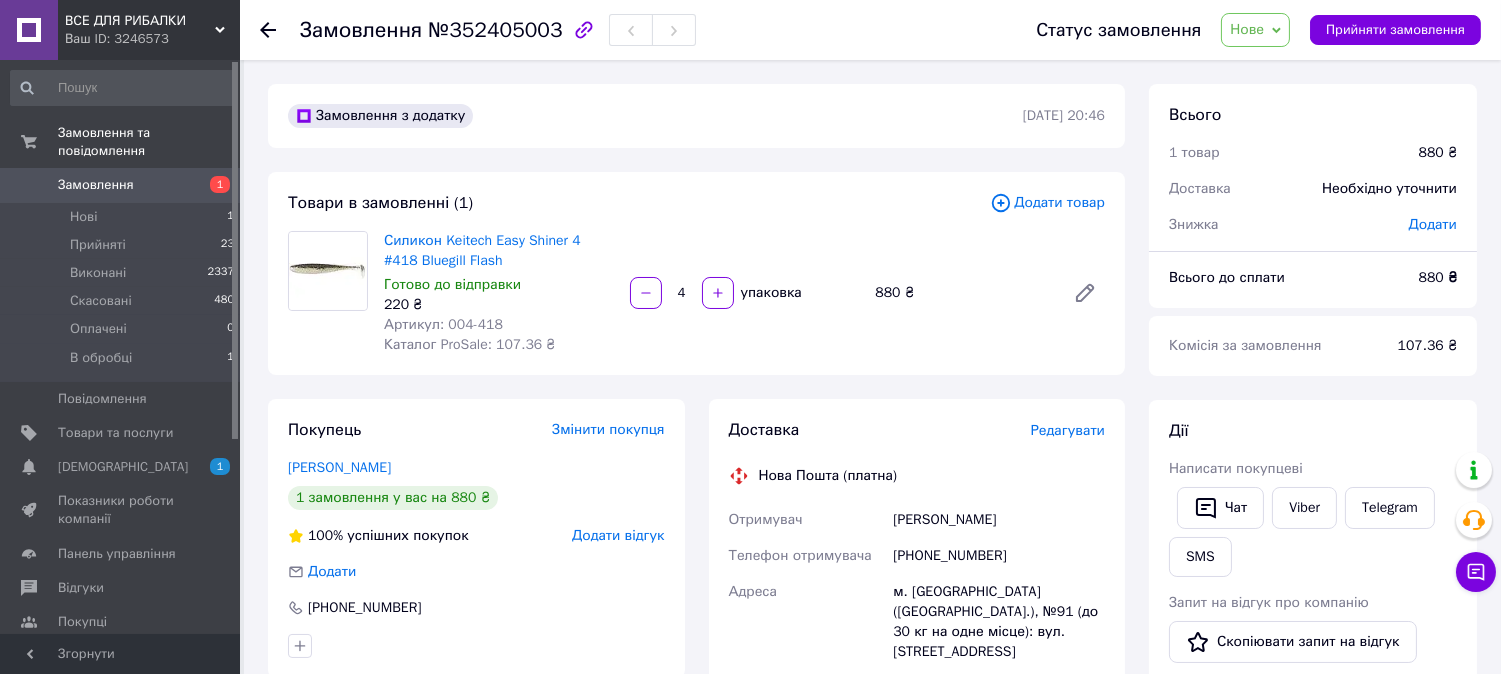 click on "Нове" at bounding box center (1255, 30) 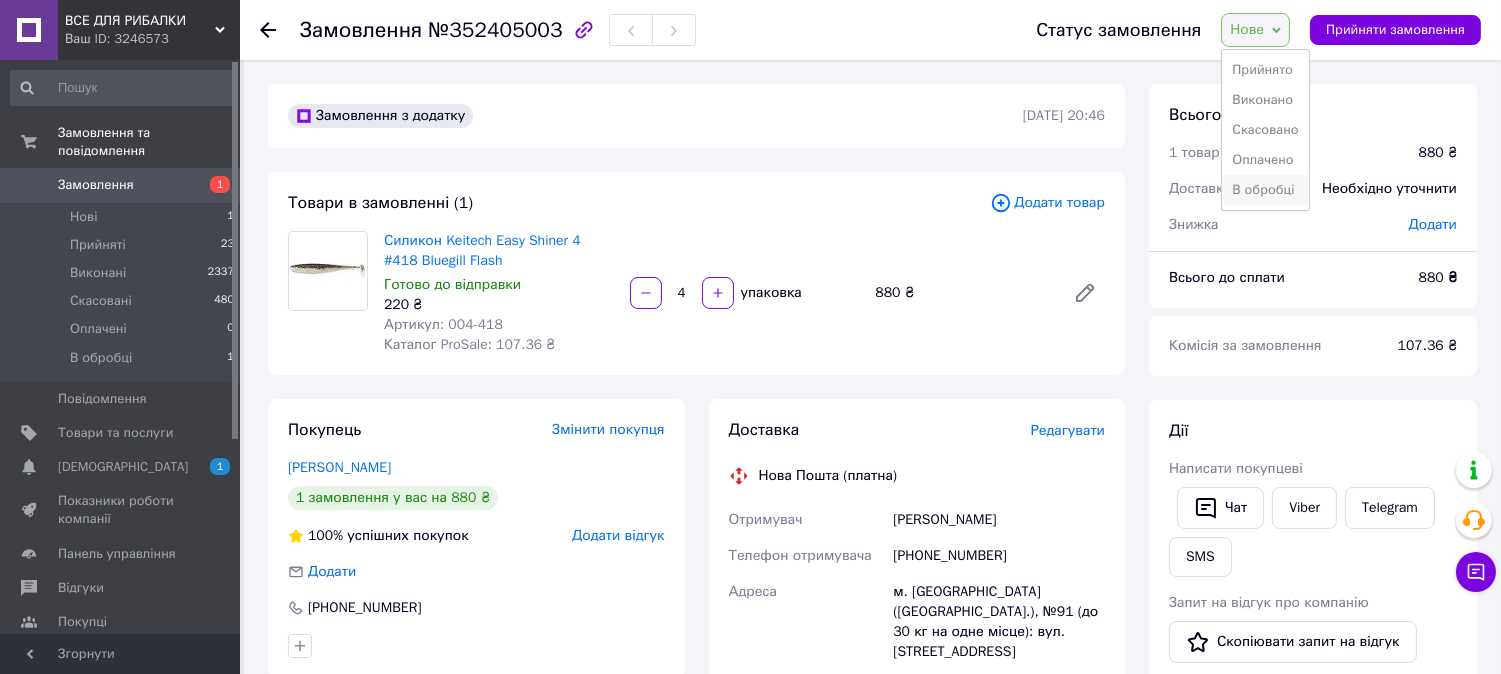 click on "В обробці" at bounding box center [1265, 190] 